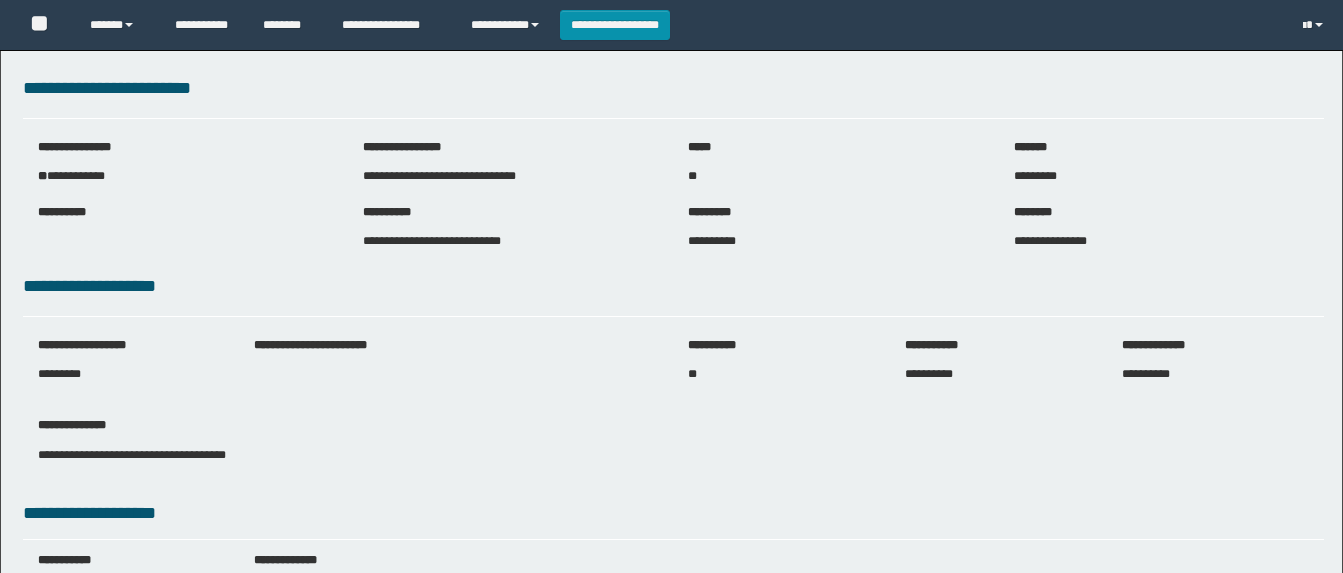 scroll, scrollTop: 0, scrollLeft: 0, axis: both 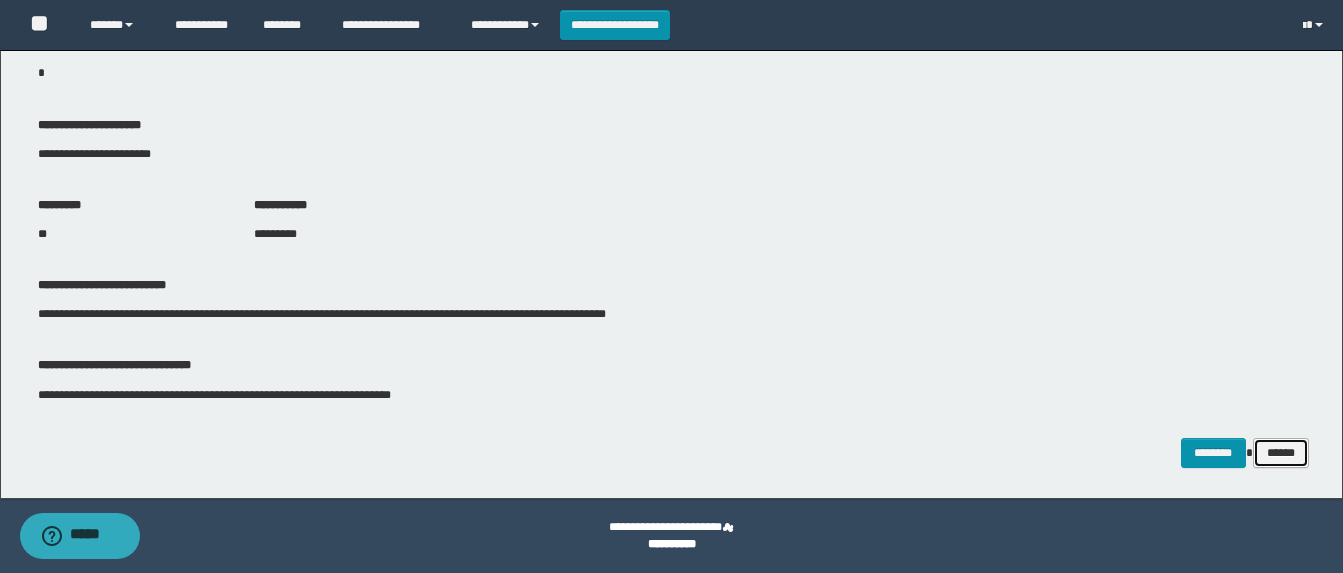 click on "******" at bounding box center [1281, 453] 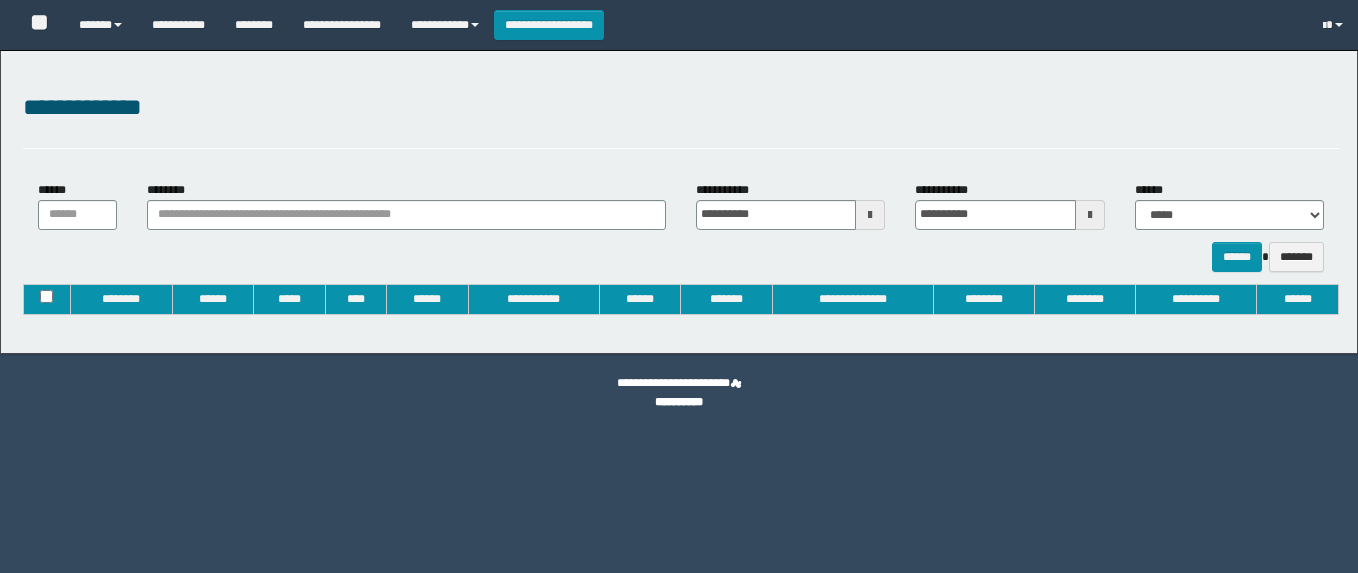 type on "**********" 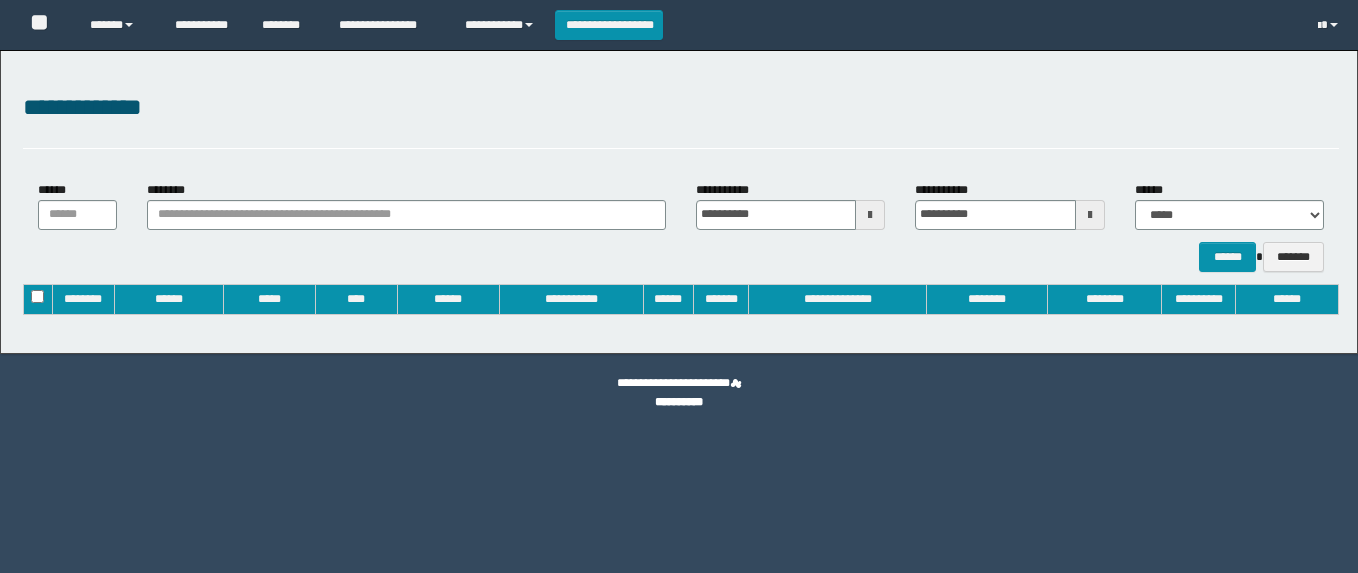 scroll, scrollTop: 0, scrollLeft: 0, axis: both 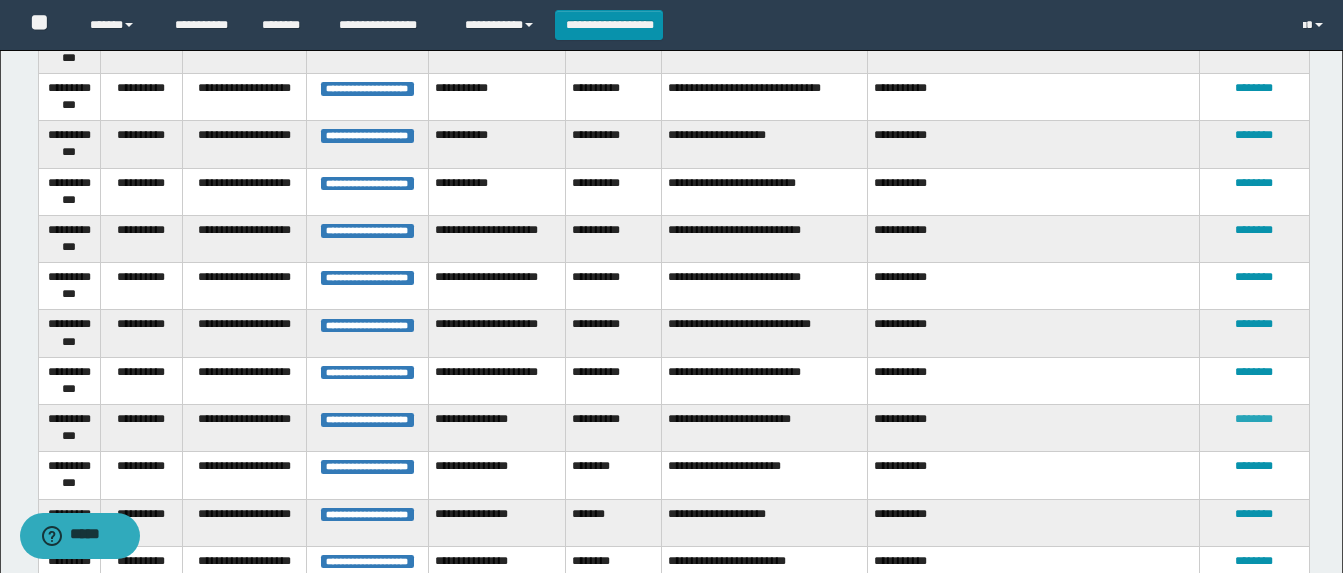 click on "********" at bounding box center [1254, 419] 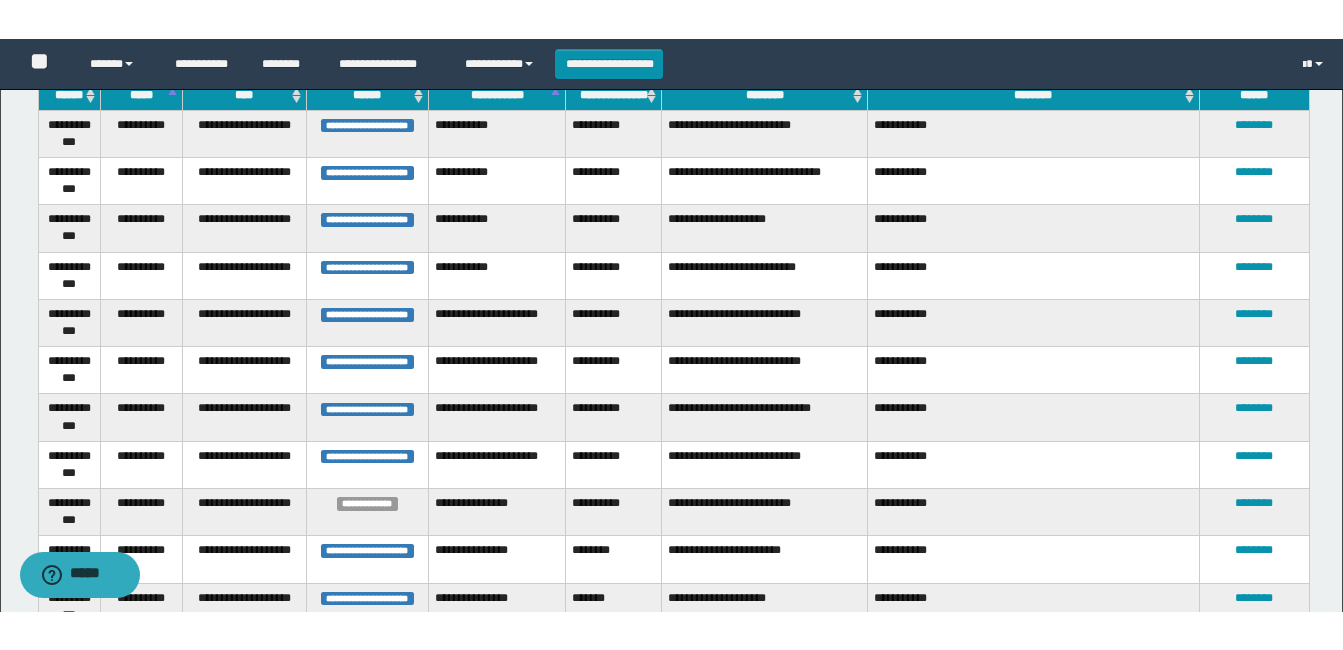 scroll, scrollTop: 300, scrollLeft: 0, axis: vertical 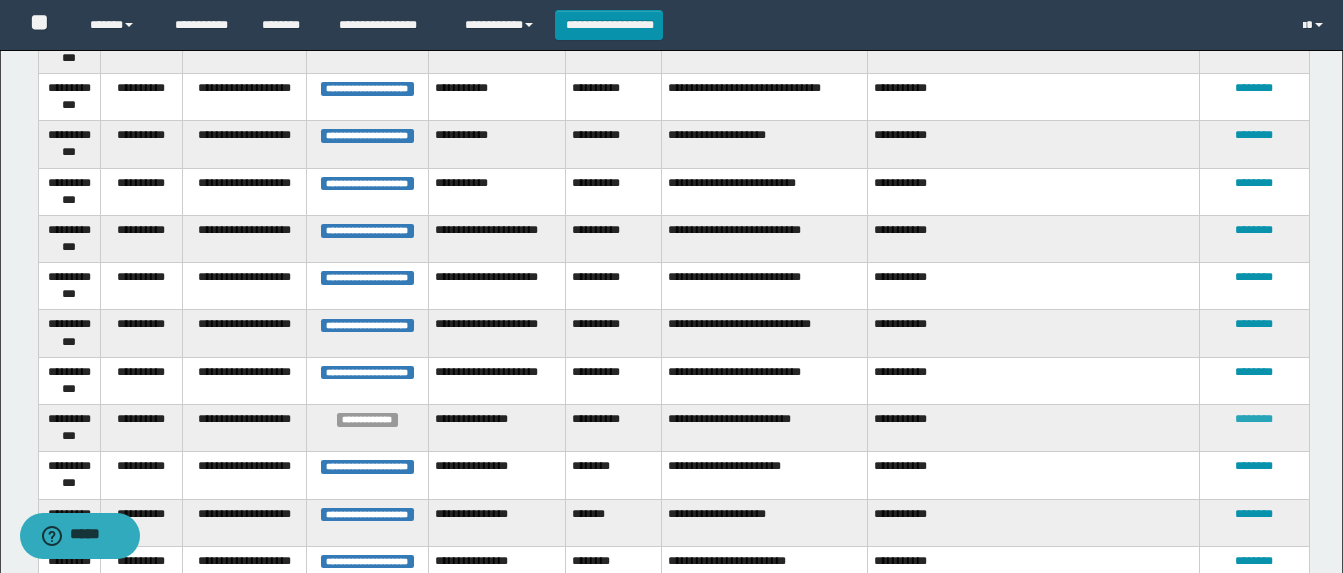 click on "********" at bounding box center (1254, 419) 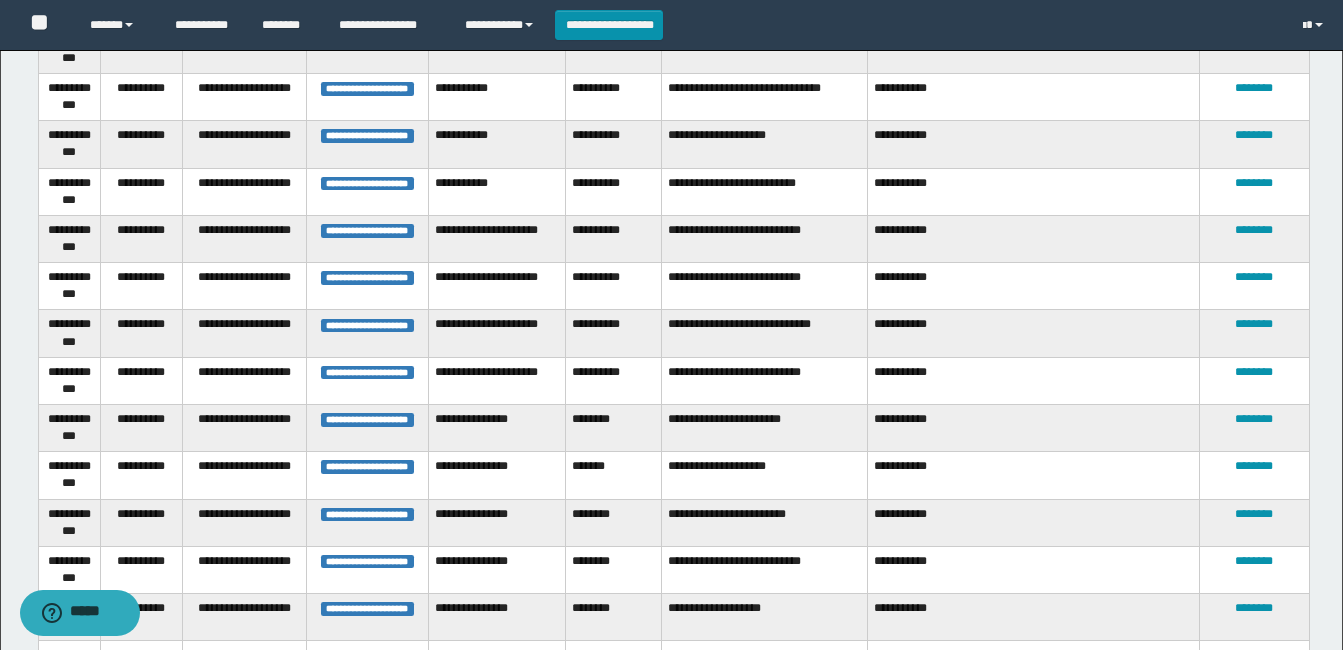 click on "********" at bounding box center [1254, 427] 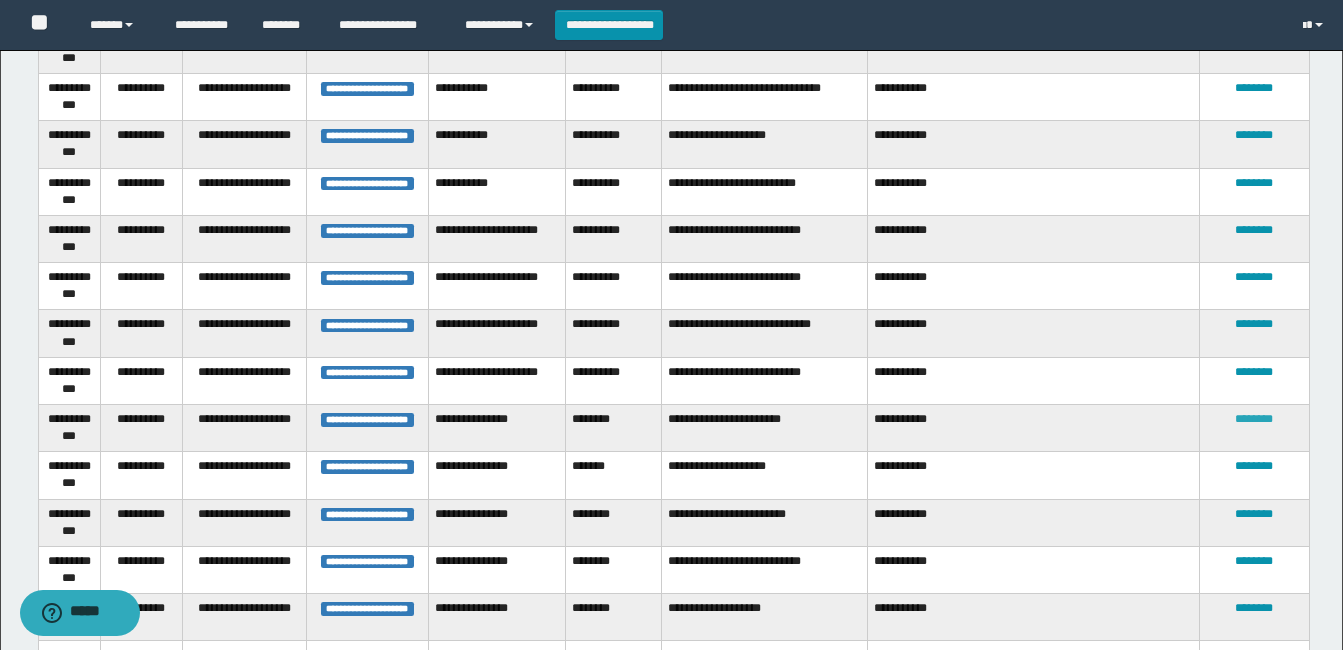 click on "********" at bounding box center (1254, 419) 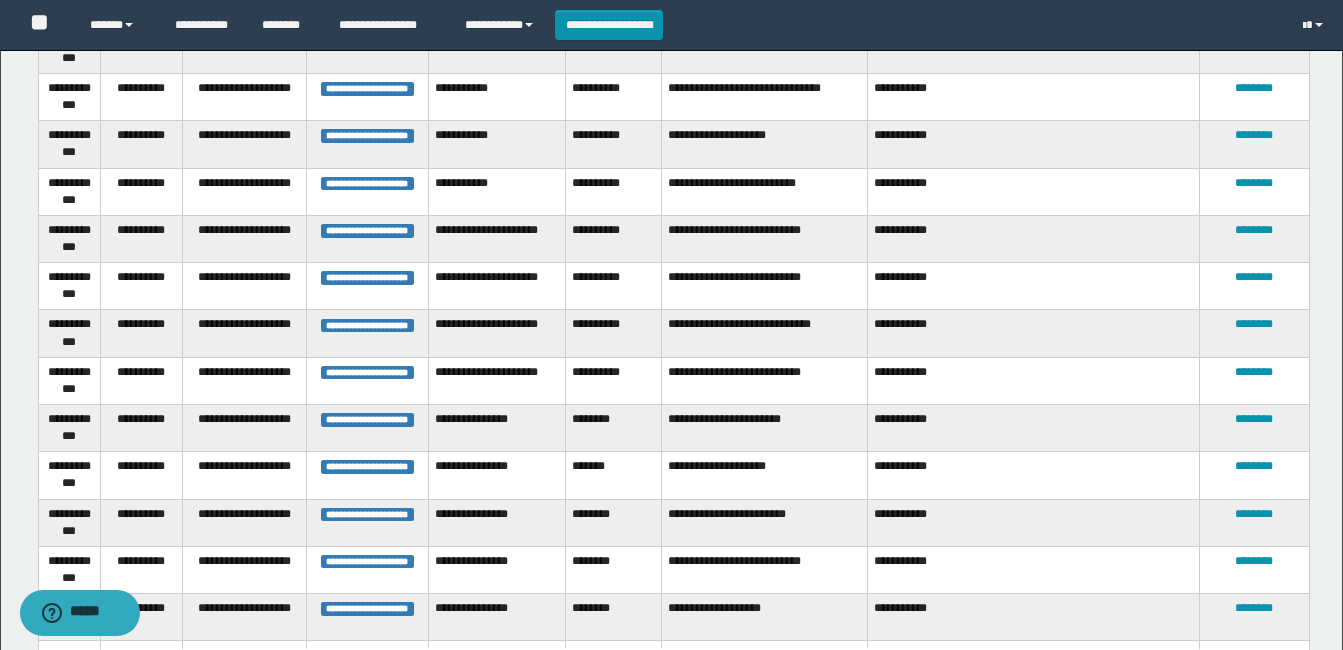 drag, startPoint x: 1260, startPoint y: 547, endPoint x: 1197, endPoint y: 570, distance: 67.06713 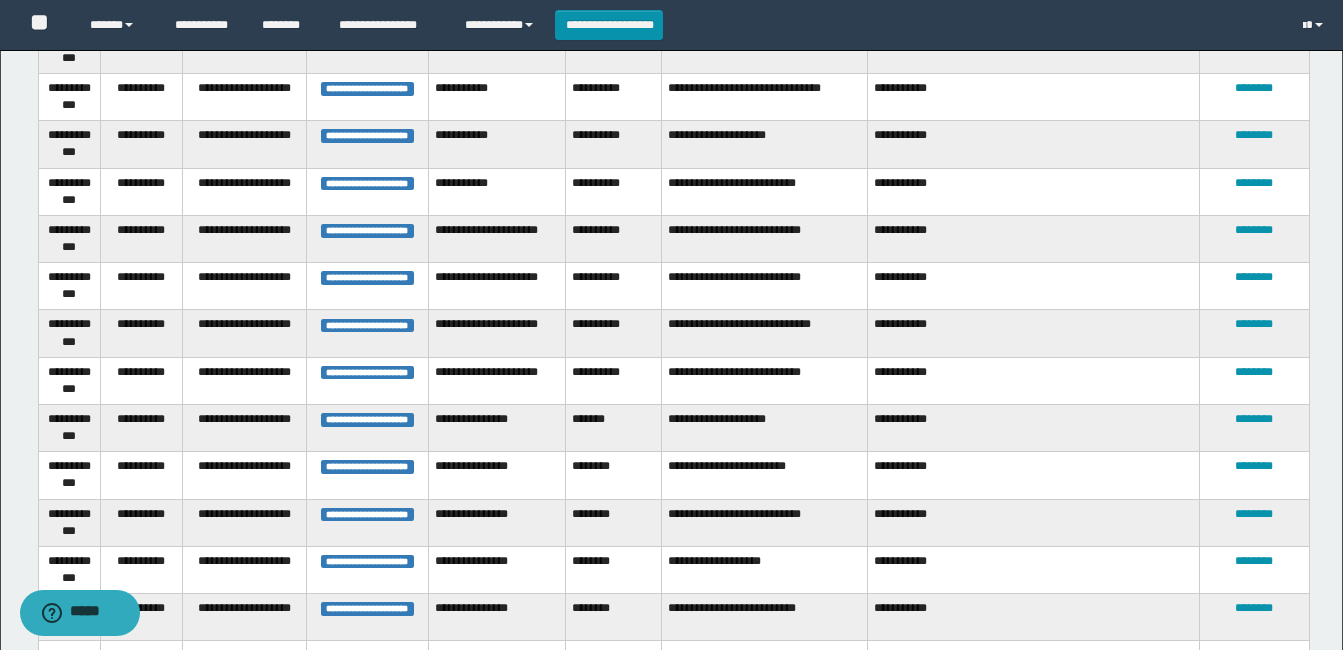 drag, startPoint x: 1197, startPoint y: 570, endPoint x: 495, endPoint y: 364, distance: 731.601 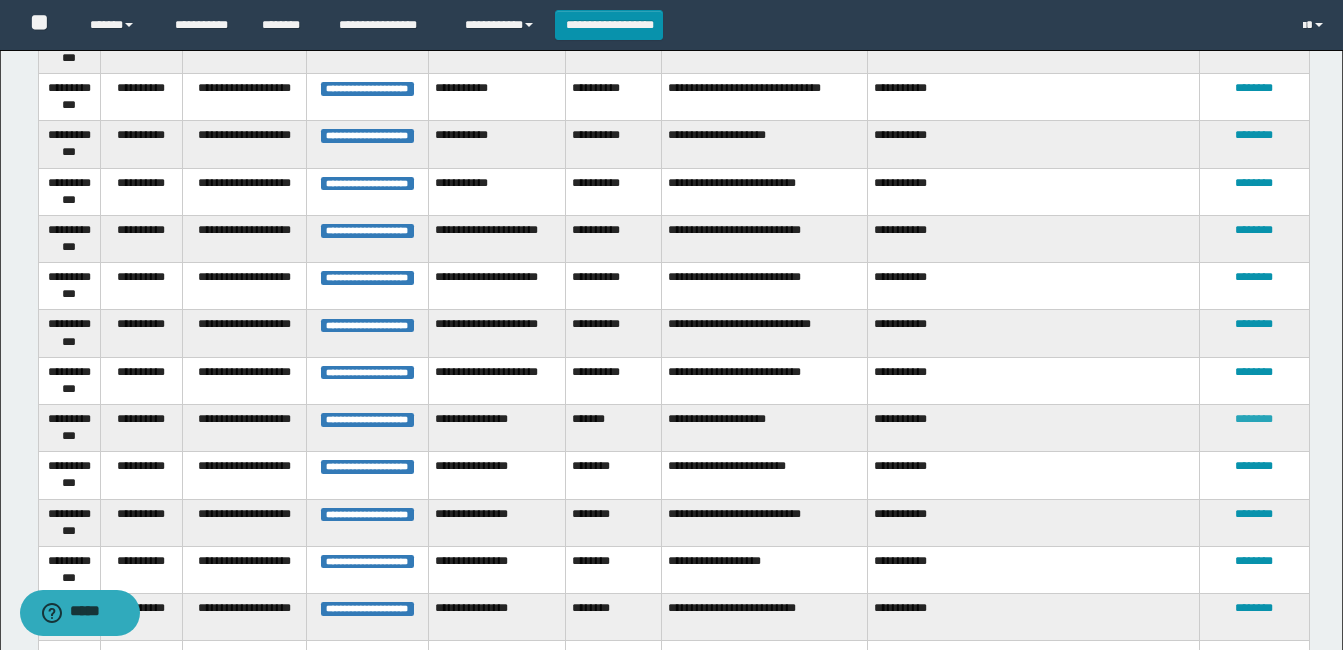 click on "********" at bounding box center [1254, 419] 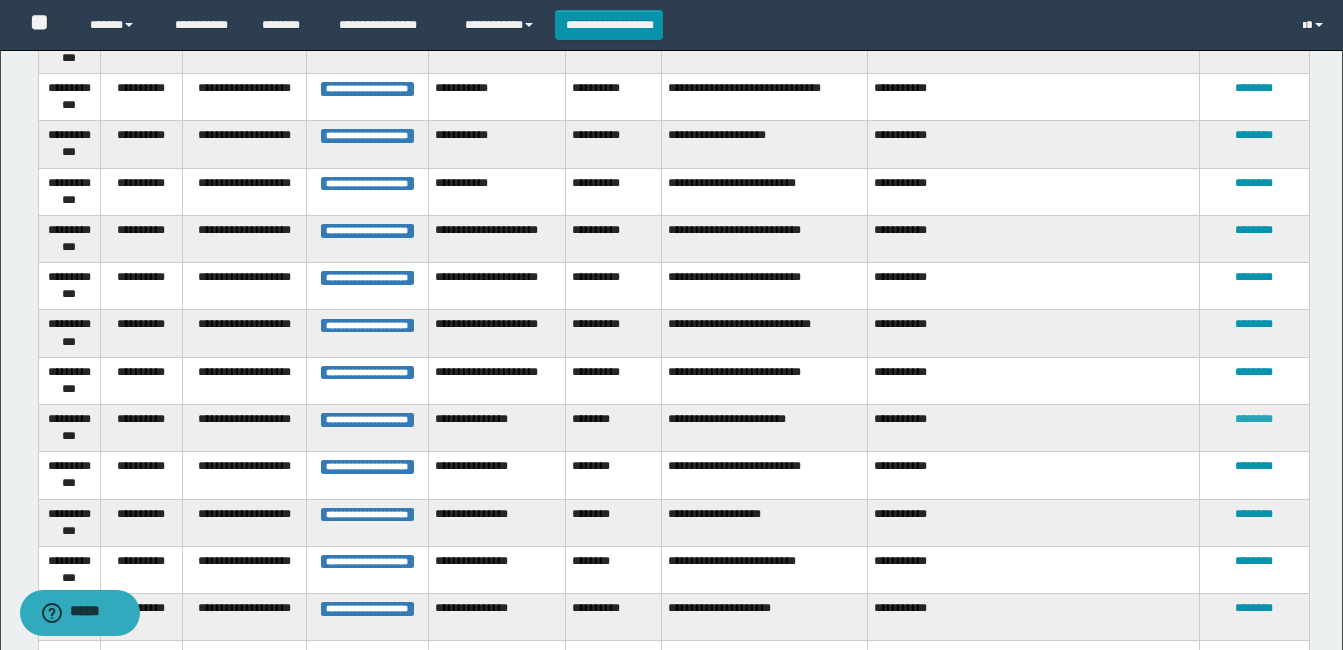 click on "********" at bounding box center [1254, 419] 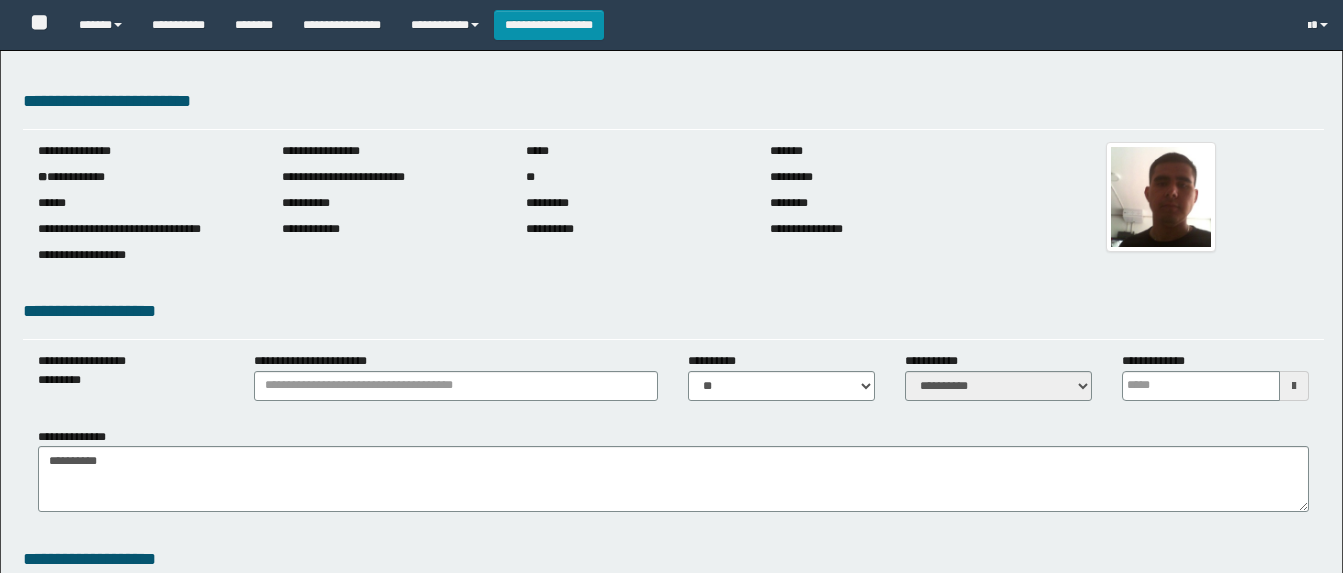 scroll, scrollTop: 0, scrollLeft: 0, axis: both 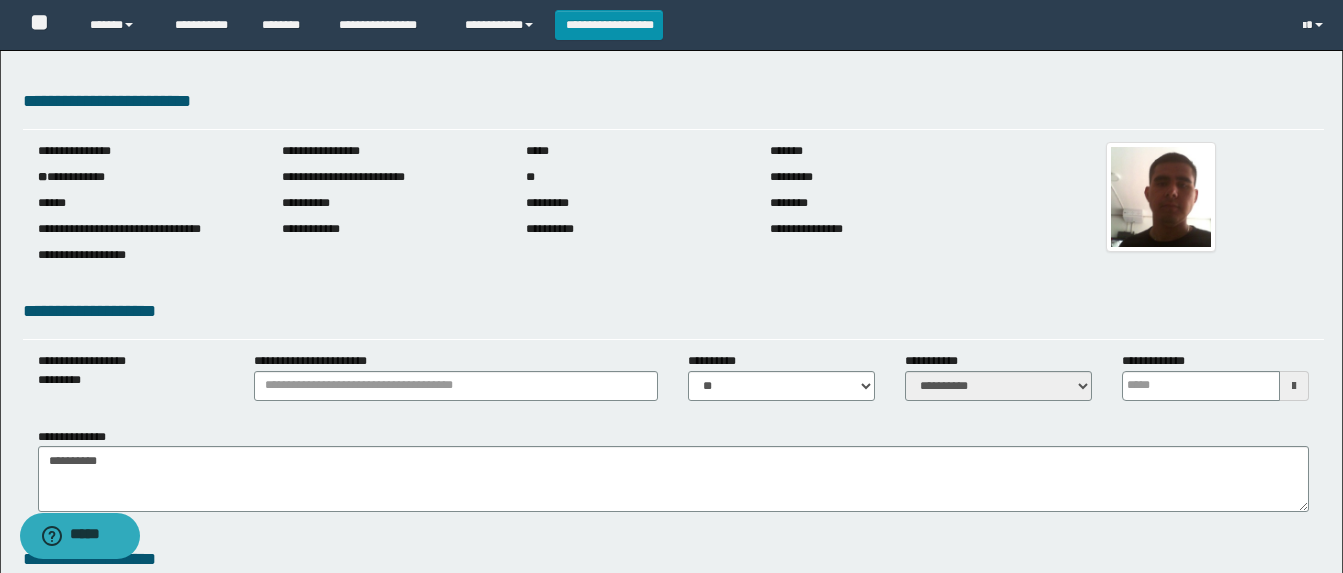 click at bounding box center [1294, 386] 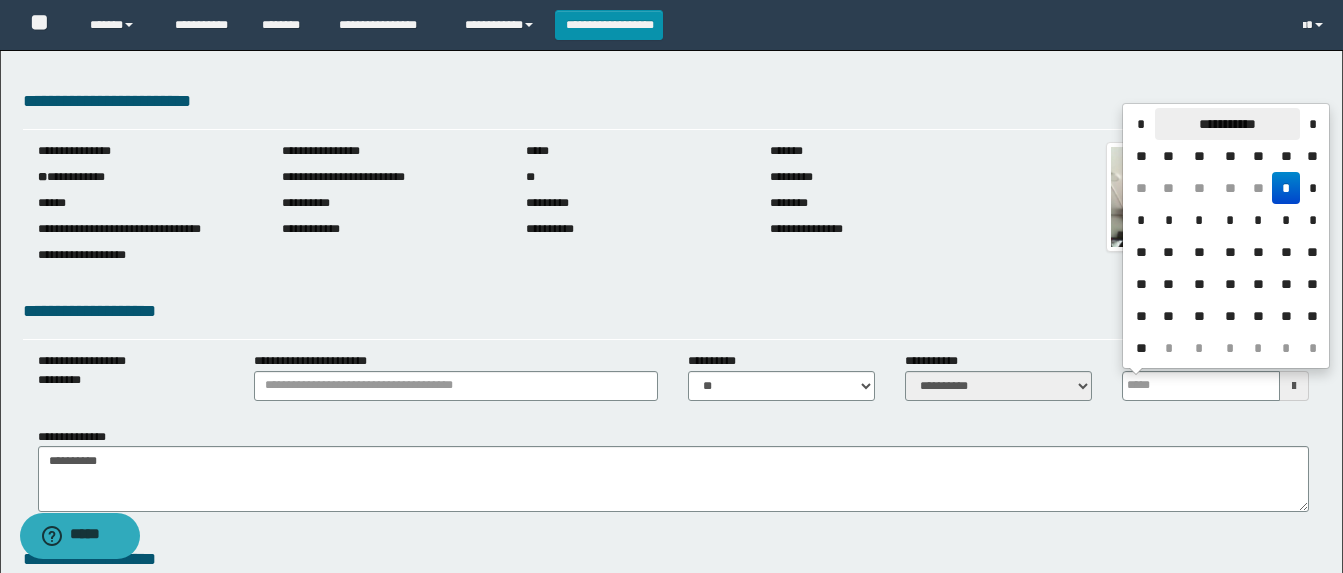 click on "**********" at bounding box center [1227, 124] 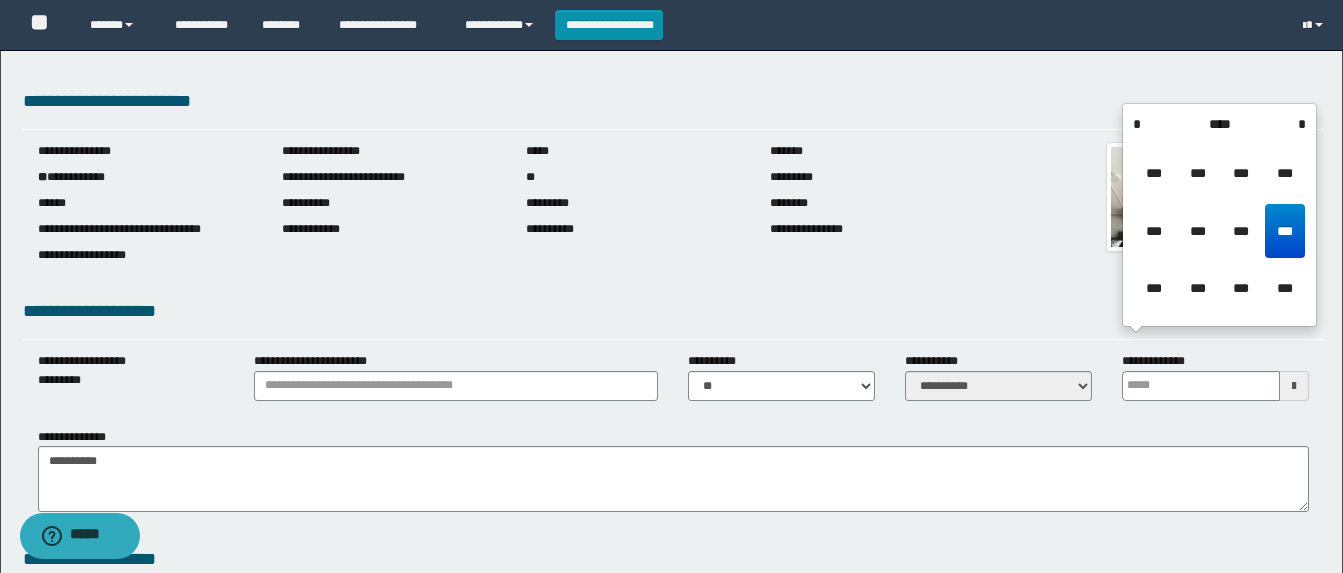 click on "****" at bounding box center [1219, 124] 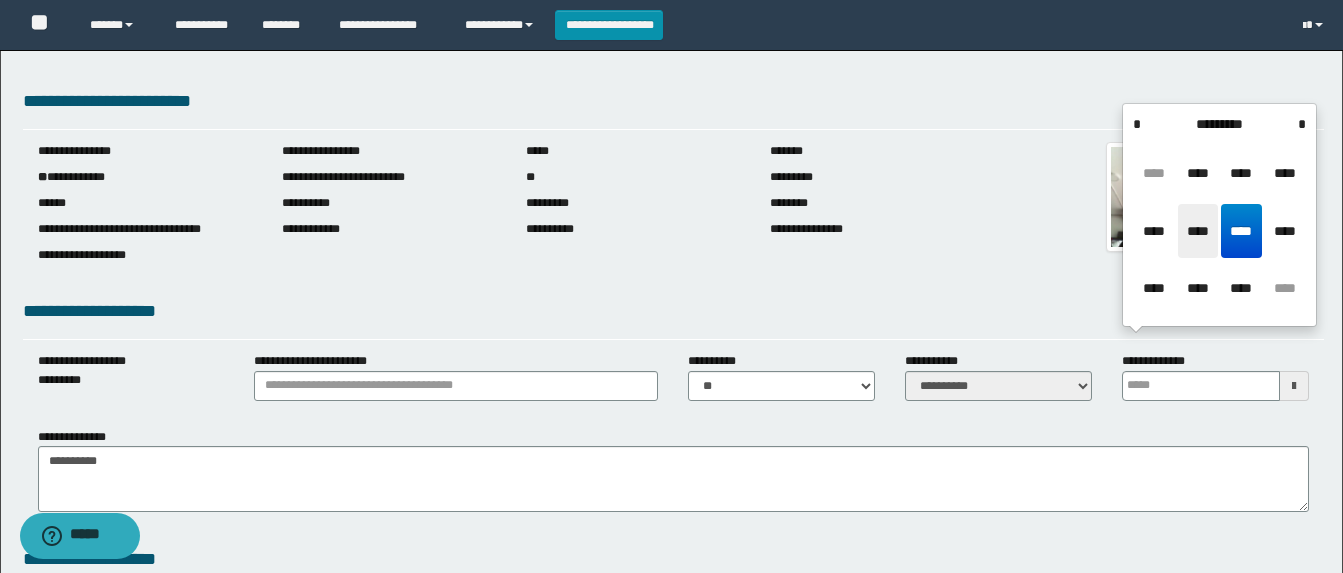 click on "****" at bounding box center [1198, 231] 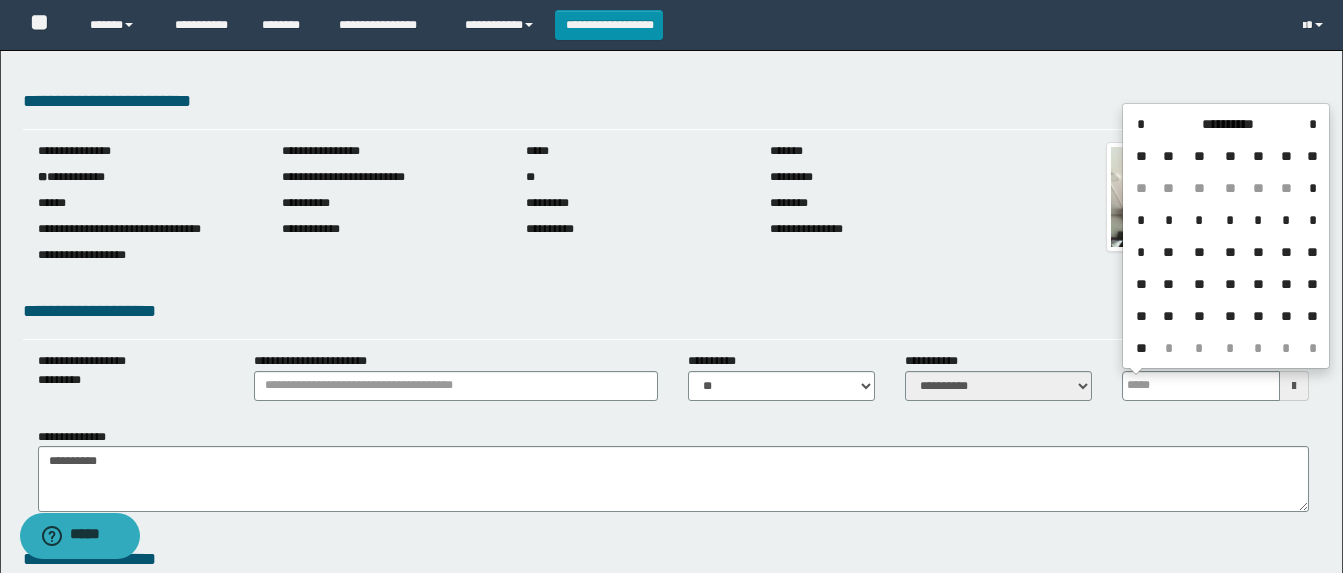 click on "**" at bounding box center (1258, 252) 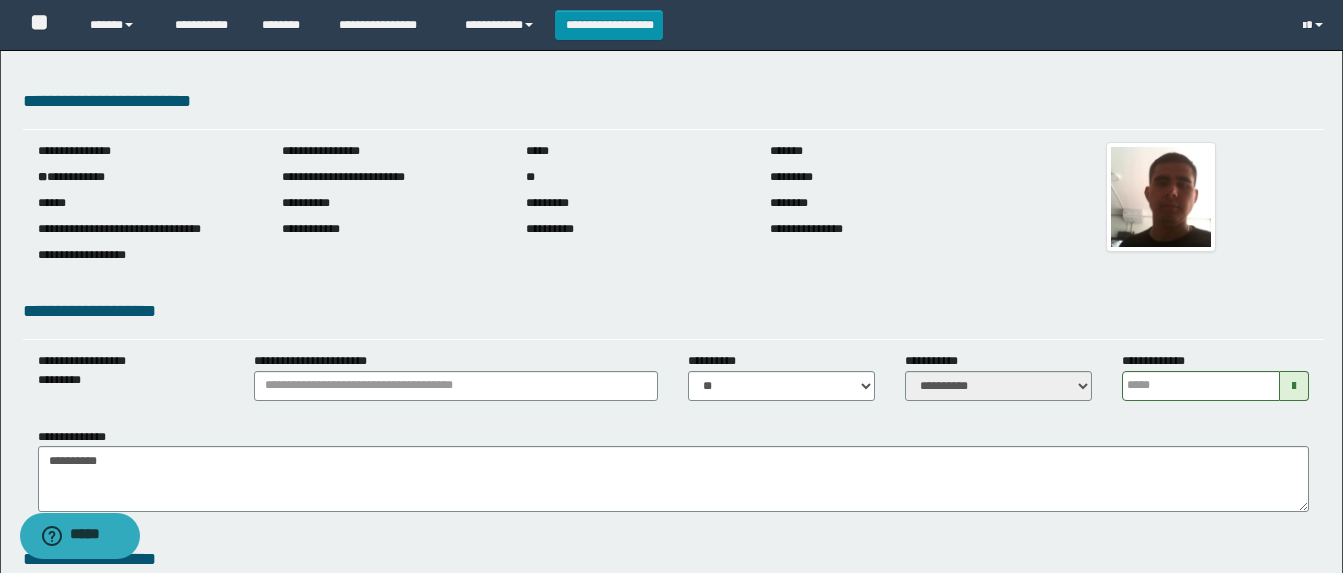 click on "**********" at bounding box center (145, 177) 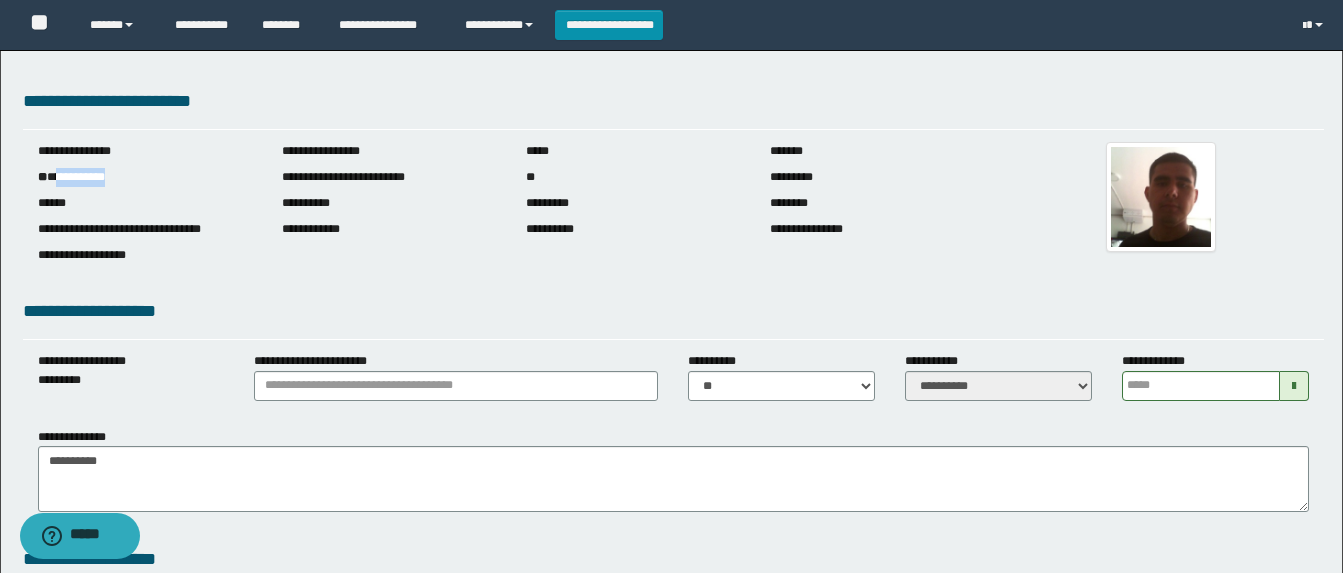 drag, startPoint x: 58, startPoint y: 178, endPoint x: 107, endPoint y: 175, distance: 49.09175 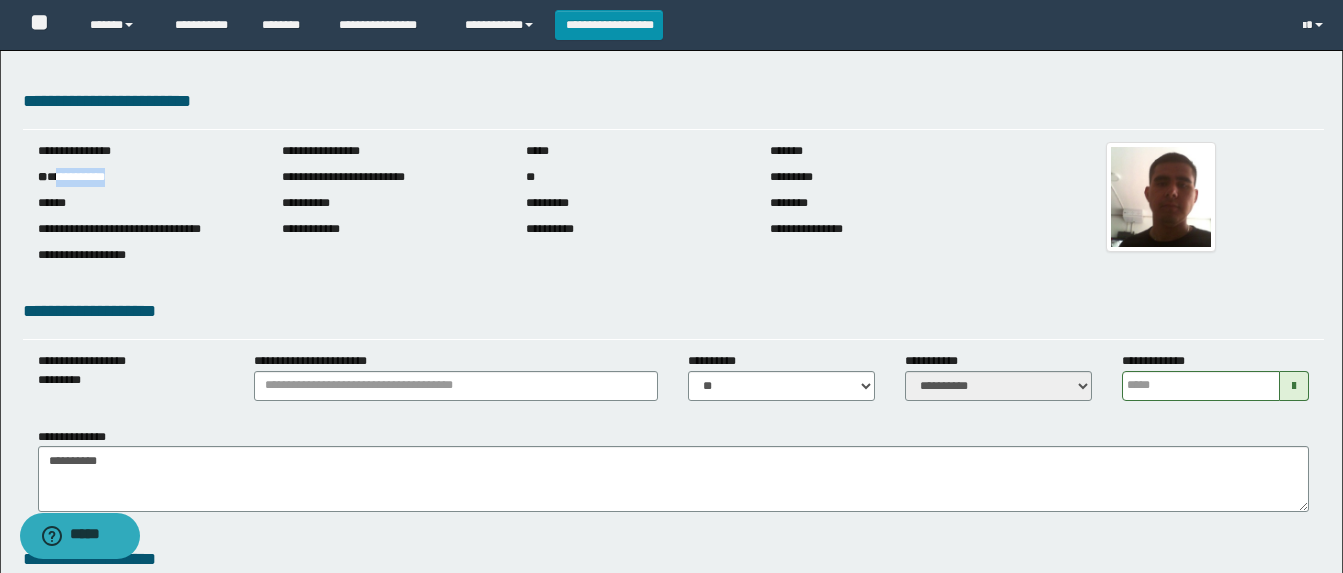copy on "**********" 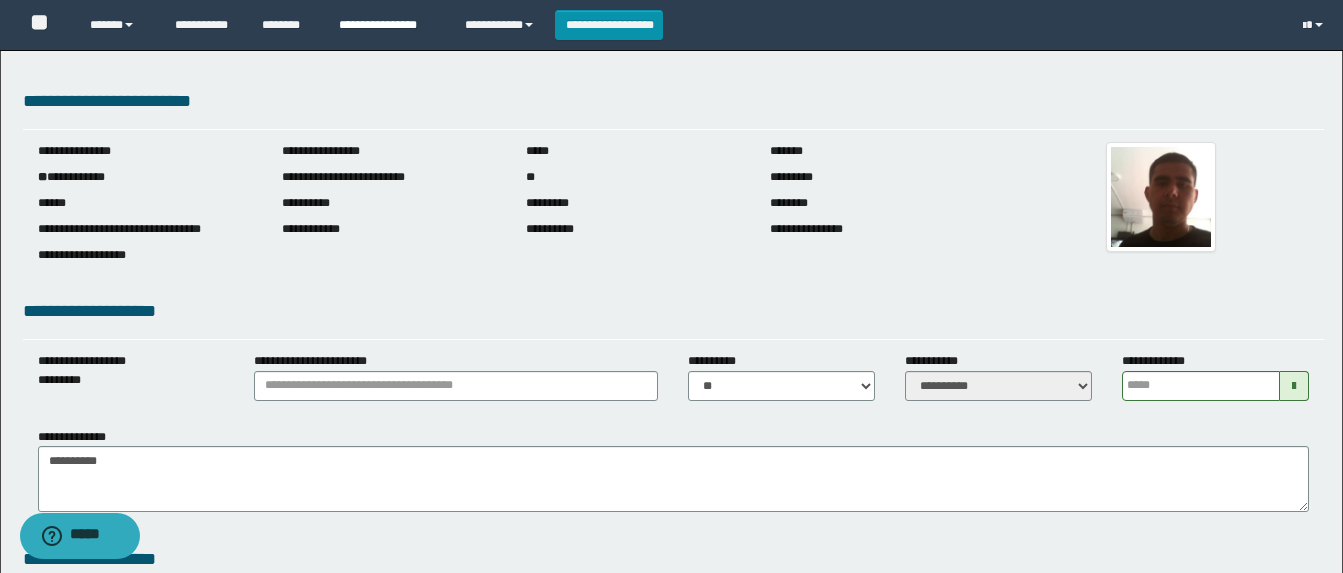 click on "**********" at bounding box center (387, 25) 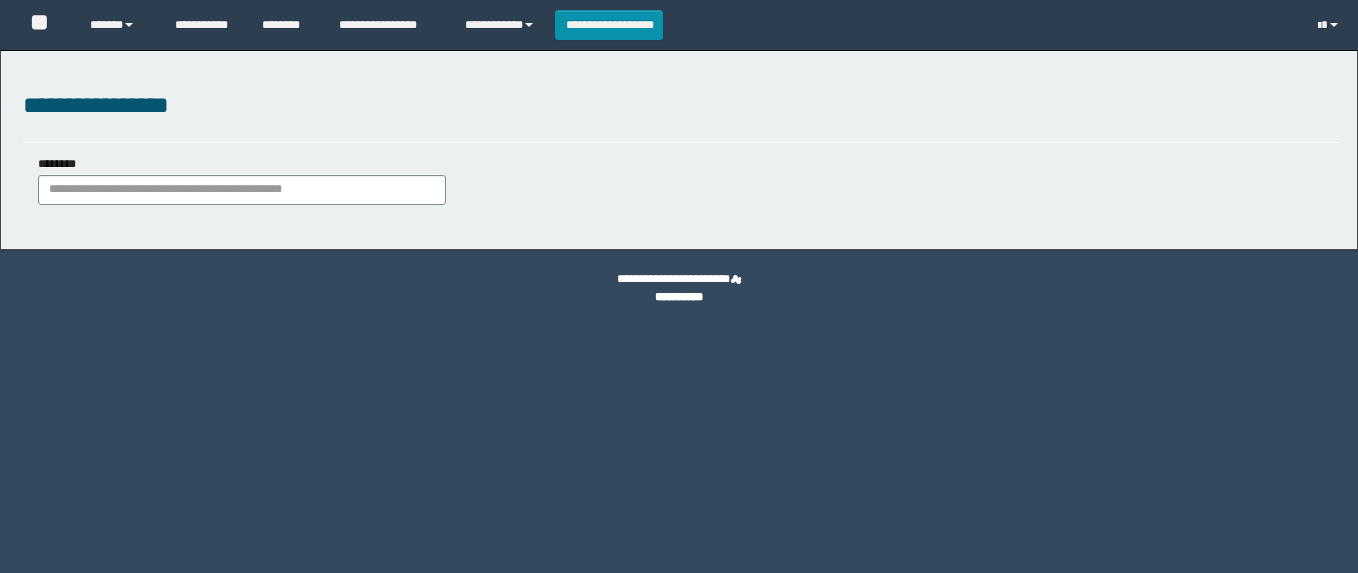 scroll, scrollTop: 0, scrollLeft: 0, axis: both 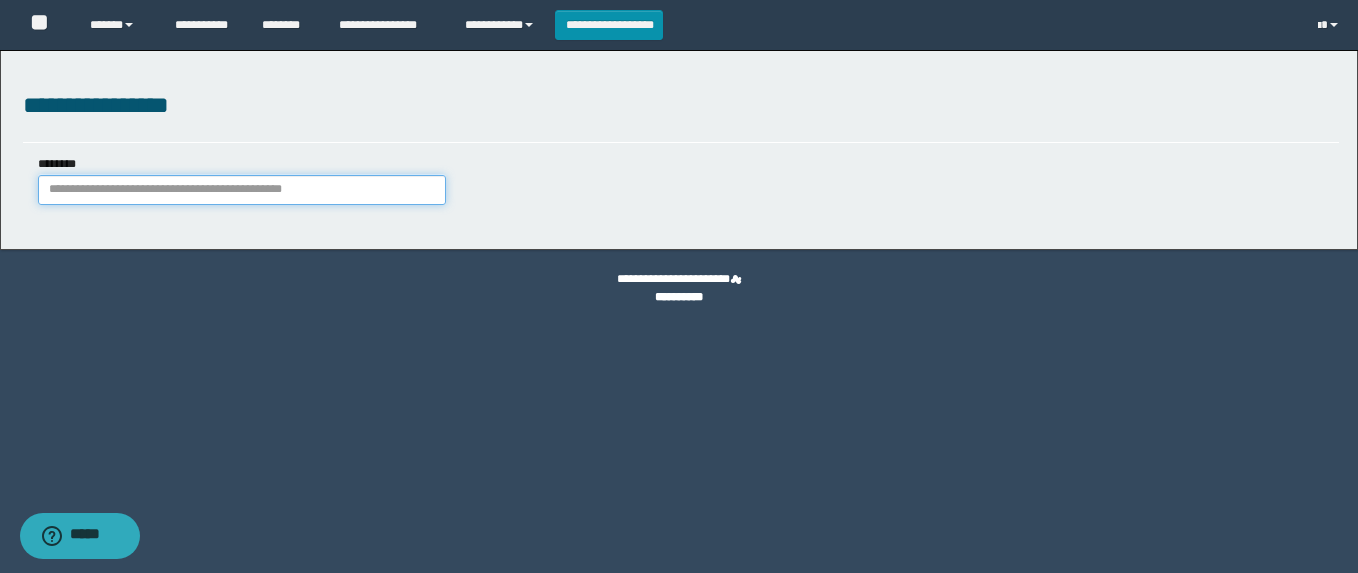 click on "********" at bounding box center (242, 190) 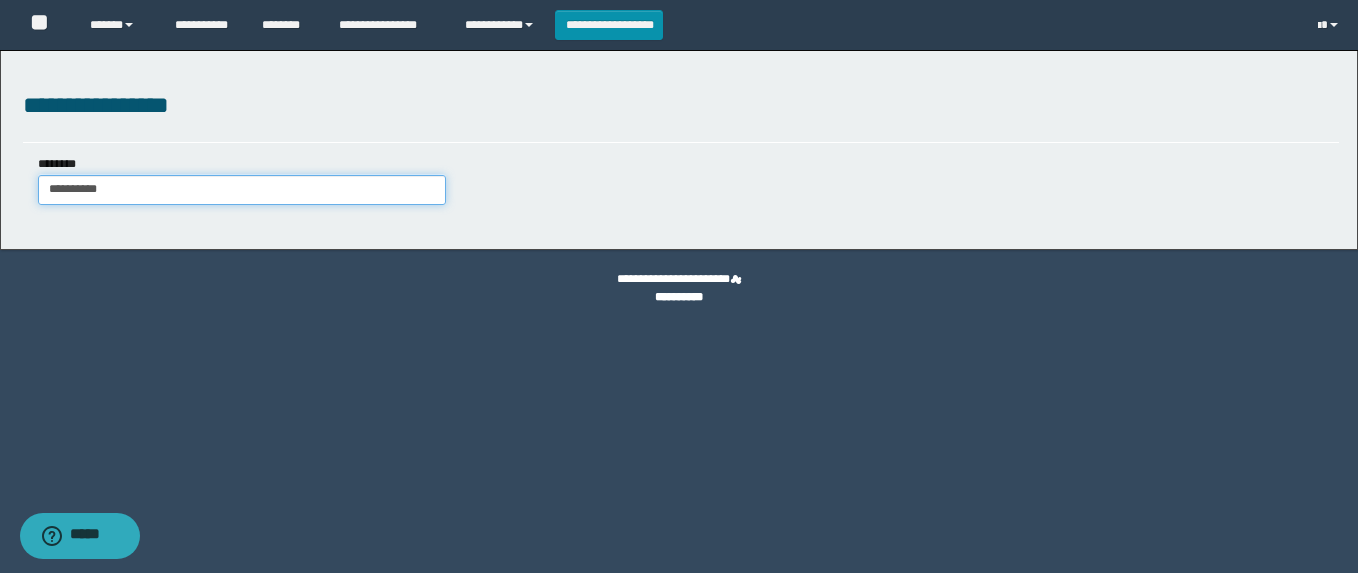 type on "**********" 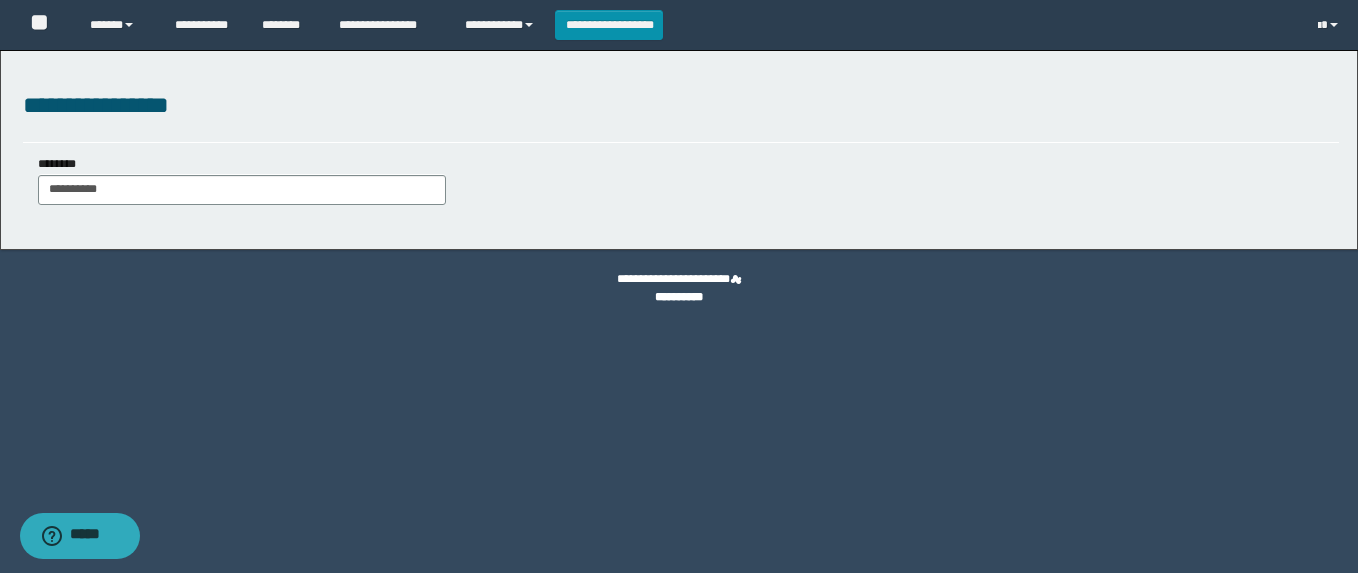click on "**********" at bounding box center [679, 286] 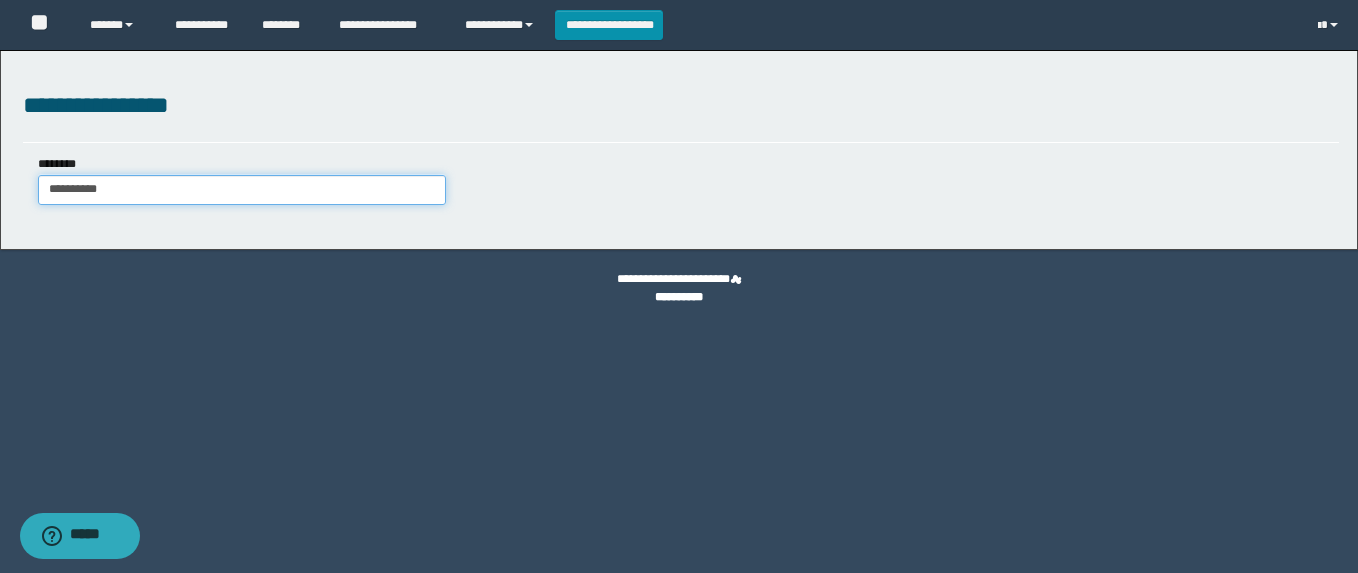 type on "**********" 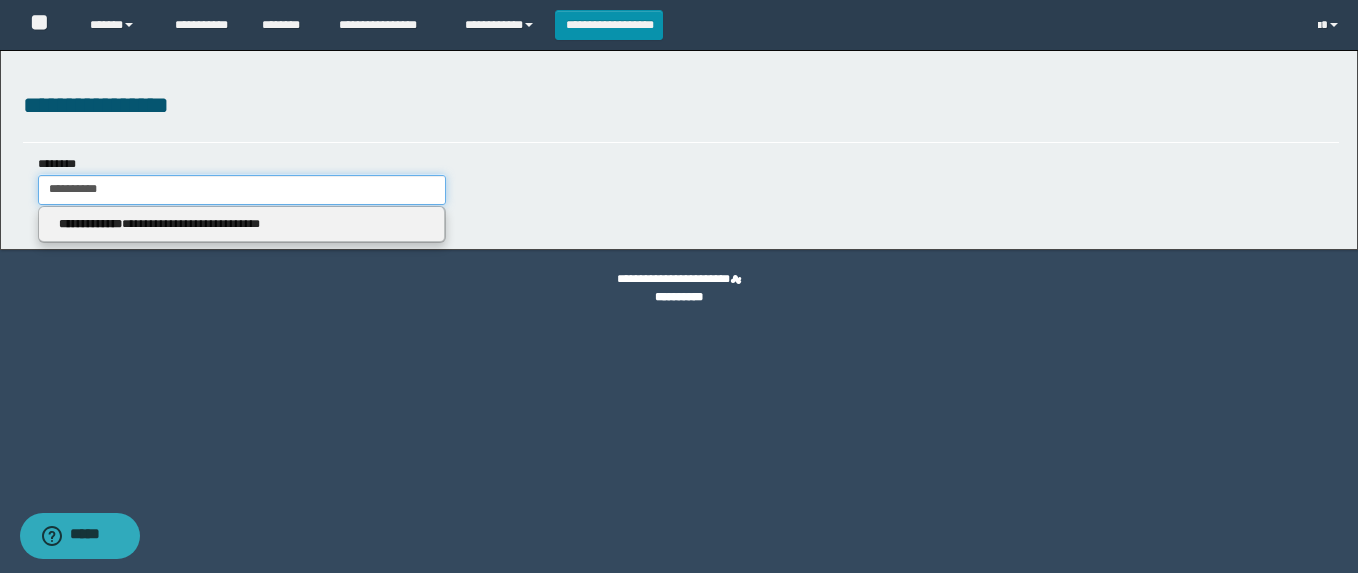 click on "**********" at bounding box center (242, 190) 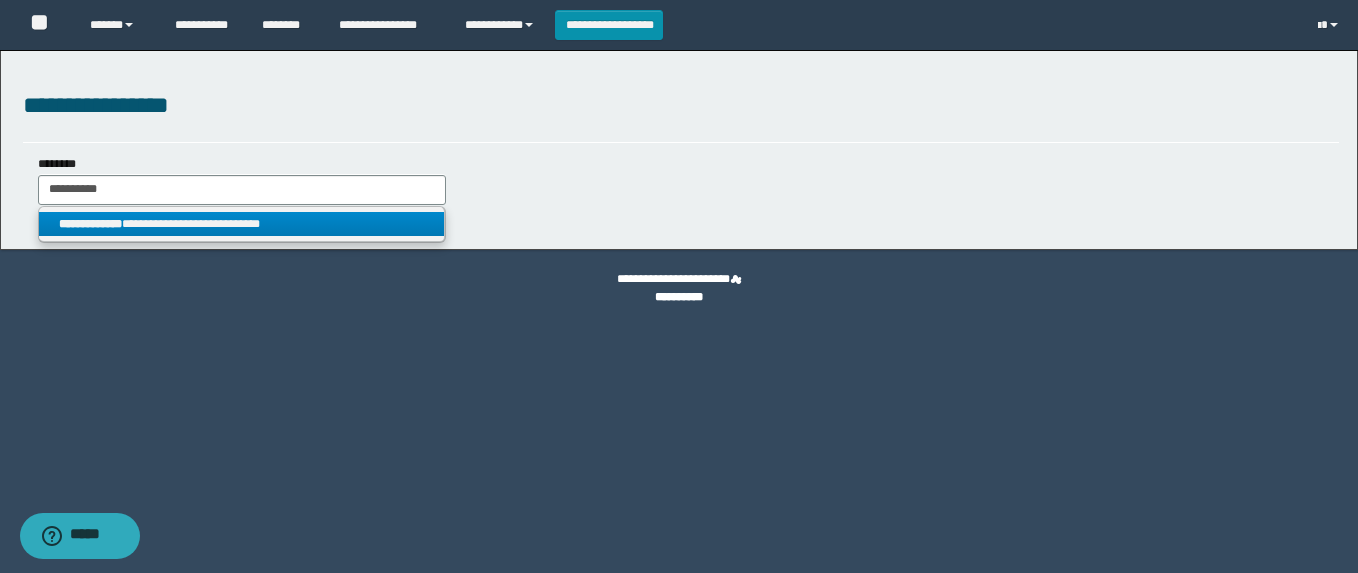 click on "**********" at bounding box center (242, 224) 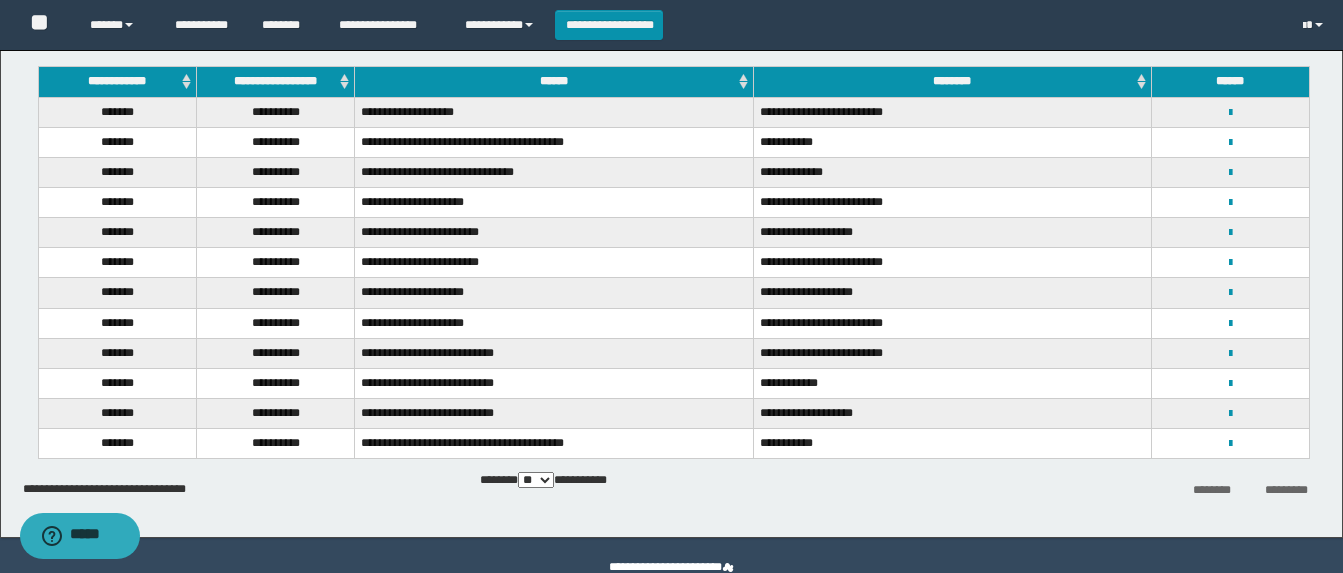 scroll, scrollTop: 219, scrollLeft: 0, axis: vertical 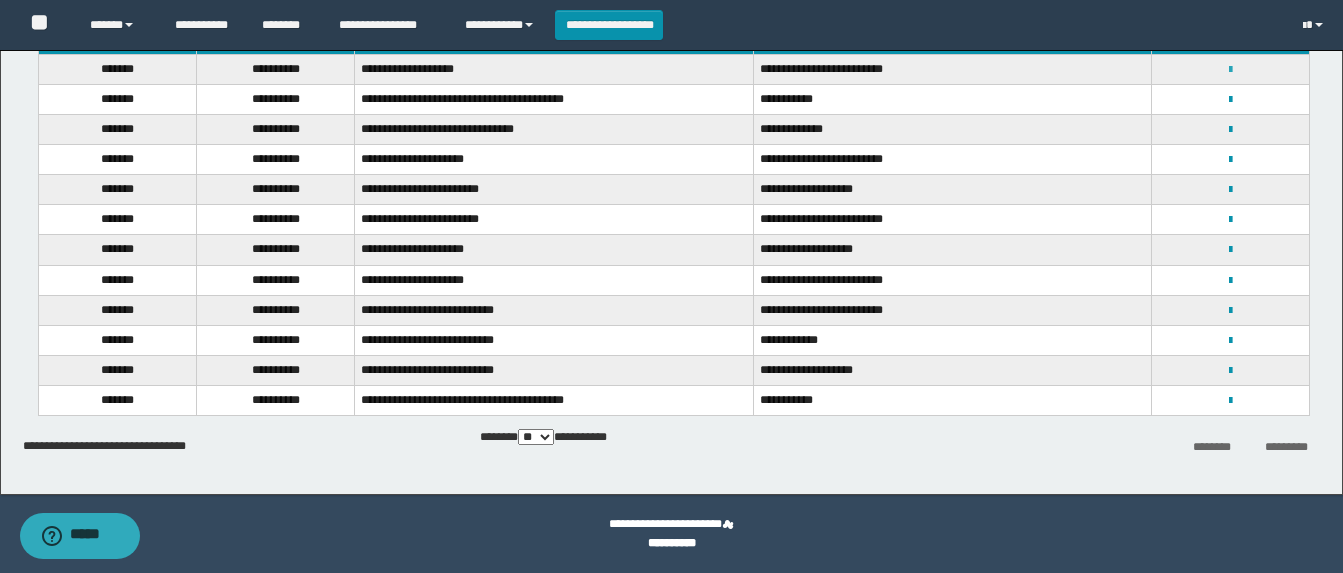 click at bounding box center [1230, 70] 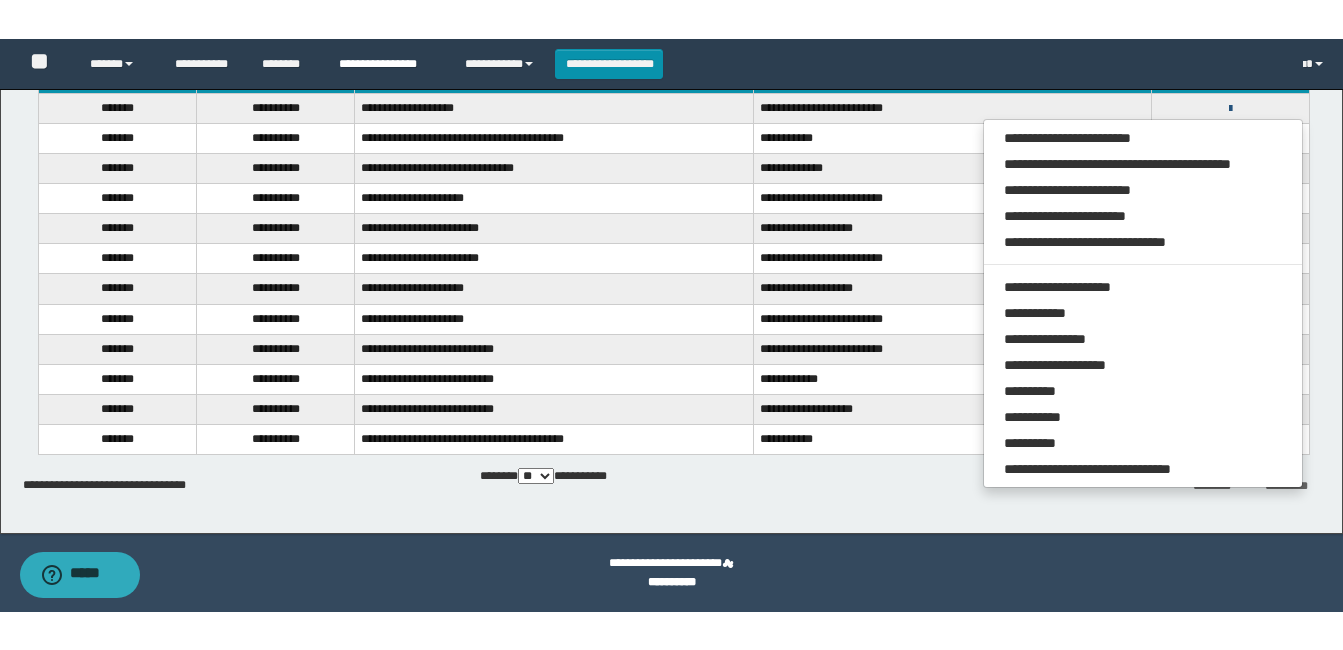 scroll, scrollTop: 142, scrollLeft: 0, axis: vertical 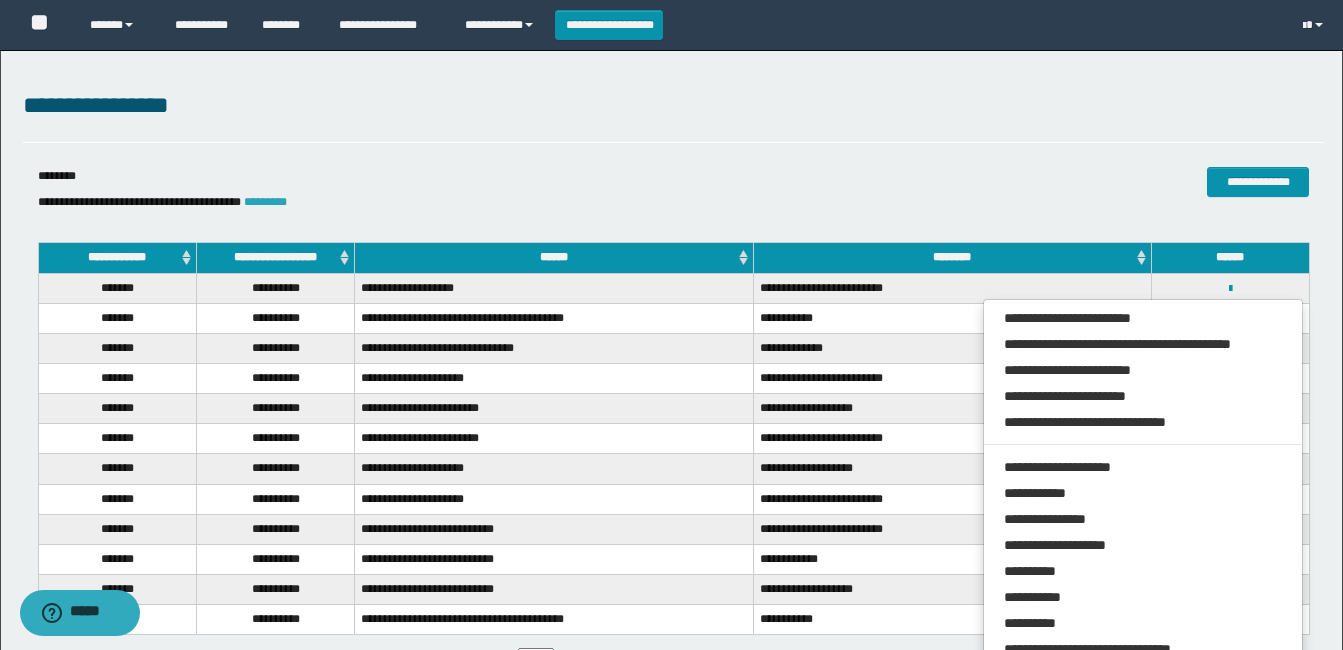 click on "*********" at bounding box center [265, 202] 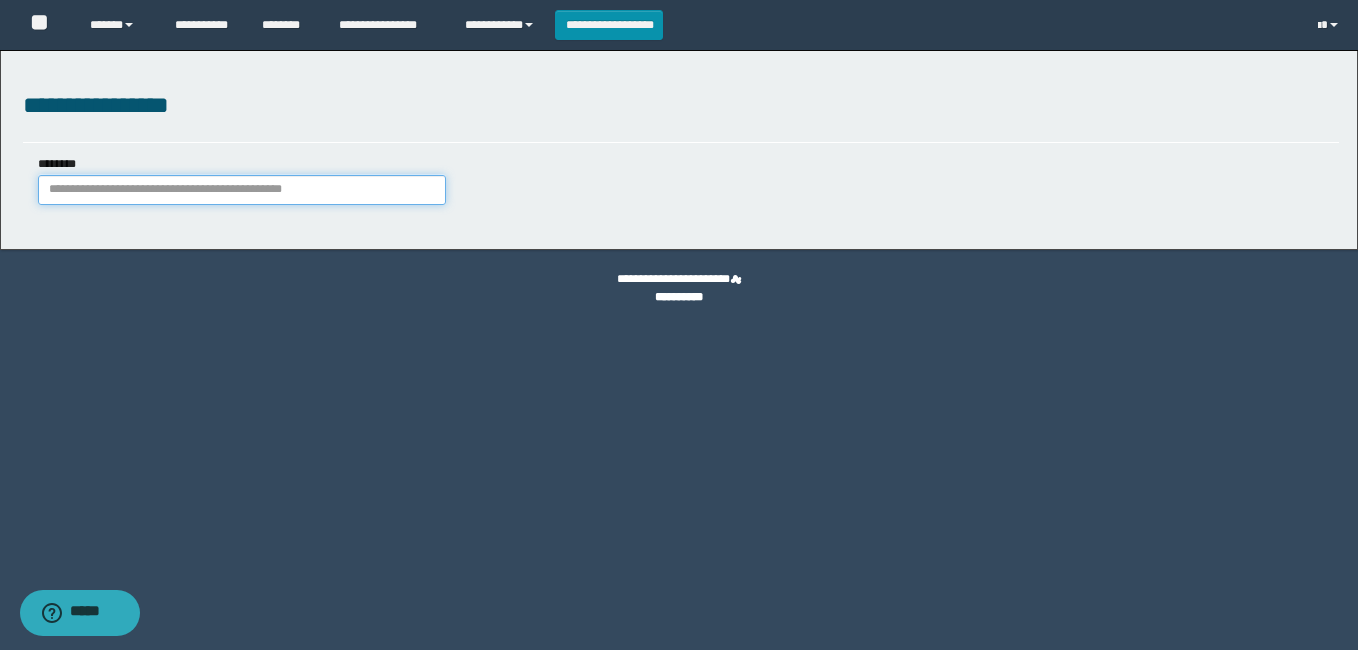 paste on "*******" 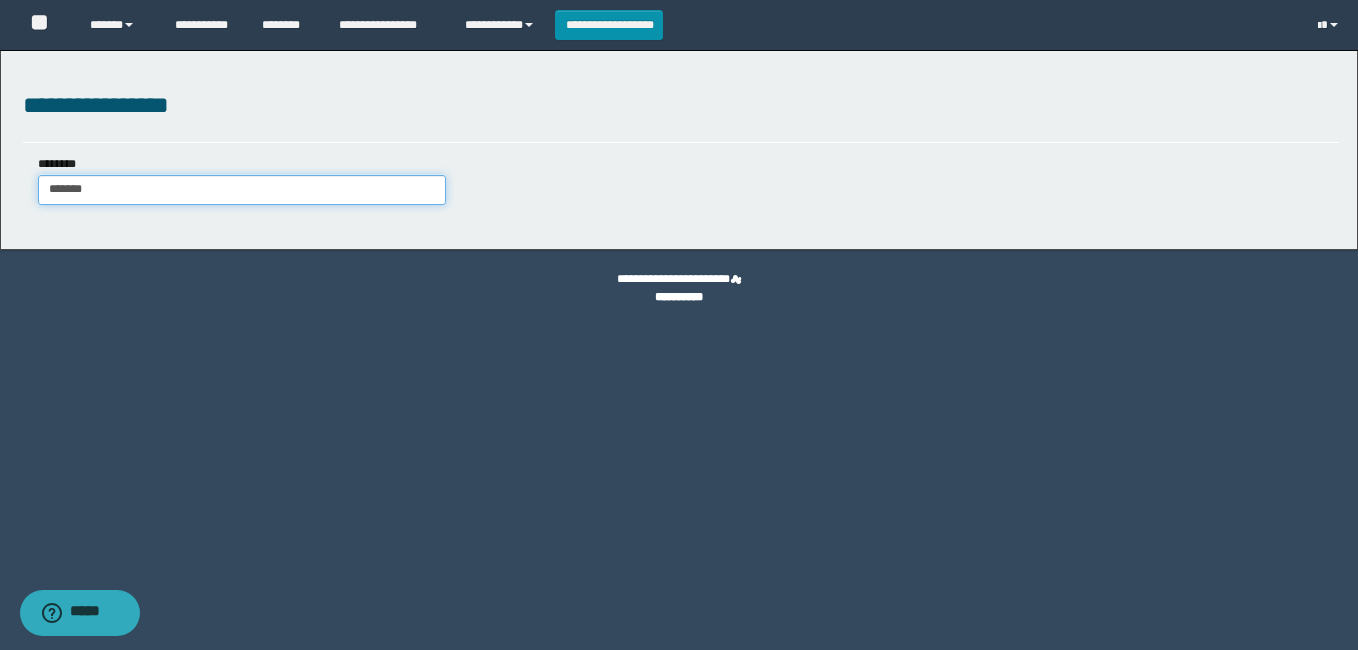 type on "*******" 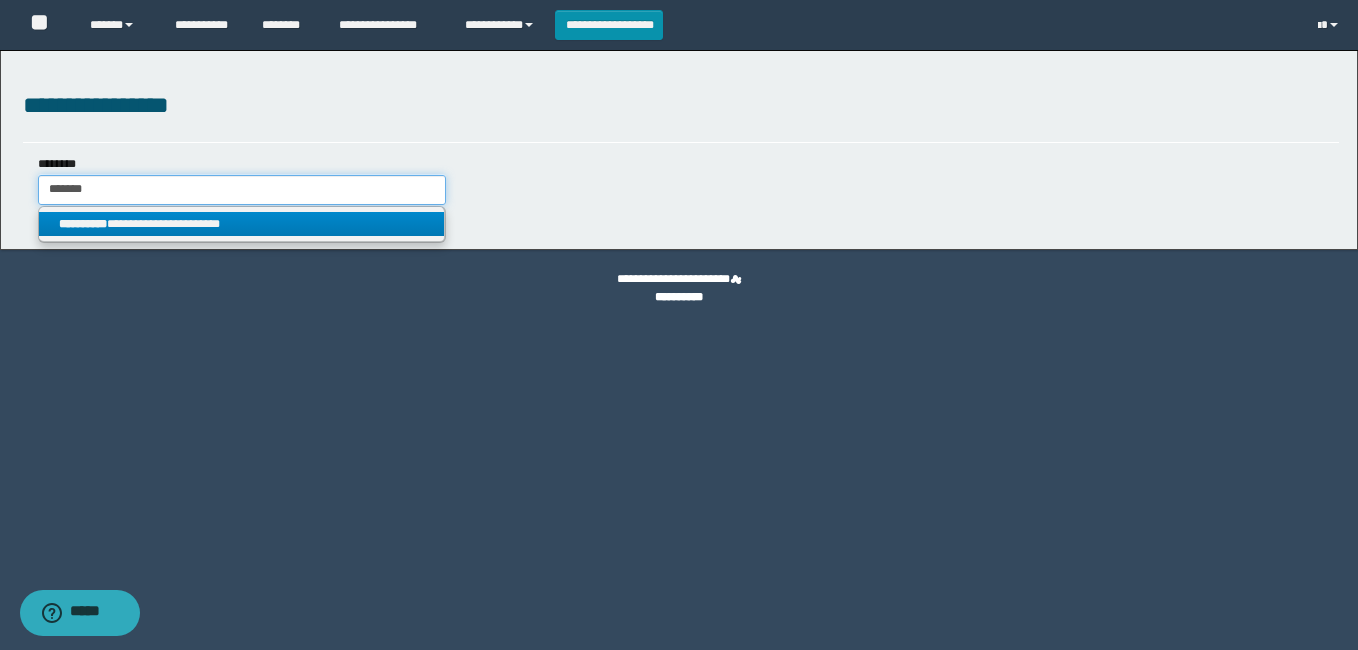 type on "*******" 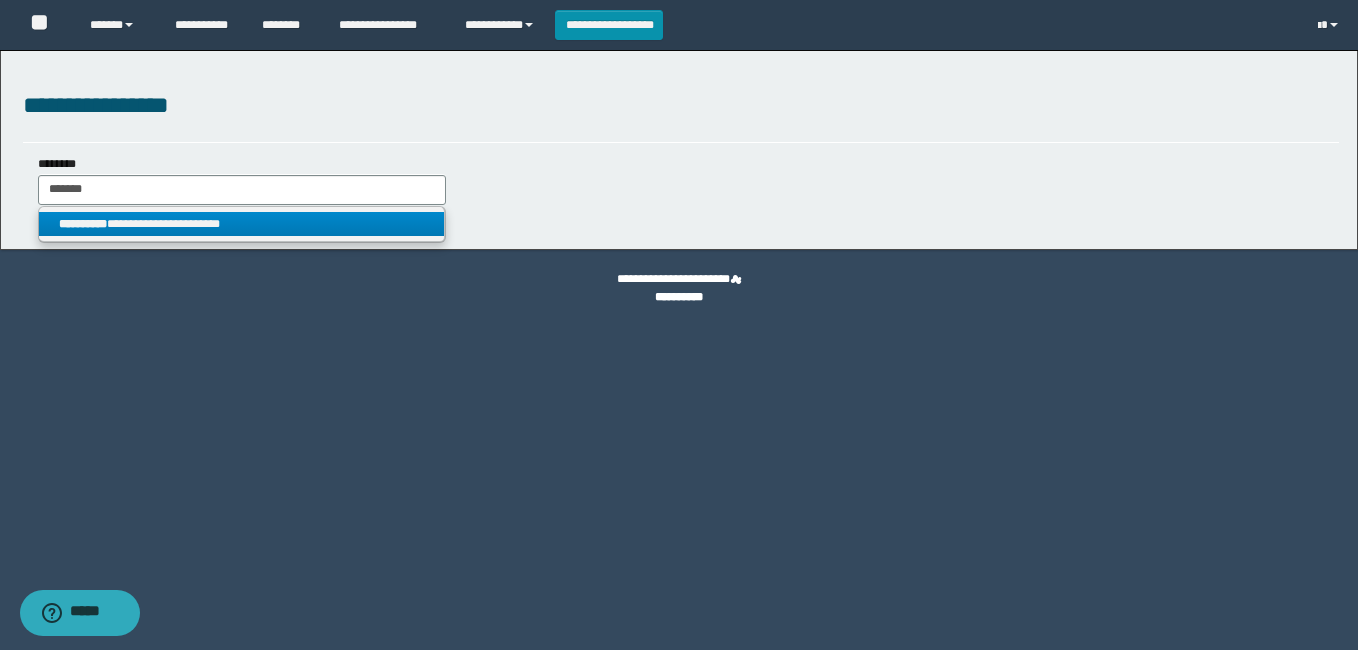 click on "**********" at bounding box center [242, 224] 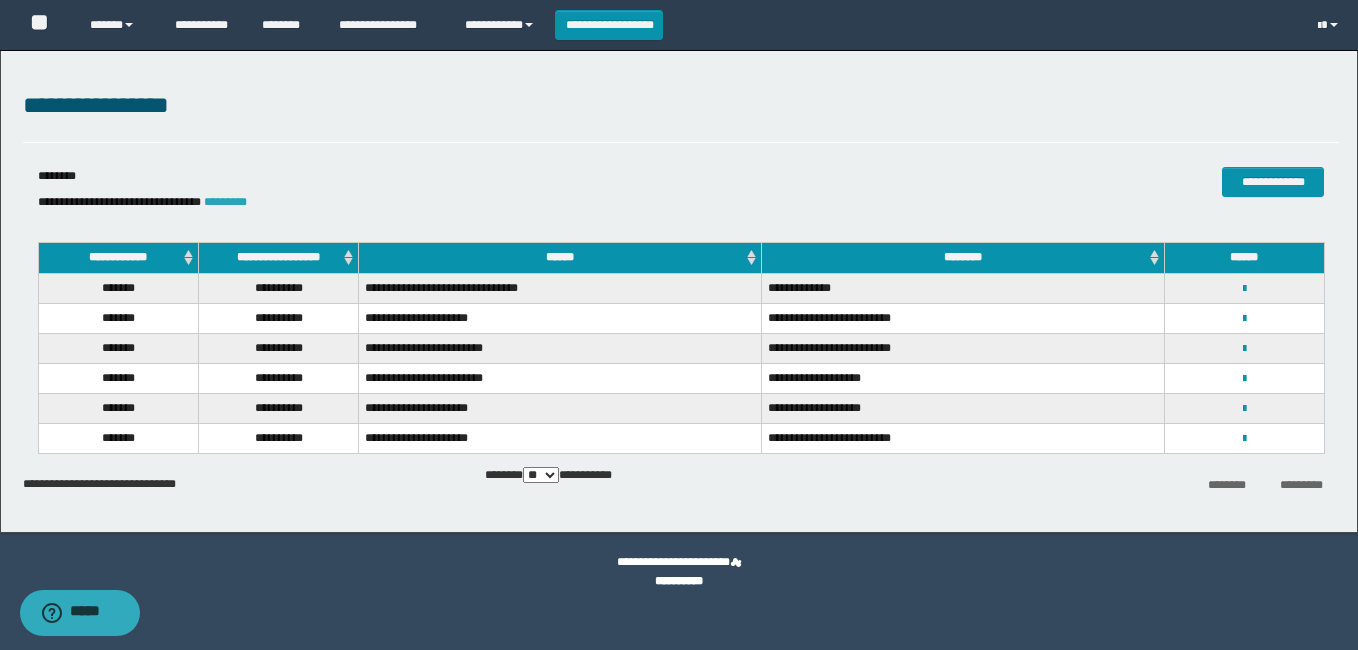 click on "*********" at bounding box center [225, 202] 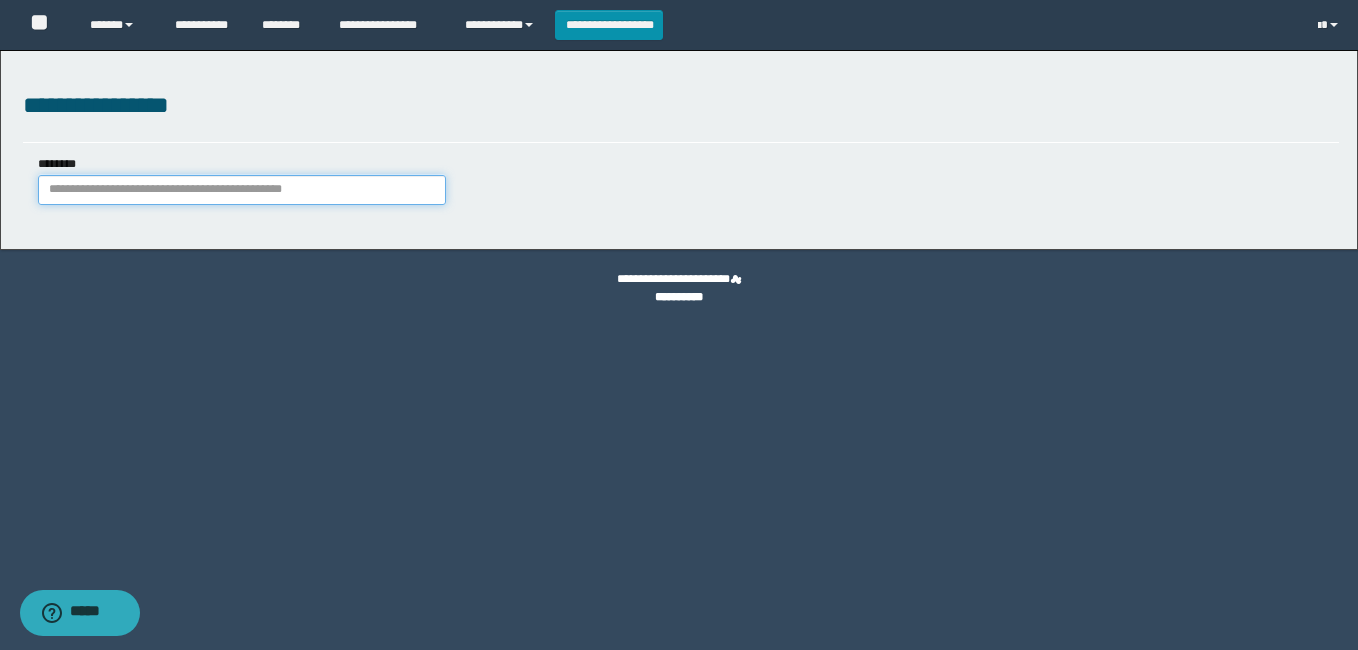 click on "********" at bounding box center (242, 190) 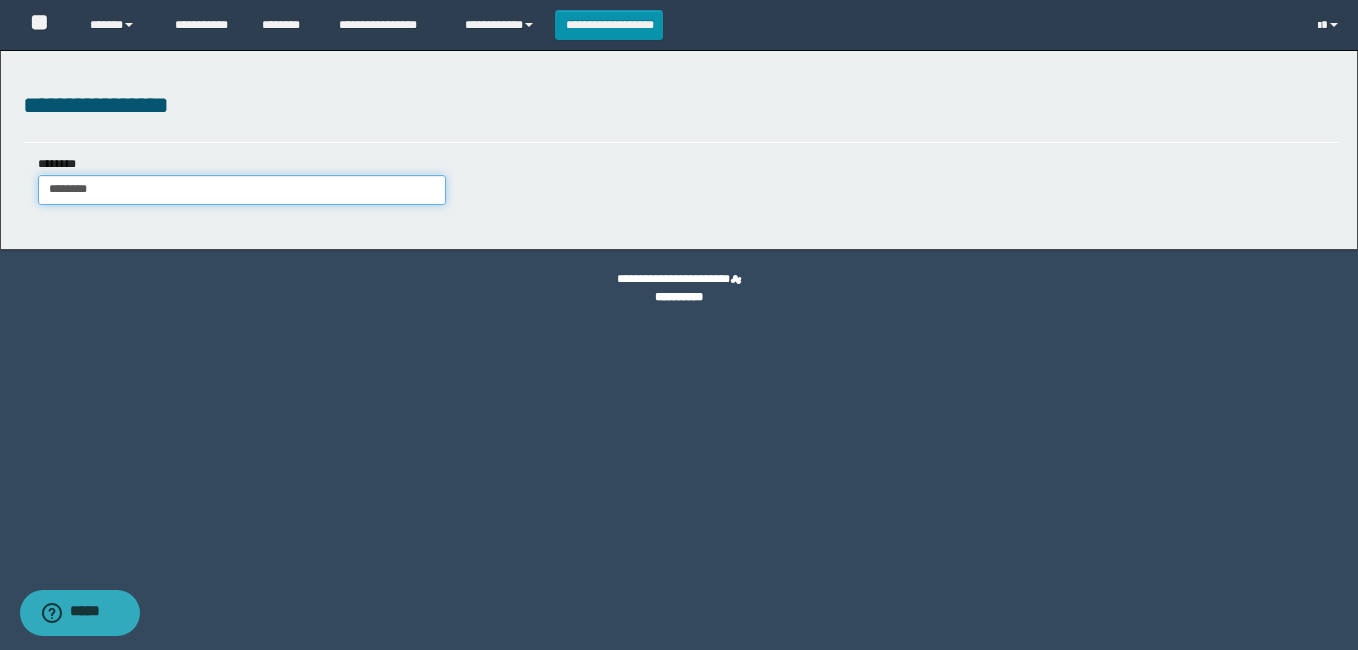 type on "********" 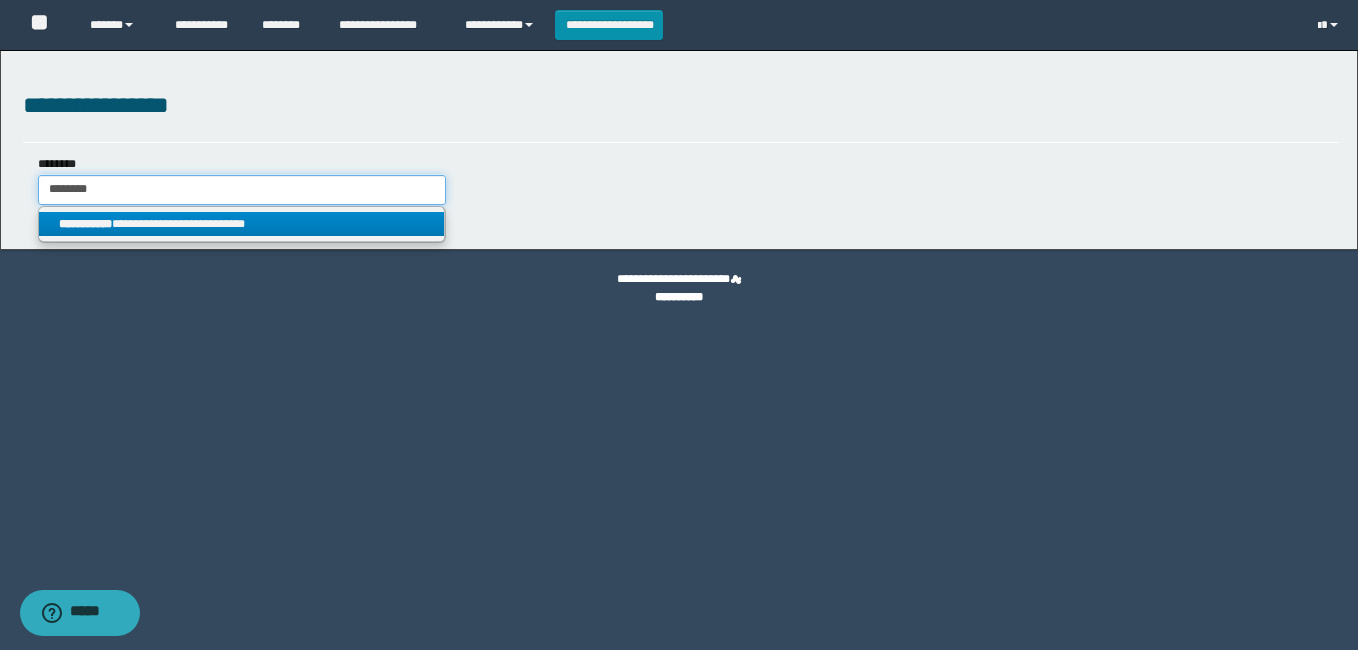 type on "********" 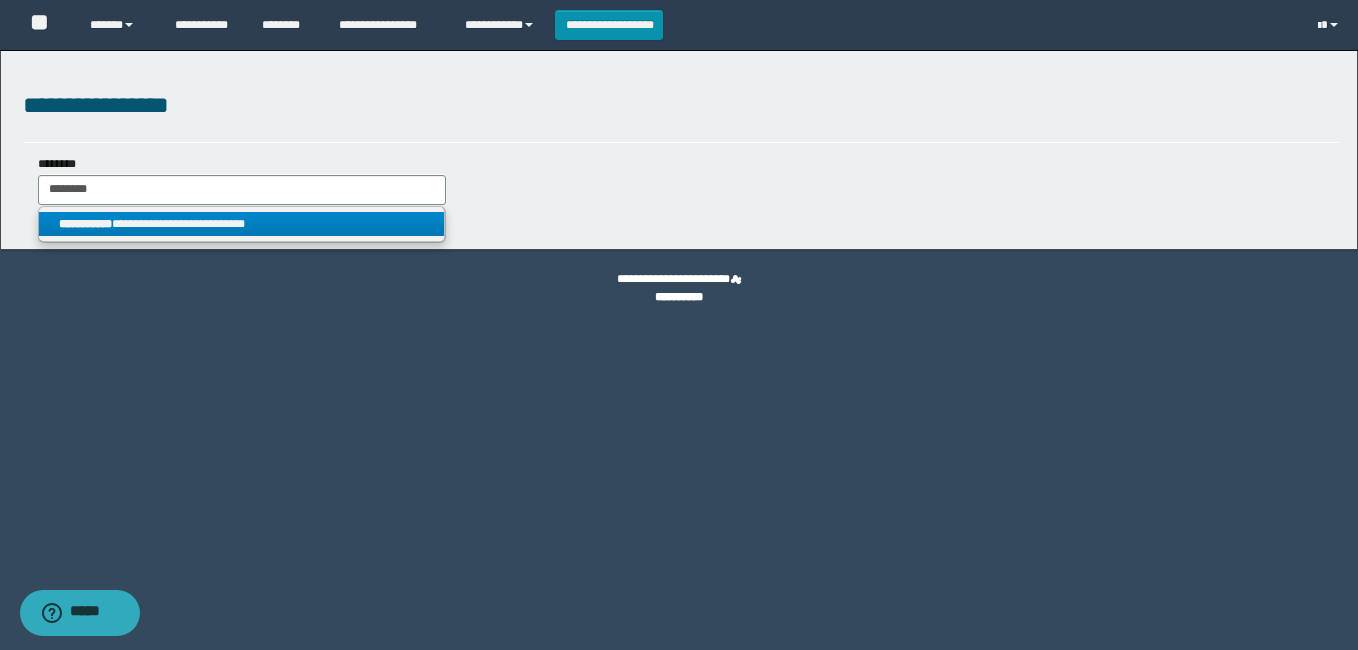 click on "**********" at bounding box center (242, 224) 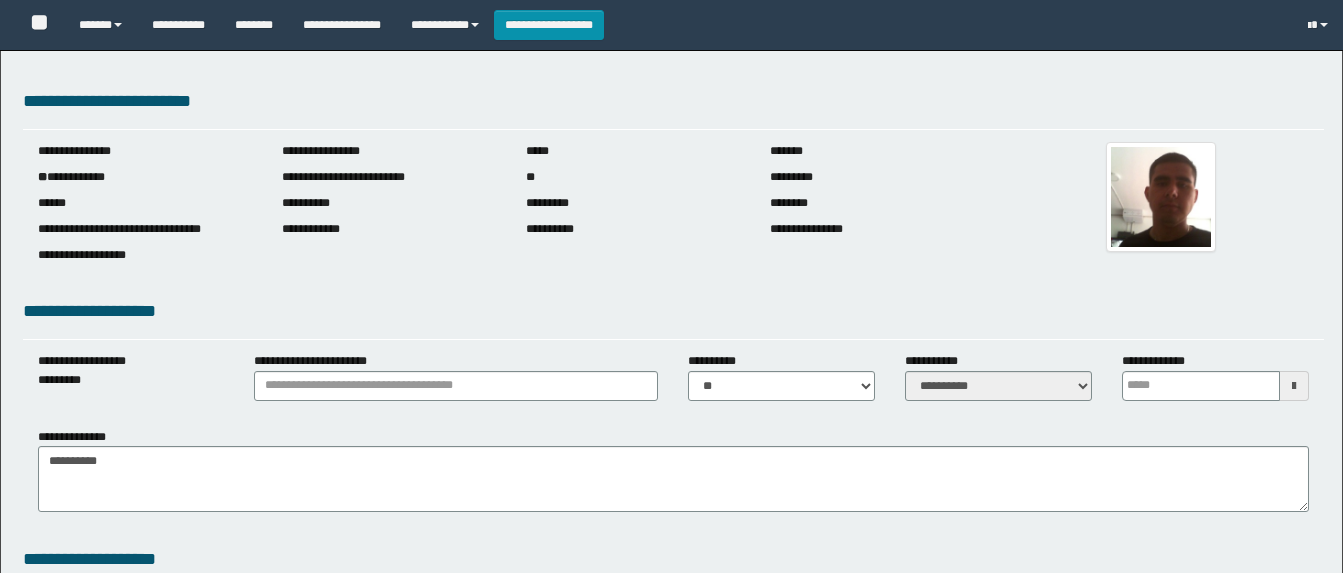 scroll, scrollTop: 0, scrollLeft: 0, axis: both 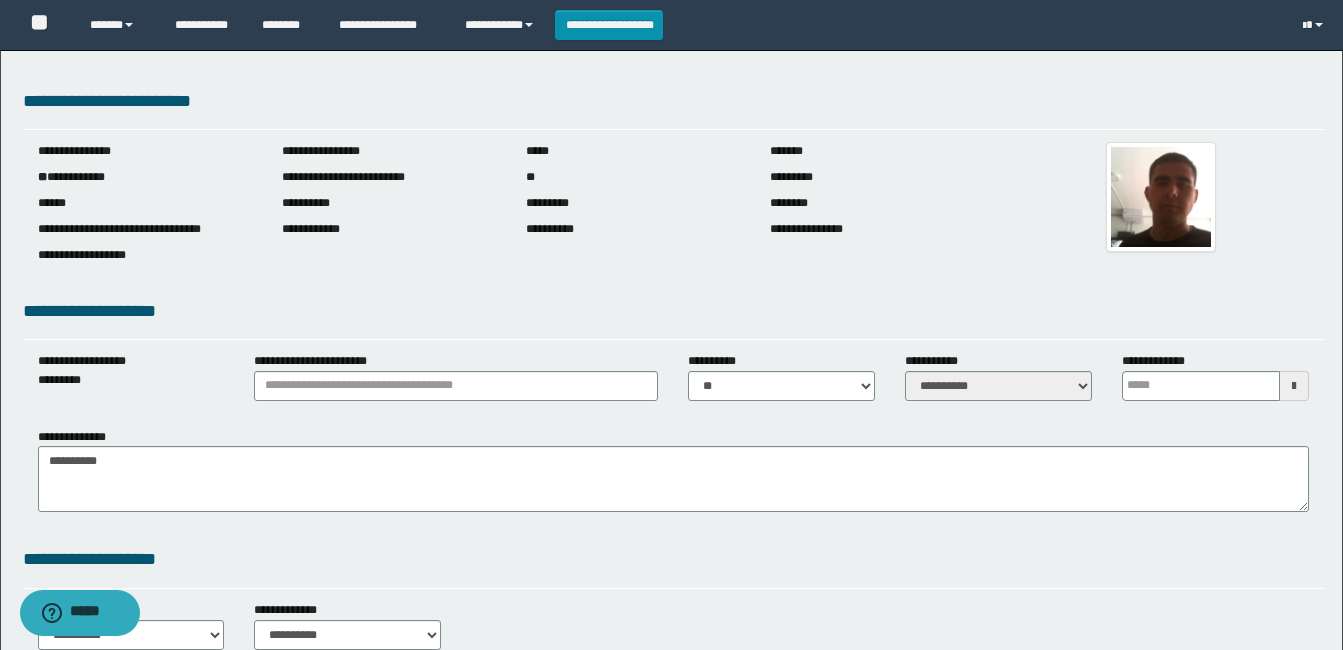 click at bounding box center (1294, 386) 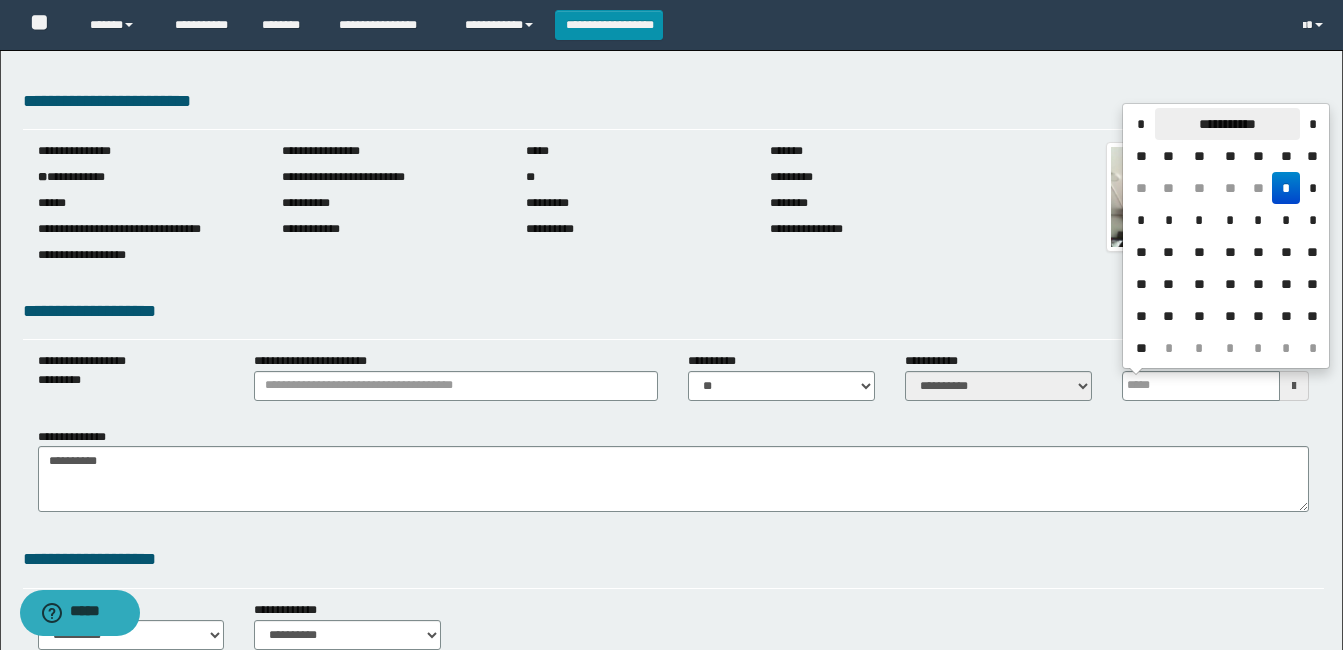 click on "**********" at bounding box center [1227, 124] 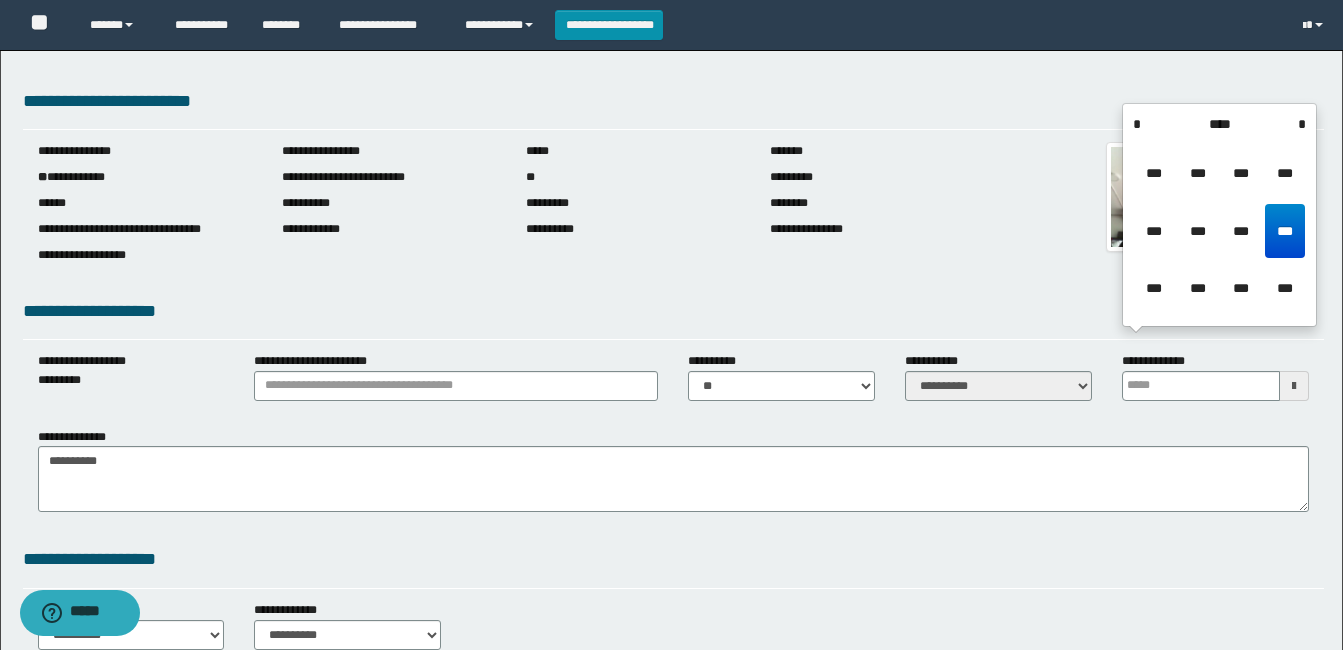 click on "****" at bounding box center [1219, 124] 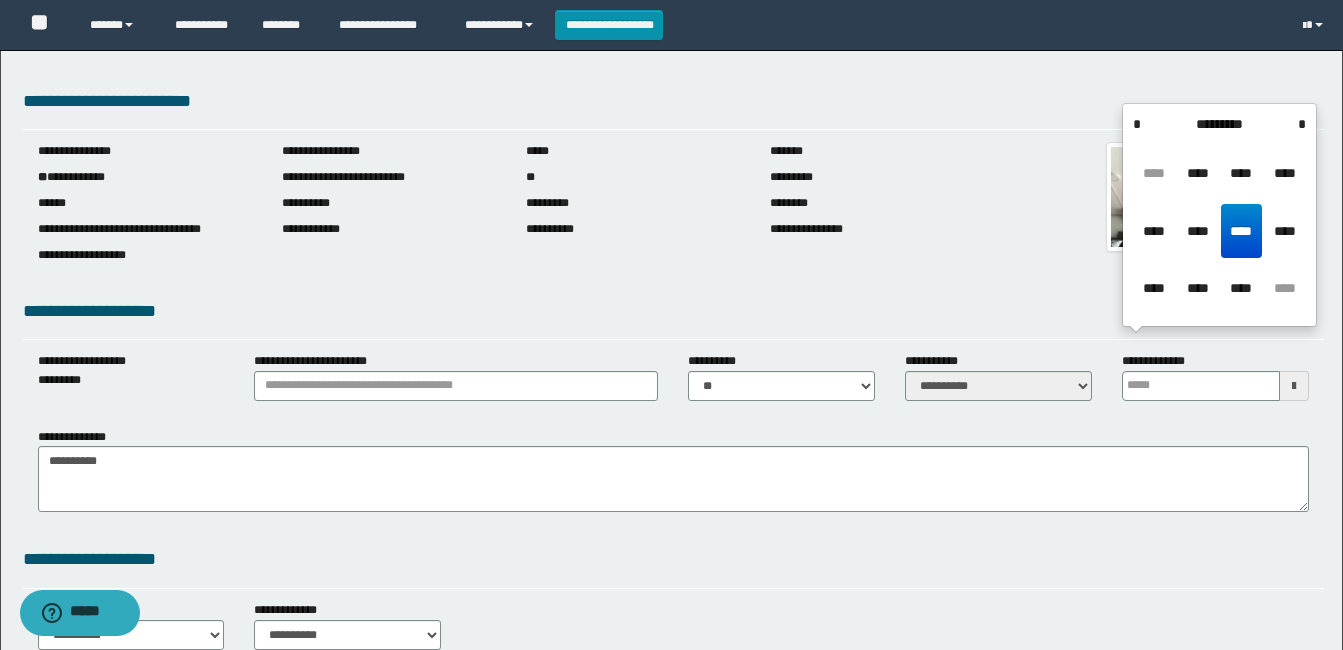 click on "*********" at bounding box center [1219, 124] 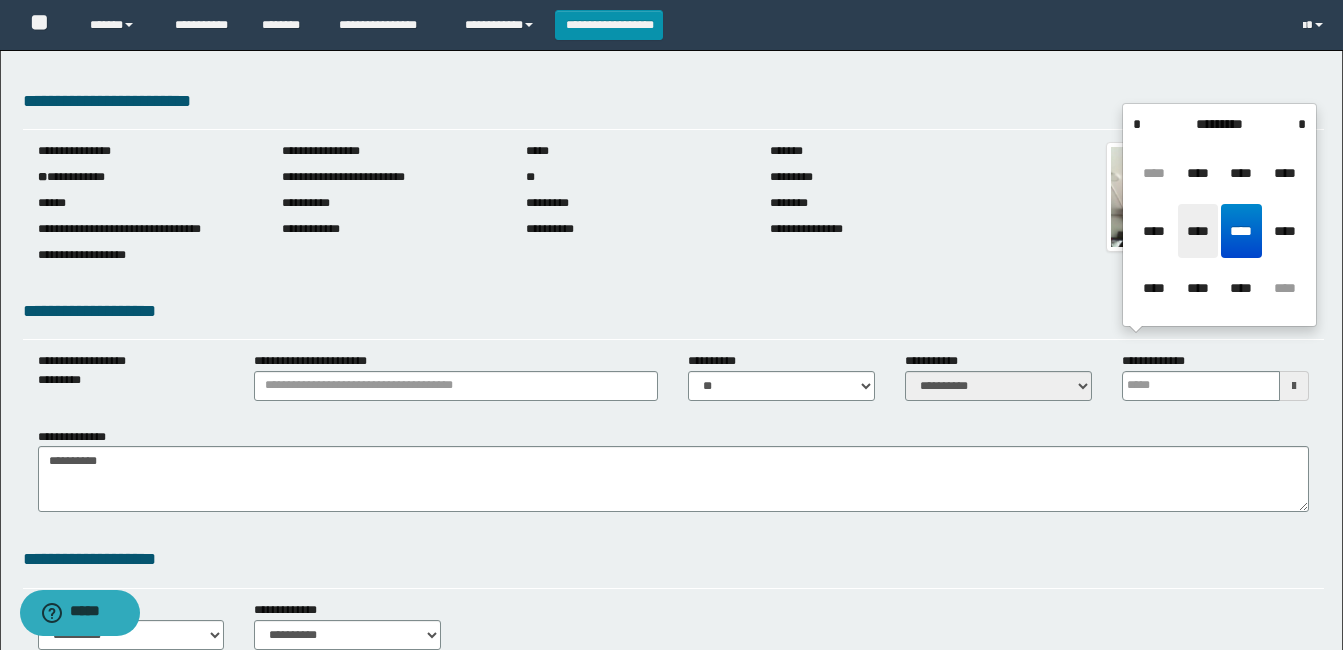 click on "****" at bounding box center (1198, 231) 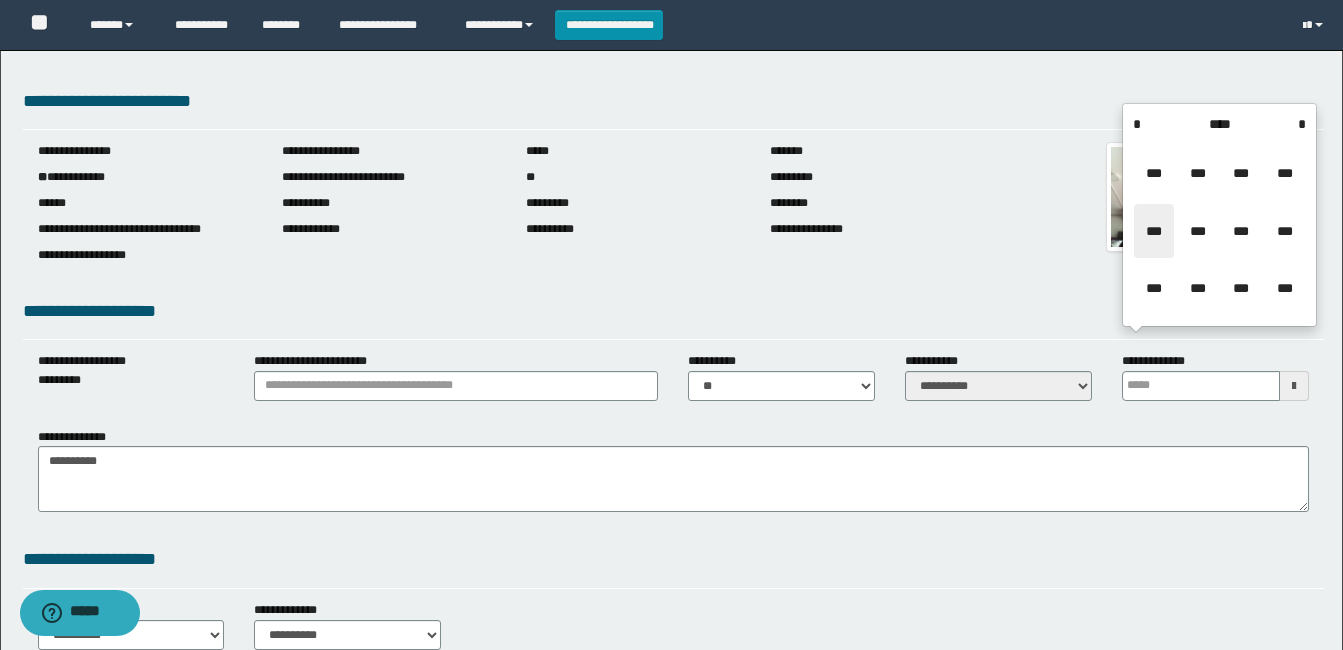click on "***" at bounding box center [1154, 231] 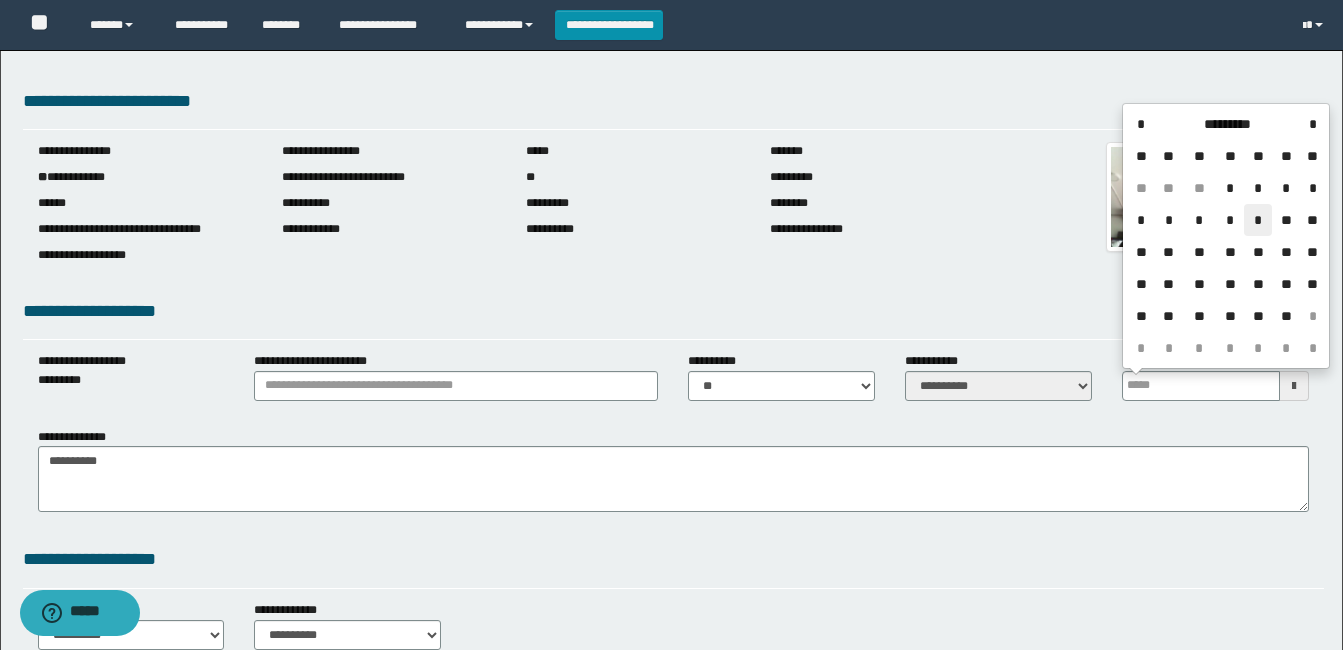 click on "*" at bounding box center (1258, 220) 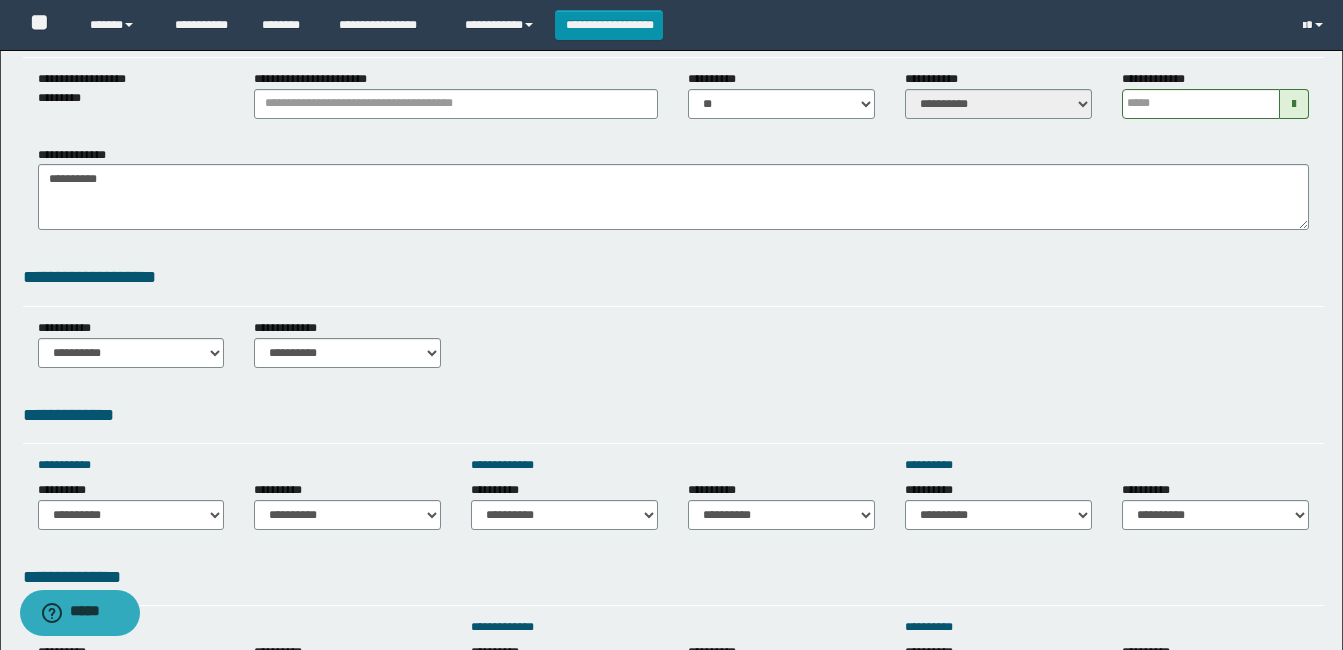 scroll, scrollTop: 300, scrollLeft: 0, axis: vertical 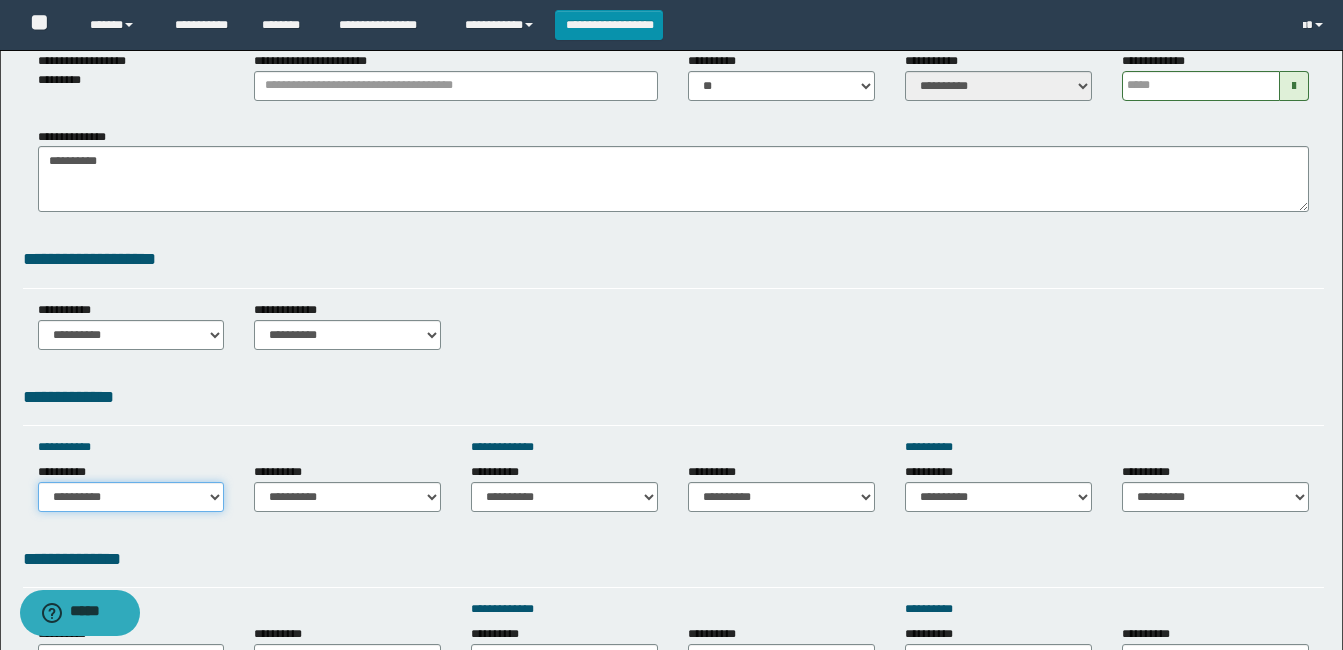 click on "**********" at bounding box center [131, 497] 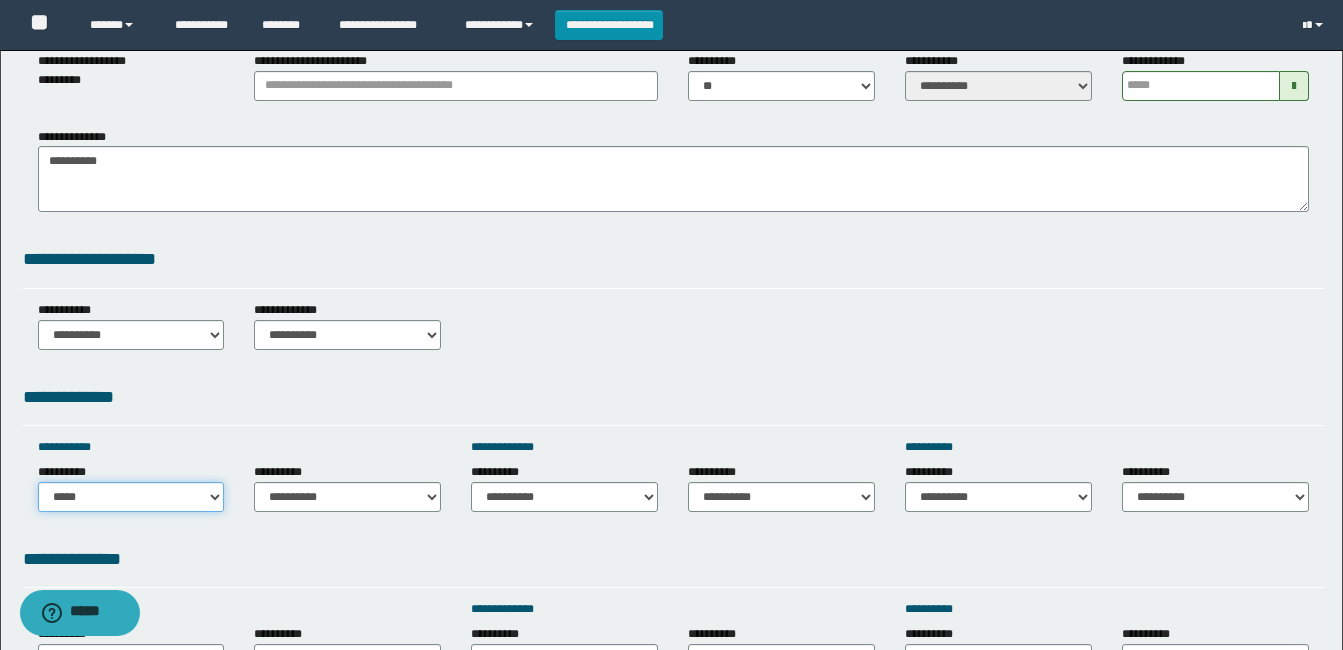 click on "**********" at bounding box center [131, 497] 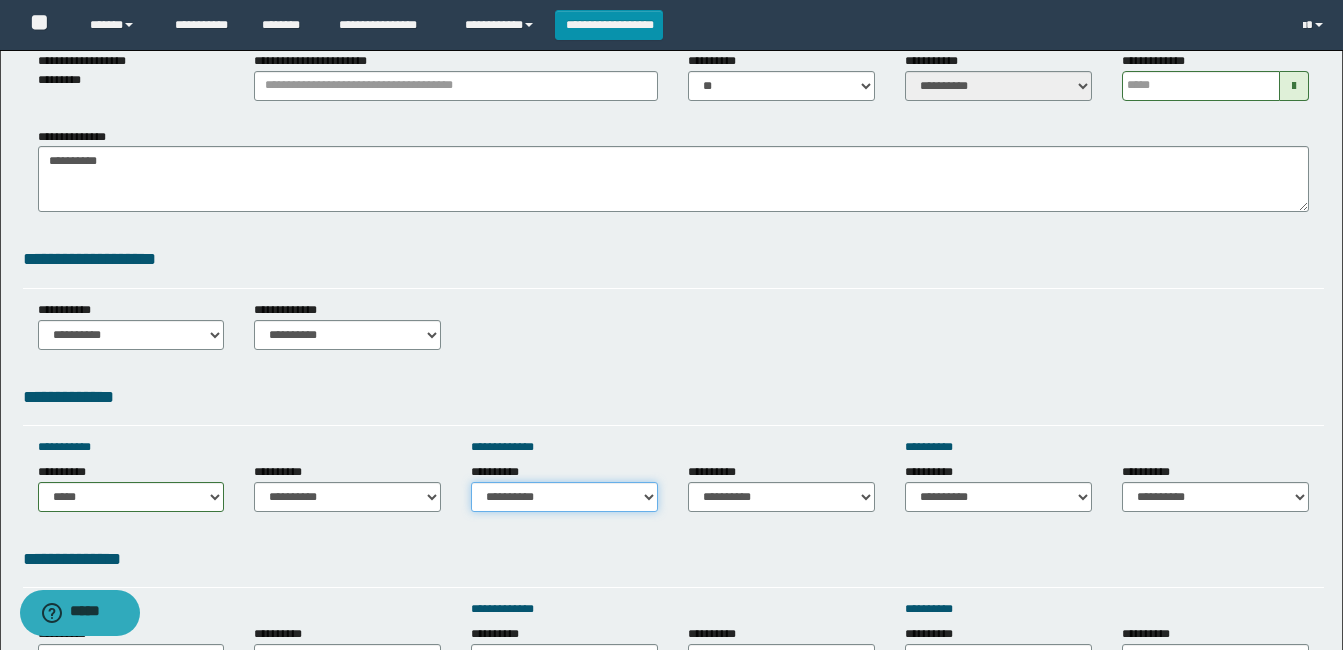 click on "**********" at bounding box center [564, 497] 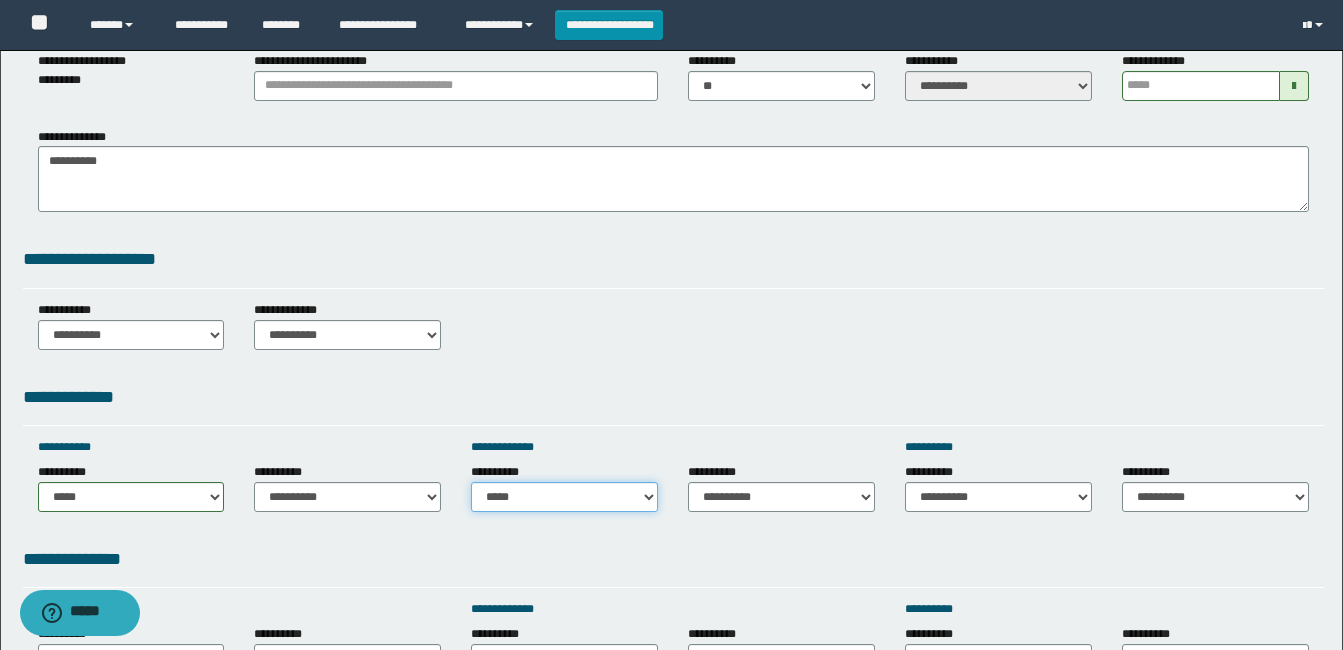 click on "**********" at bounding box center (564, 497) 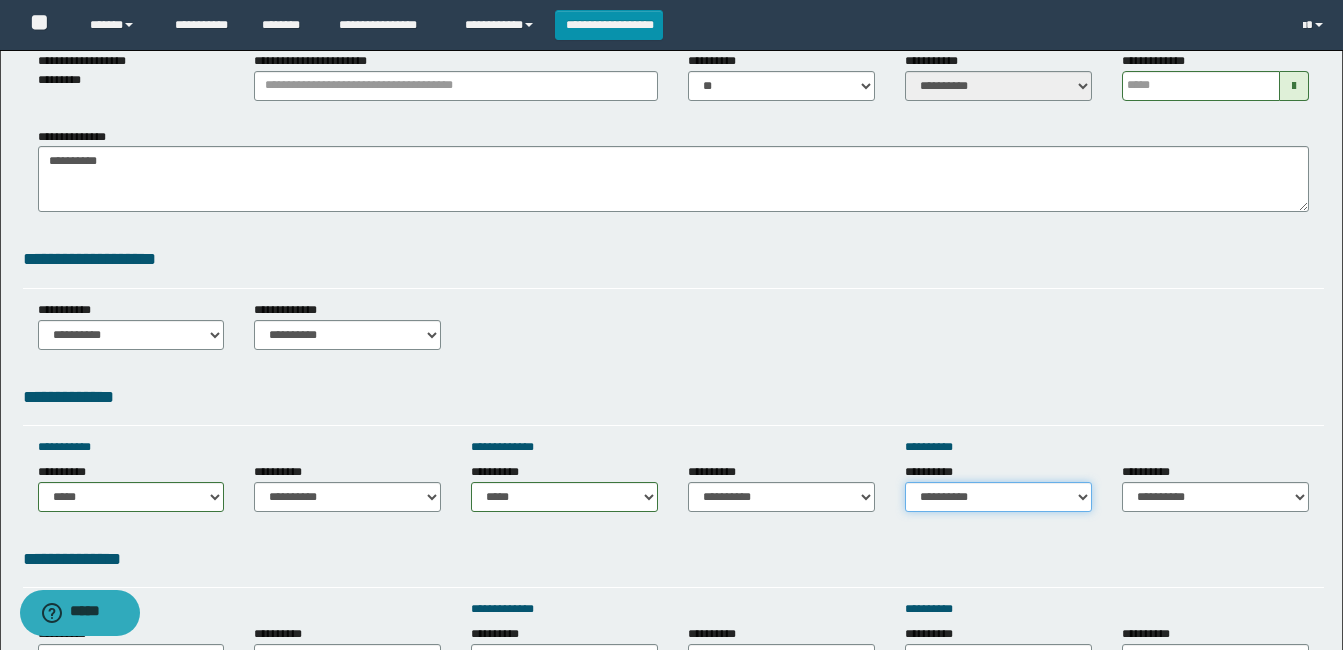 click on "**********" at bounding box center [998, 497] 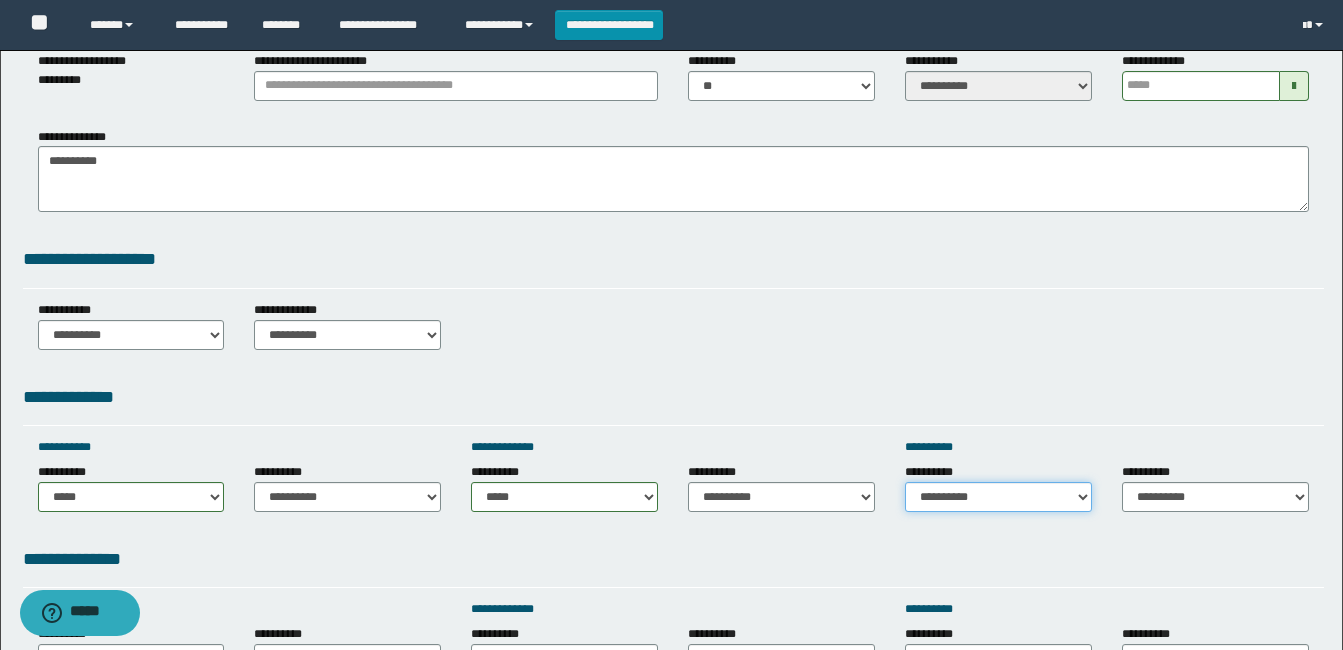 select on "*****" 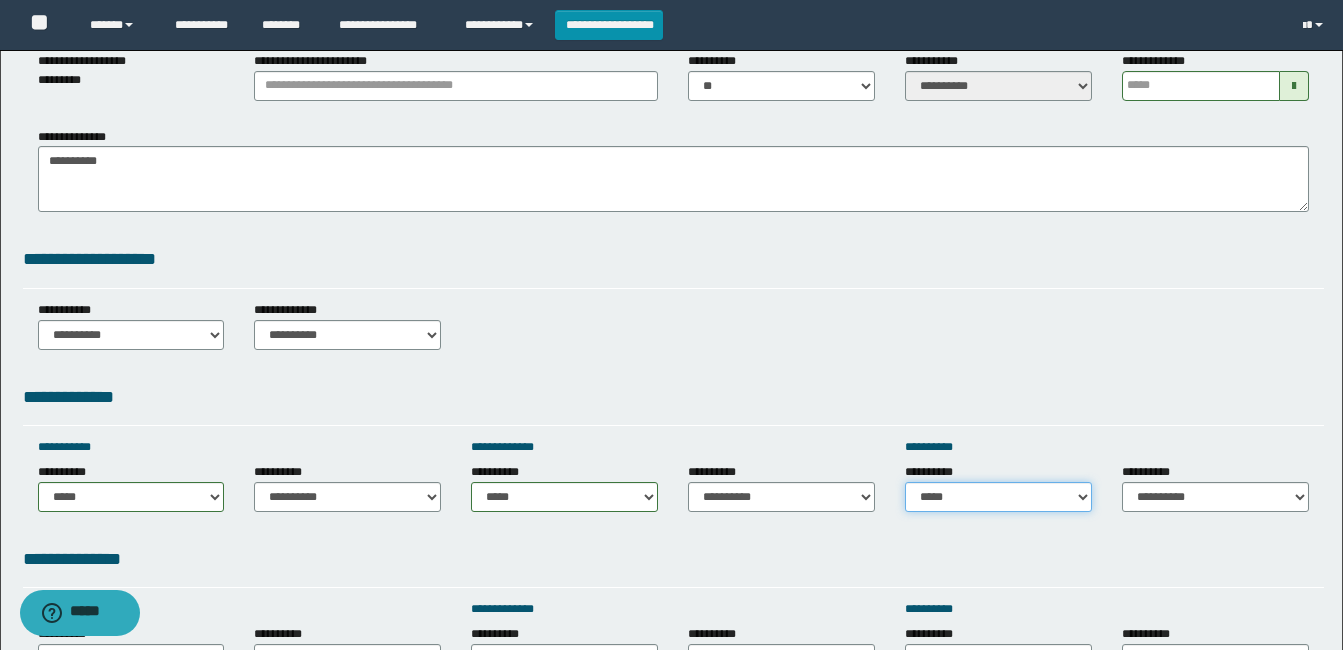 click on "**********" at bounding box center (998, 497) 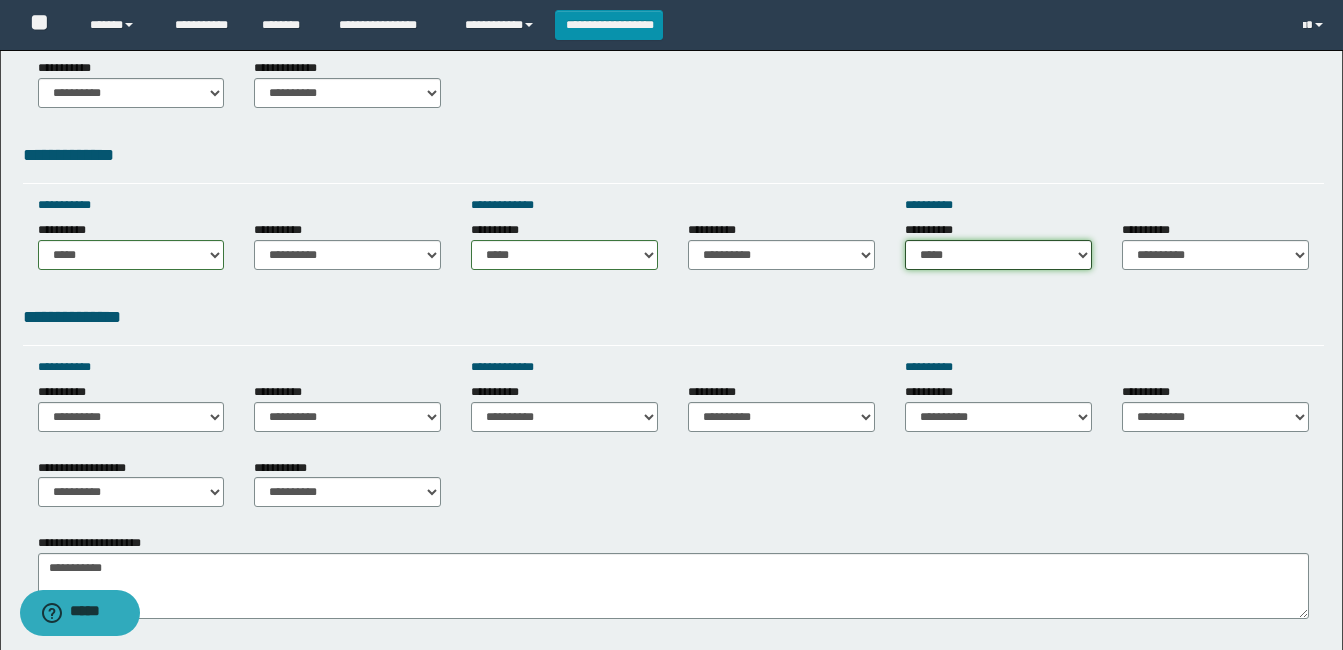 scroll, scrollTop: 600, scrollLeft: 0, axis: vertical 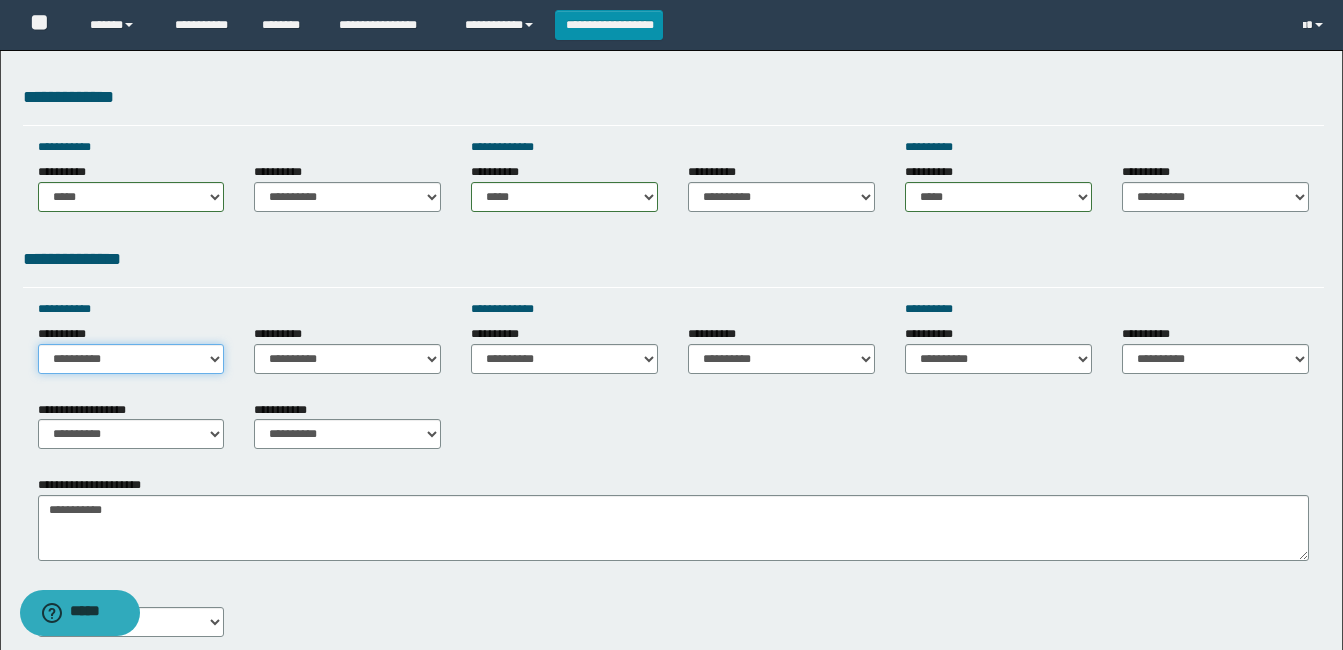 click on "**********" at bounding box center (131, 359) 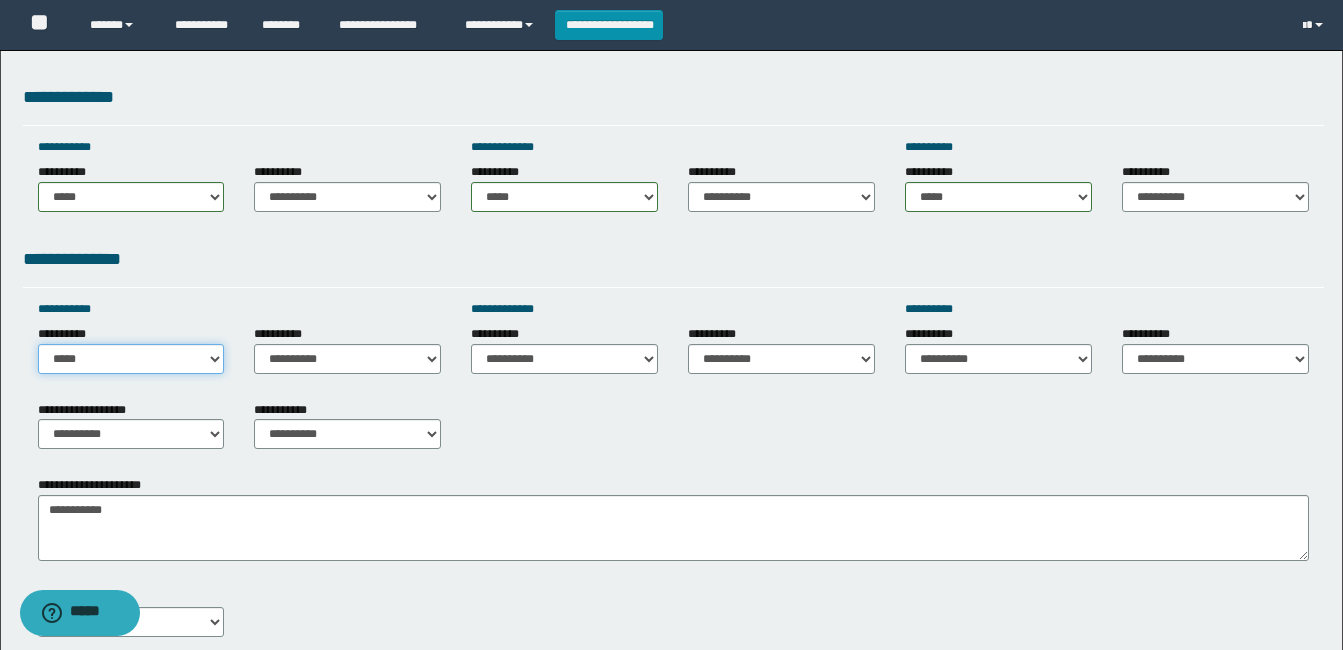click on "**********" at bounding box center (131, 359) 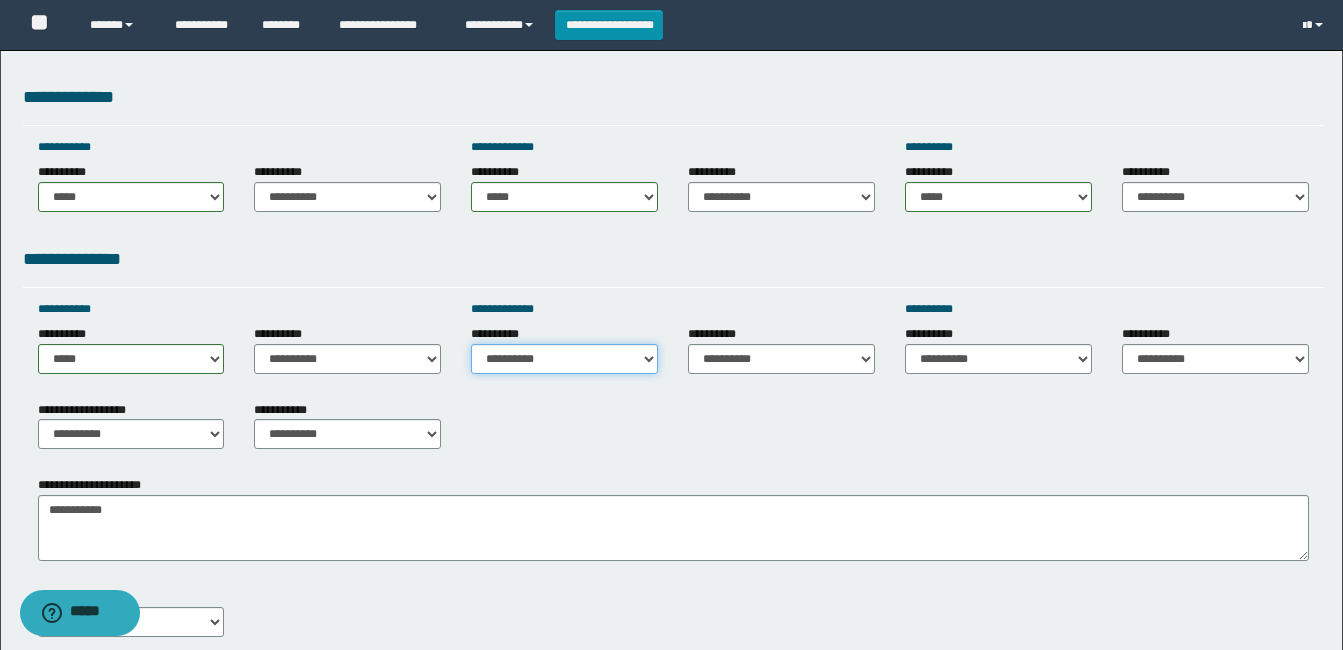 click on "**********" at bounding box center [564, 359] 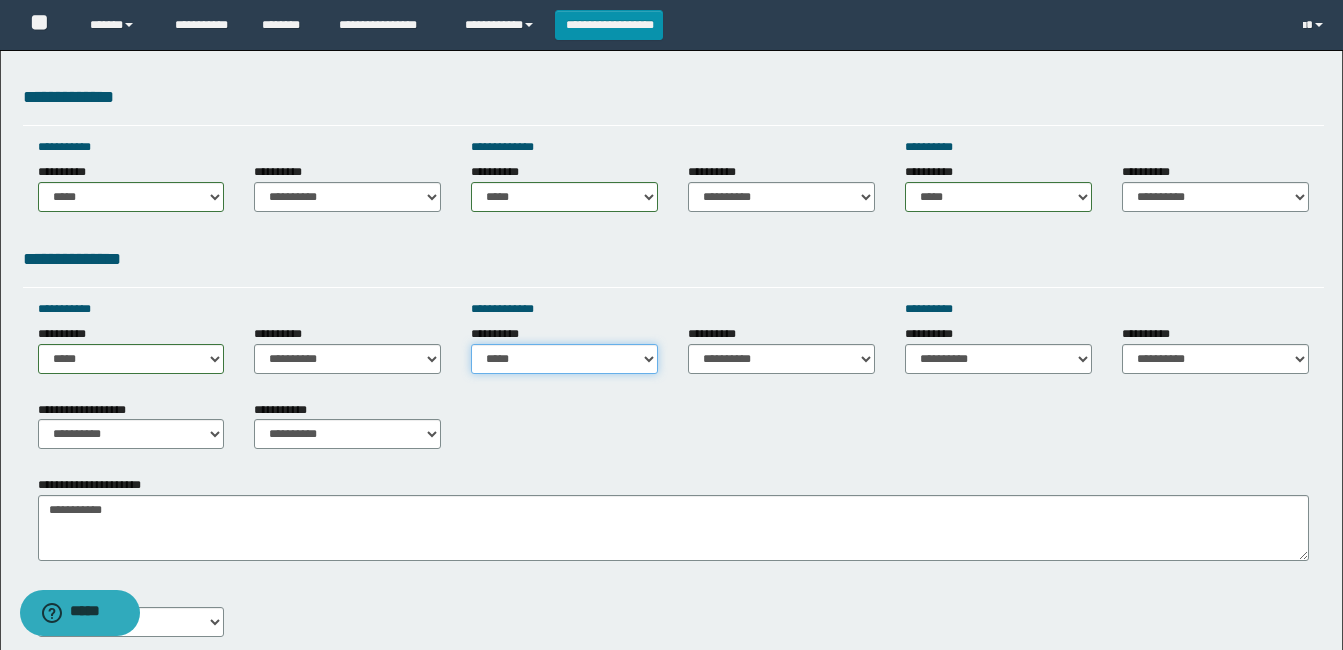 click on "**********" at bounding box center [564, 359] 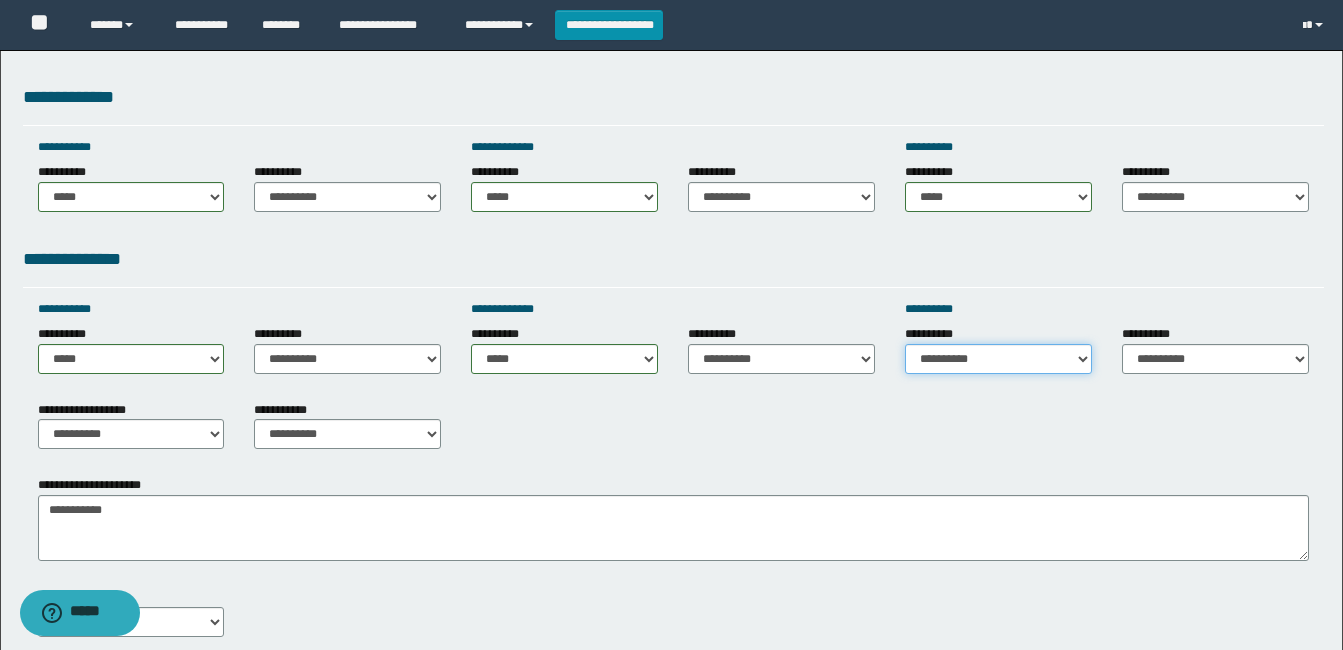 click on "**********" at bounding box center [998, 359] 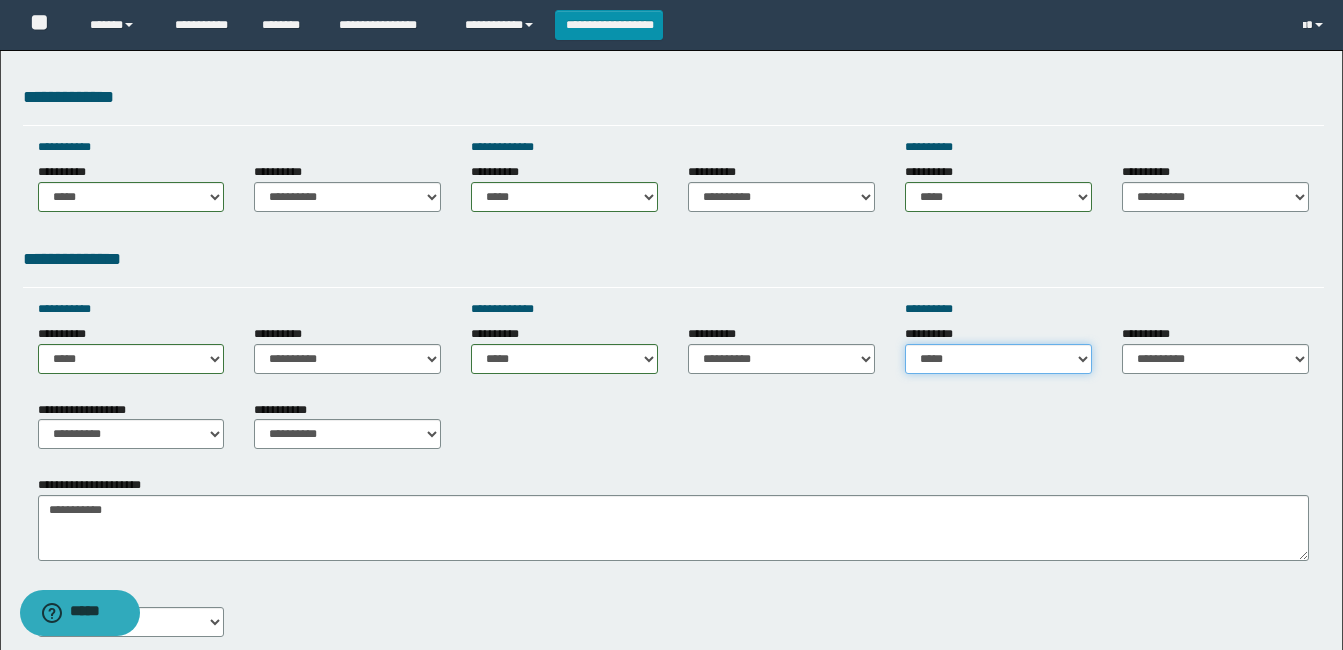 click on "**********" at bounding box center [998, 359] 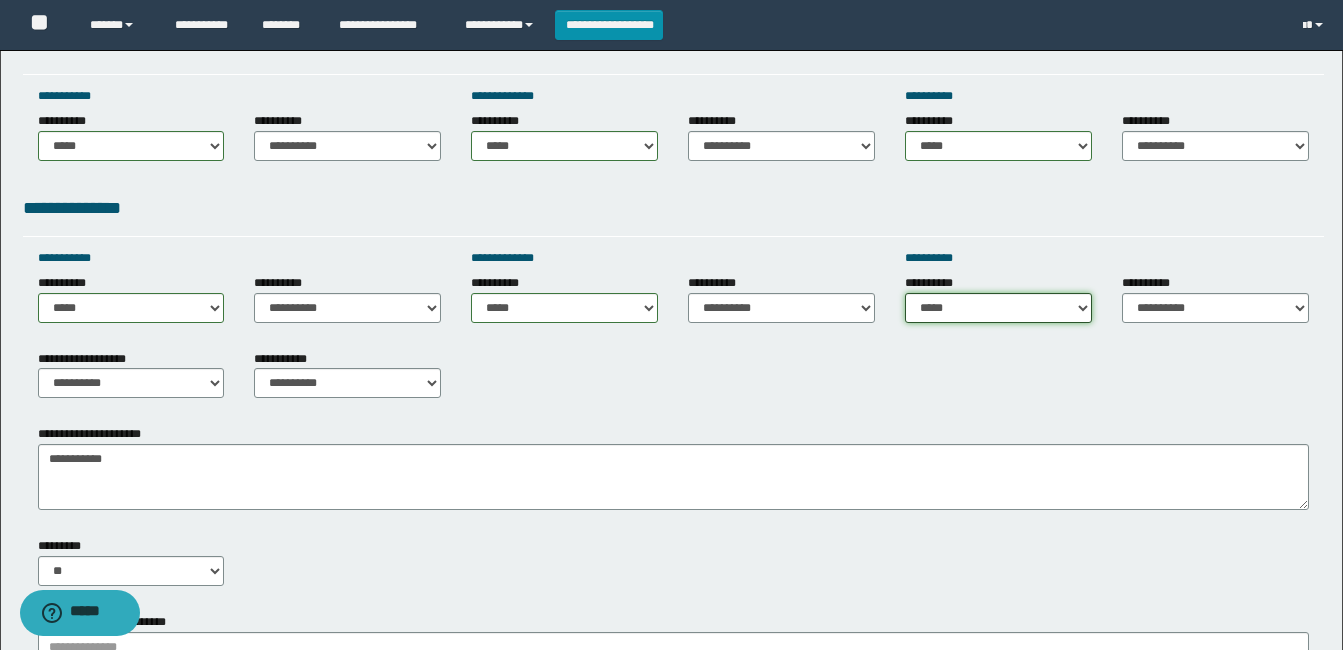 scroll, scrollTop: 600, scrollLeft: 0, axis: vertical 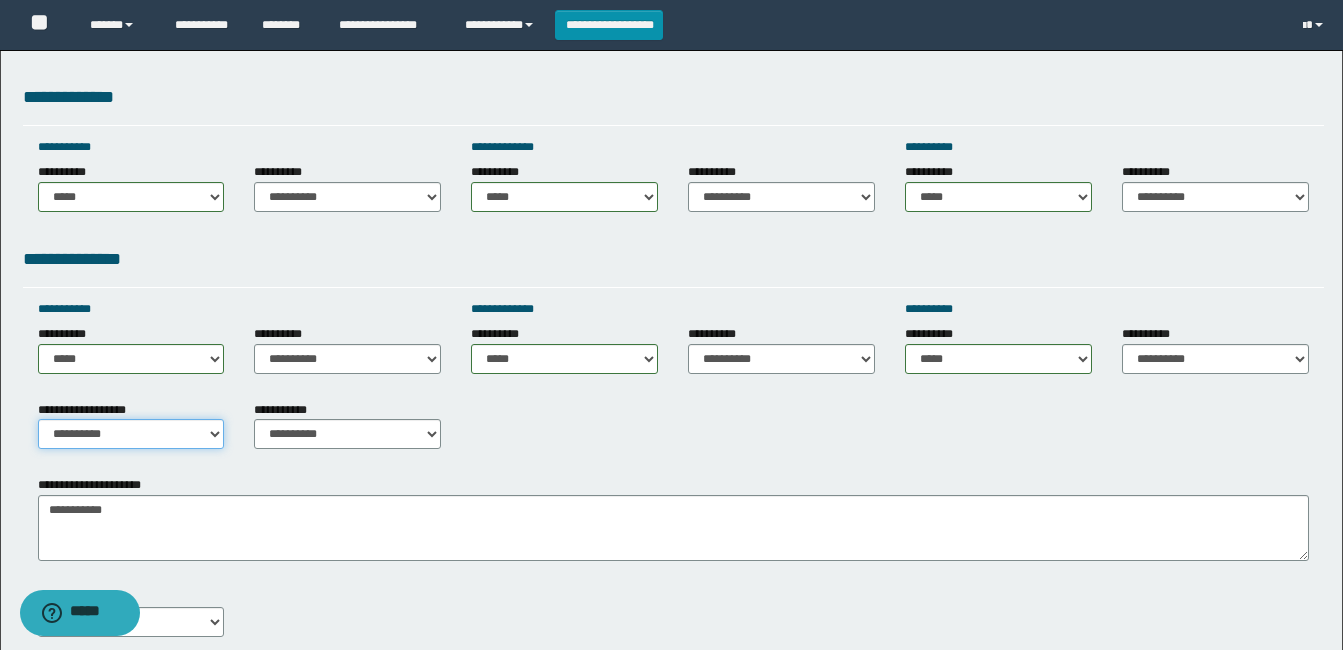 click on "**********" at bounding box center (131, 434) 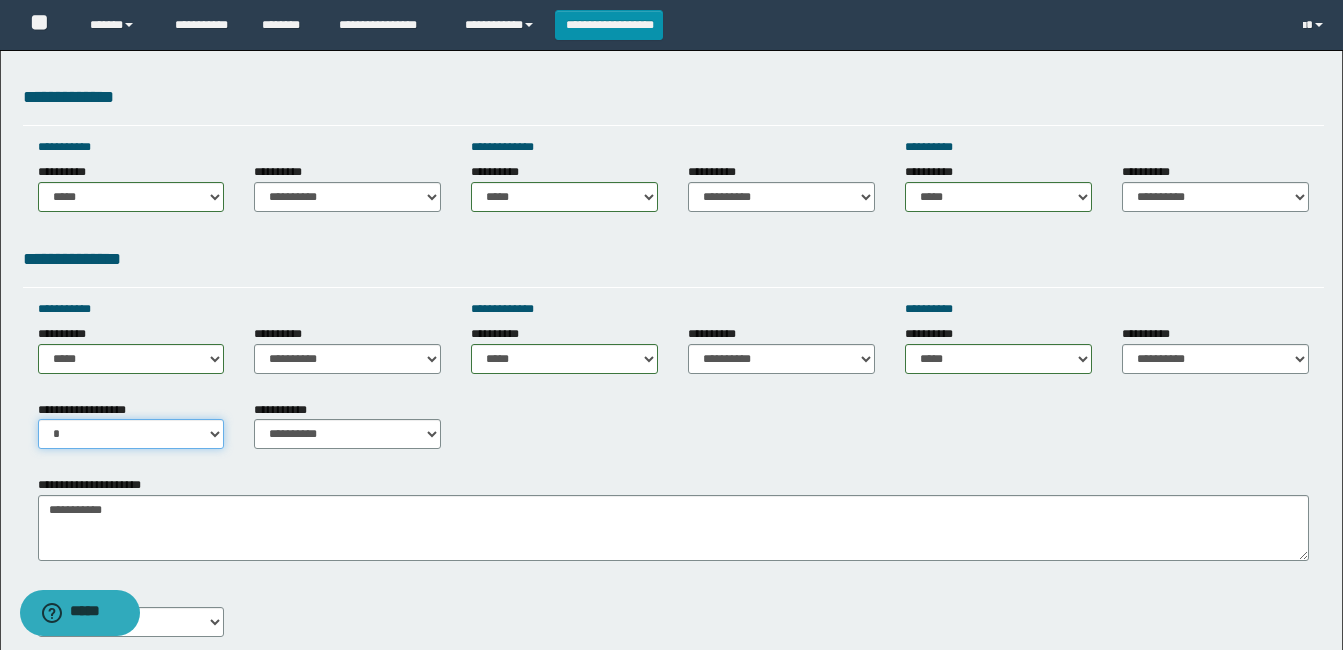 click on "**********" at bounding box center (131, 434) 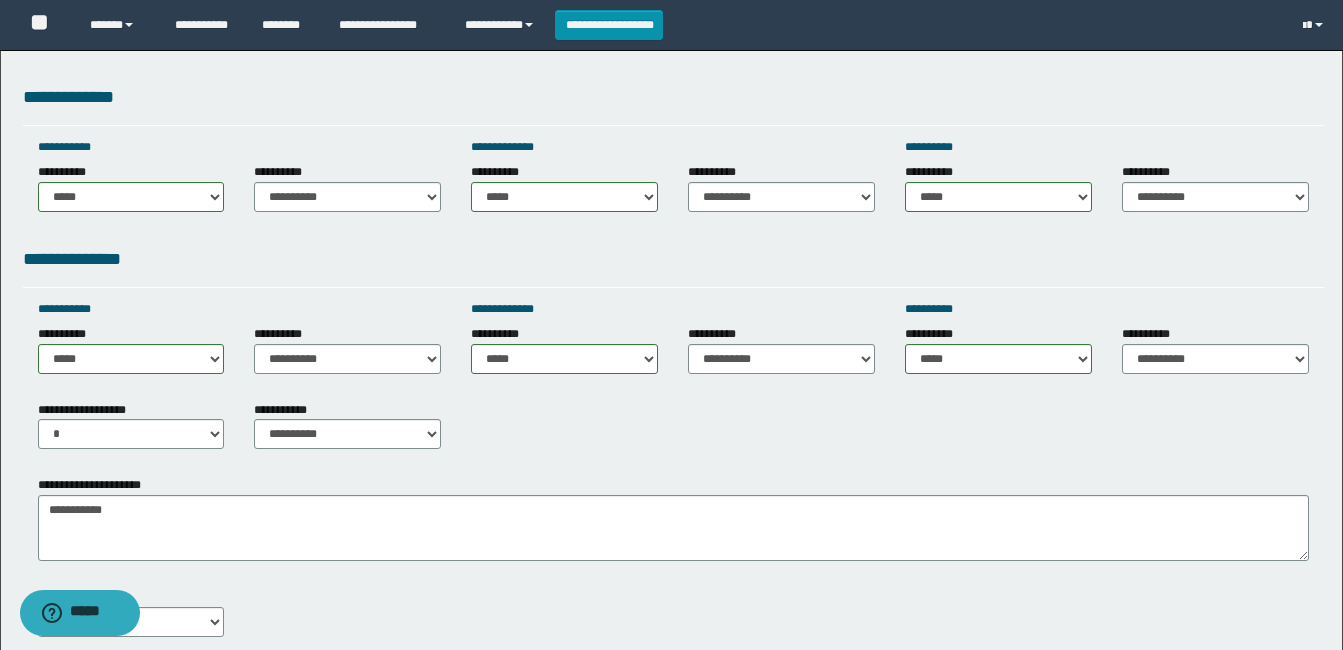 click on "**********" at bounding box center [131, 33] 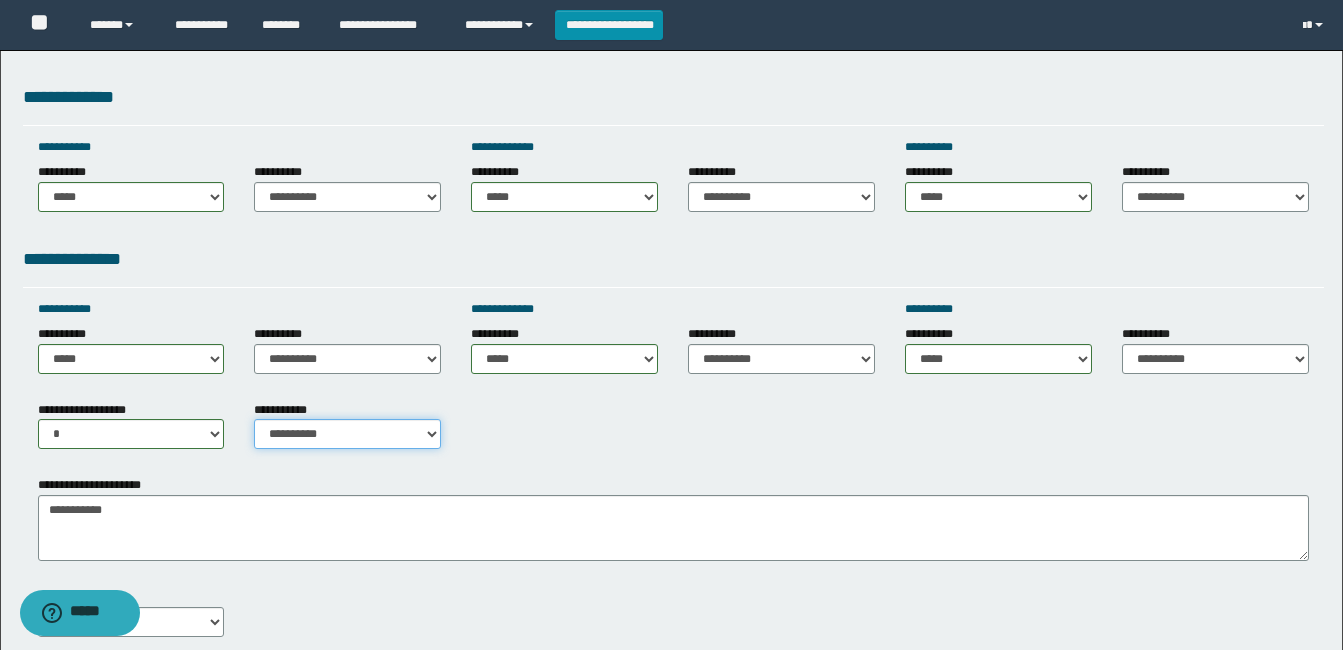 click on "**********" at bounding box center [347, 434] 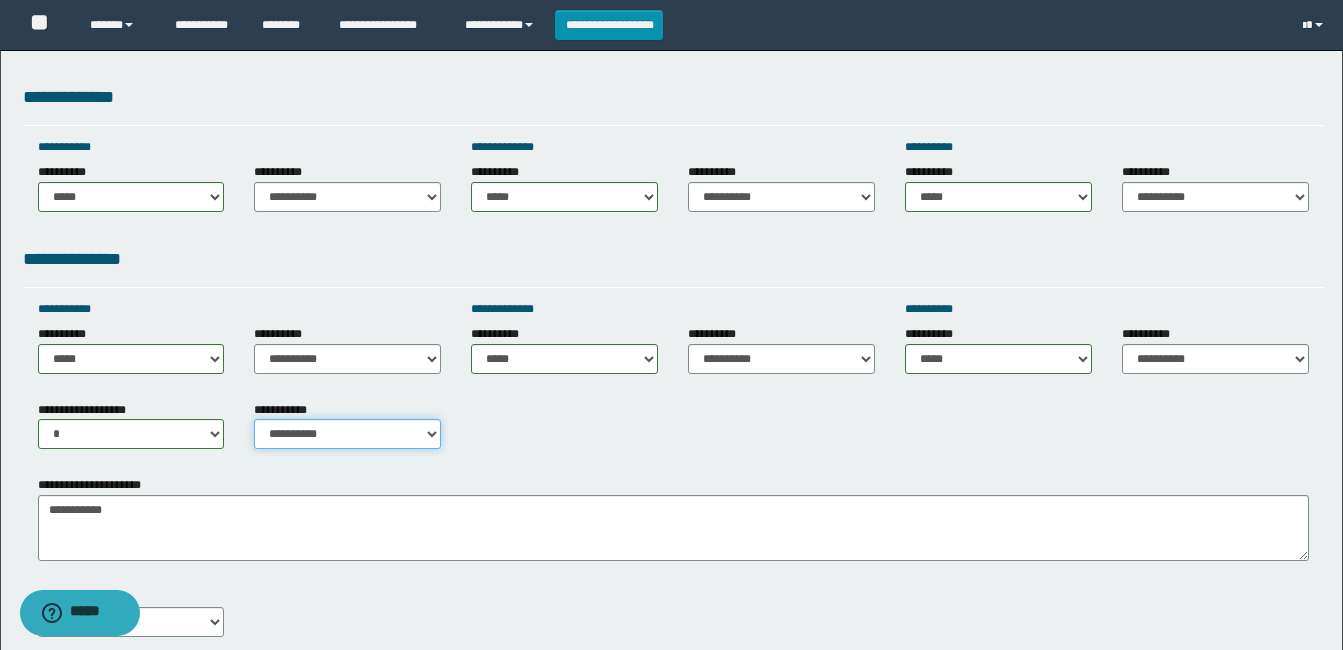 select on "*" 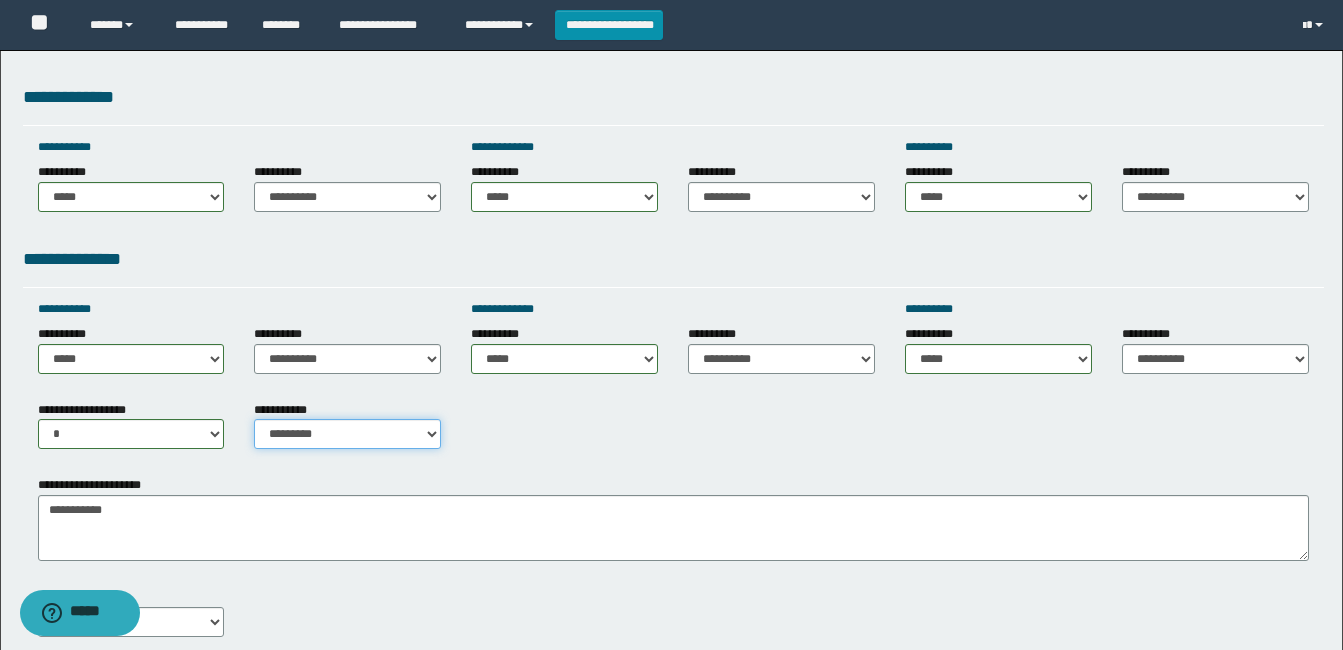click on "**********" at bounding box center [347, 434] 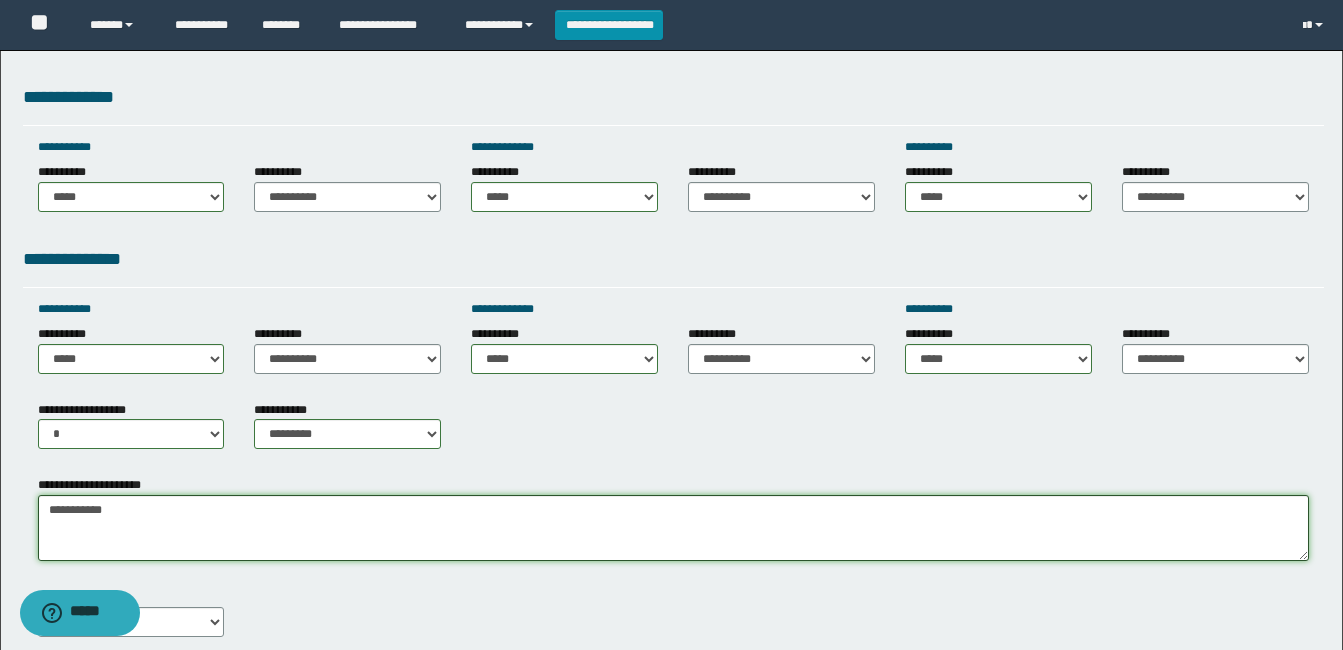 click on "**********" at bounding box center (673, 528) 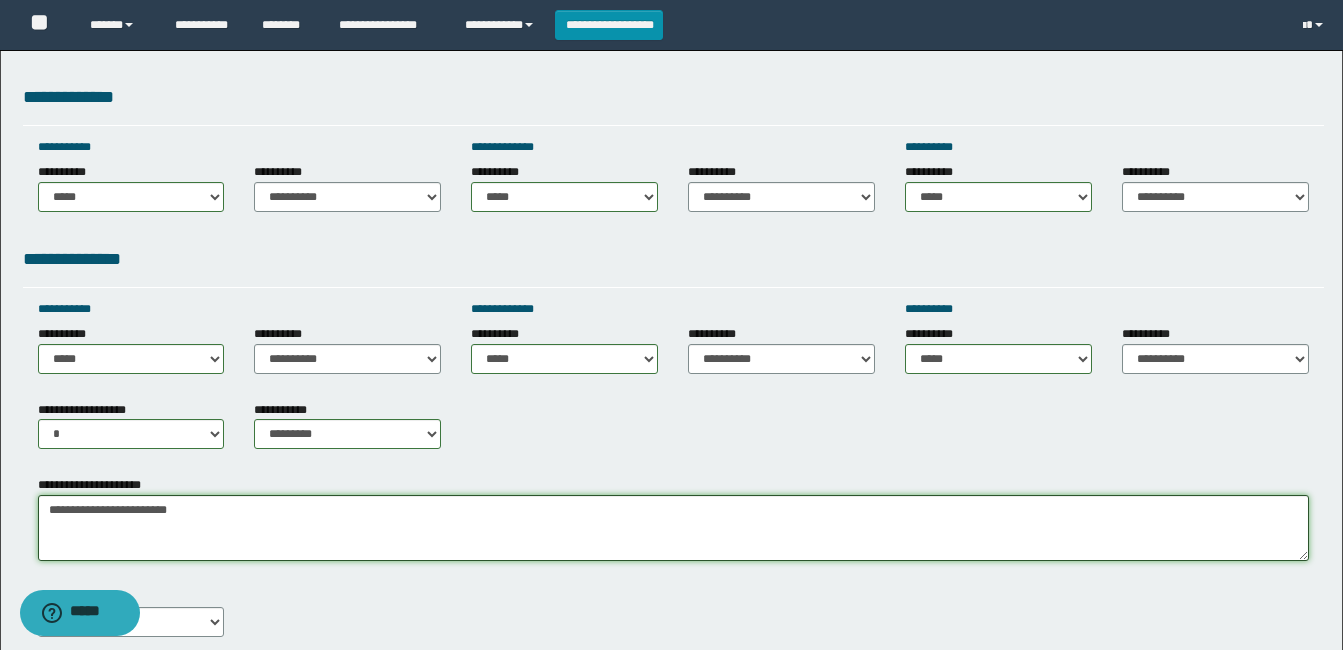 click on "**********" at bounding box center [673, 528] 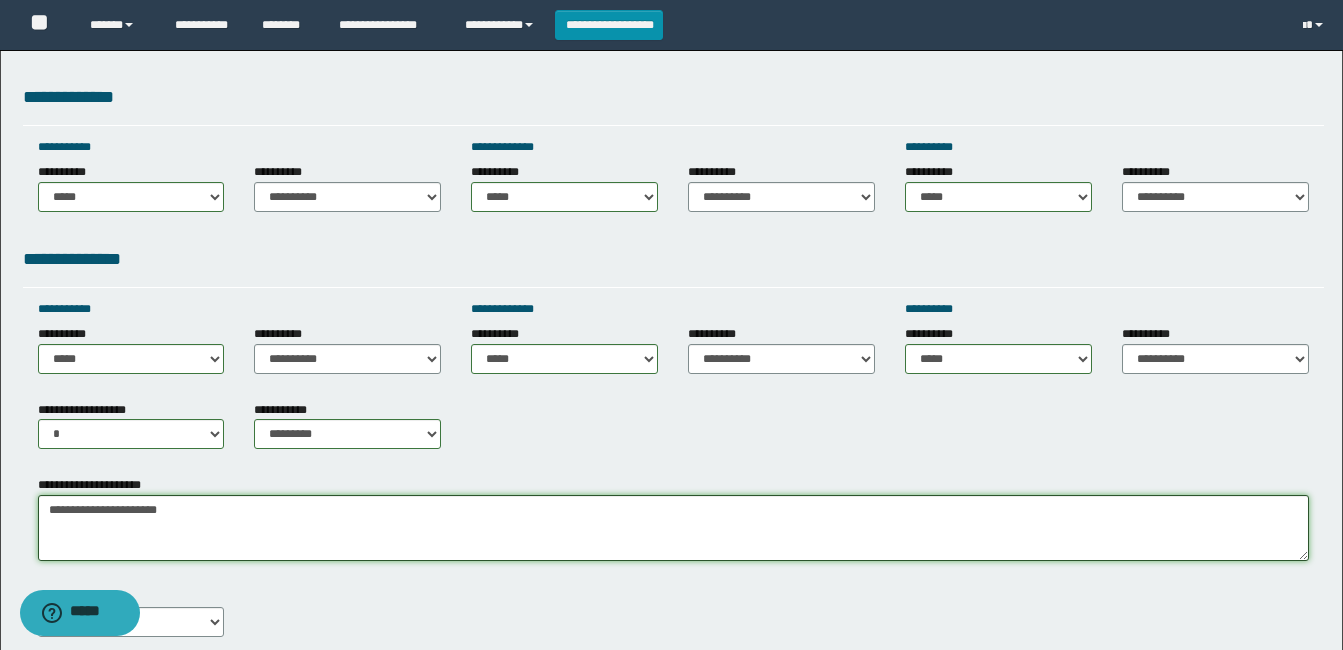 drag, startPoint x: 184, startPoint y: 508, endPoint x: 116, endPoint y: 506, distance: 68.0294 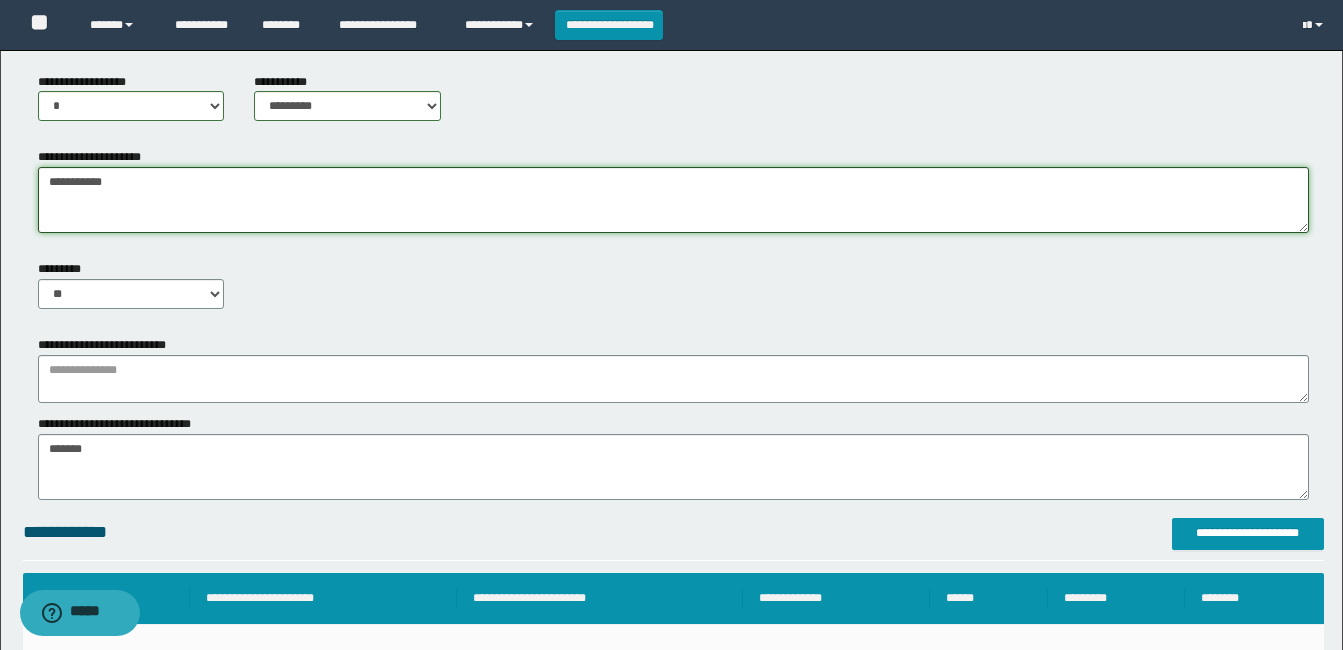 scroll, scrollTop: 900, scrollLeft: 0, axis: vertical 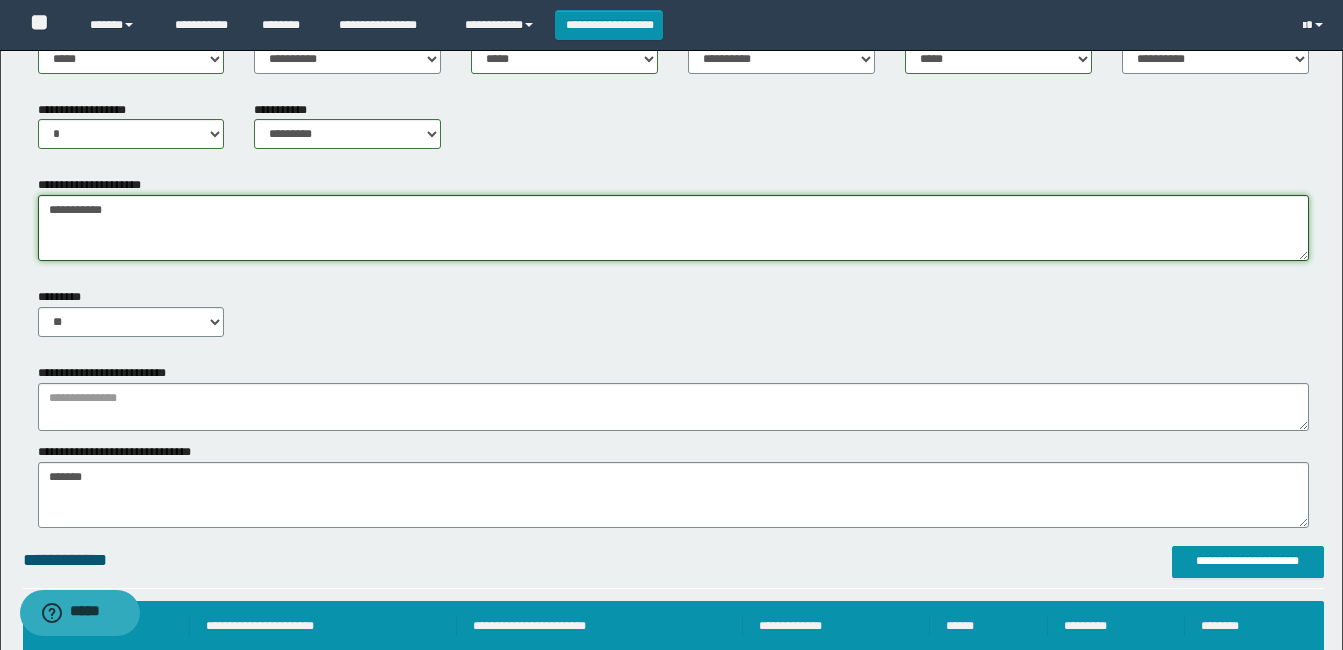type on "**********" 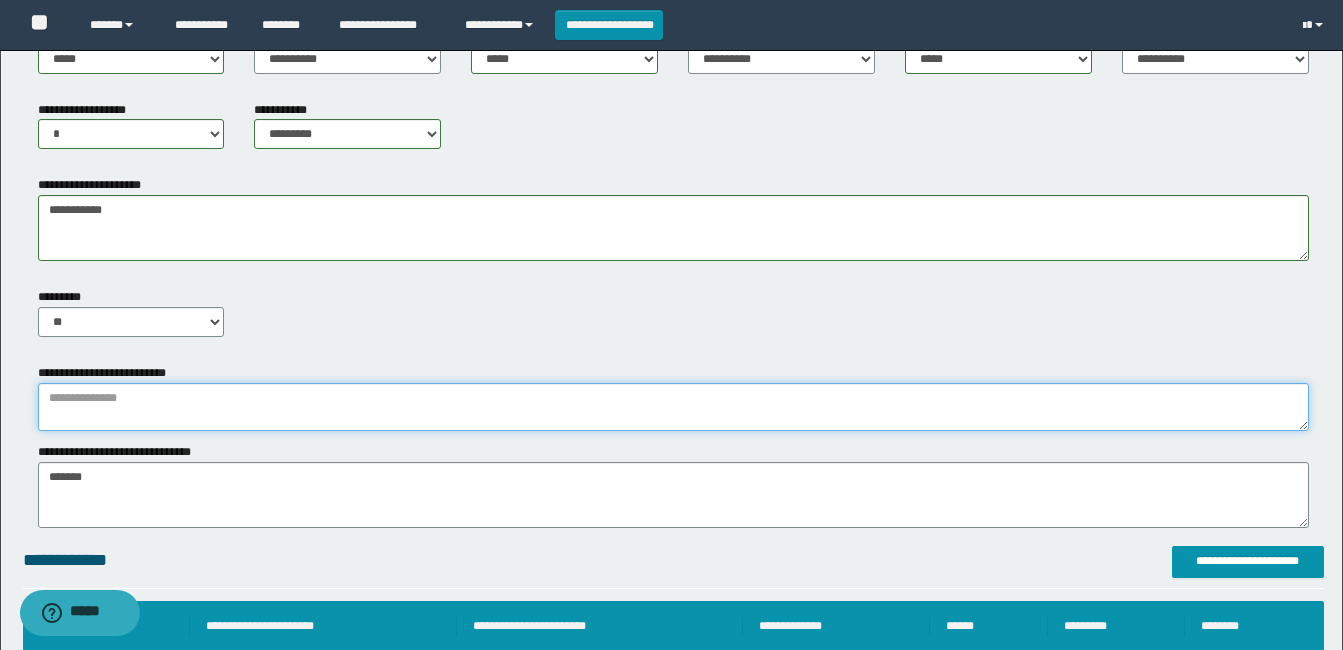click at bounding box center [673, 407] 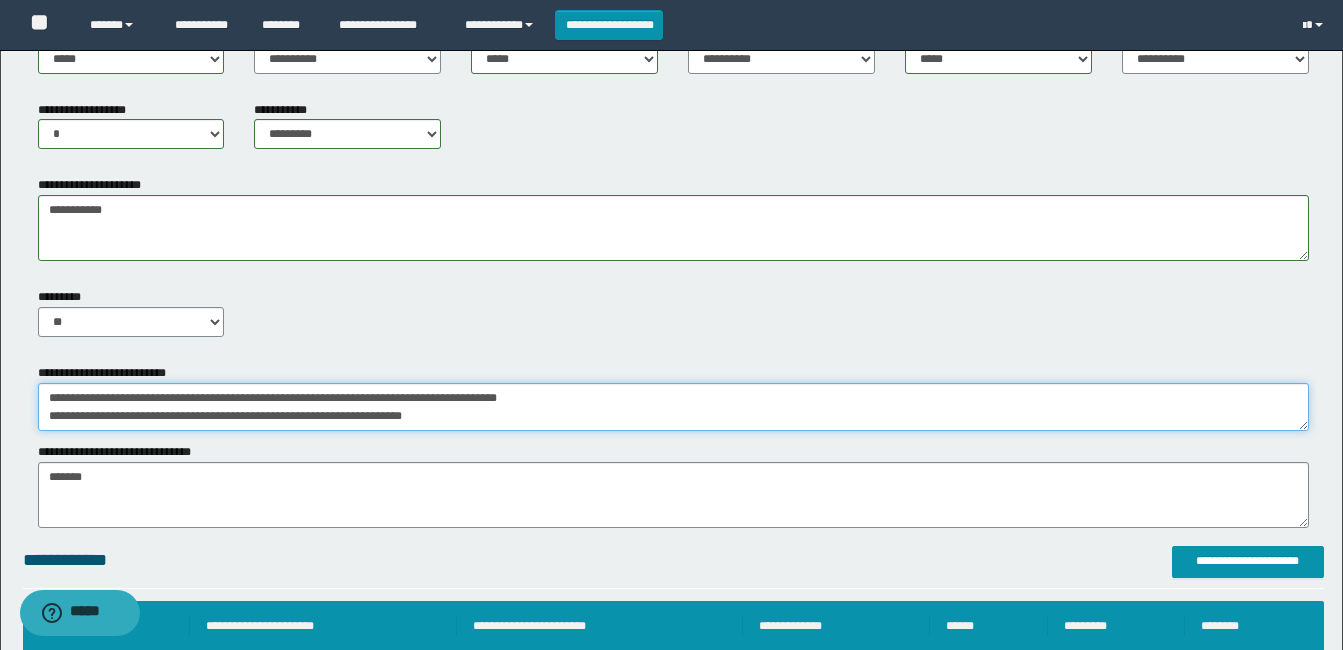 scroll, scrollTop: 12, scrollLeft: 0, axis: vertical 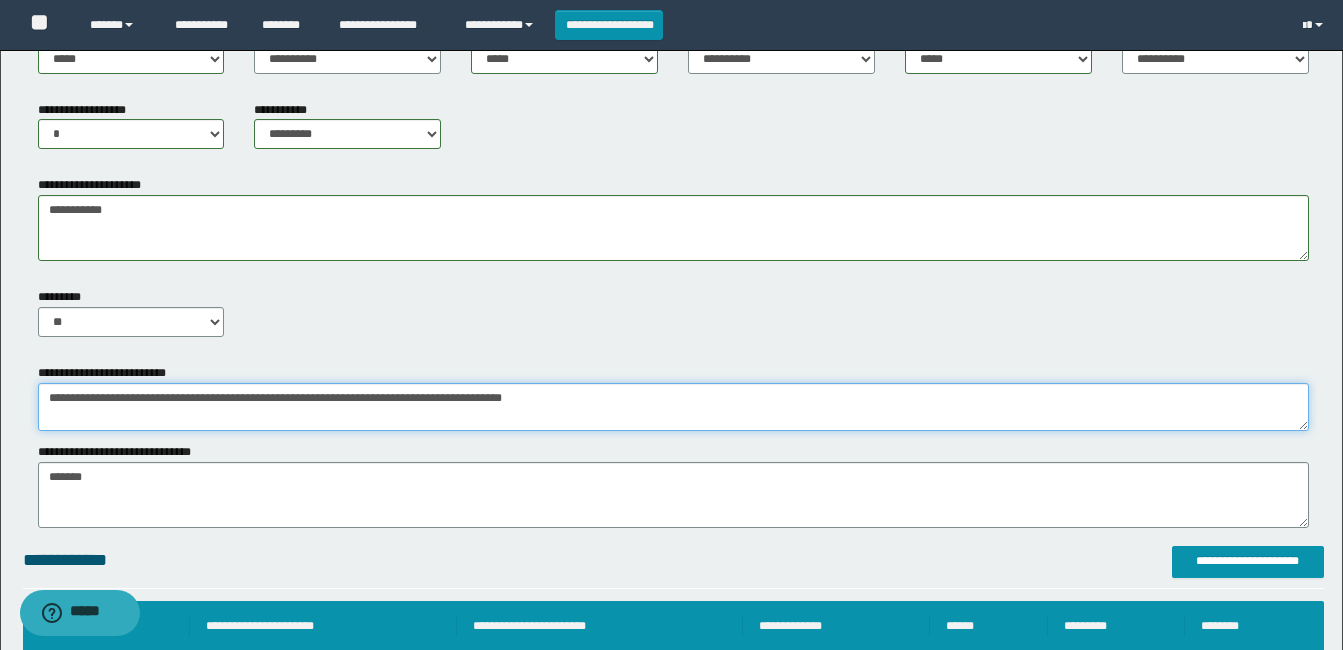 type on "**********" 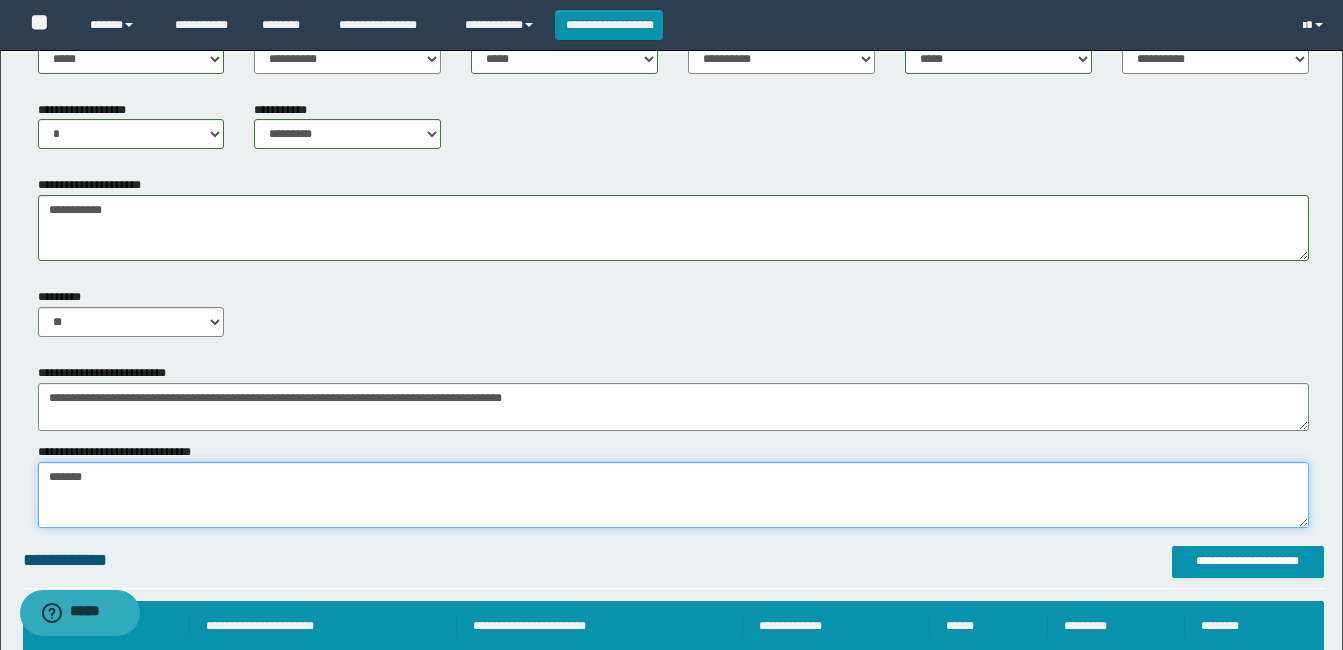 drag, startPoint x: 37, startPoint y: 475, endPoint x: 155, endPoint y: 500, distance: 120.61923 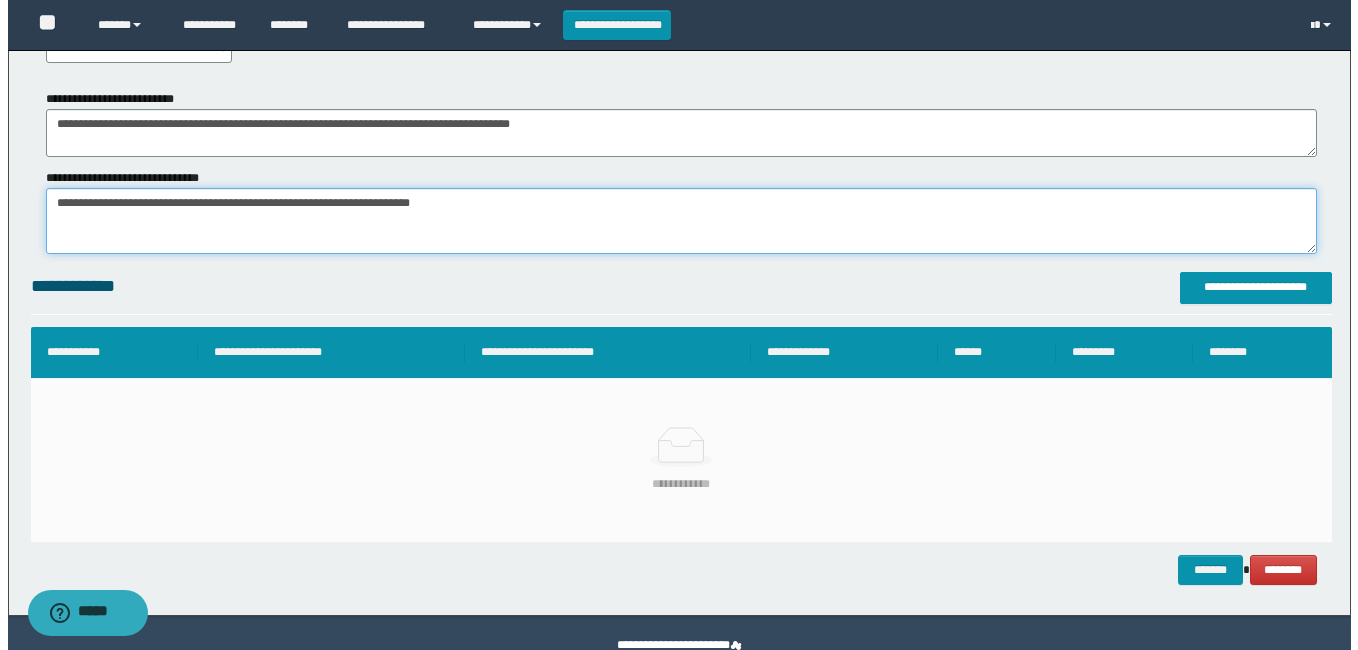 scroll, scrollTop: 1200, scrollLeft: 0, axis: vertical 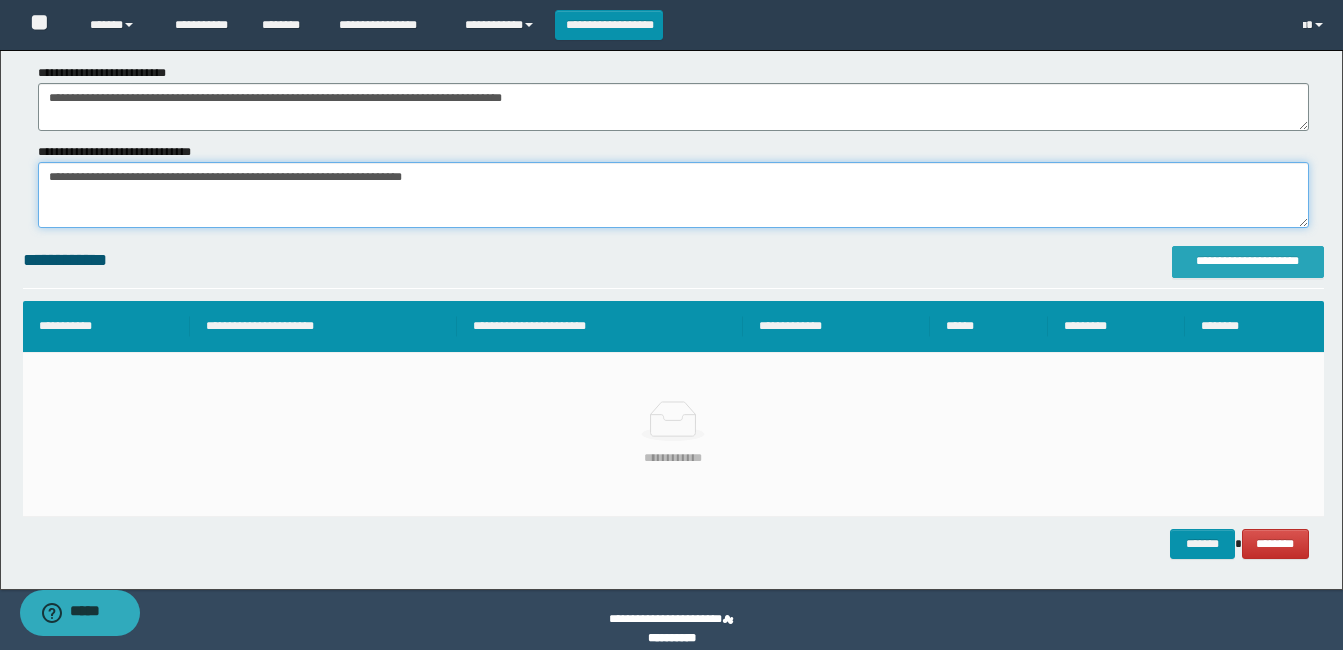type on "**********" 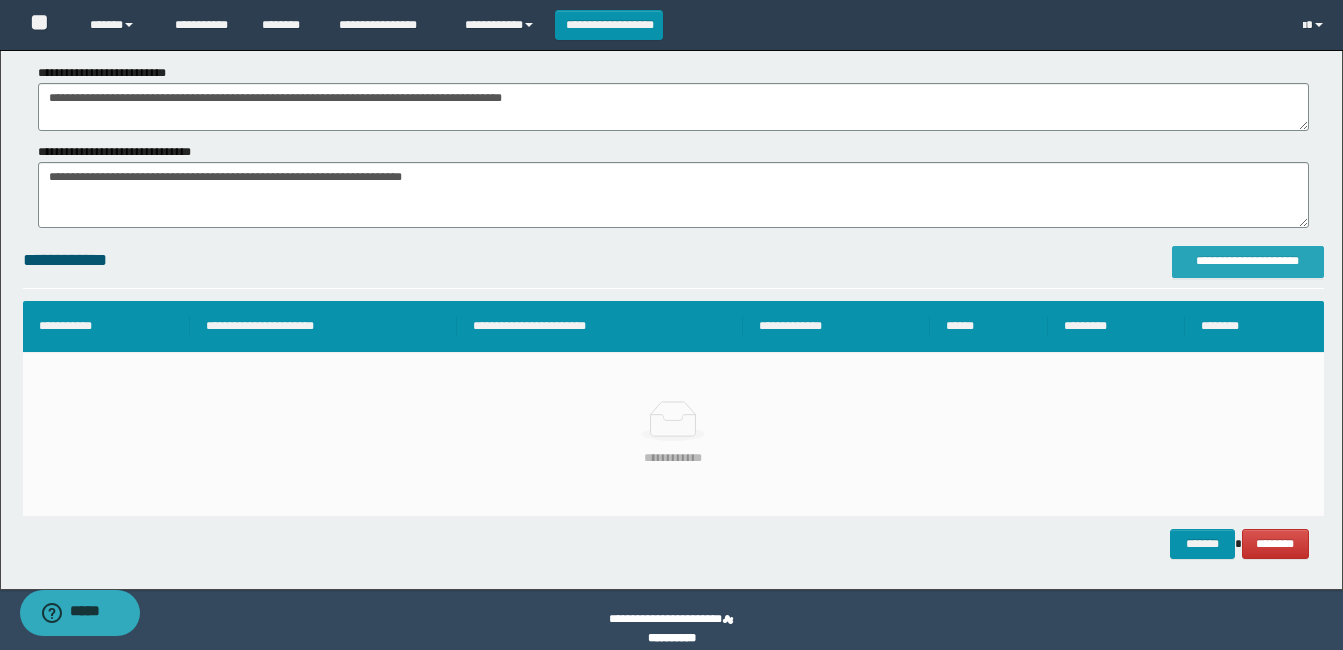 click on "**********" at bounding box center (1248, 261) 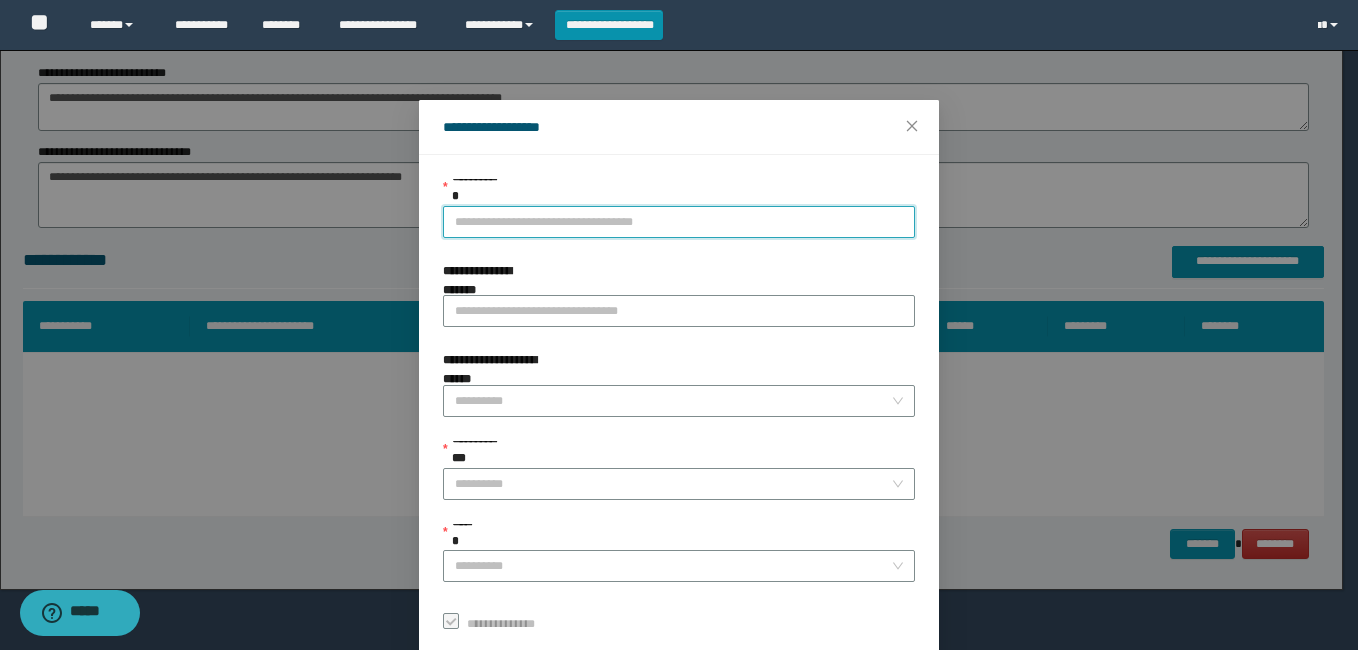 click on "**********" at bounding box center [679, 222] 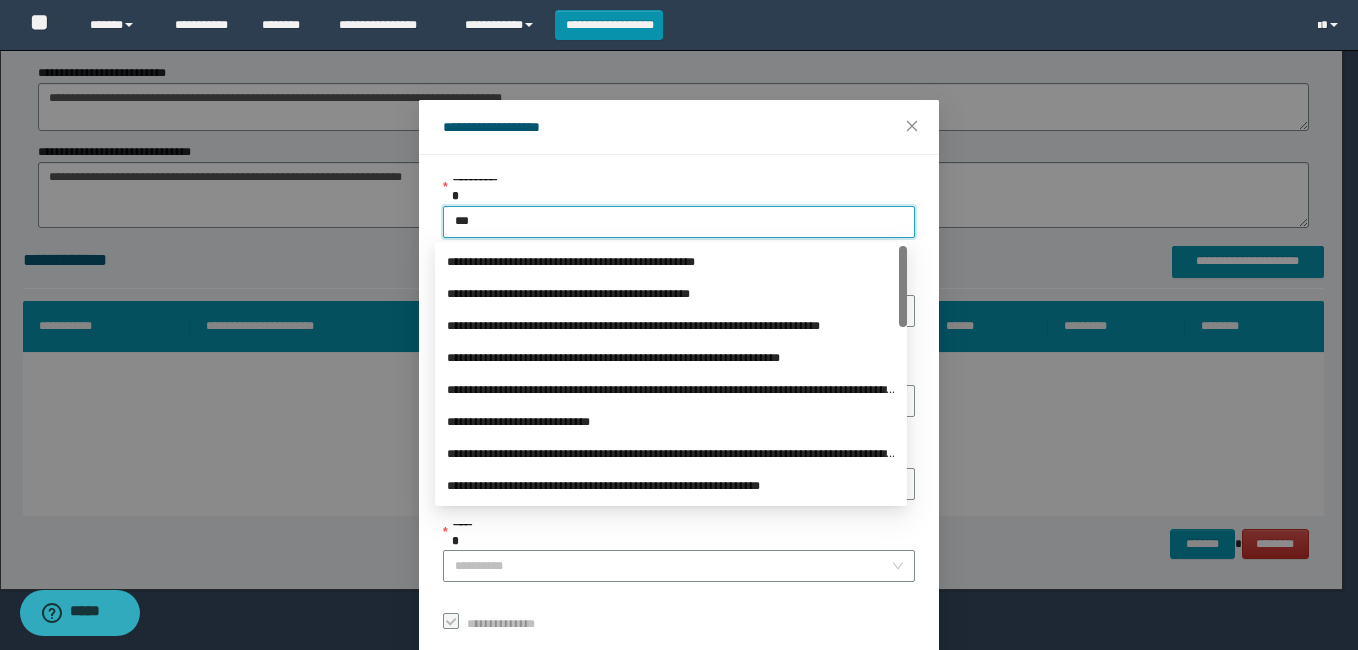 type on "****" 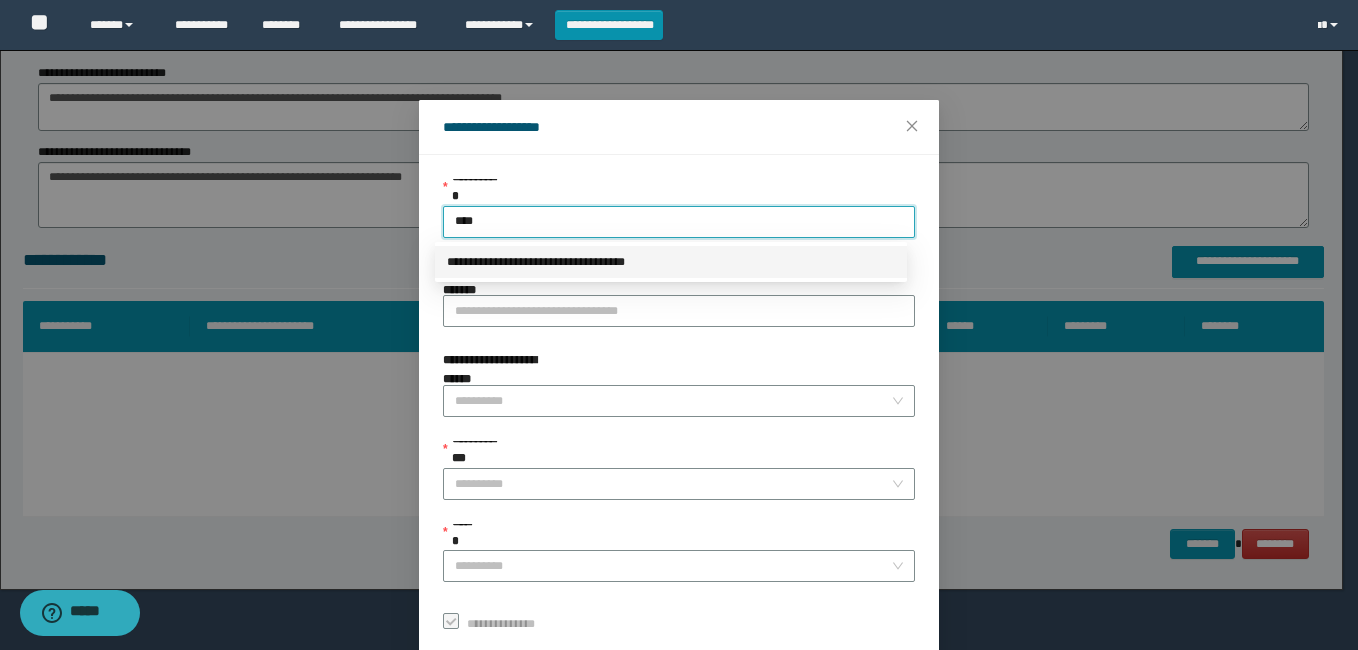 click on "**********" at bounding box center [671, 262] 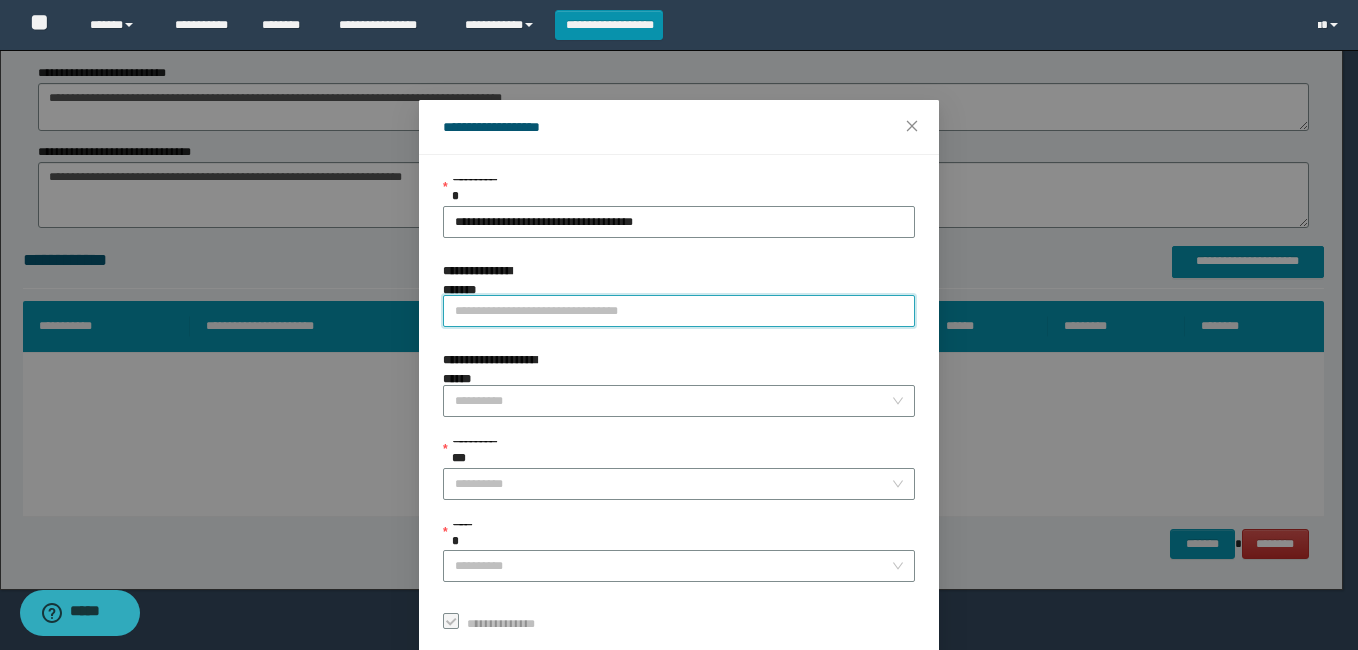click on "**********" at bounding box center [679, 311] 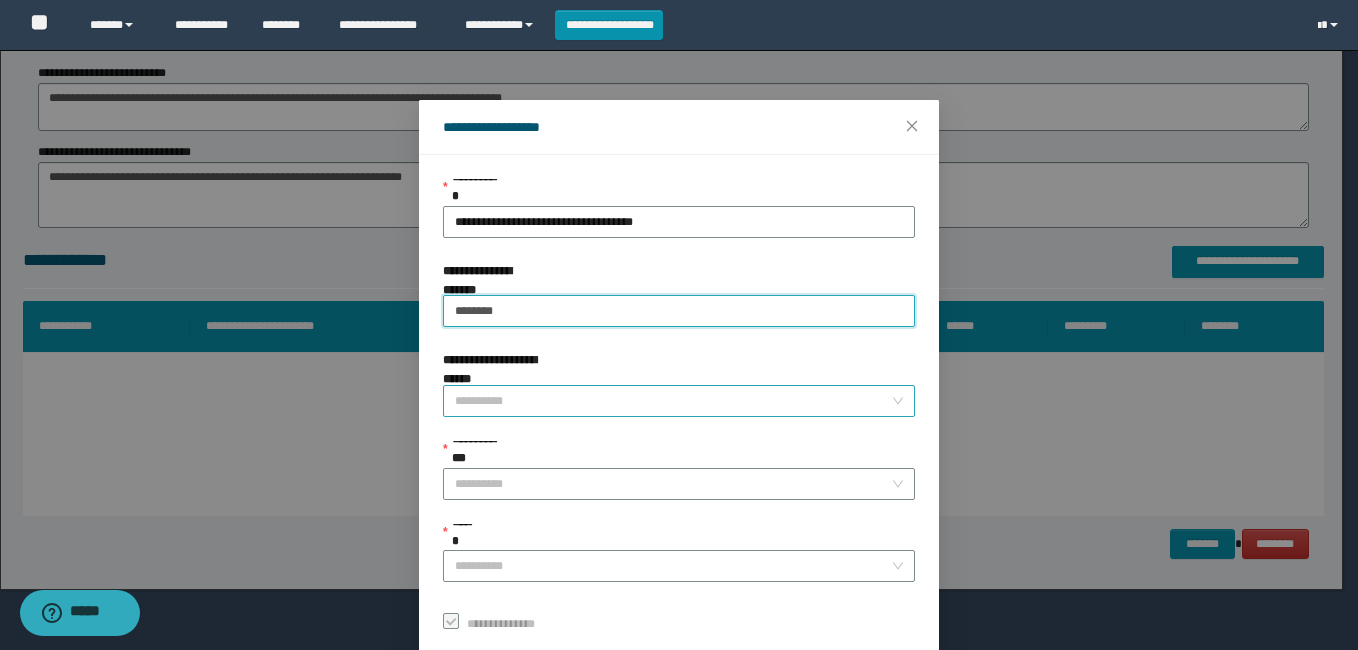 type on "********" 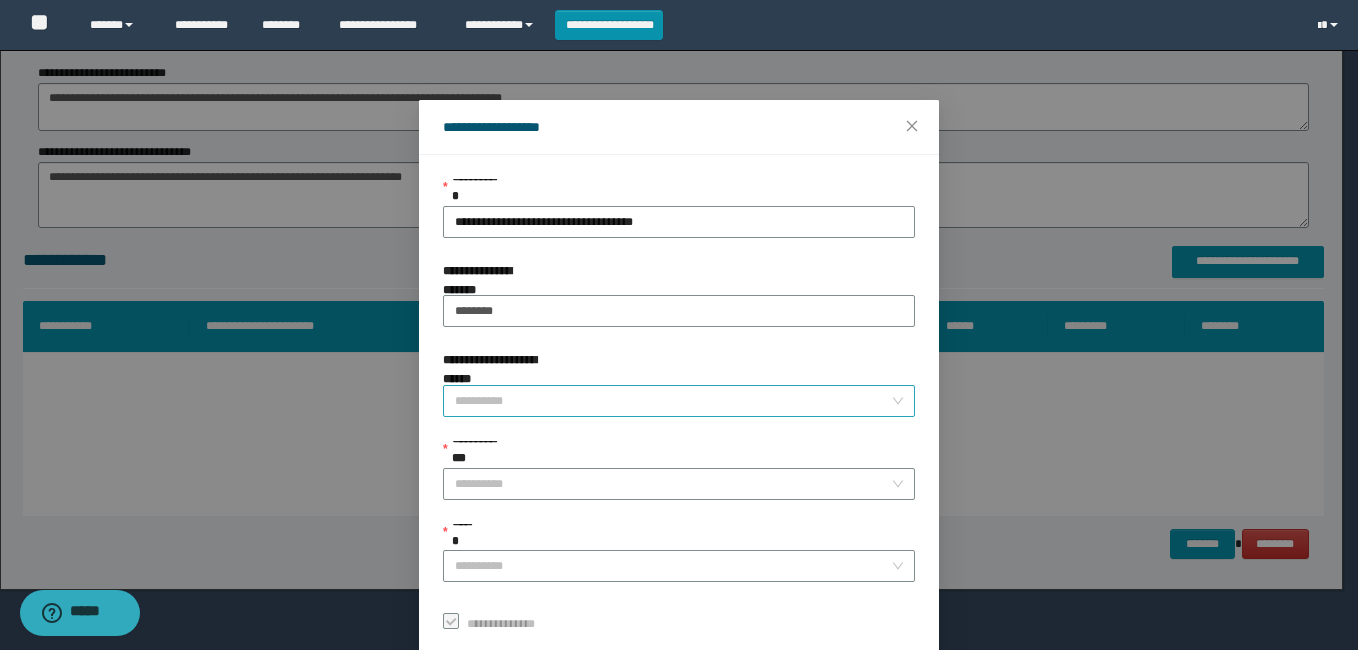 click on "**********" at bounding box center [673, 401] 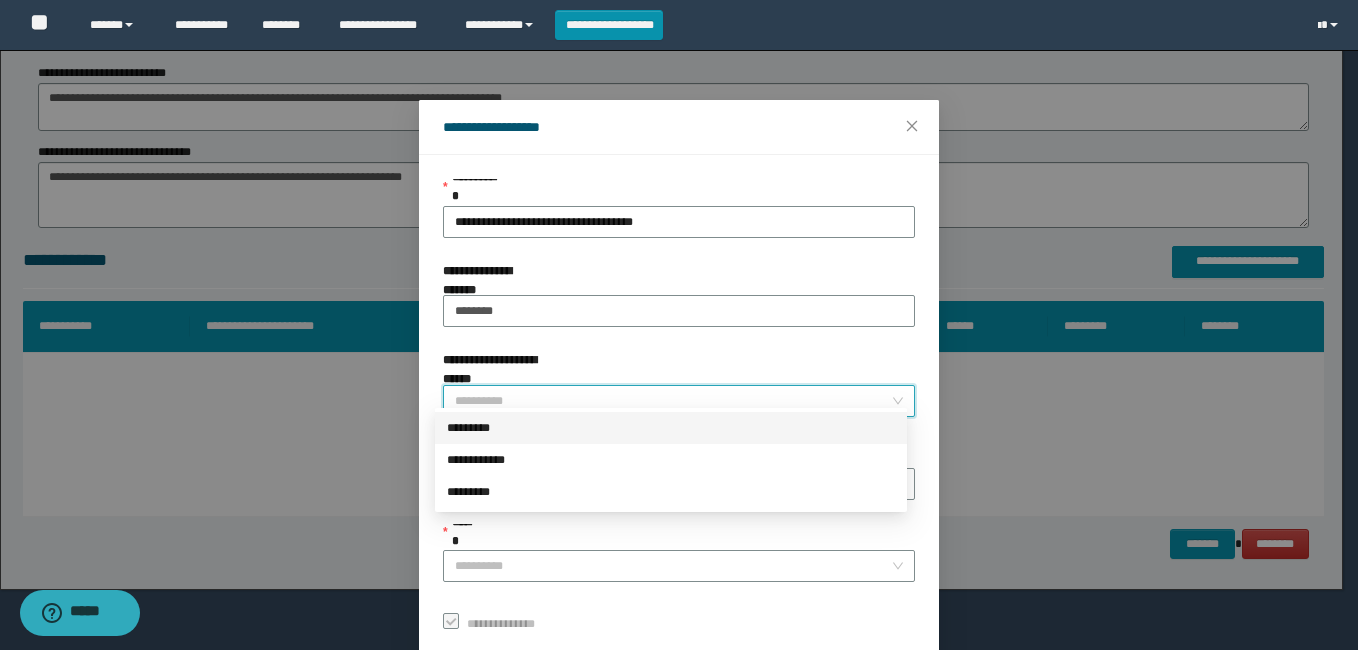 click on "*********" at bounding box center [671, 428] 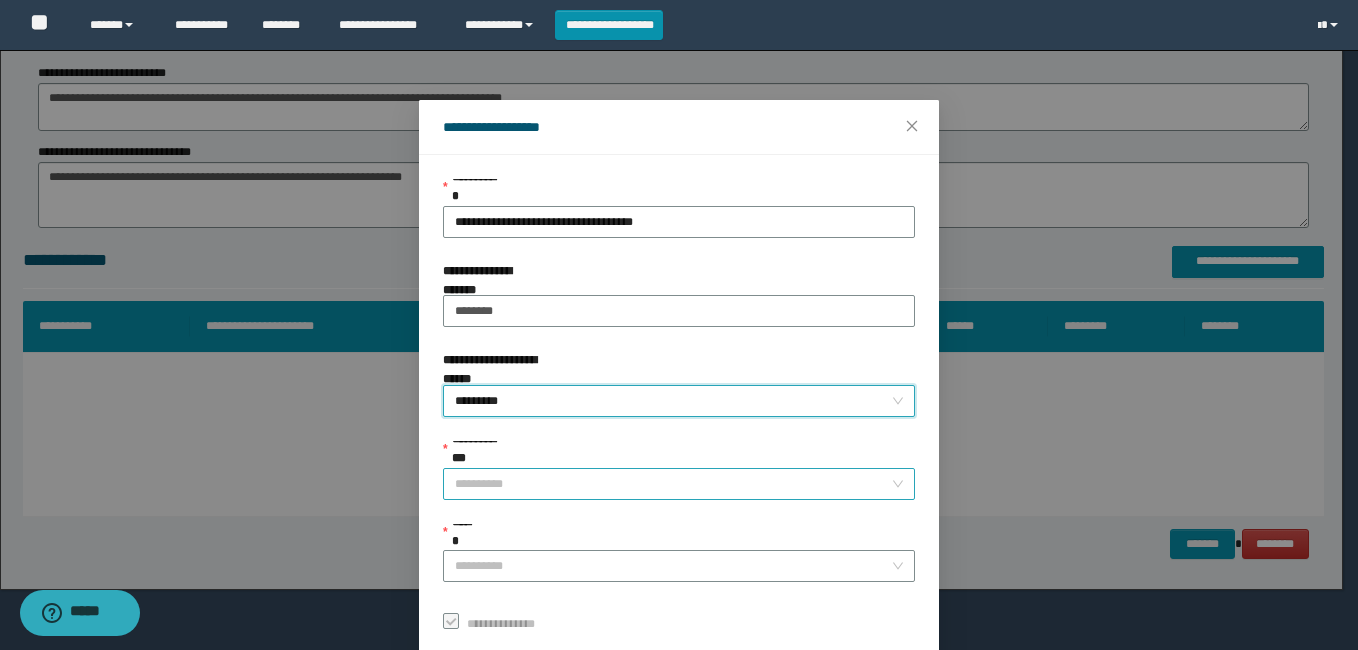 click on "**********" at bounding box center [673, 484] 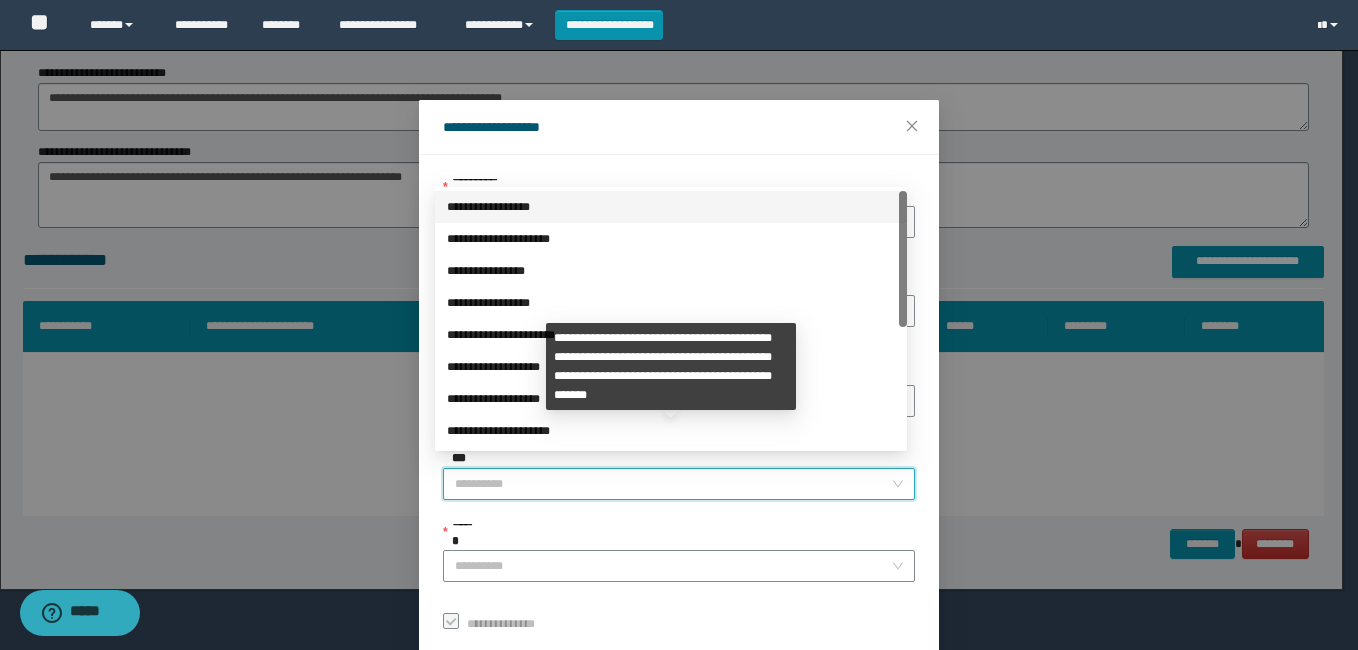 scroll, scrollTop: 102, scrollLeft: 0, axis: vertical 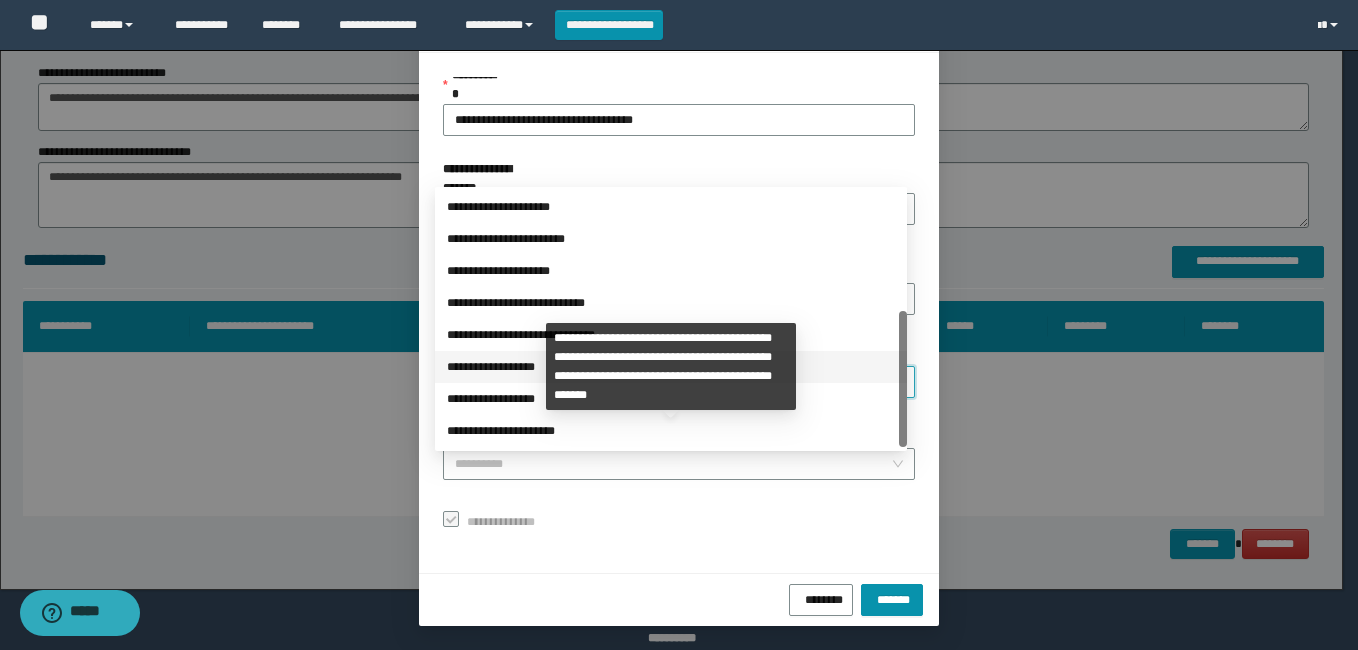 click on "**********" at bounding box center (671, 367) 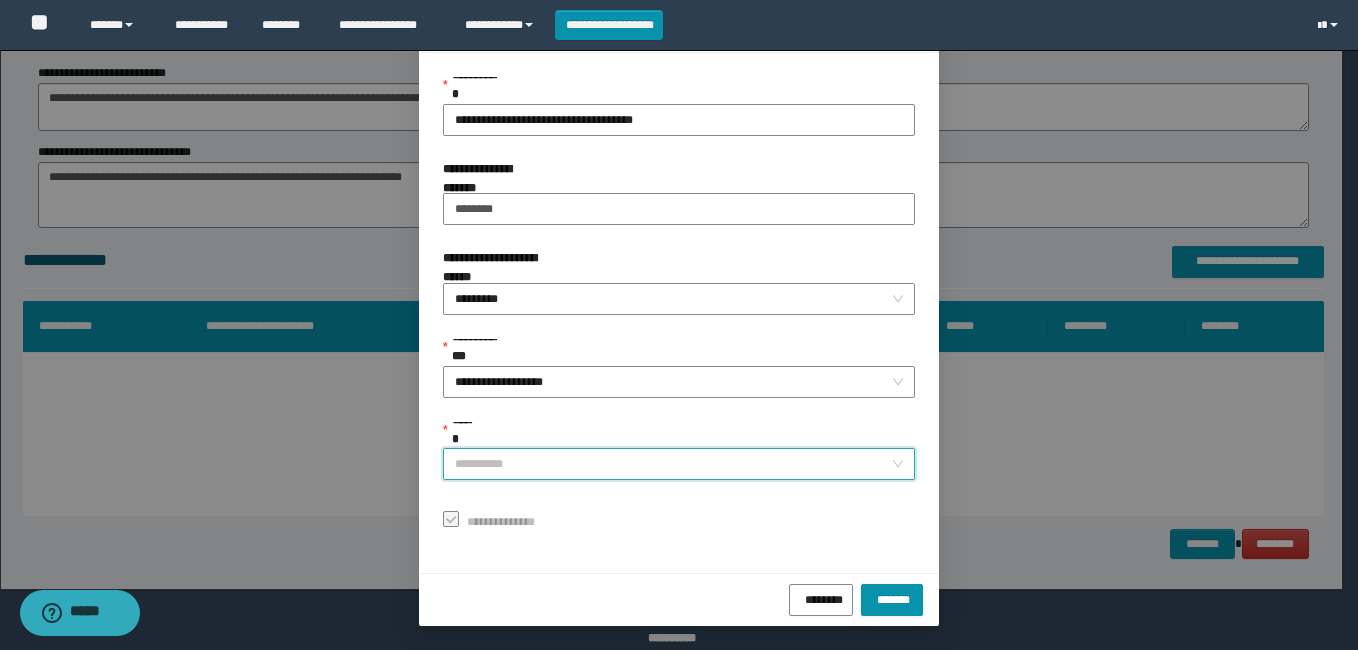 click on "******" at bounding box center [673, 464] 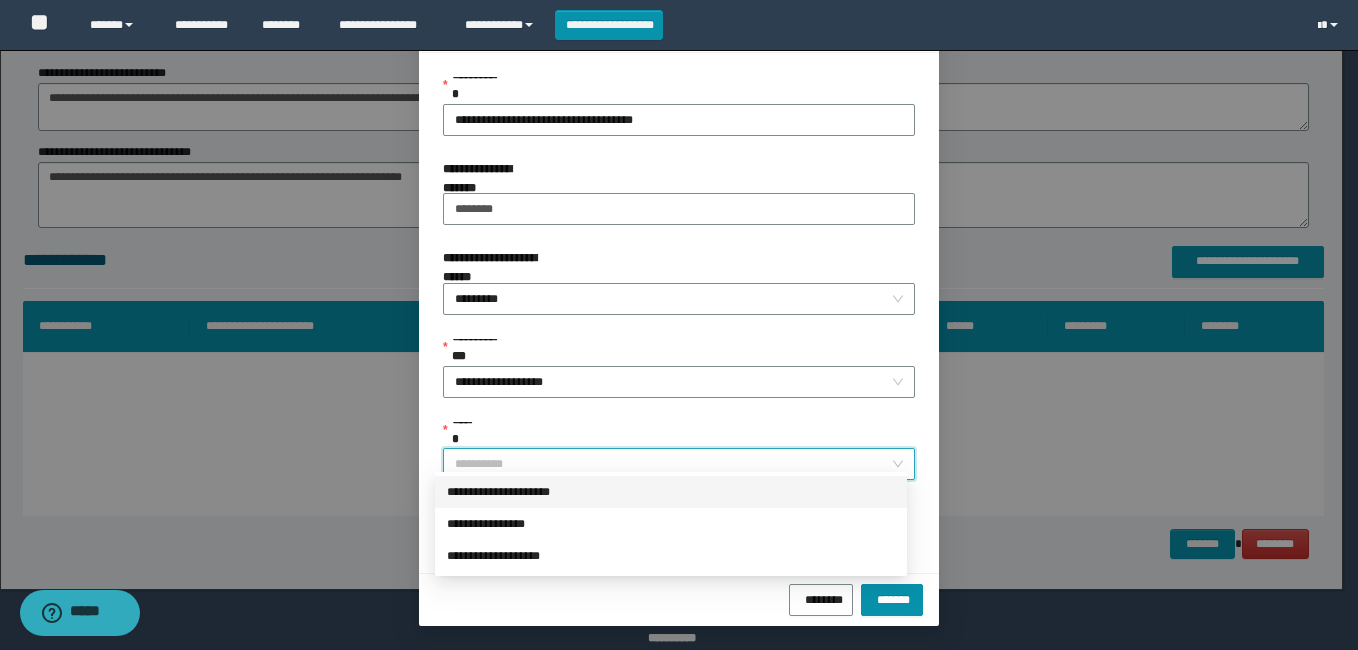 click on "**********" at bounding box center (671, 492) 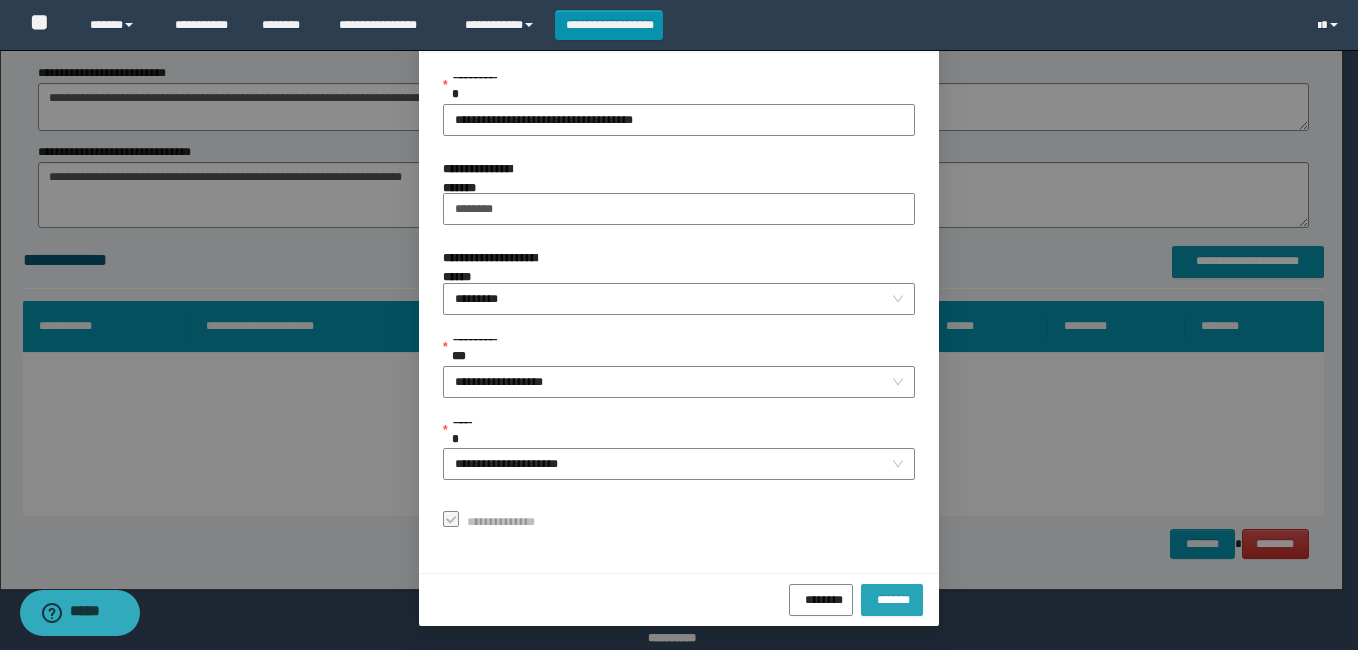 click on "*******" at bounding box center (892, 597) 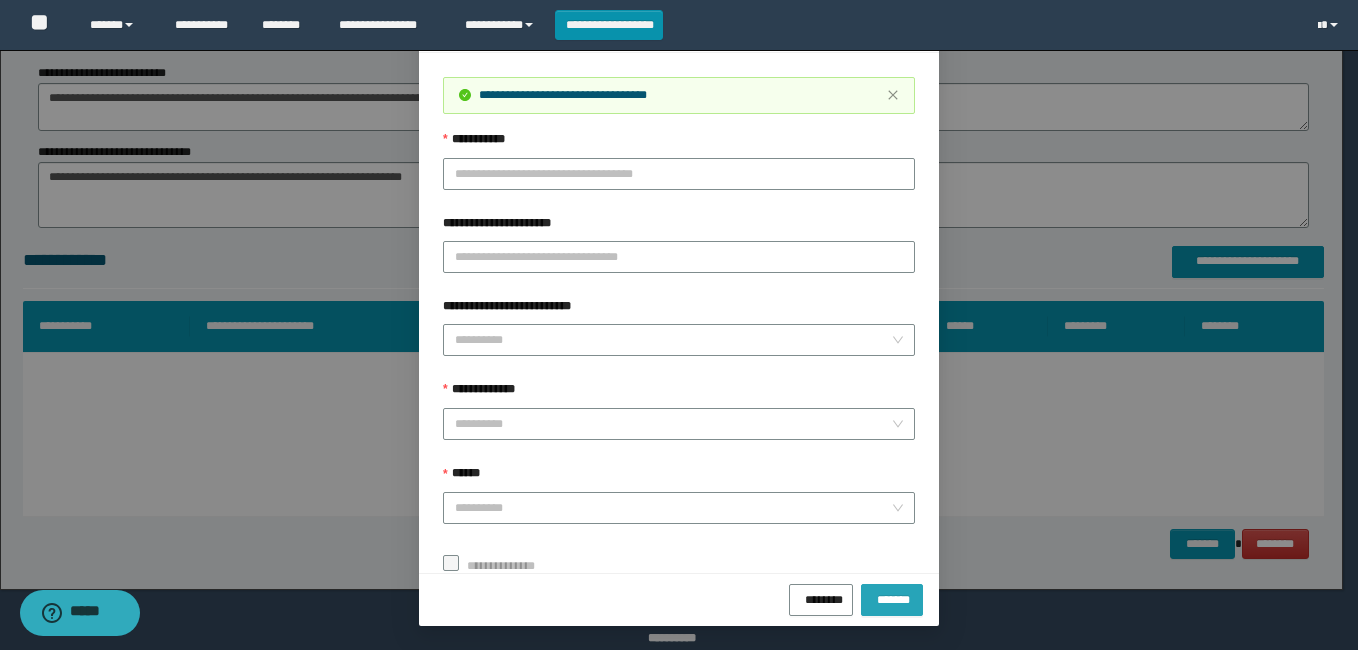 scroll, scrollTop: 55, scrollLeft: 0, axis: vertical 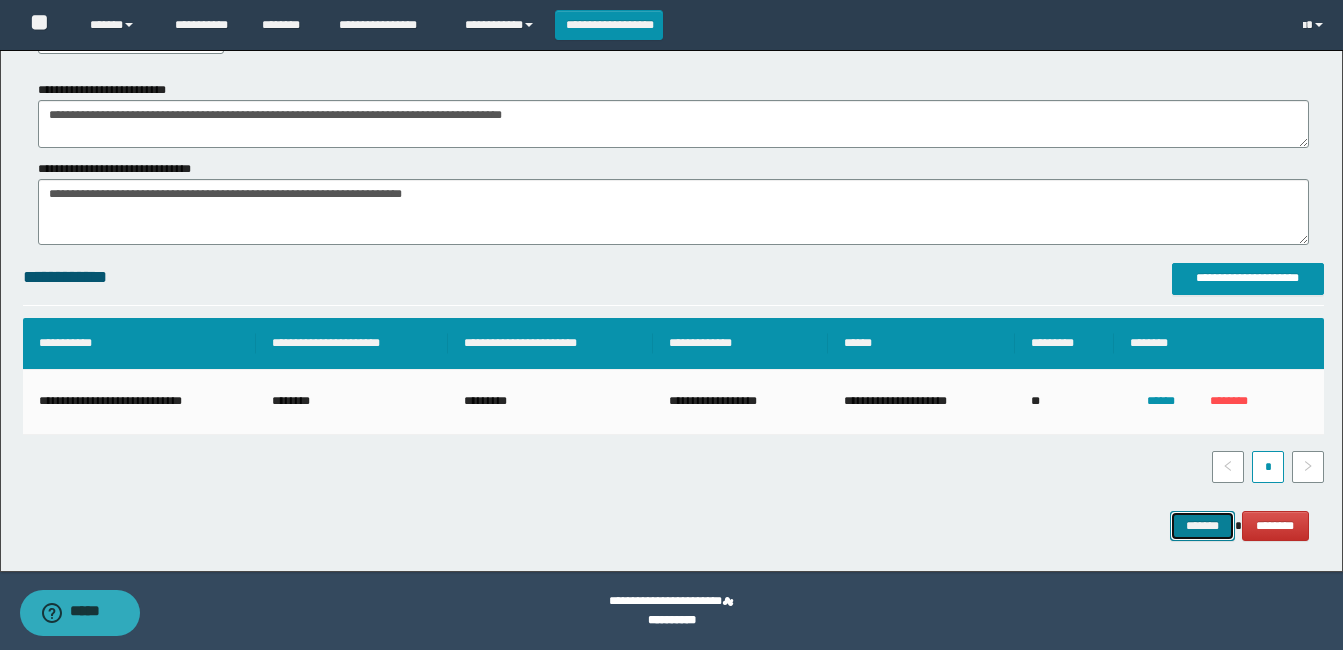 click on "*******" at bounding box center (1202, 526) 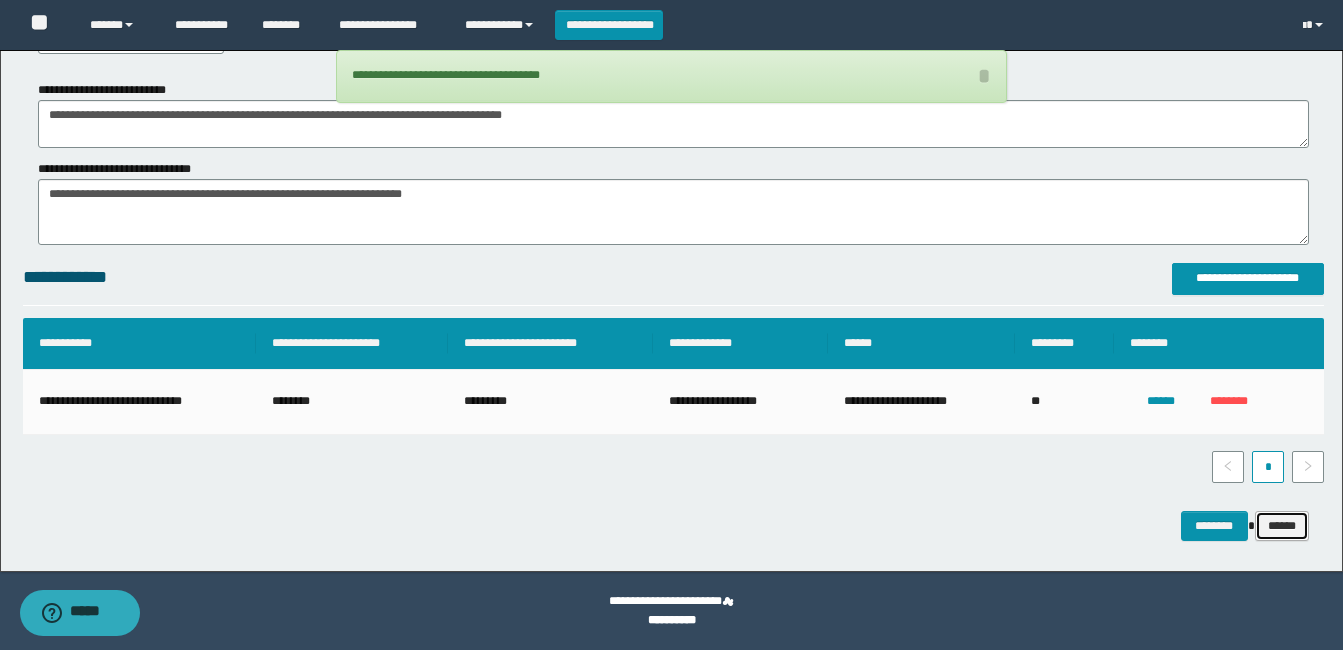 click on "******" at bounding box center [1282, 526] 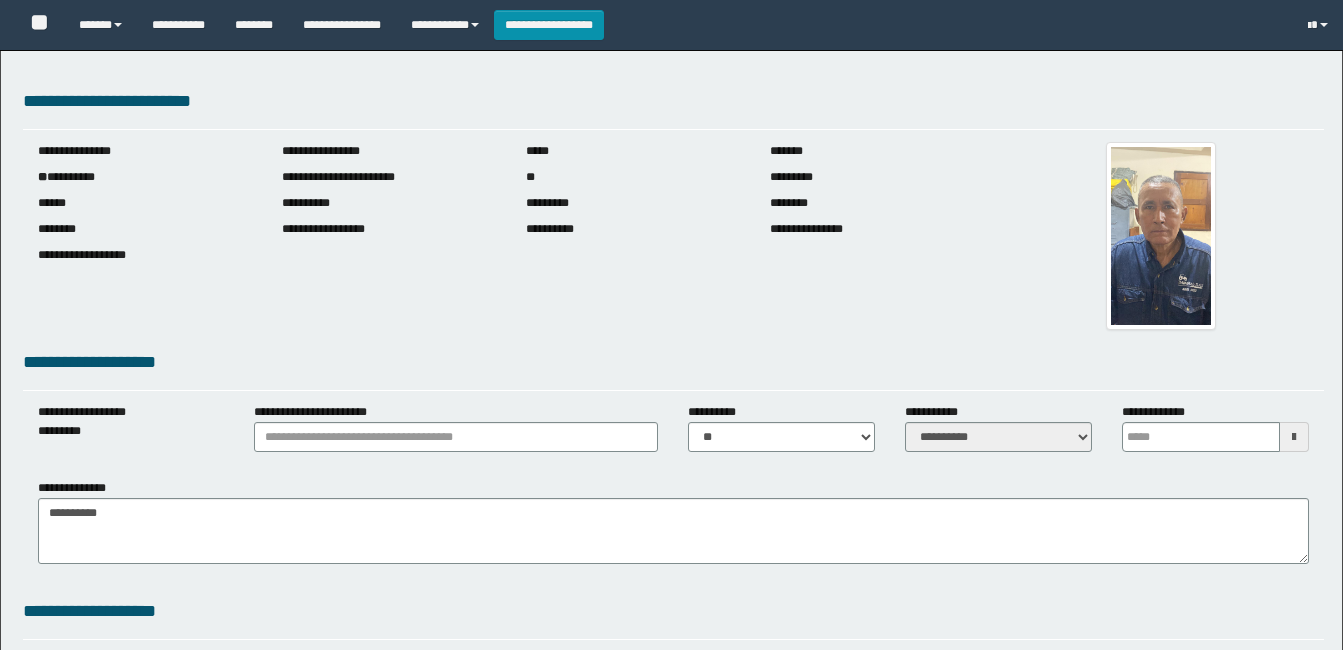 scroll, scrollTop: 0, scrollLeft: 0, axis: both 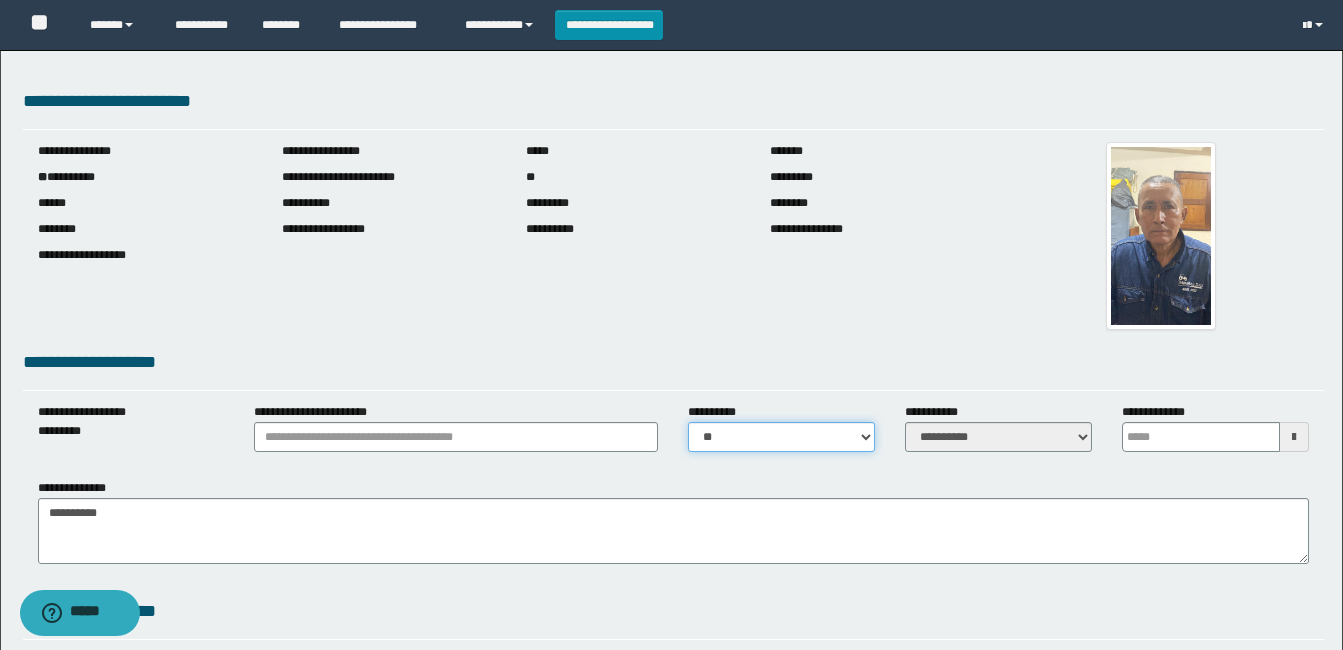 click on "**
**" at bounding box center (781, 437) 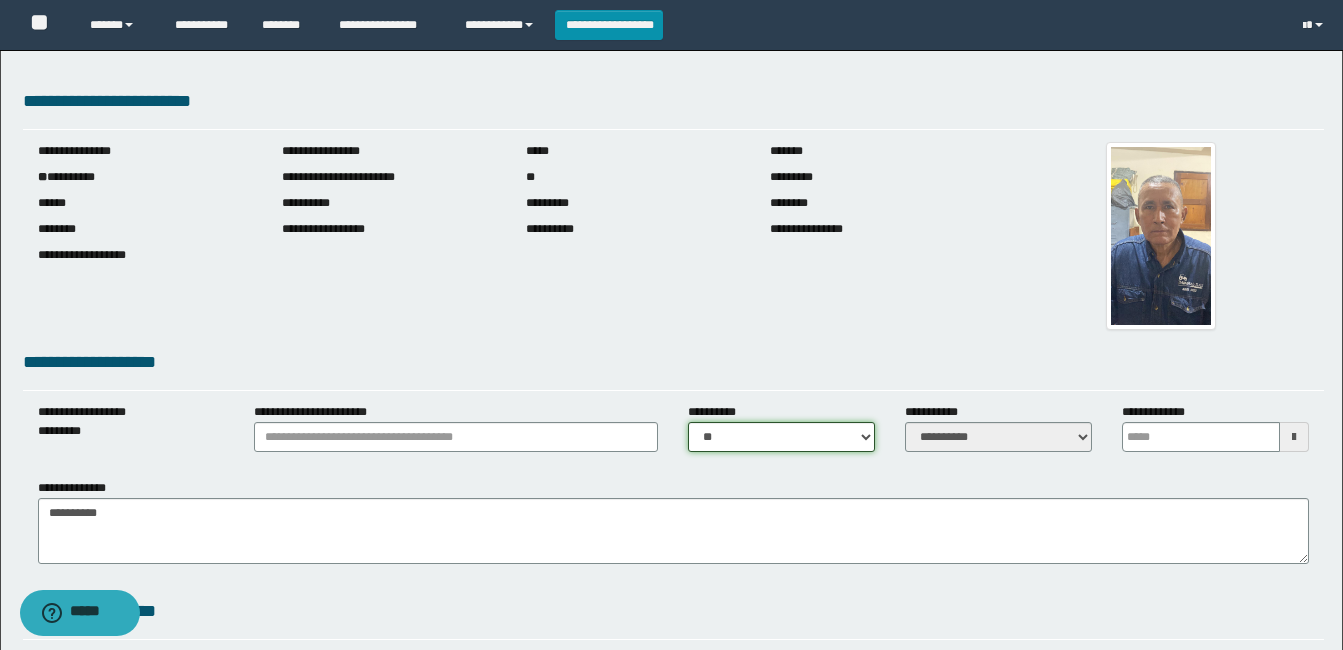 select on "****" 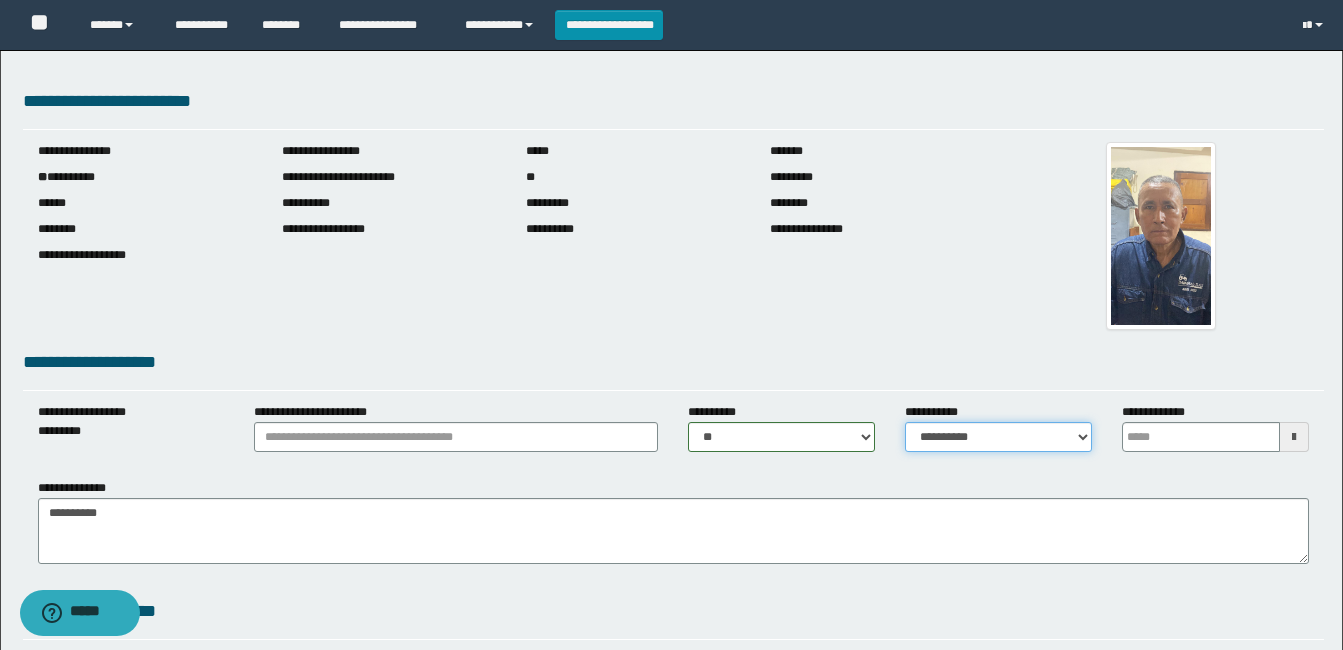 click on "**********" at bounding box center (998, 437) 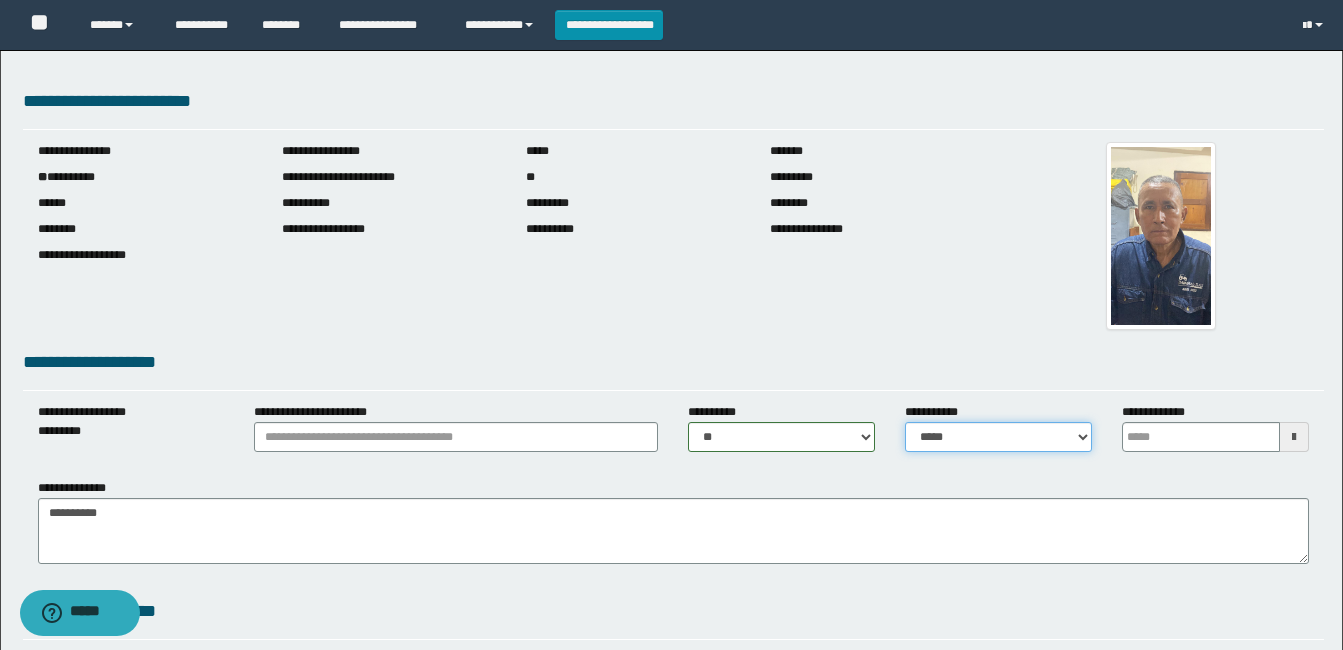 click on "**********" at bounding box center (998, 437) 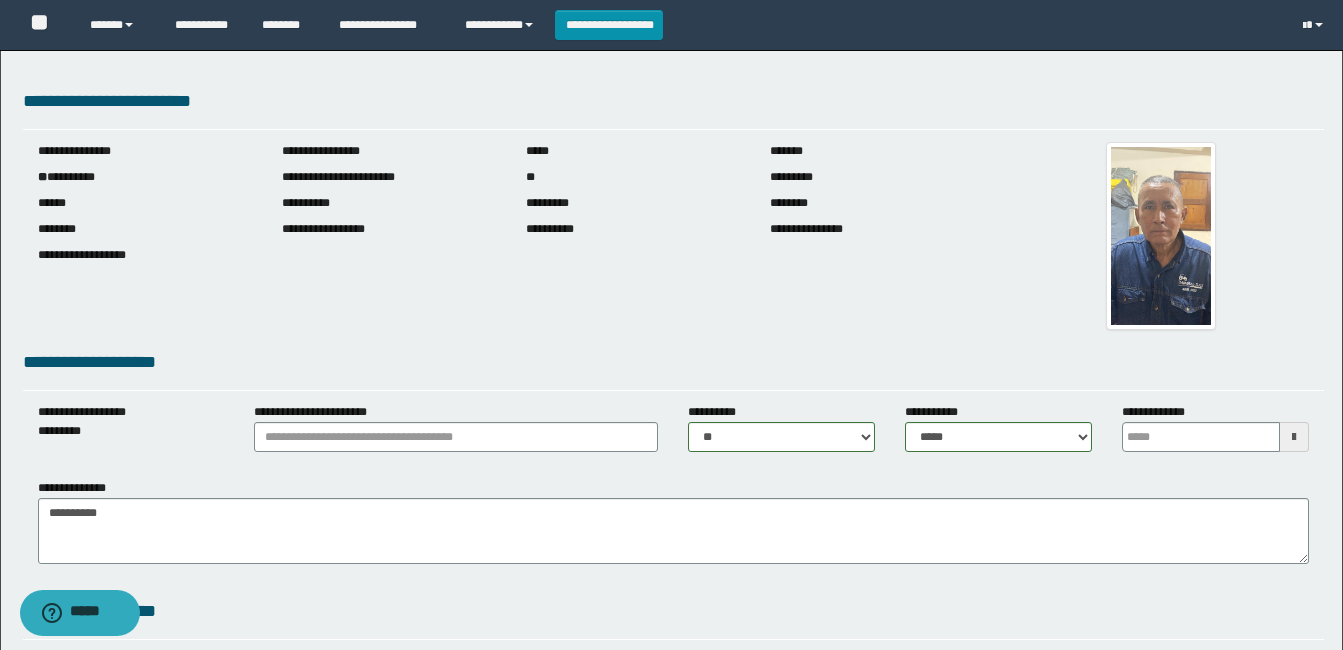 click at bounding box center (1294, 437) 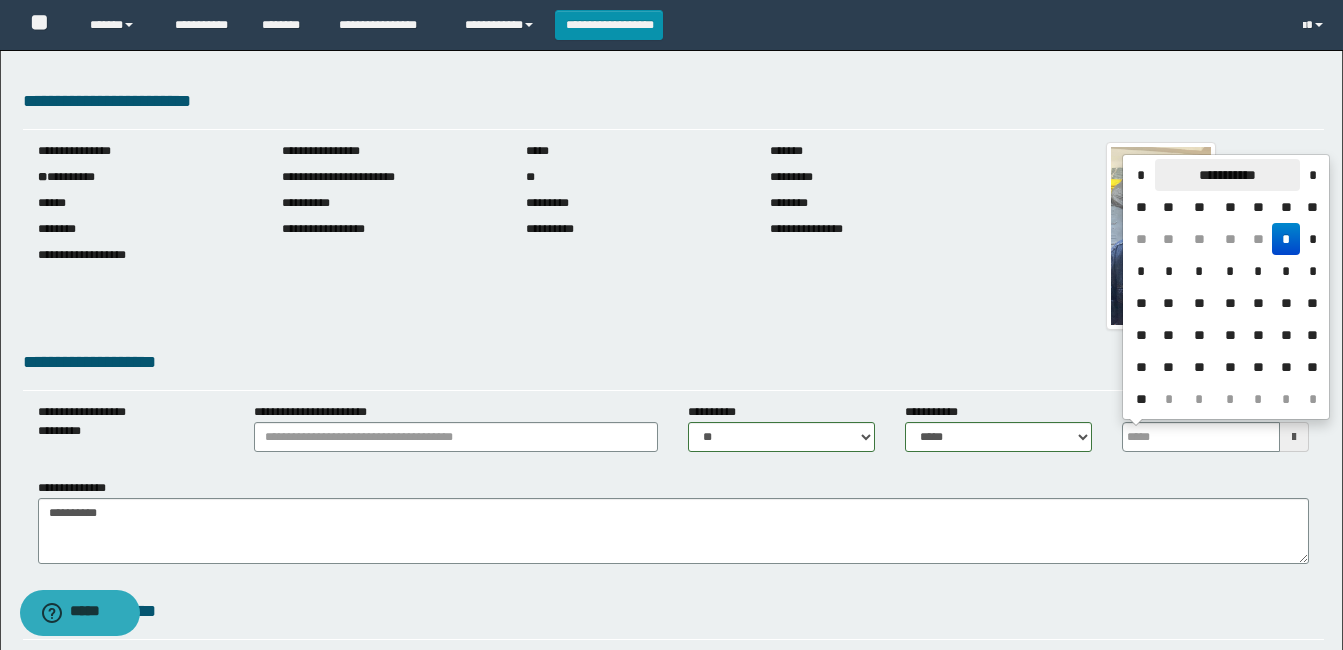 click on "**********" at bounding box center [1227, 175] 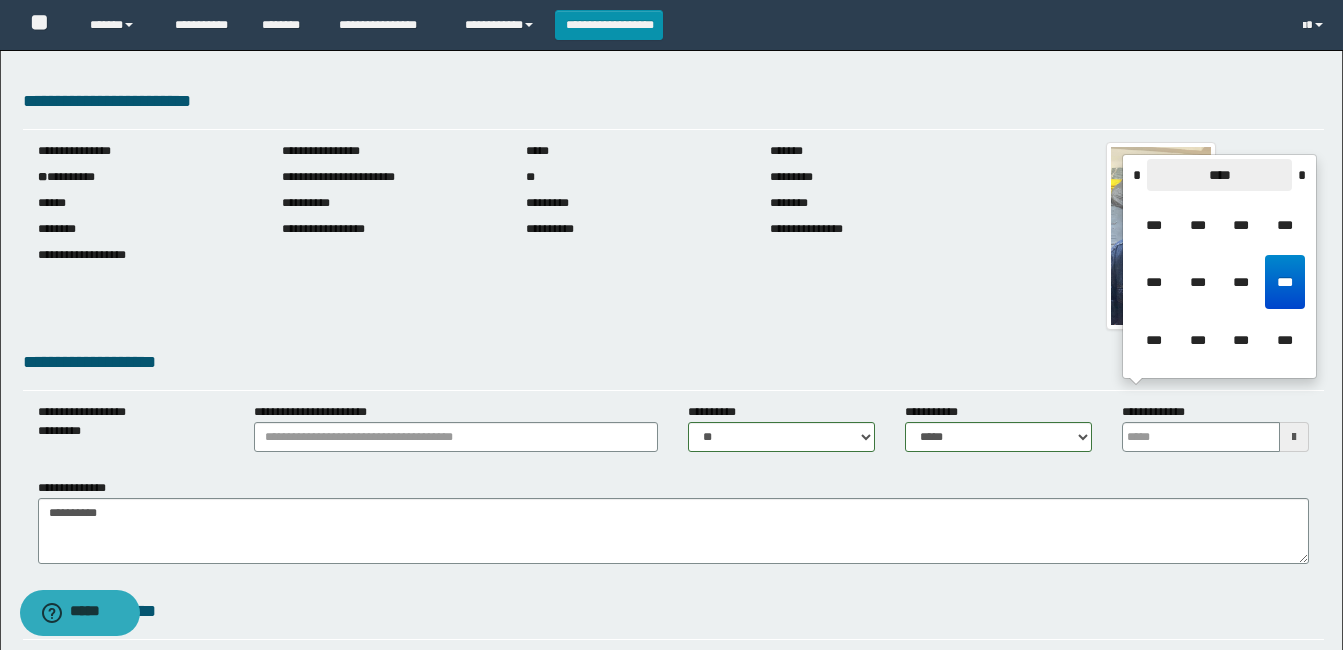 click on "****" at bounding box center (1219, 175) 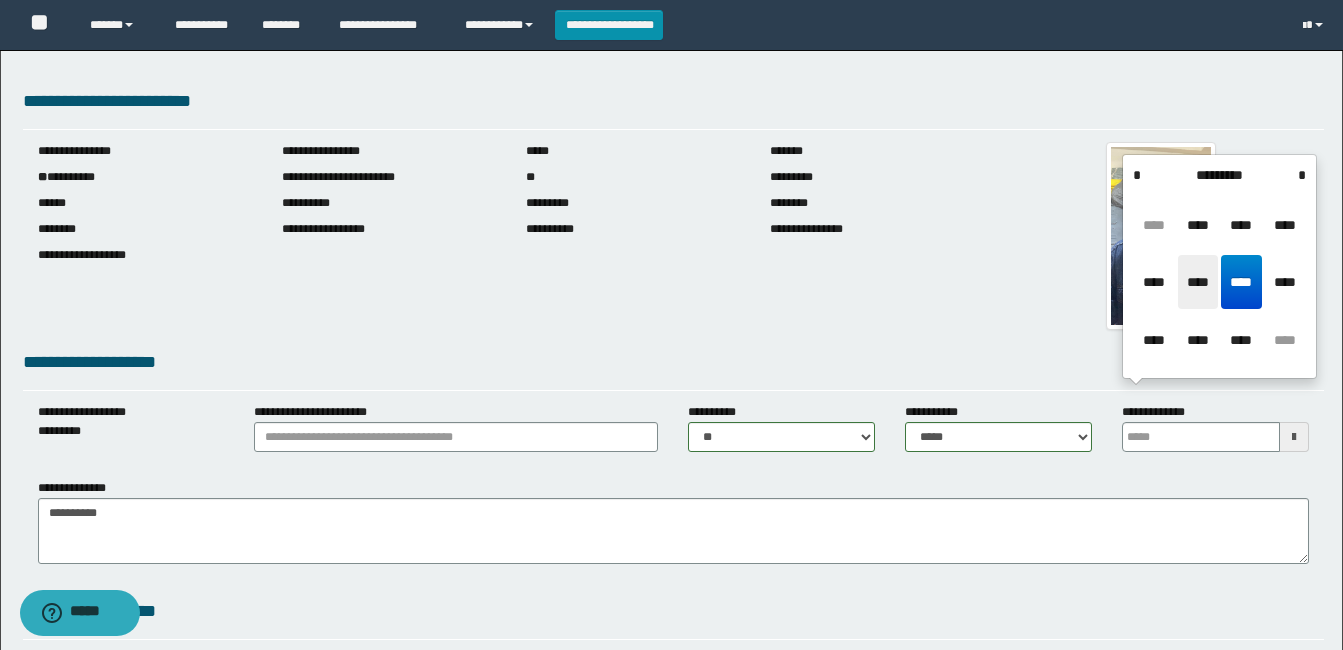 click on "****" at bounding box center [1198, 282] 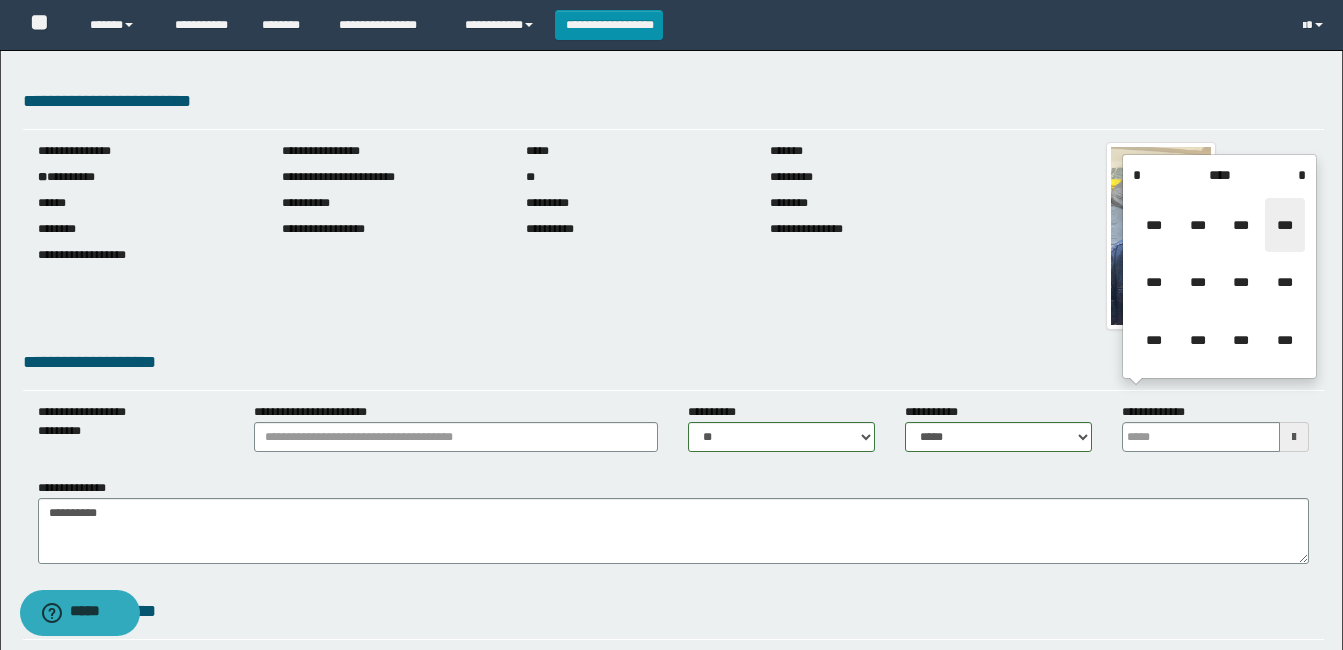 click on "***" at bounding box center (1285, 225) 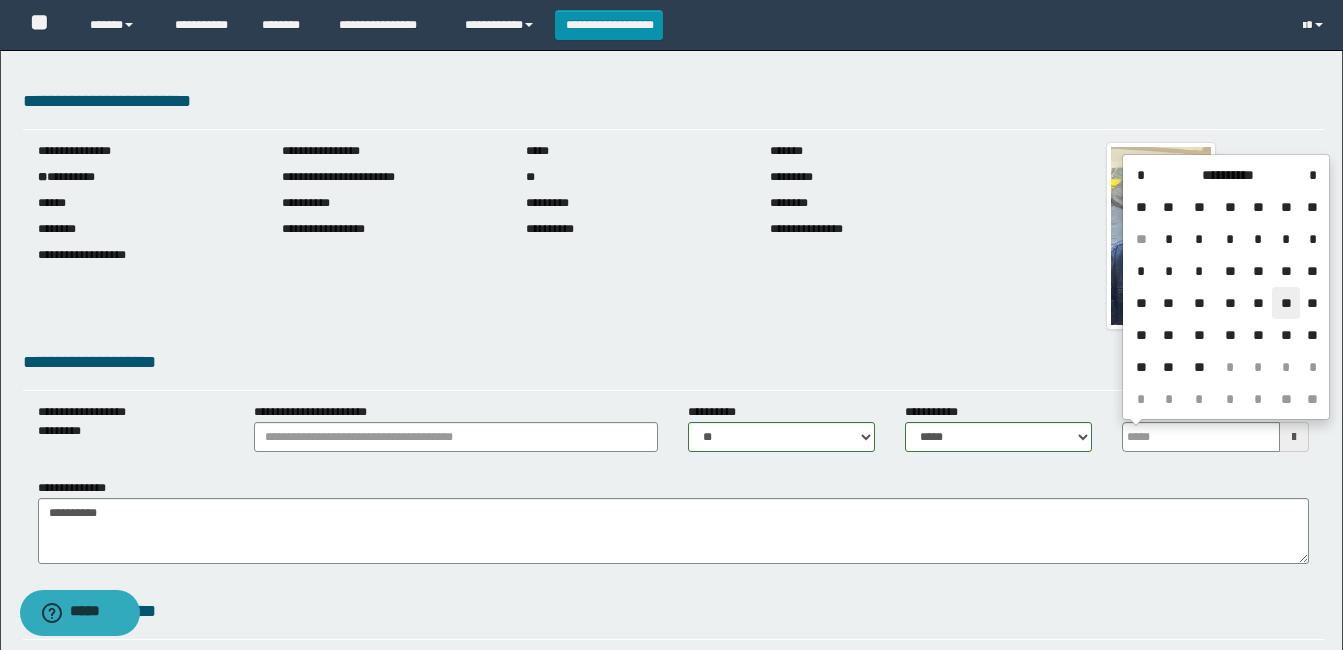 click on "**" at bounding box center (1286, 303) 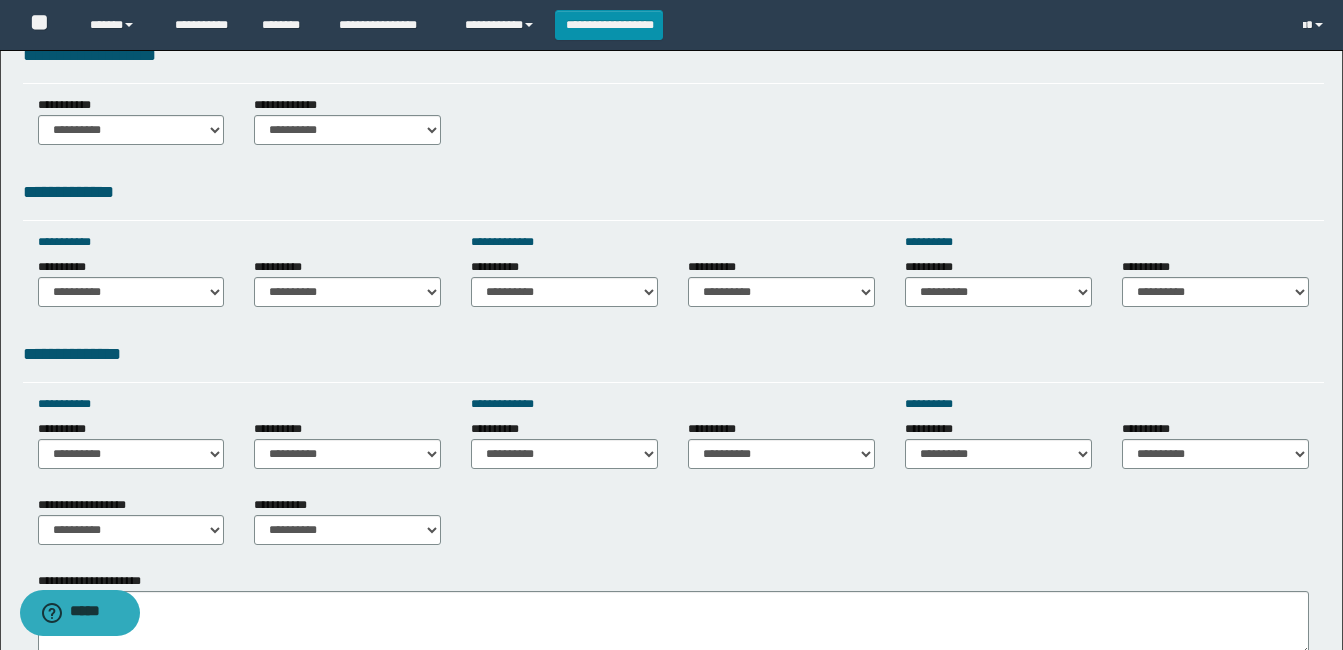 scroll, scrollTop: 600, scrollLeft: 0, axis: vertical 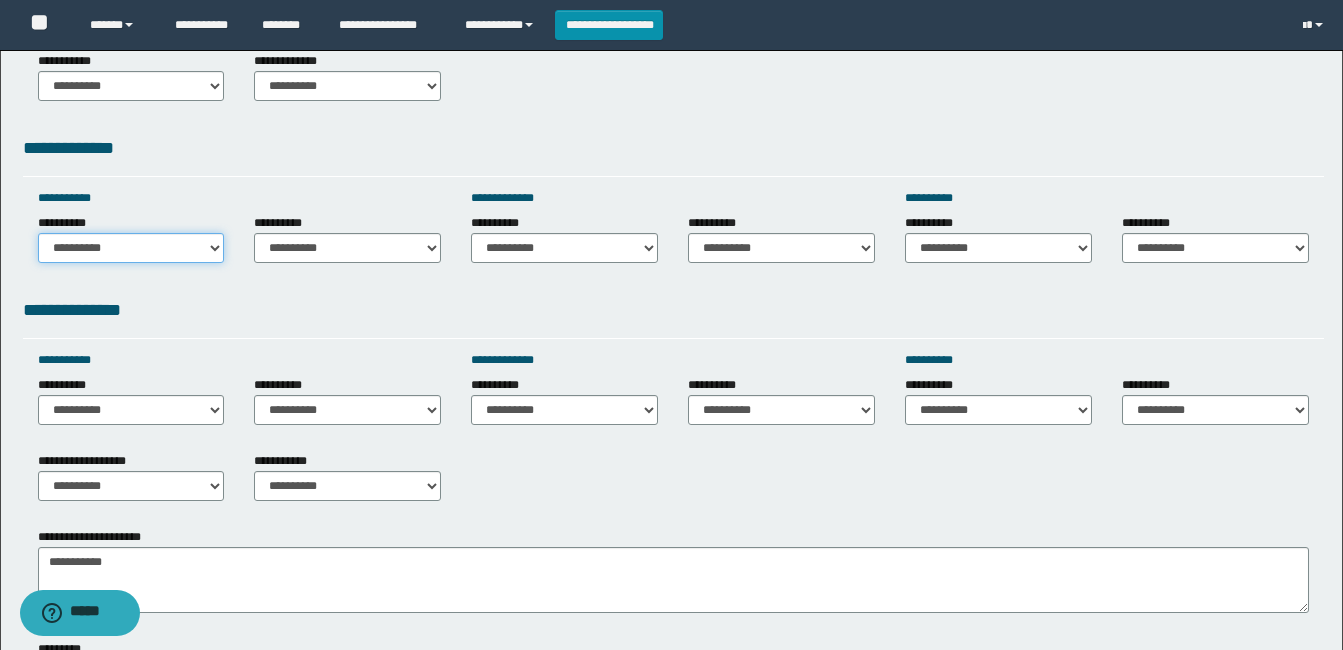 click on "**********" at bounding box center (131, 248) 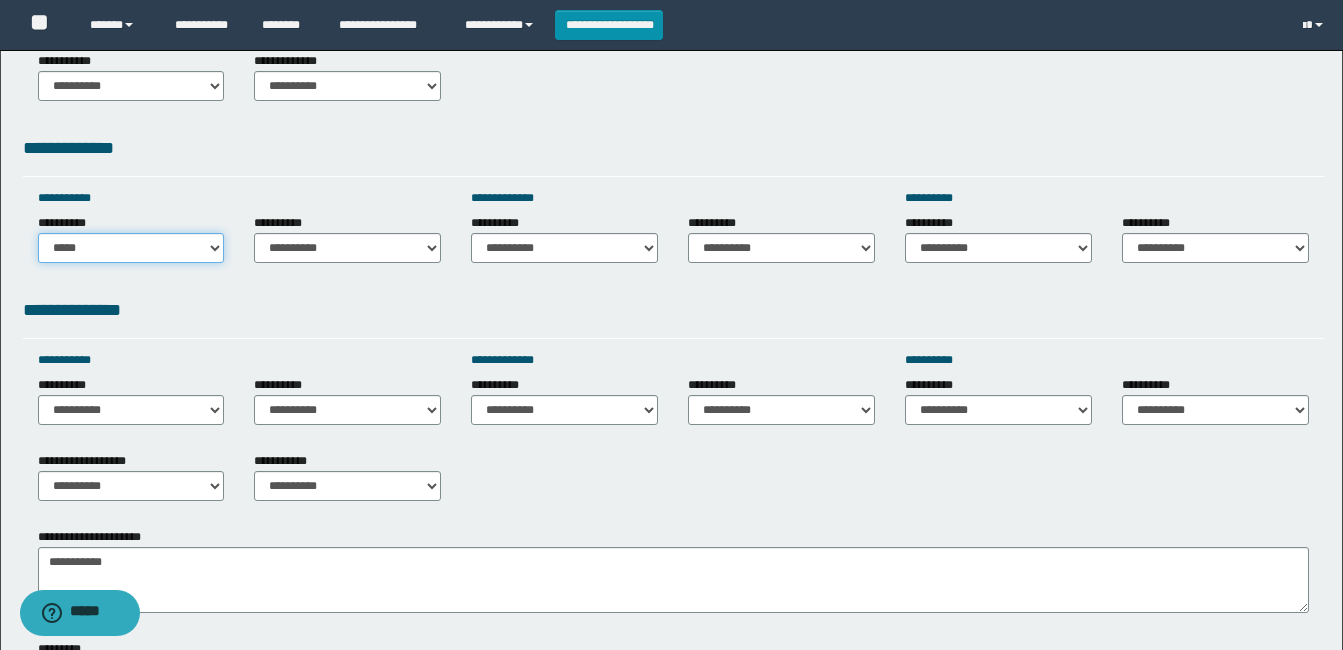 click on "**********" at bounding box center [131, 248] 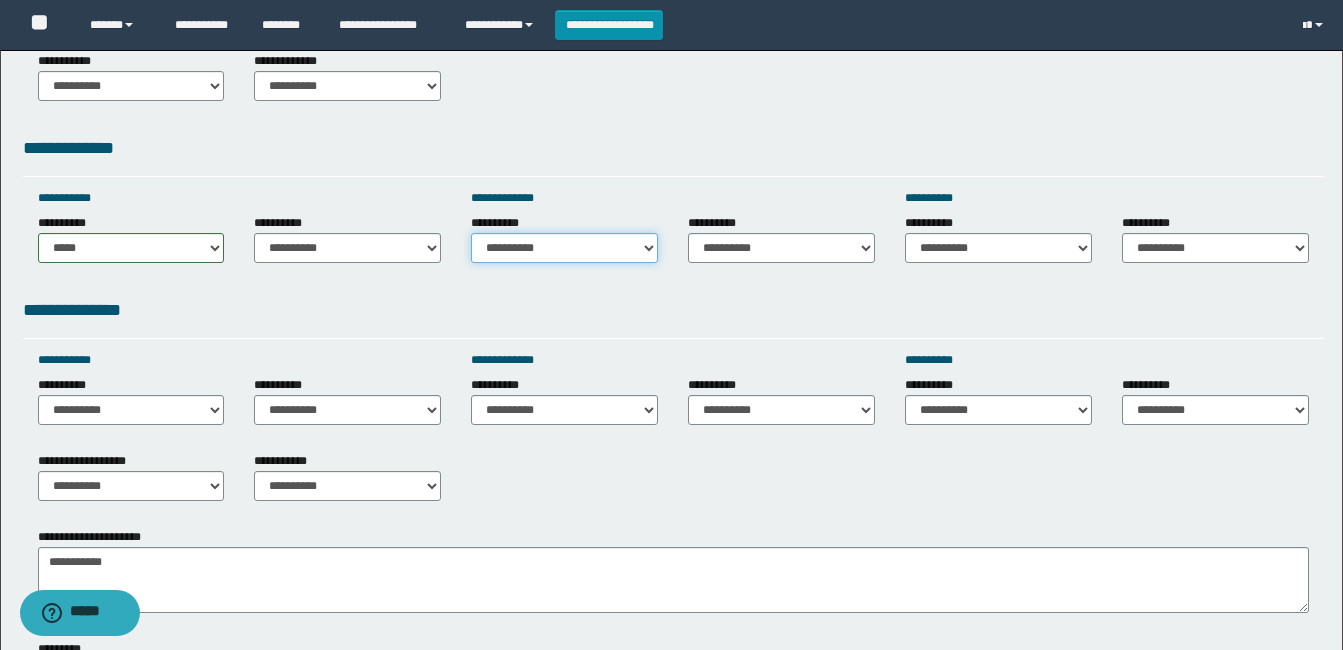 click on "**********" at bounding box center (564, 248) 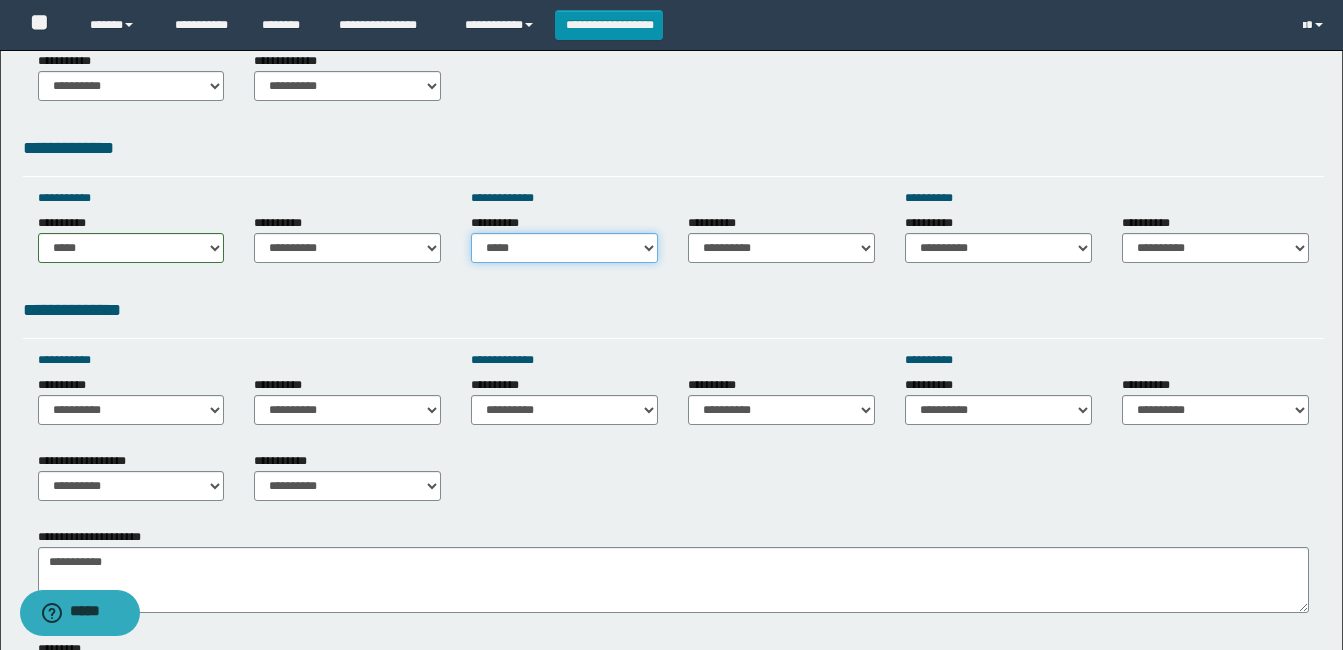 click on "**********" at bounding box center (564, 248) 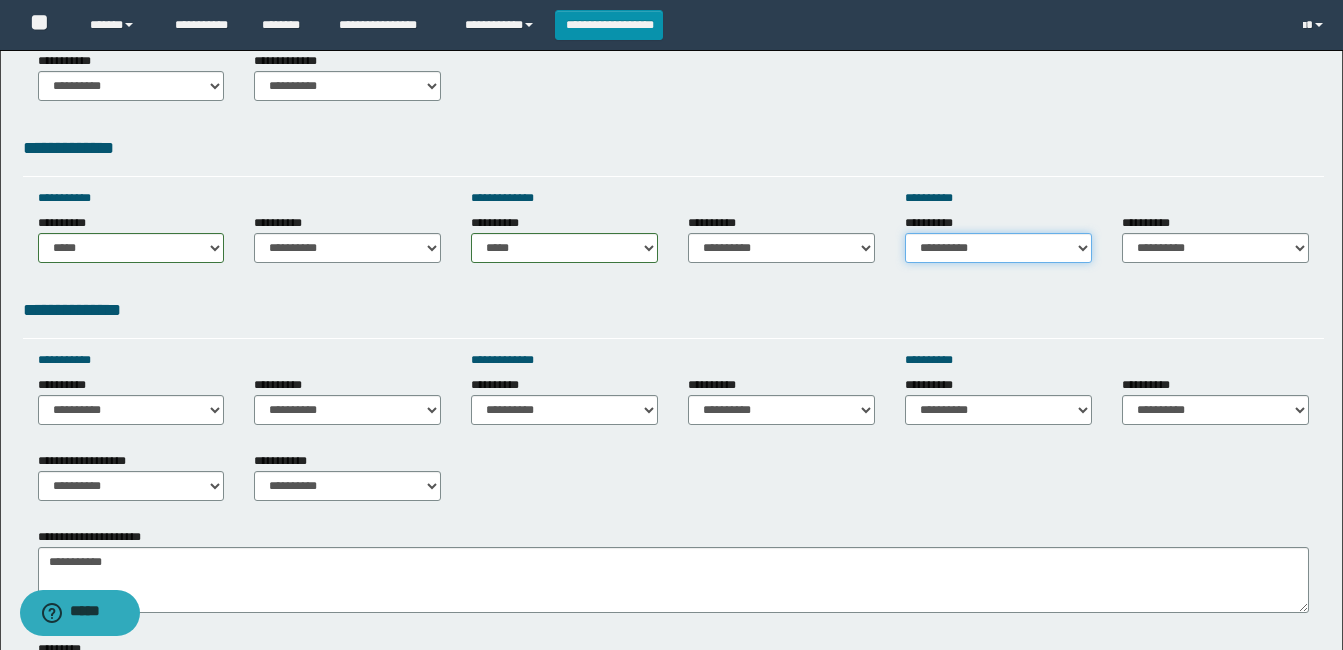 drag, startPoint x: 1027, startPoint y: 248, endPoint x: 1010, endPoint y: 258, distance: 19.723083 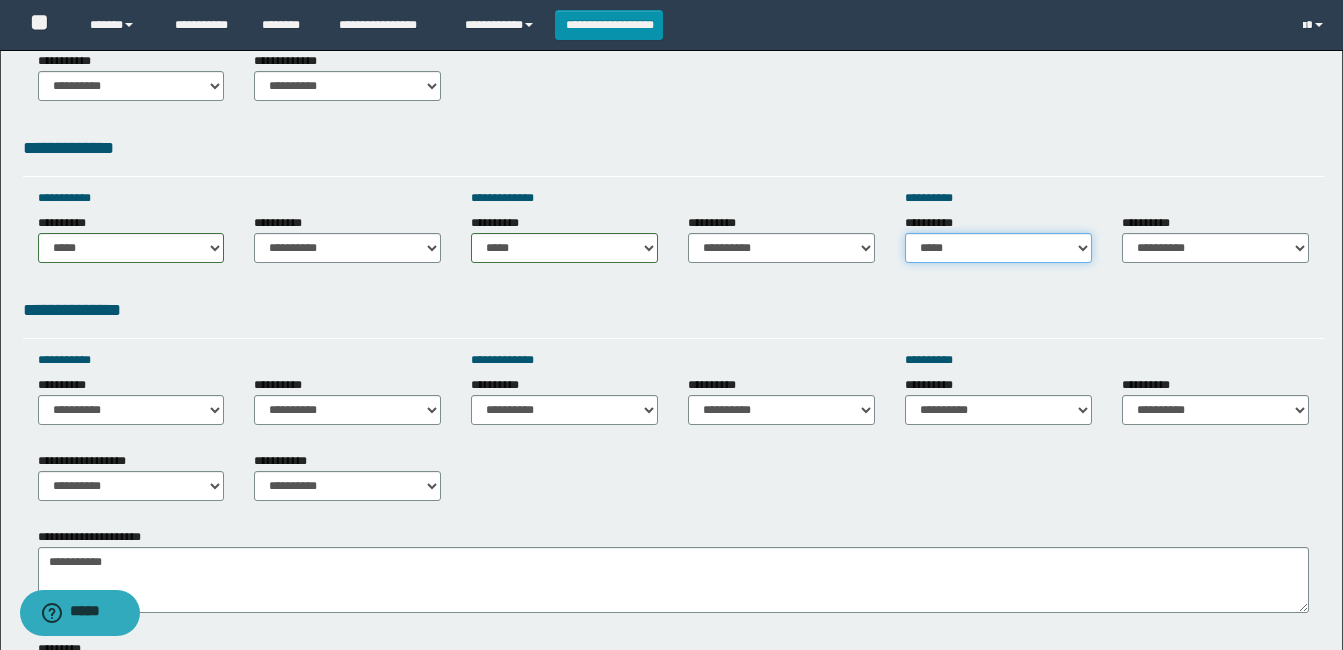 click on "**********" at bounding box center [998, 248] 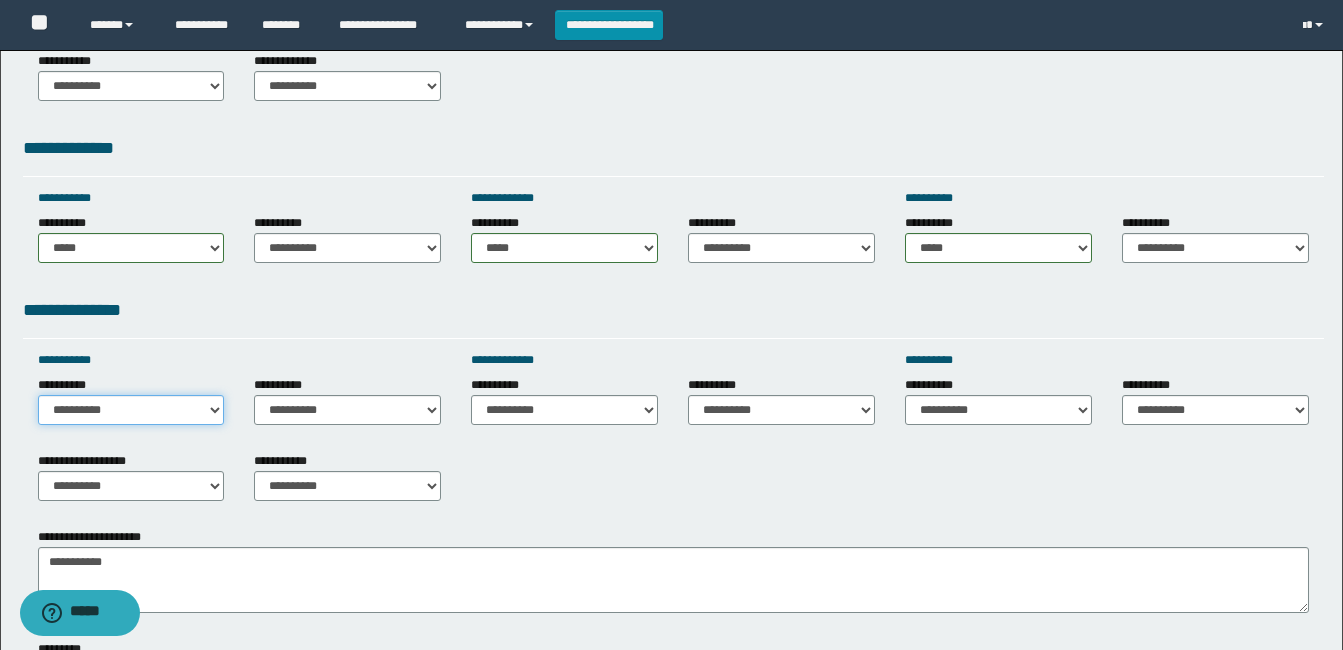 click on "**********" at bounding box center [131, 410] 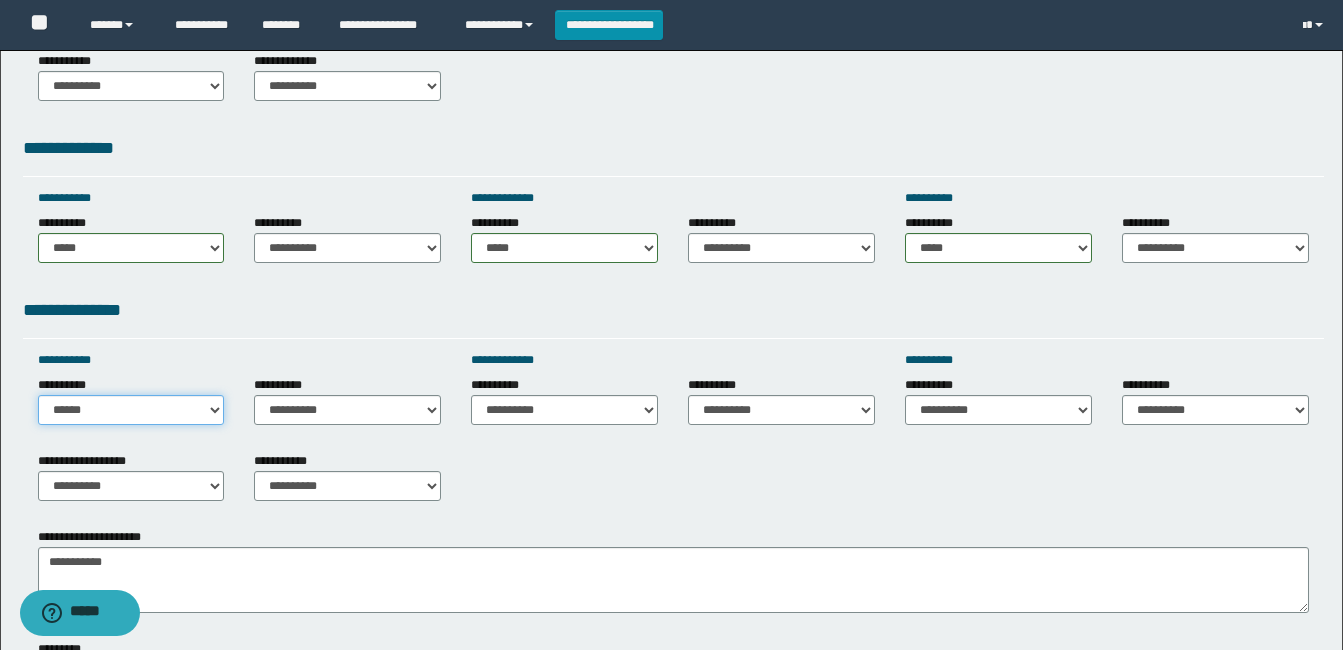 click on "**********" at bounding box center (131, 410) 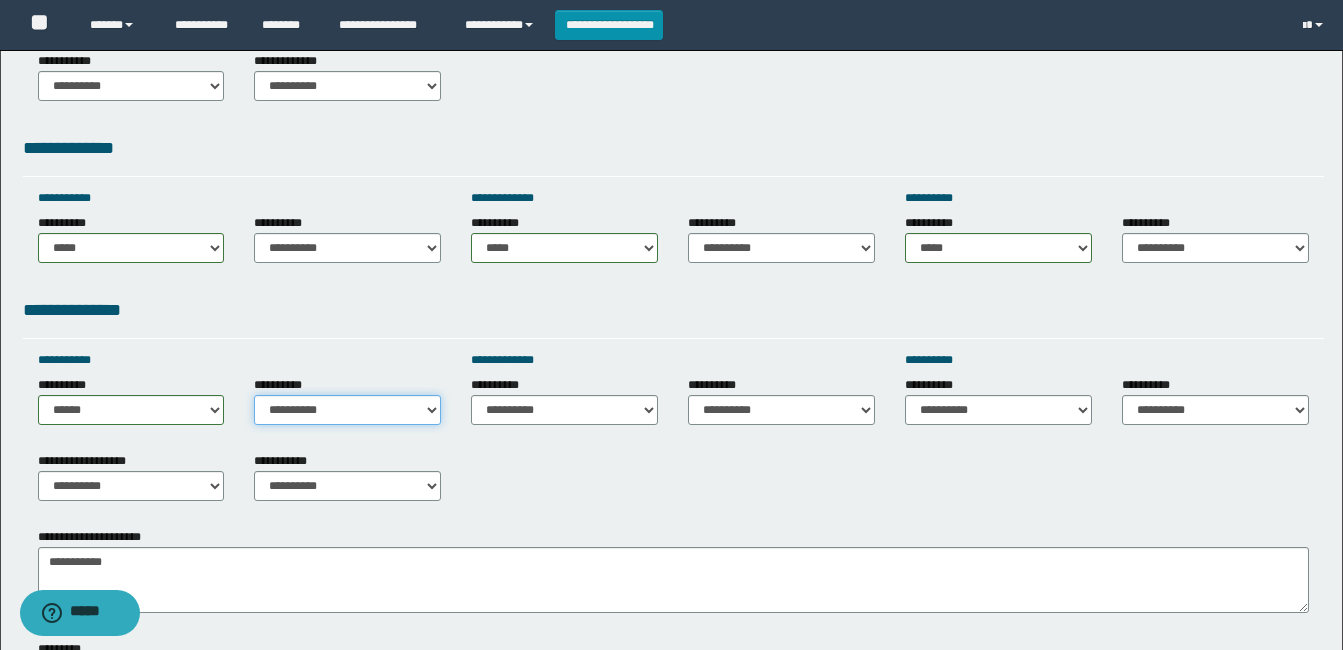 click on "**********" at bounding box center (347, 410) 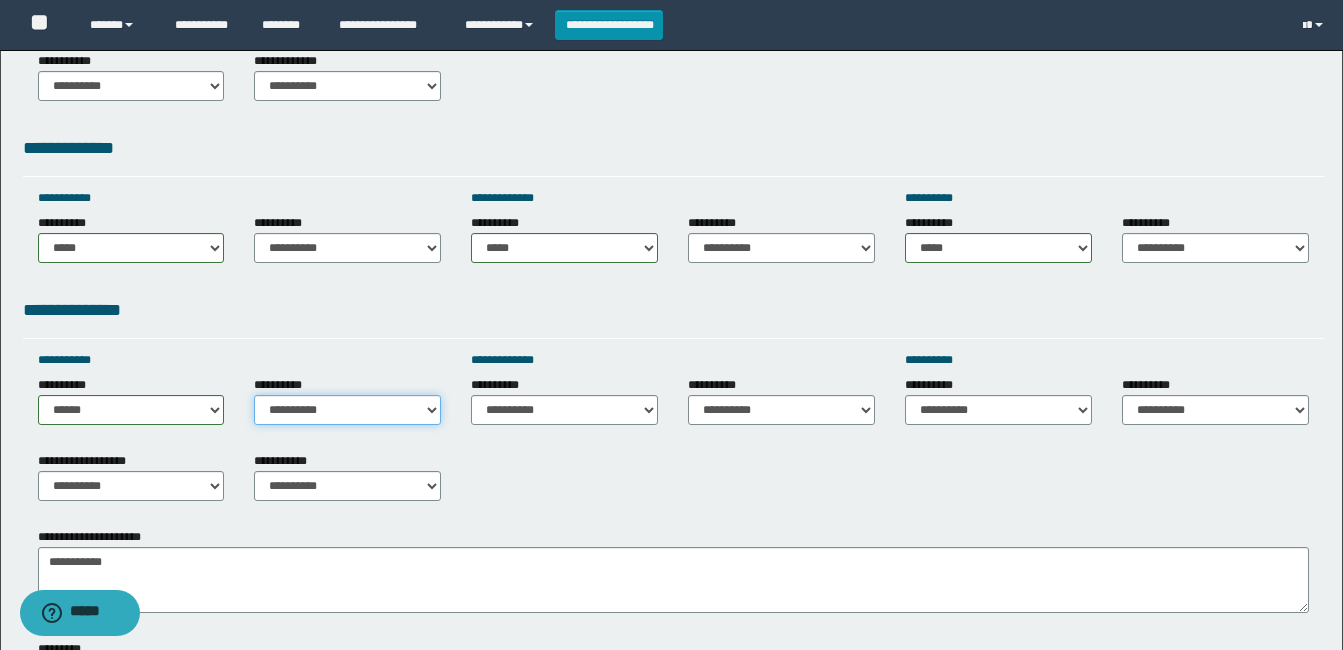 select on "*****" 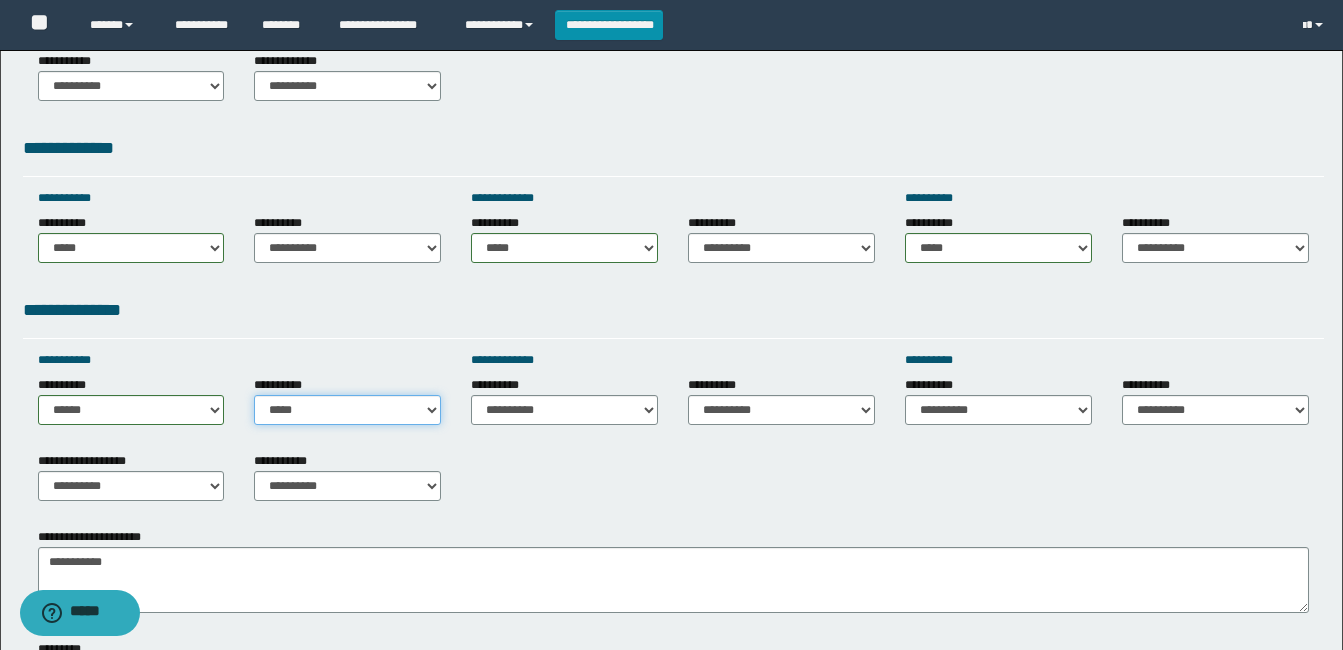 click on "**********" at bounding box center (347, 410) 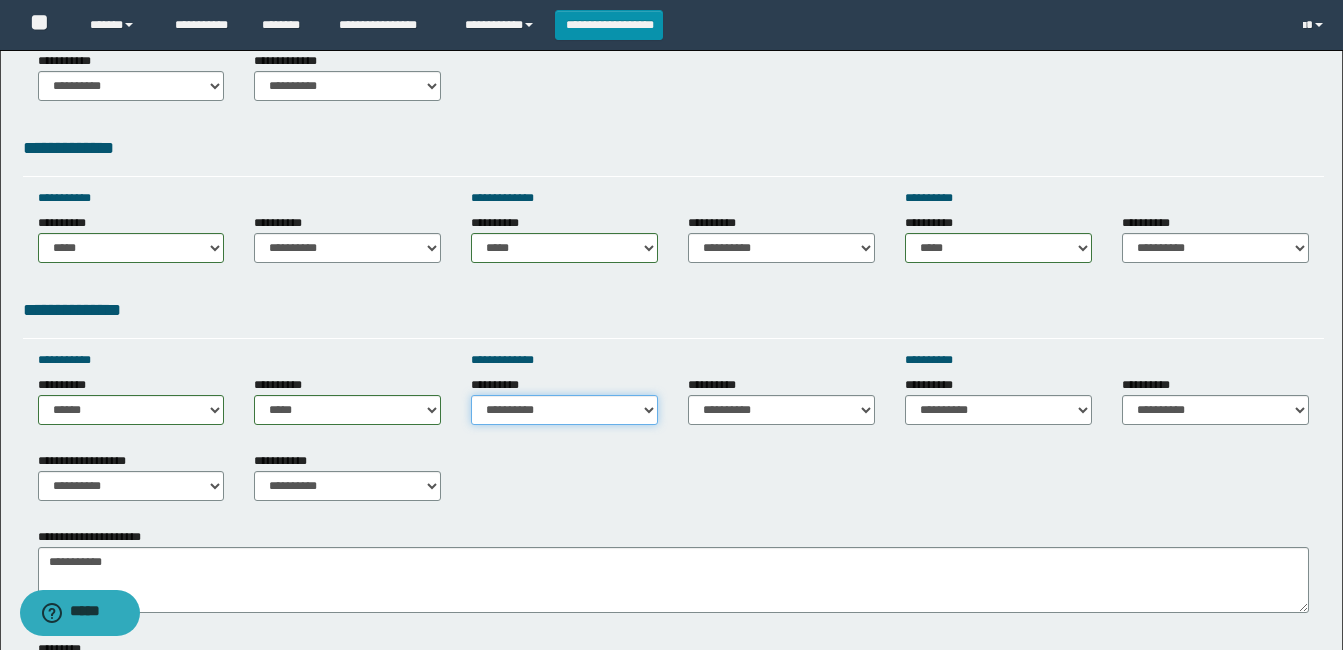 click on "**********" at bounding box center [564, 410] 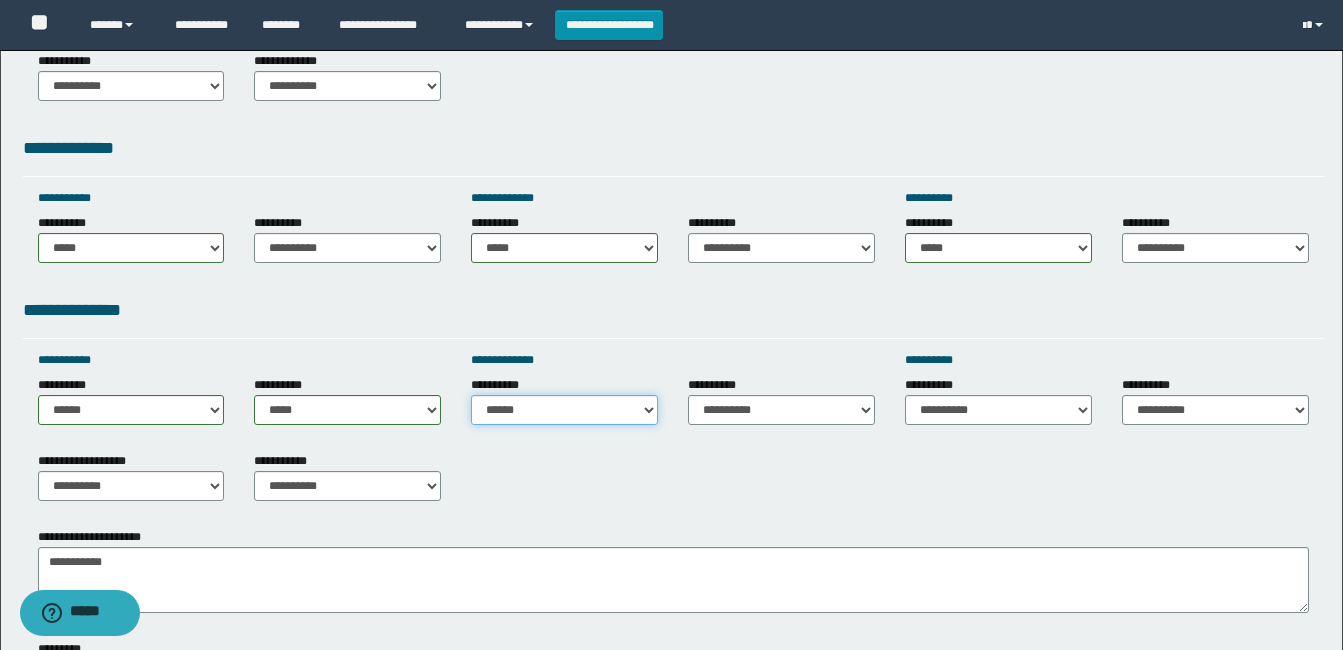 click on "**********" at bounding box center (564, 410) 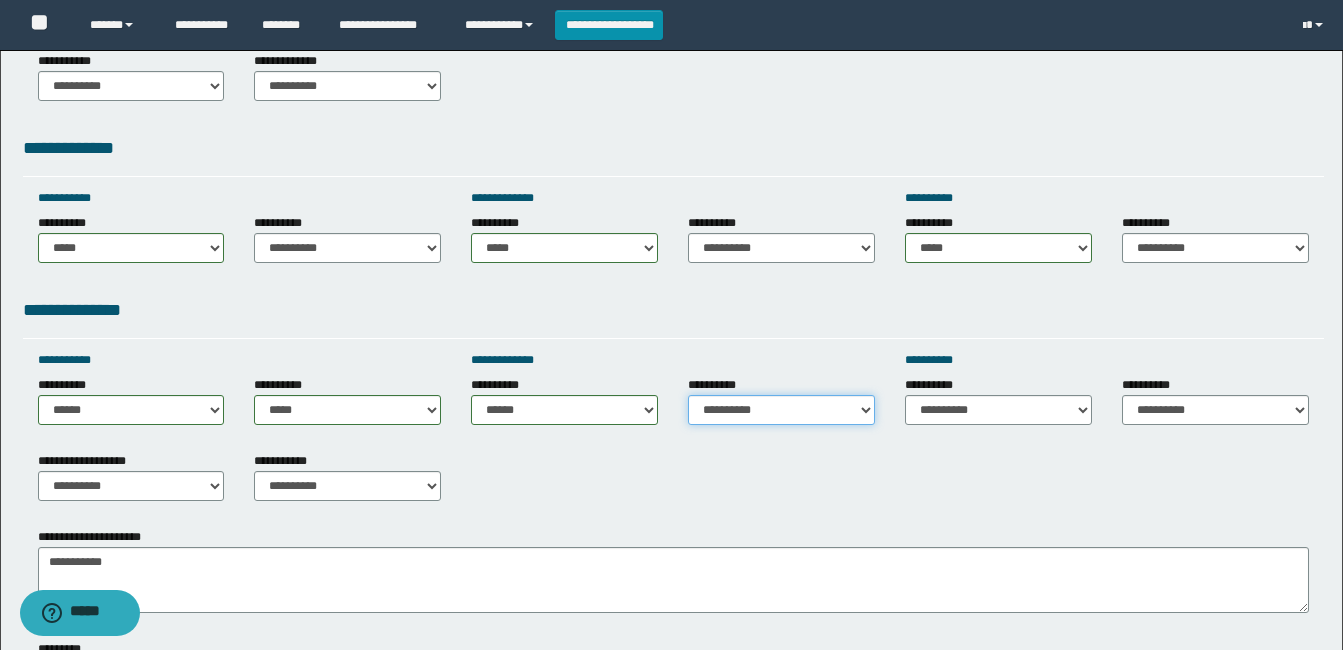 click on "**********" at bounding box center [781, 410] 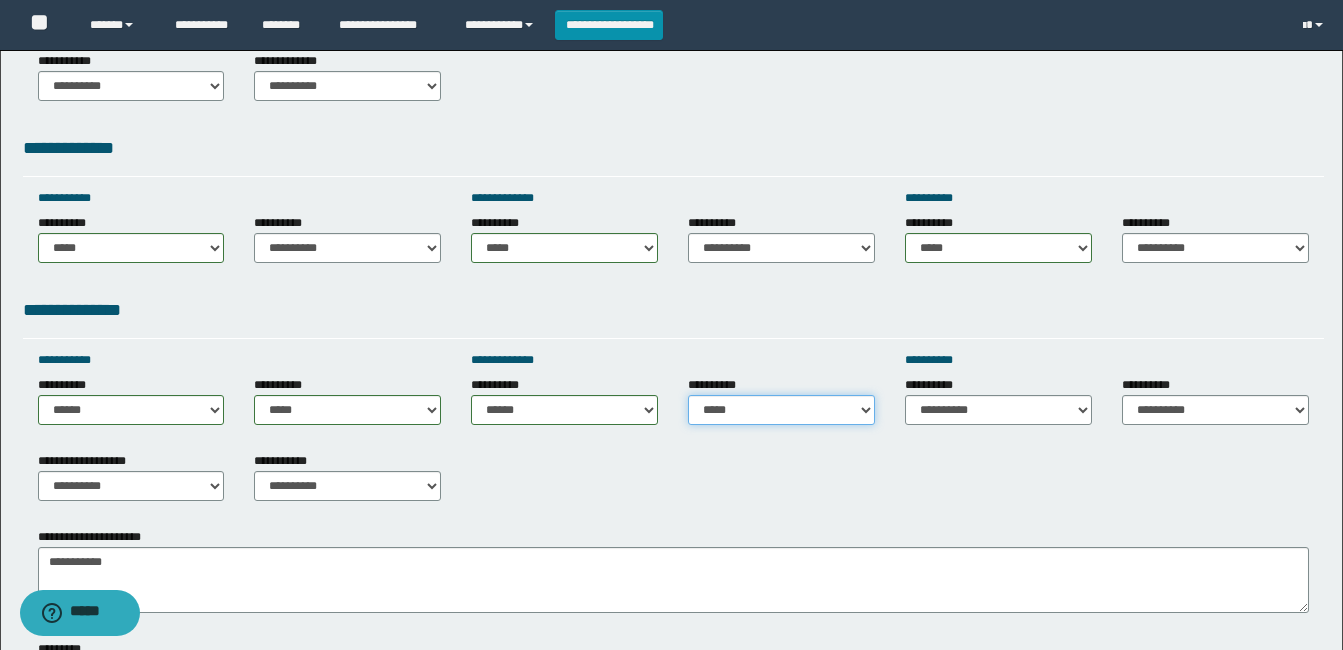 click on "**********" at bounding box center [781, 410] 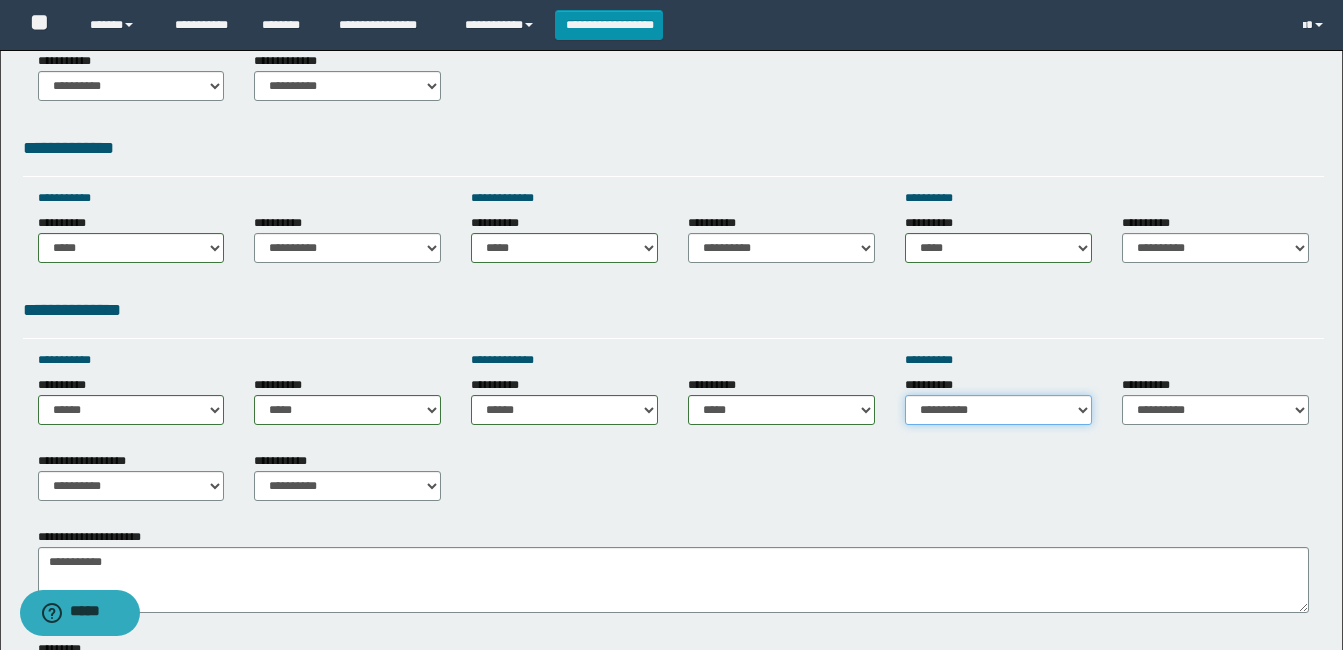 click on "**********" at bounding box center [998, 410] 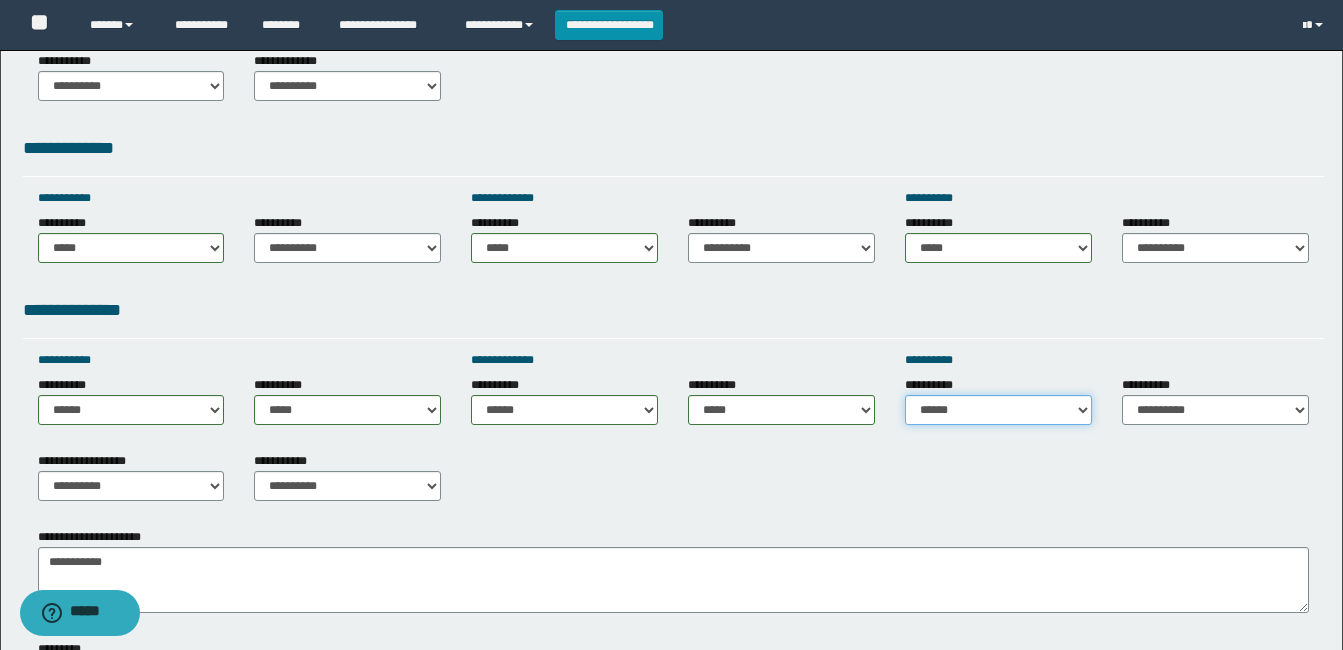 click on "**********" at bounding box center [998, 410] 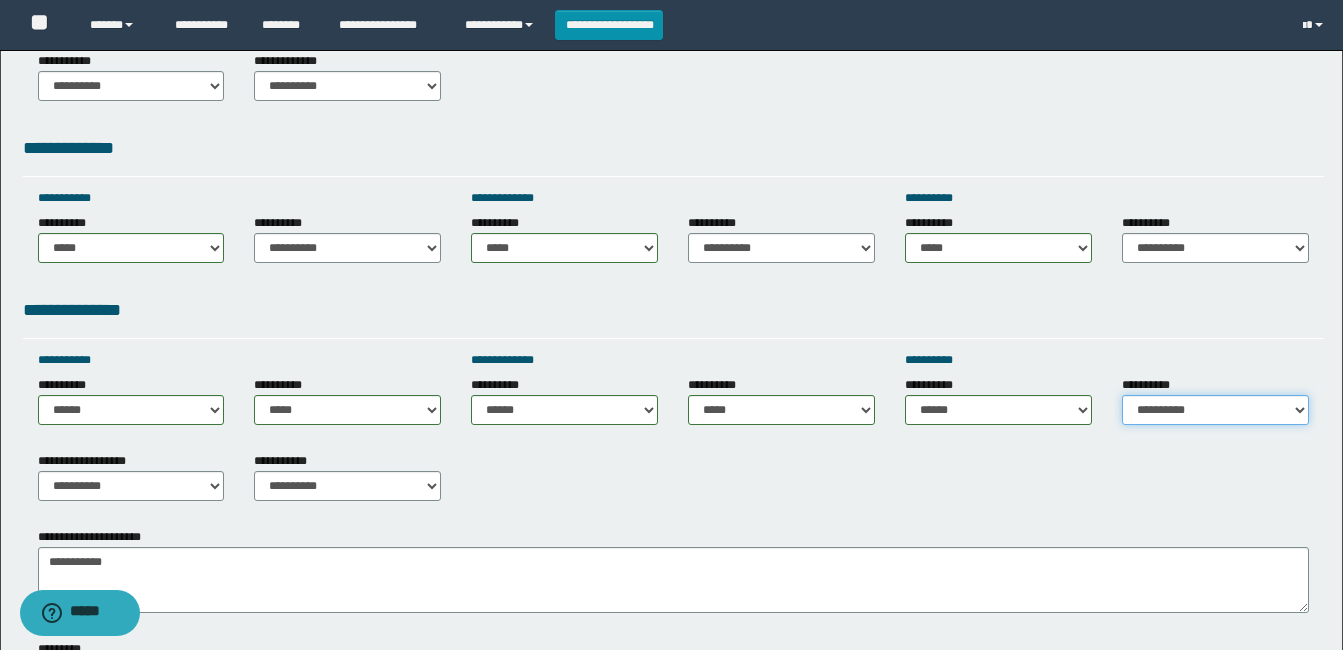 click on "**********" at bounding box center [1215, 410] 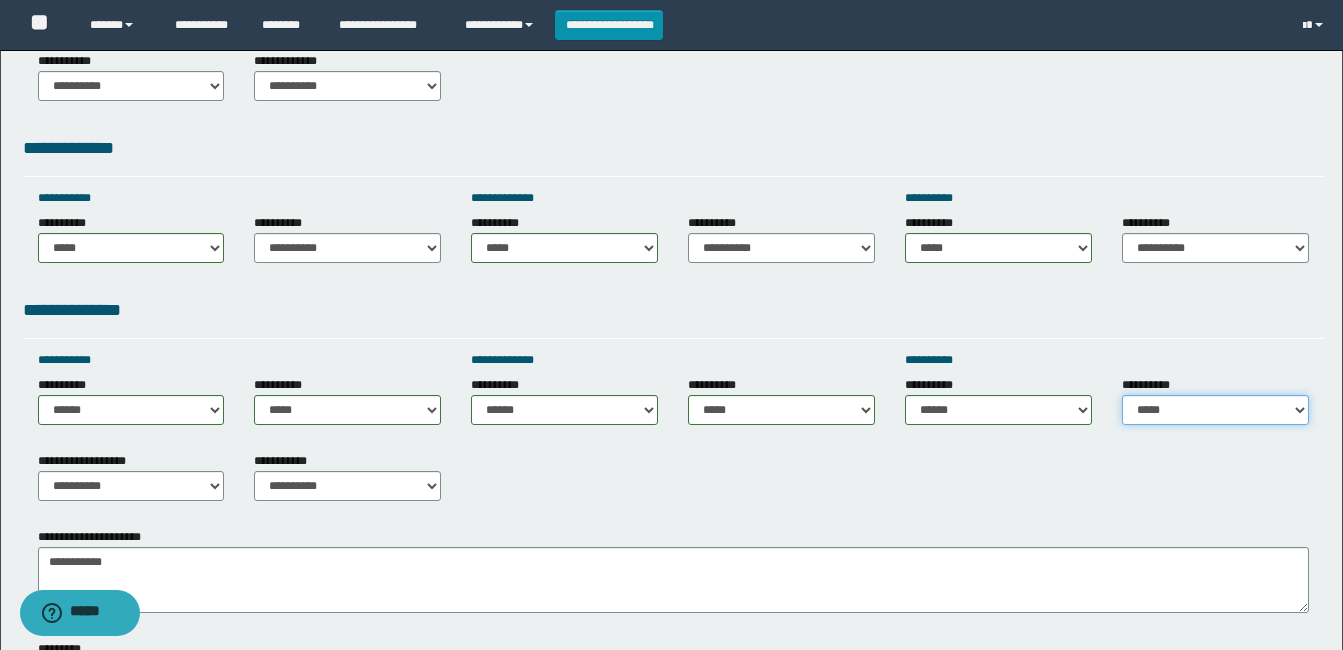 click on "**********" at bounding box center (1215, 410) 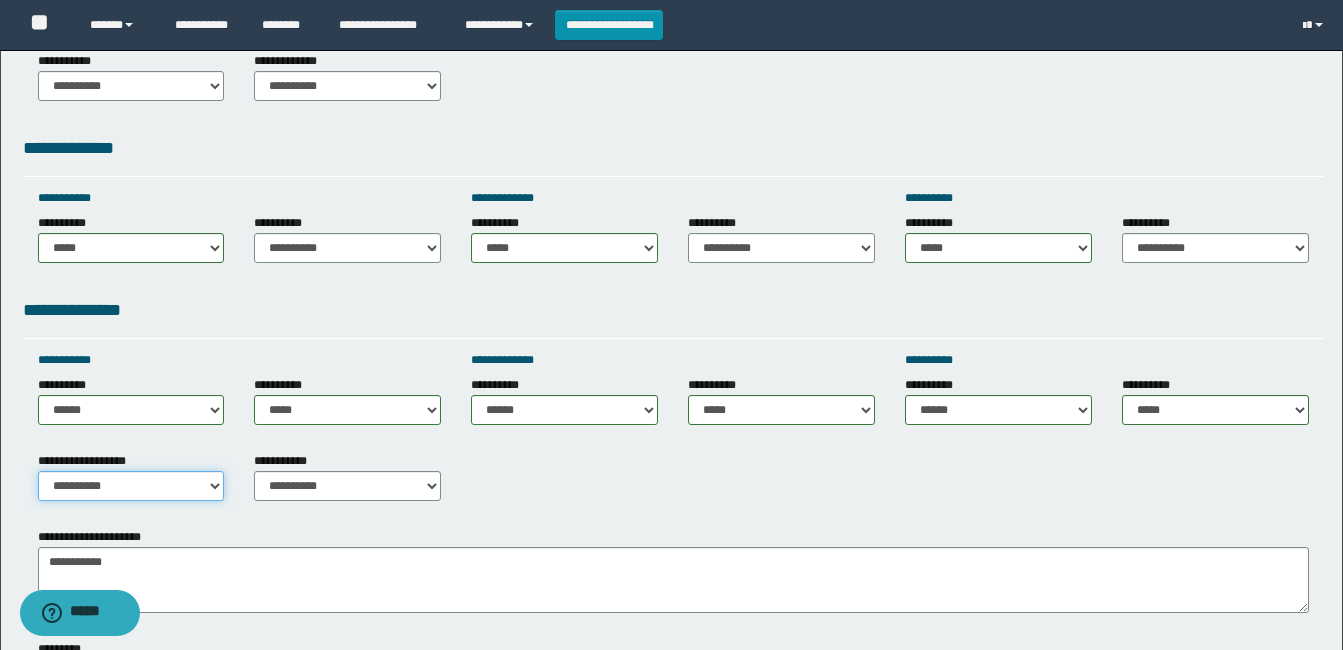 click on "**********" at bounding box center [131, 486] 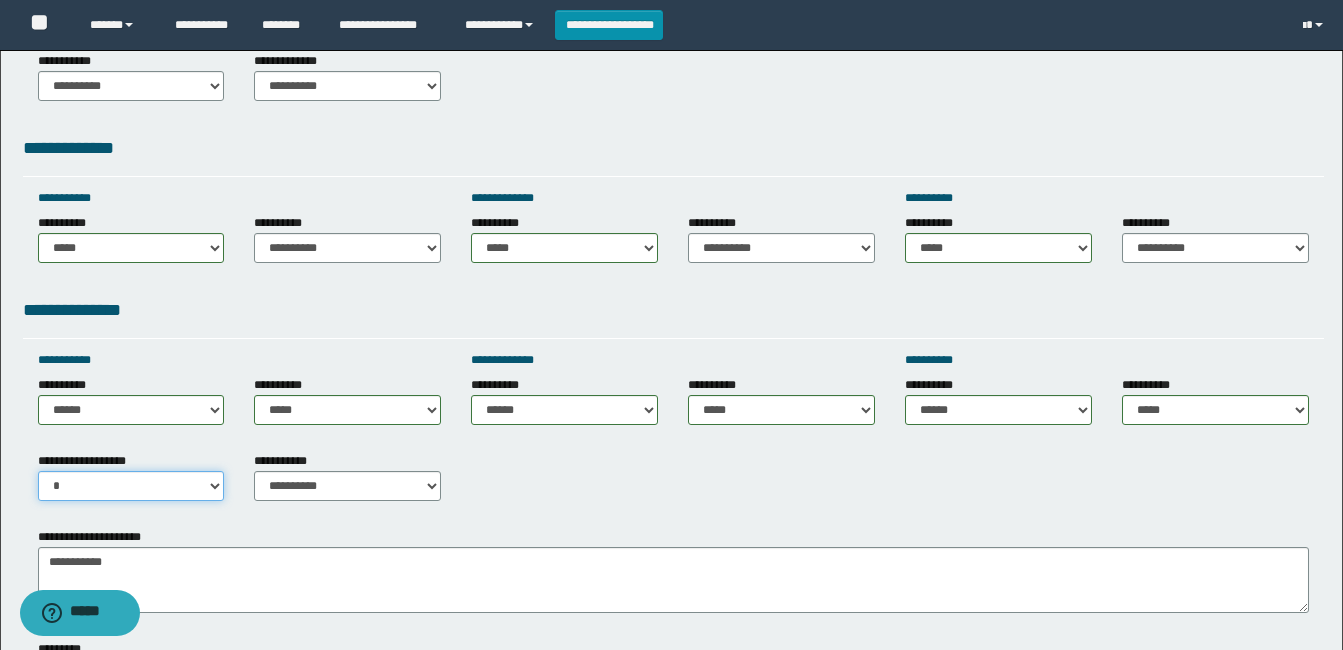 click on "**********" at bounding box center (131, 486) 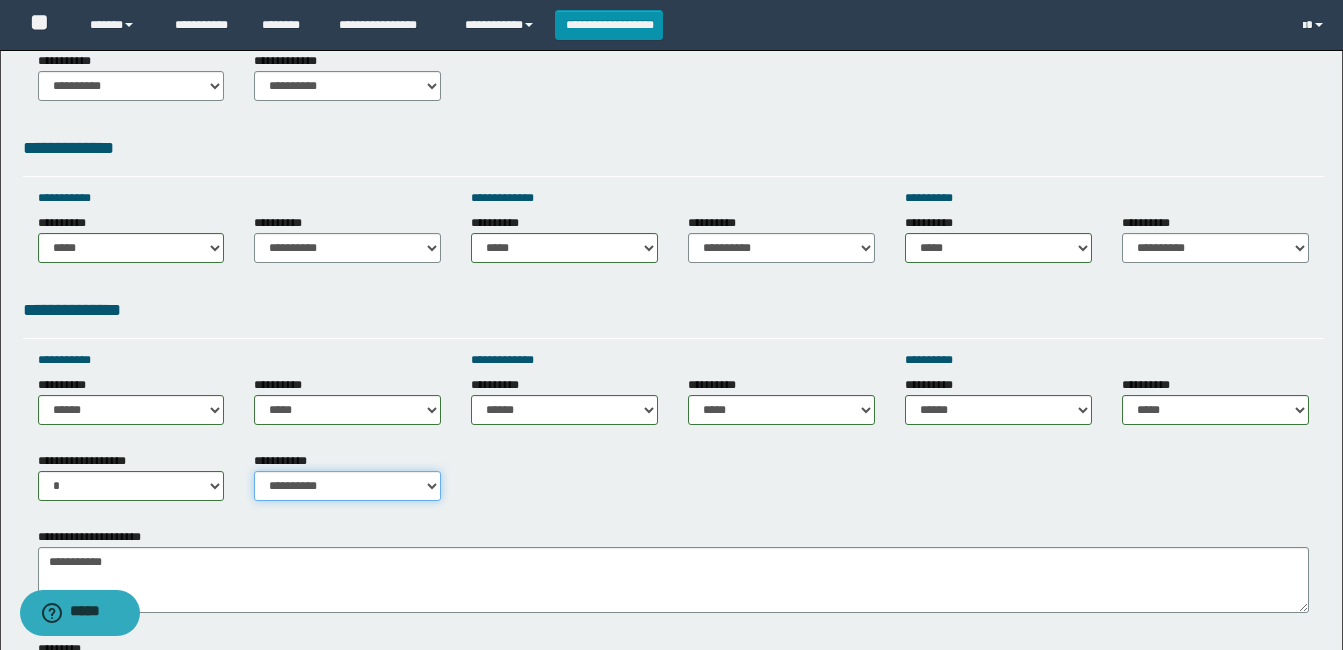 click on "**********" at bounding box center [347, 486] 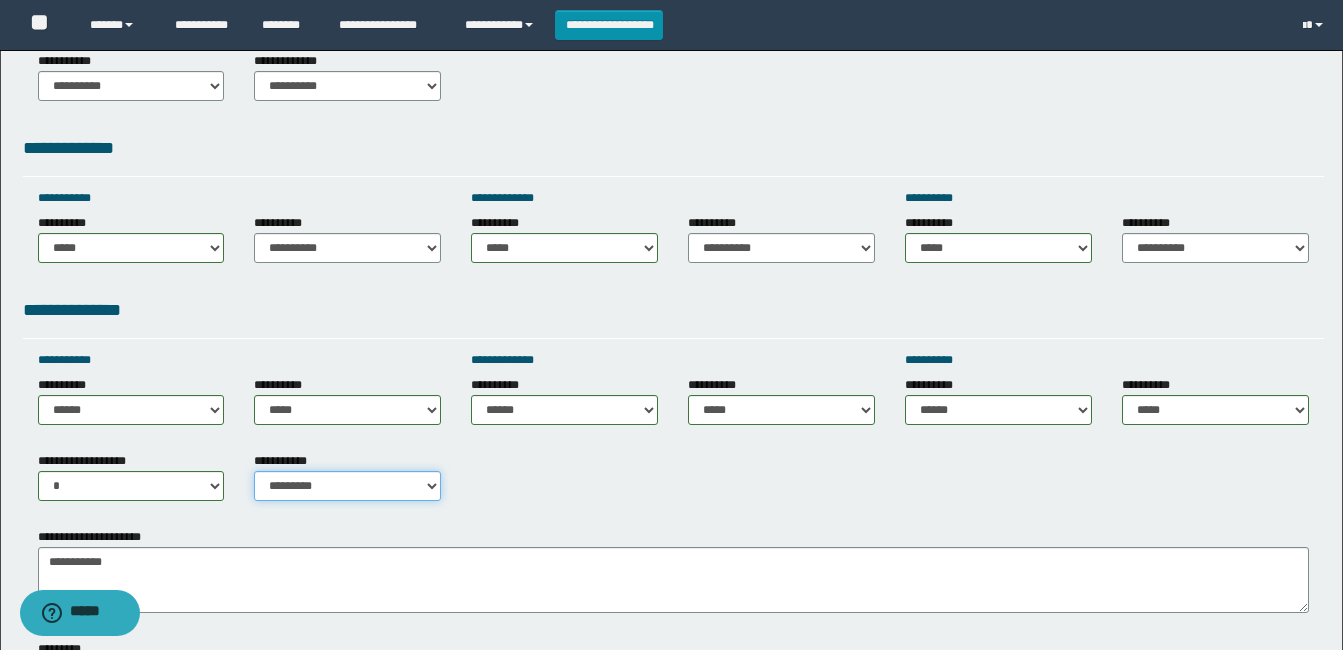 click on "**********" at bounding box center (347, 486) 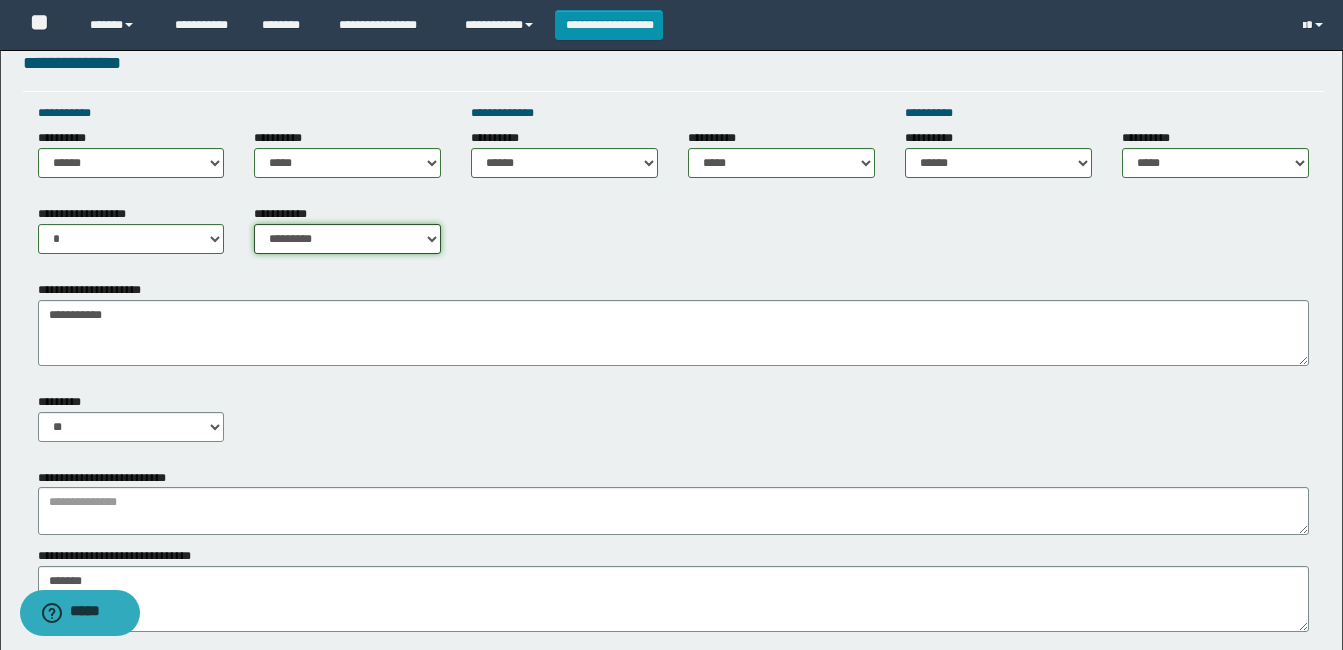scroll, scrollTop: 900, scrollLeft: 0, axis: vertical 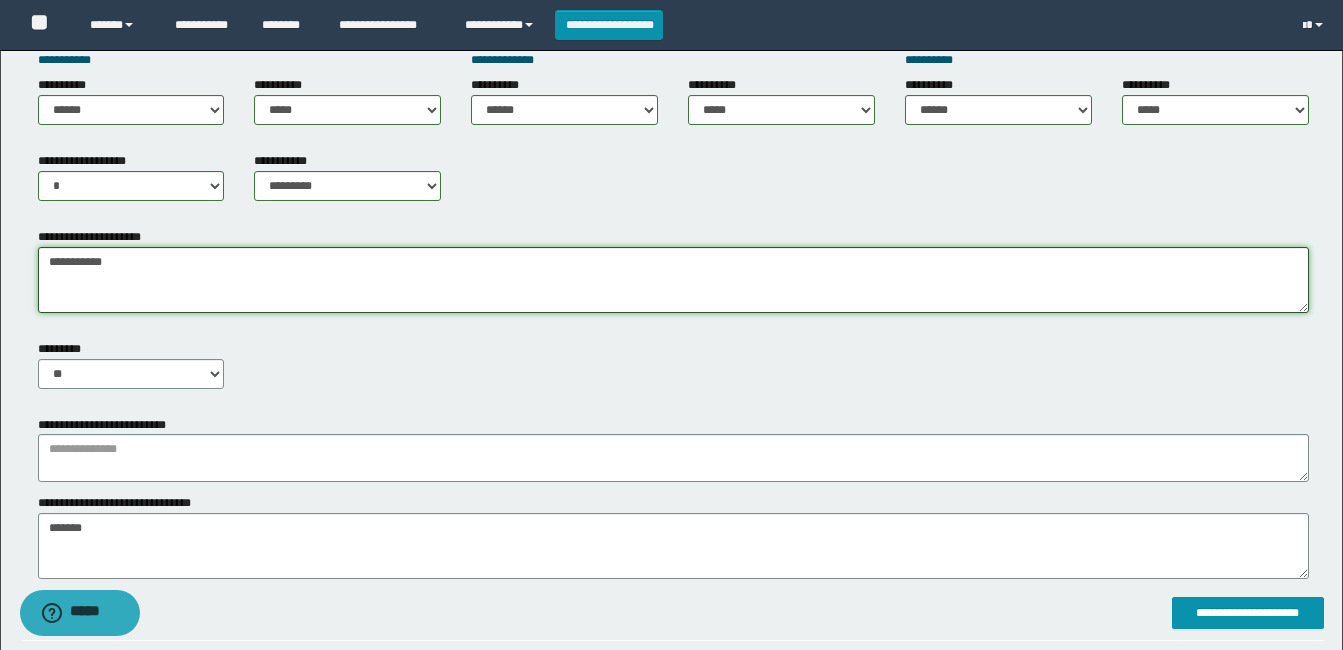 drag, startPoint x: 53, startPoint y: 266, endPoint x: 139, endPoint y: 282, distance: 87.47571 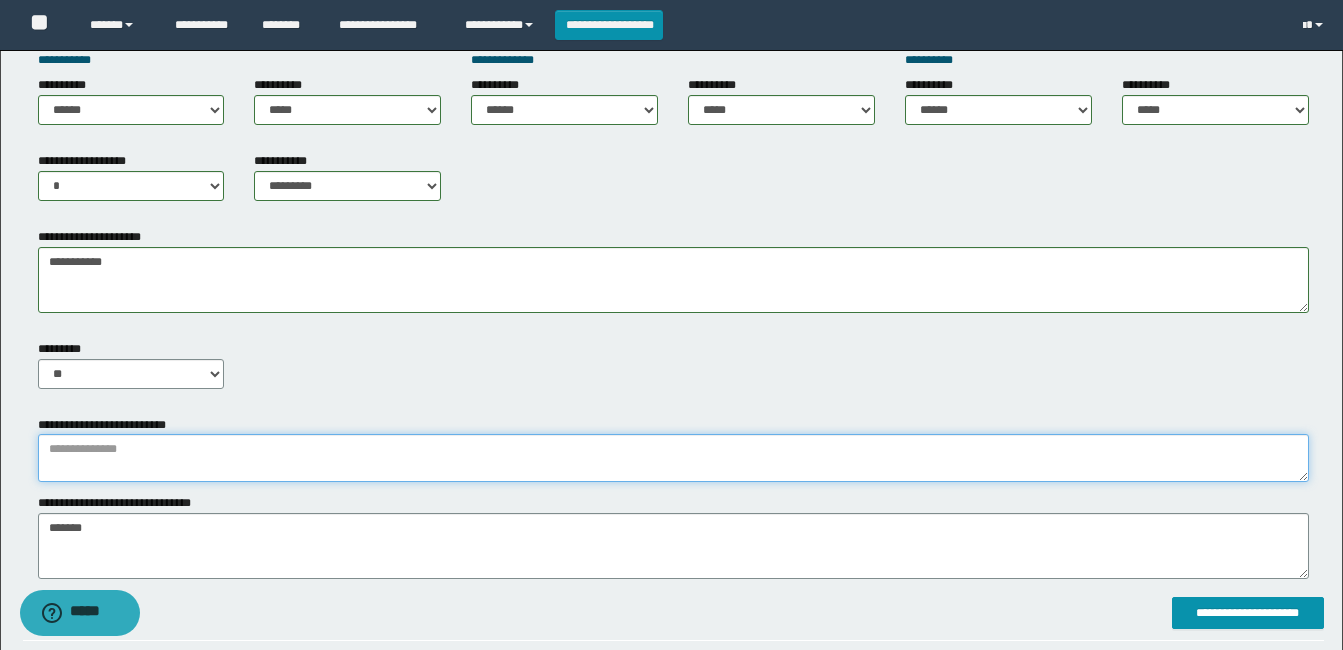 click at bounding box center (673, 458) 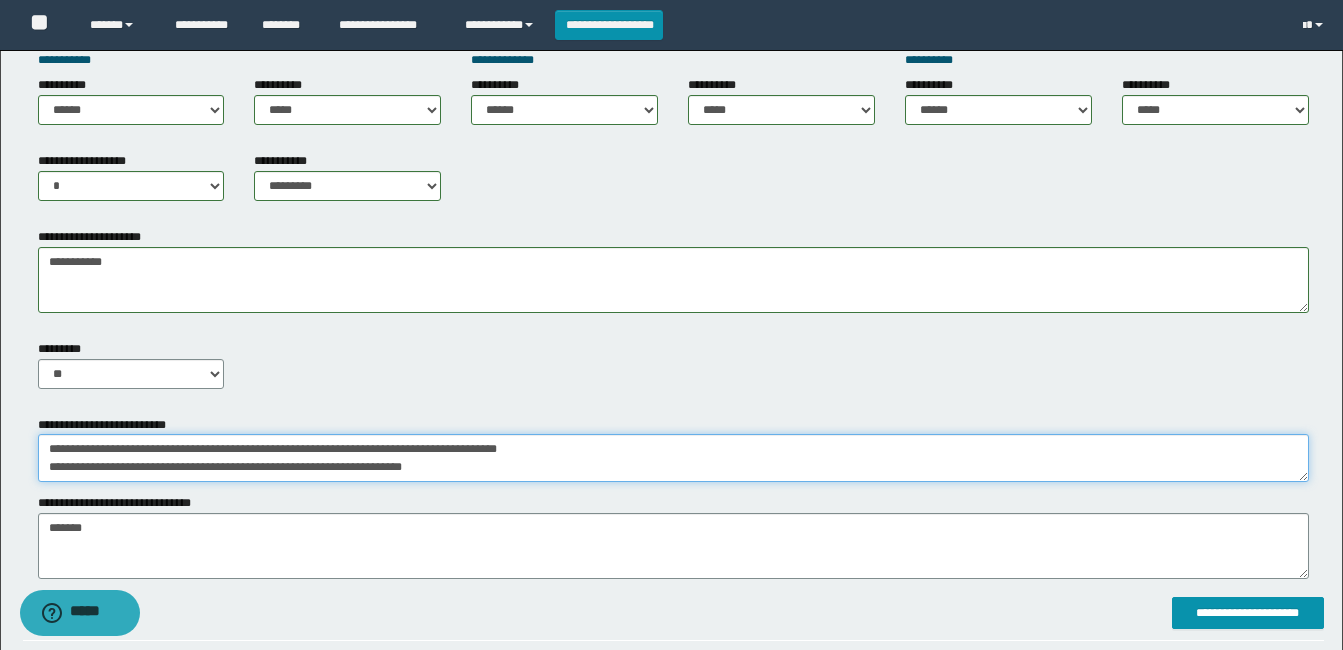 scroll, scrollTop: 18, scrollLeft: 0, axis: vertical 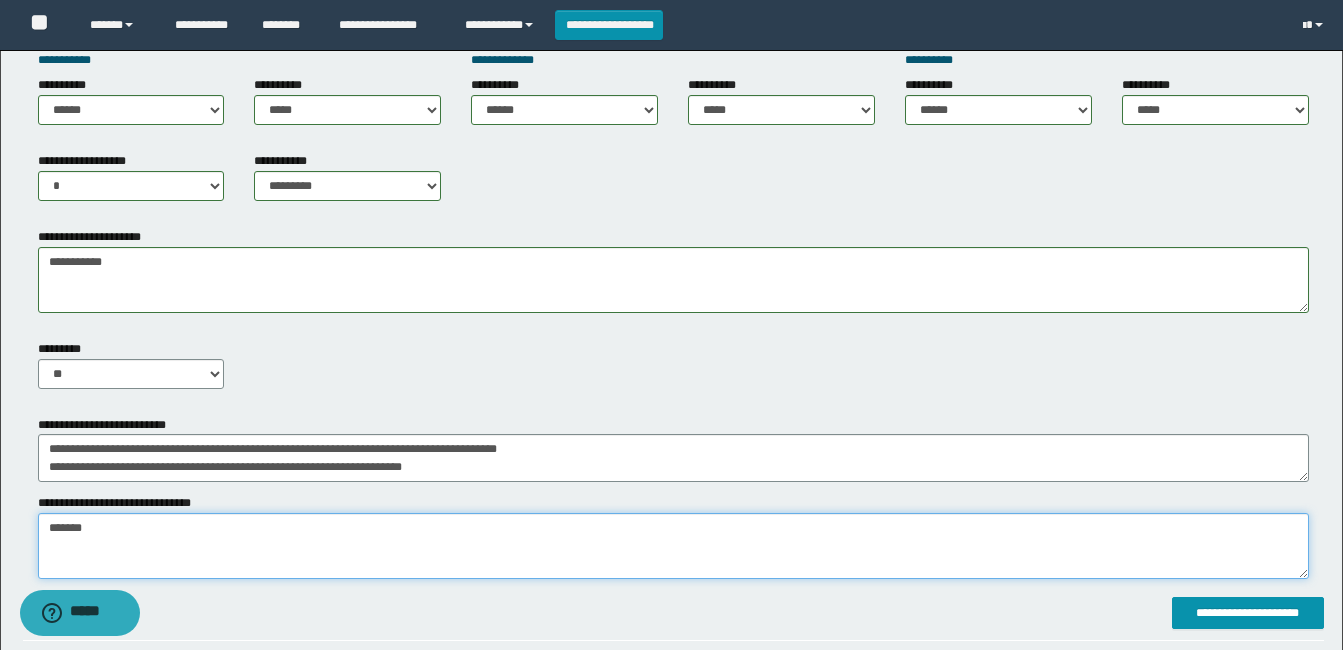 drag, startPoint x: 49, startPoint y: 531, endPoint x: 167, endPoint y: 549, distance: 119.36499 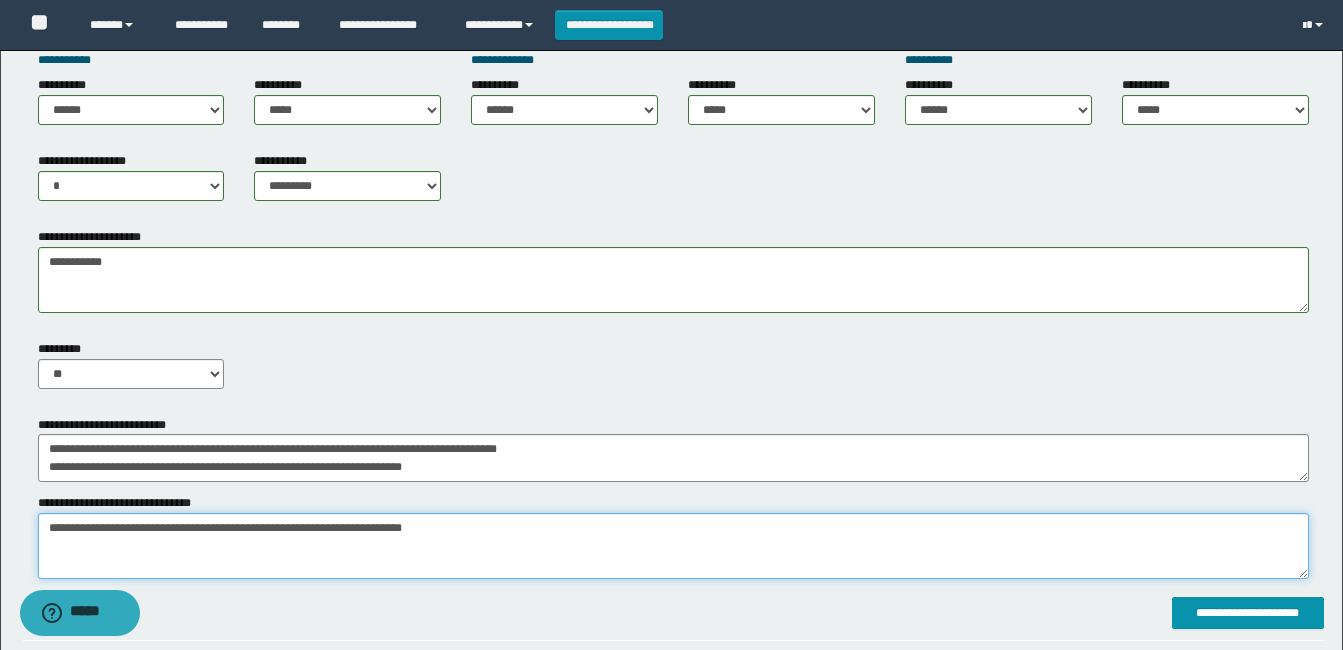 type on "**********" 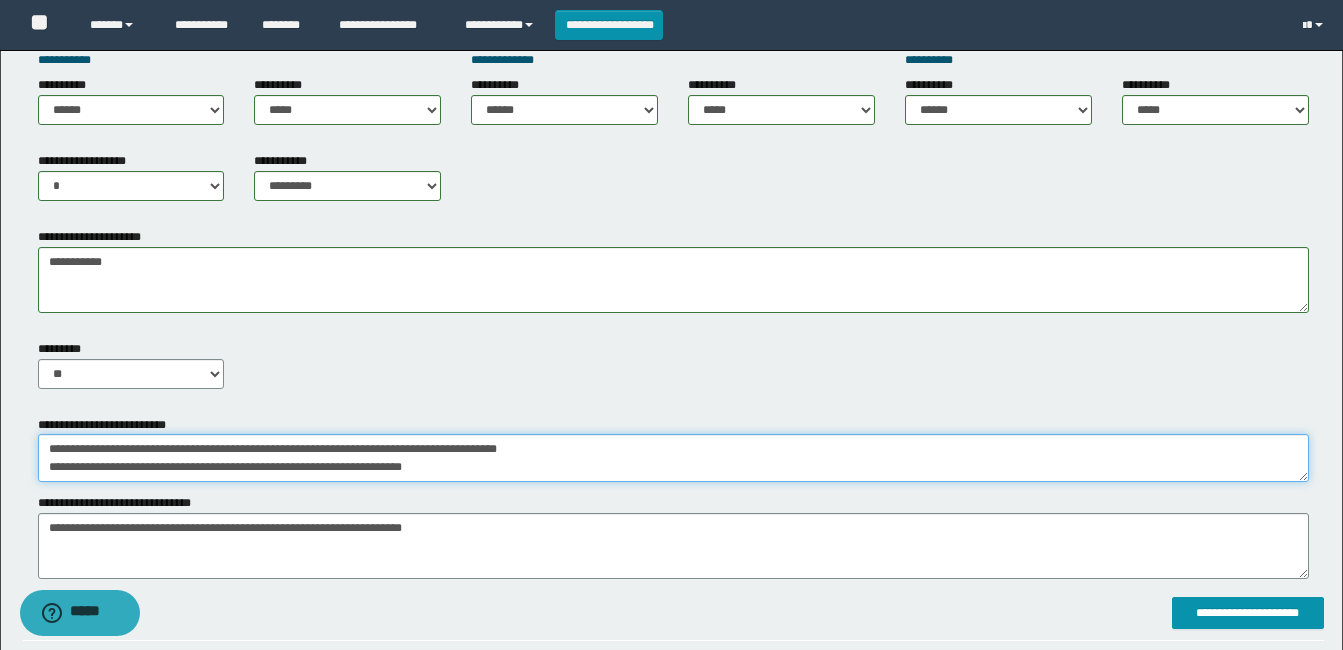 scroll, scrollTop: 18, scrollLeft: 0, axis: vertical 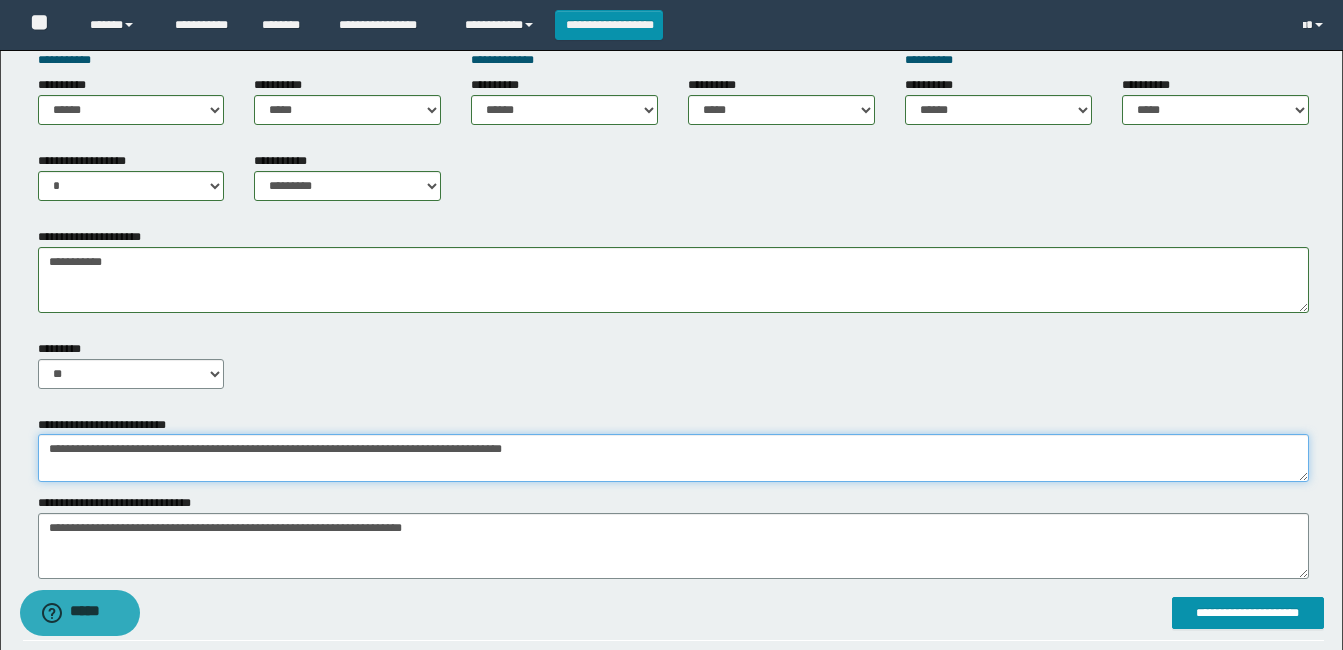 drag, startPoint x: 51, startPoint y: 449, endPoint x: 547, endPoint y: 464, distance: 496.22678 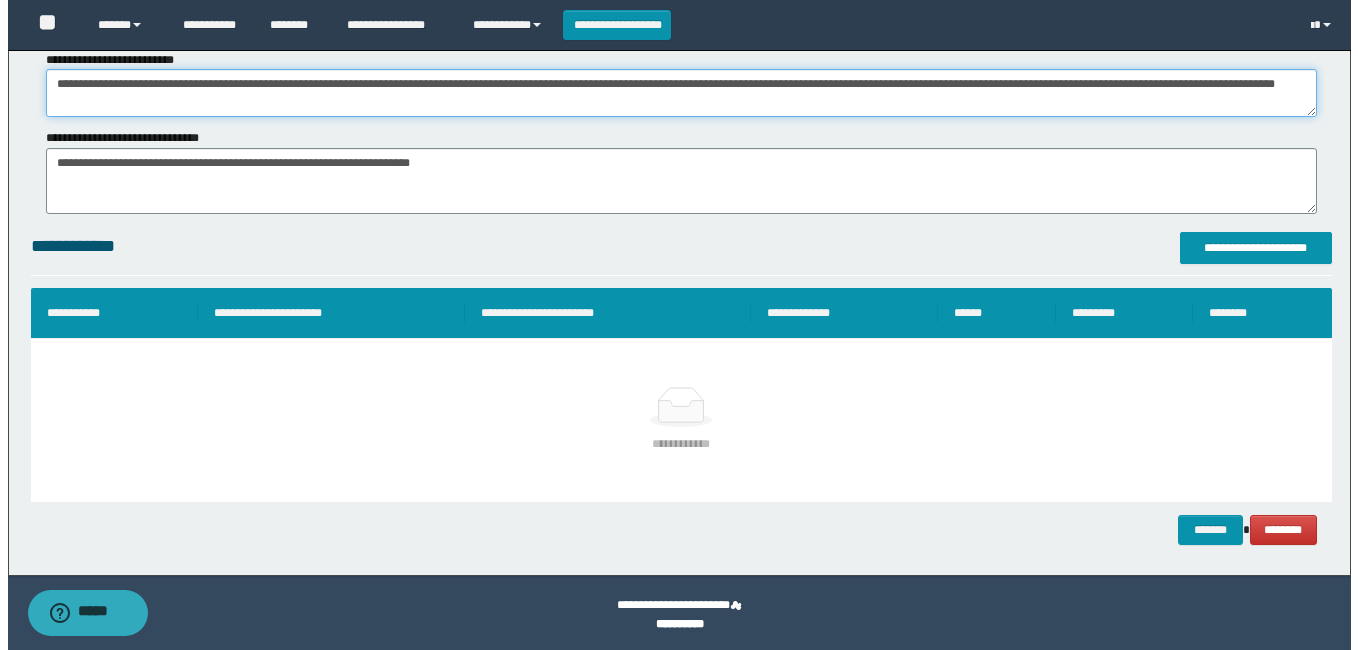 scroll, scrollTop: 1269, scrollLeft: 0, axis: vertical 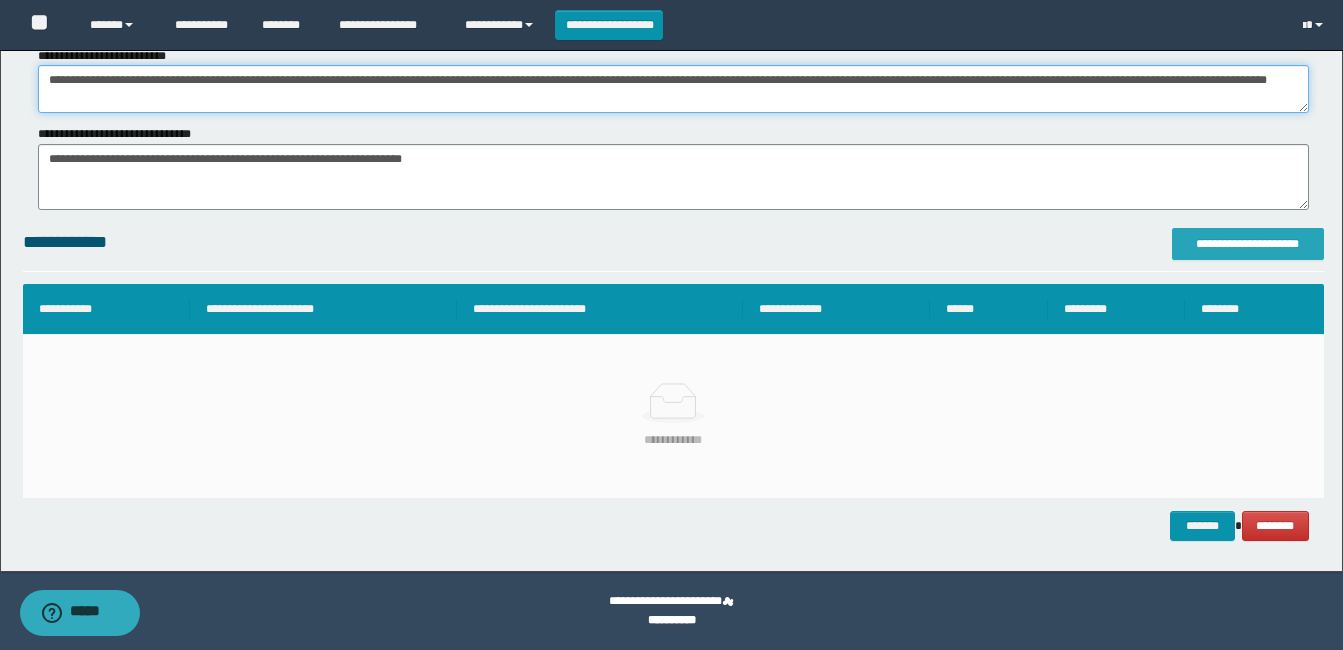type on "**********" 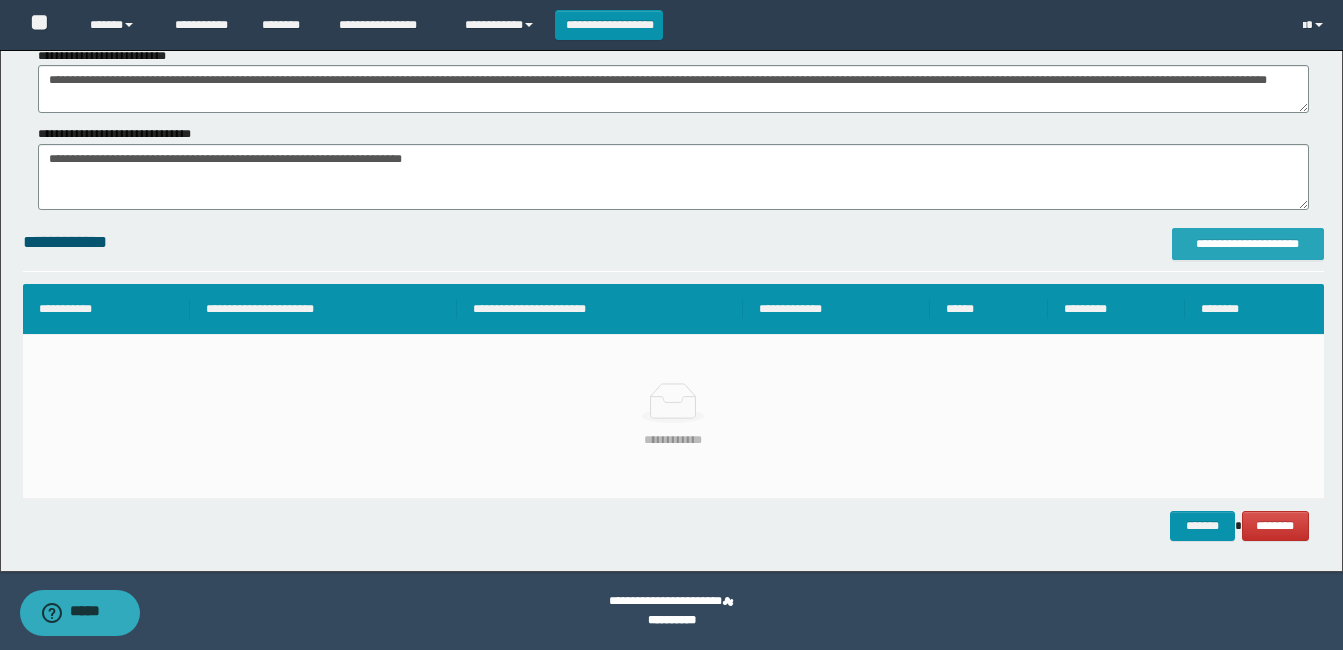 click on "**********" at bounding box center [1248, 244] 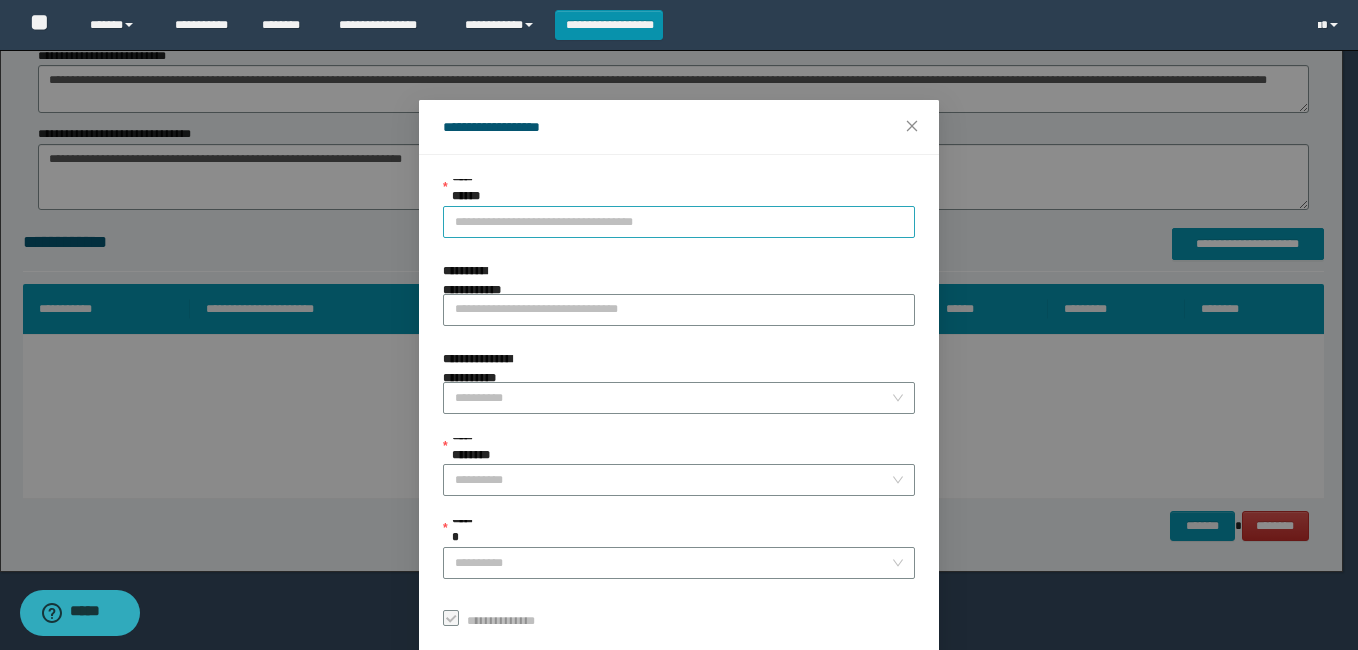 click on "**********" at bounding box center [679, 222] 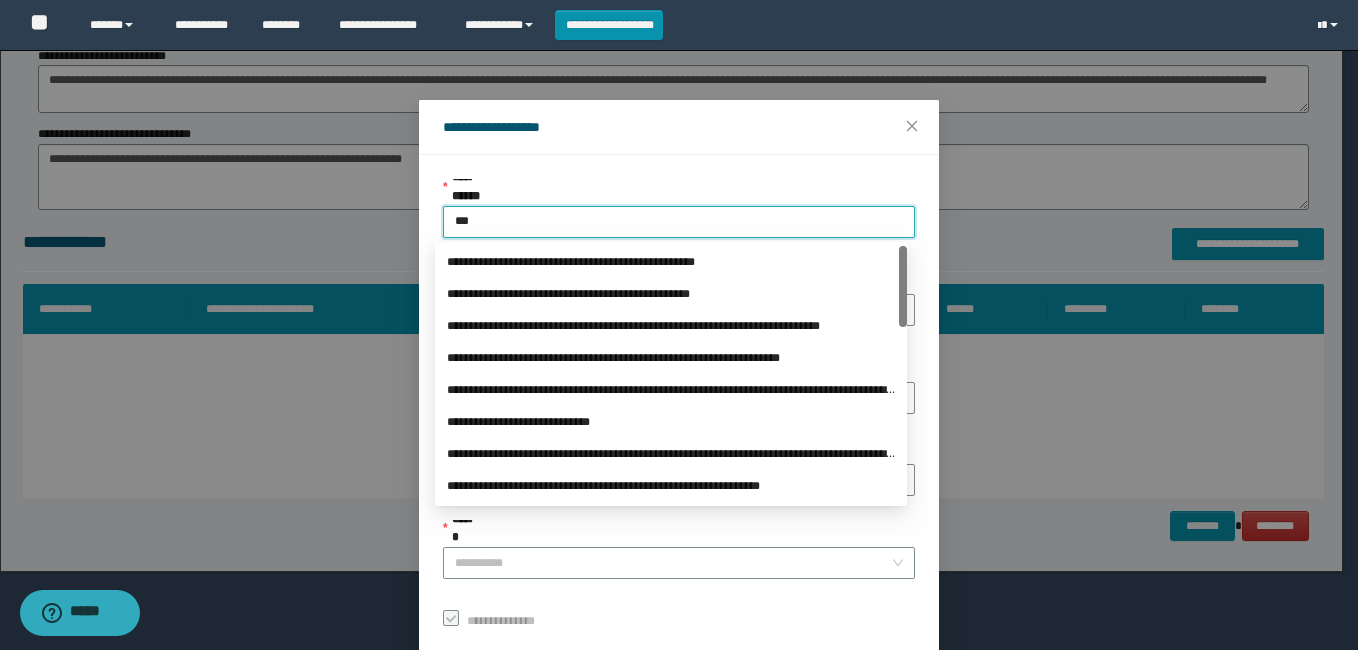 type on "****" 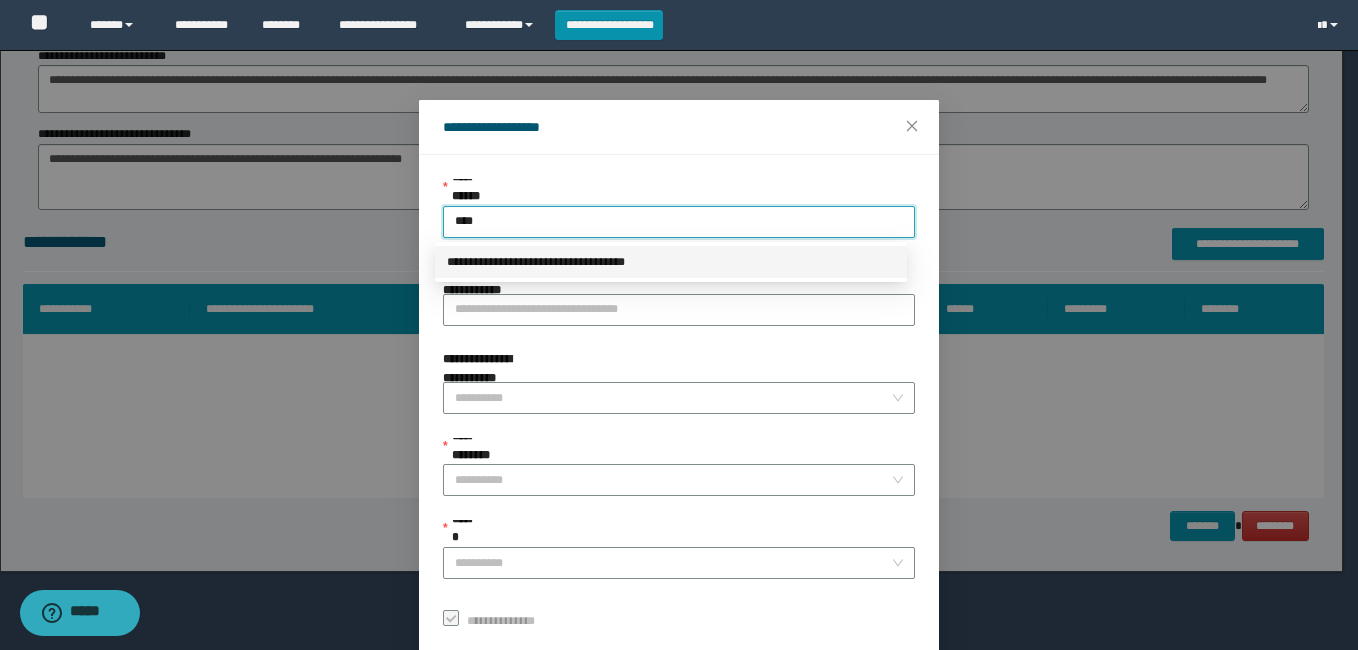 click on "**********" at bounding box center (671, 262) 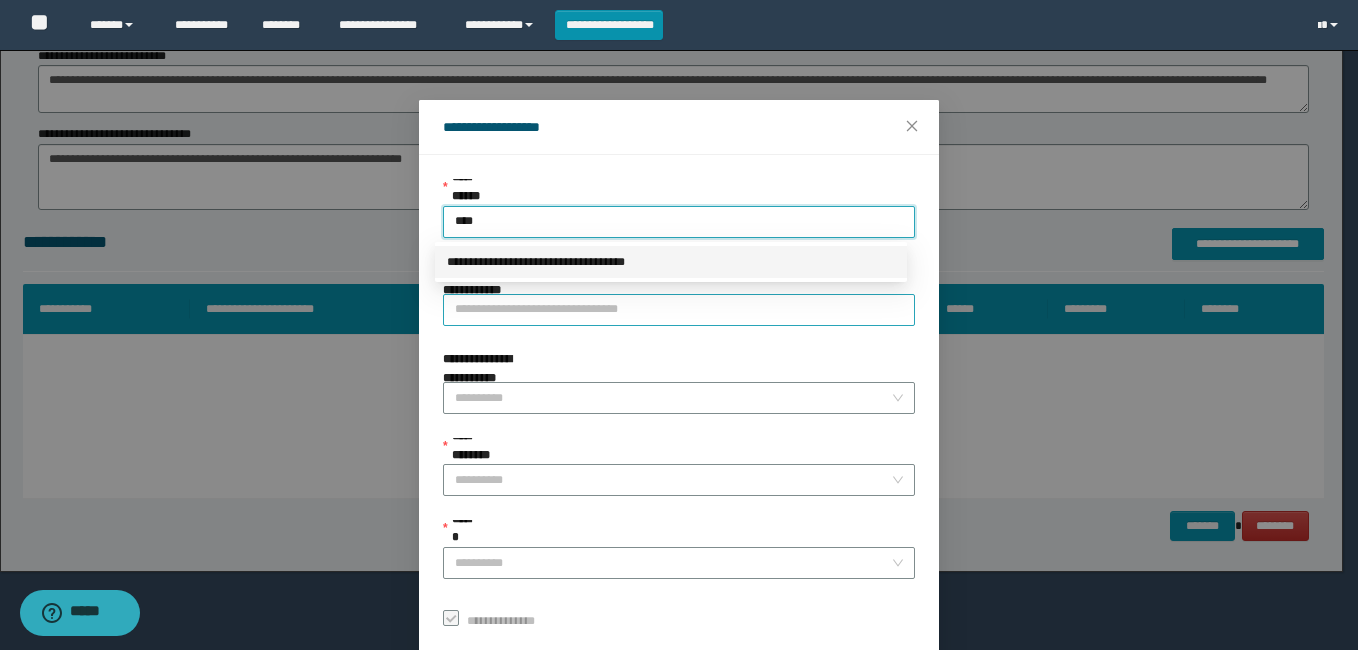 type 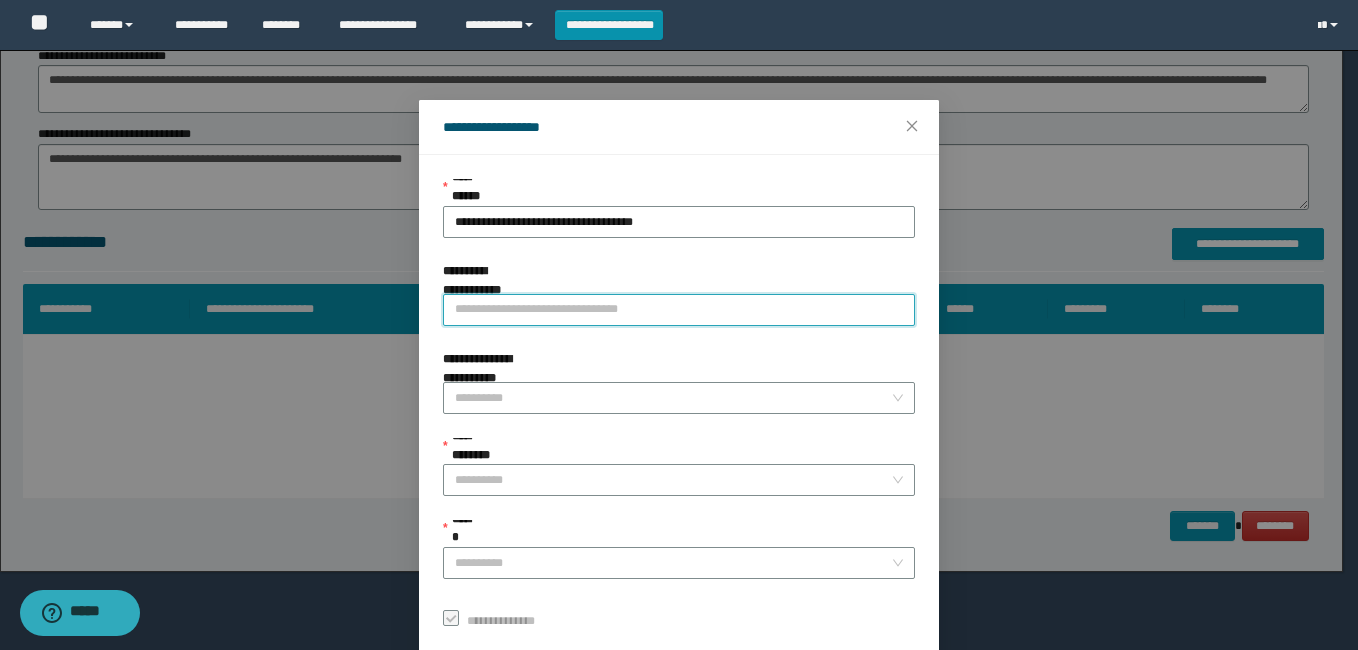 click on "**********" at bounding box center (679, 310) 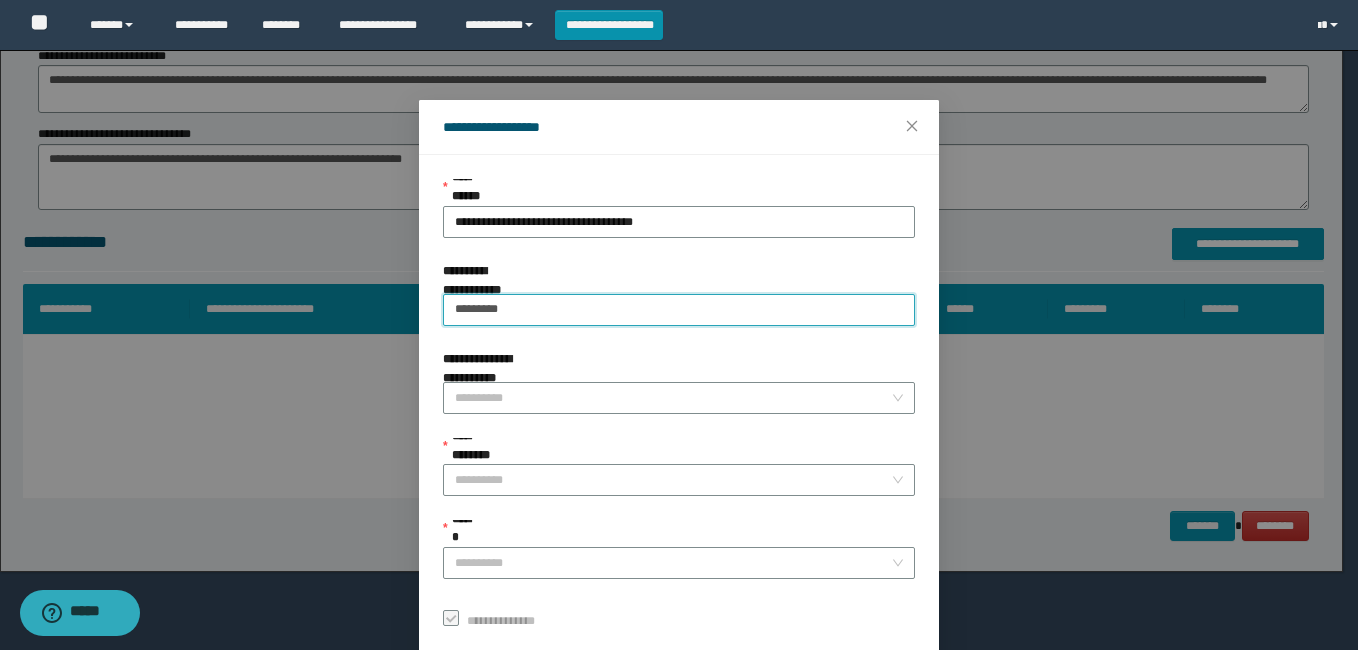 click on "********" at bounding box center [679, 310] 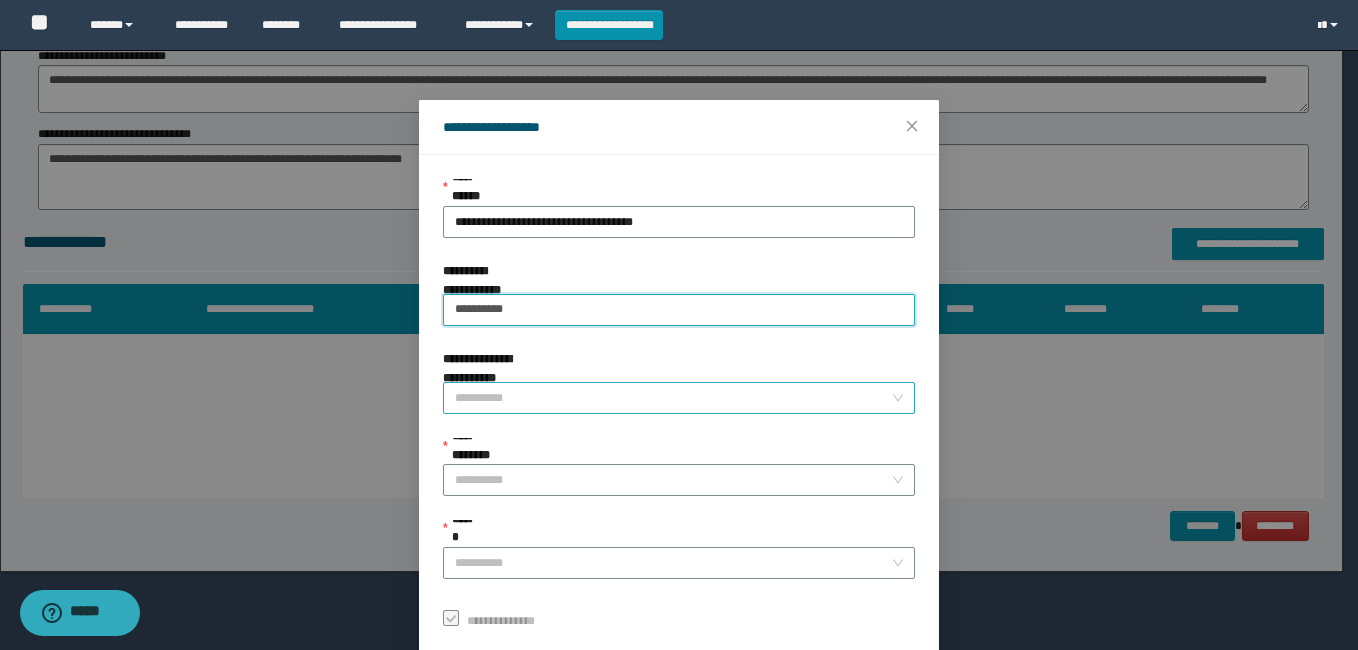 type on "*********" 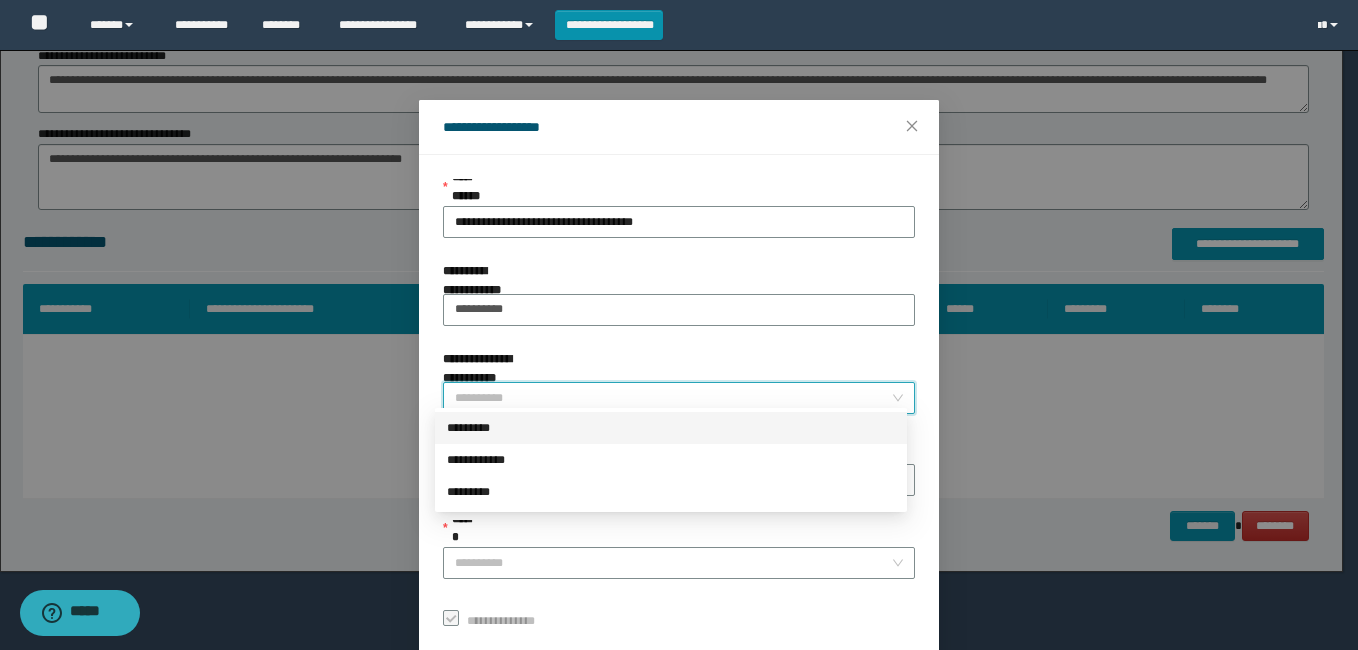 click on "**********" at bounding box center (673, 398) 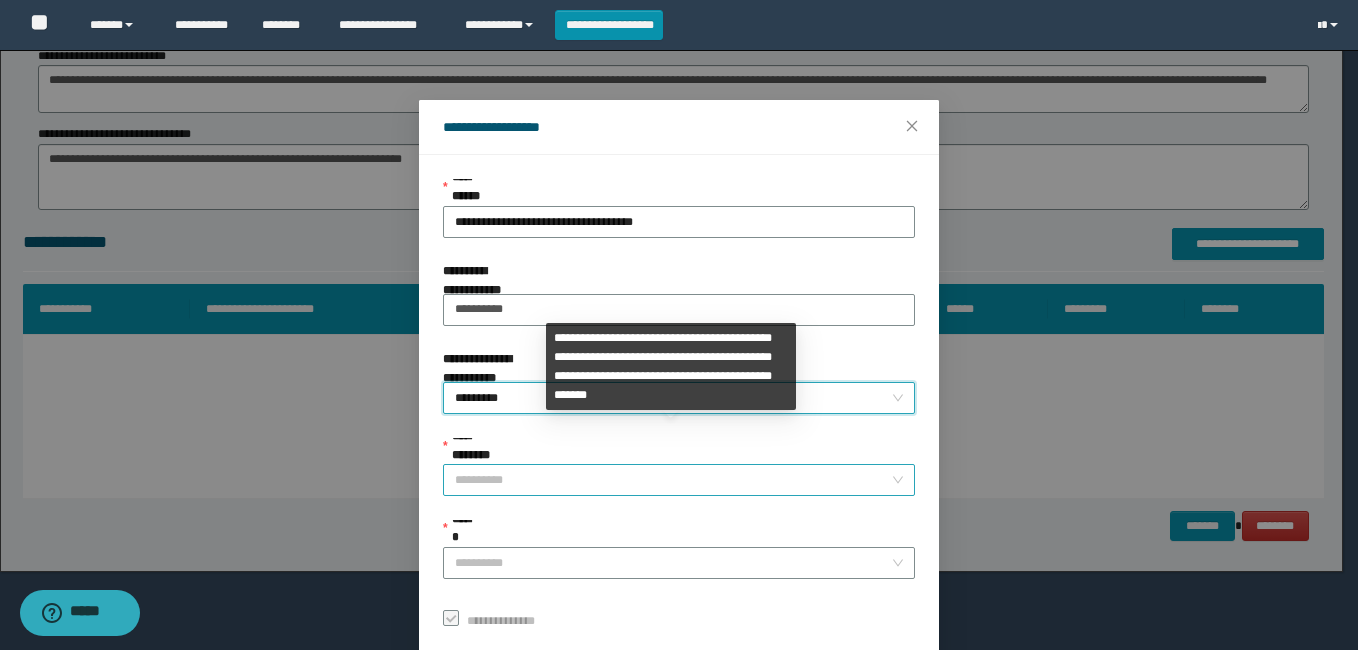 click on "**********" at bounding box center (673, 480) 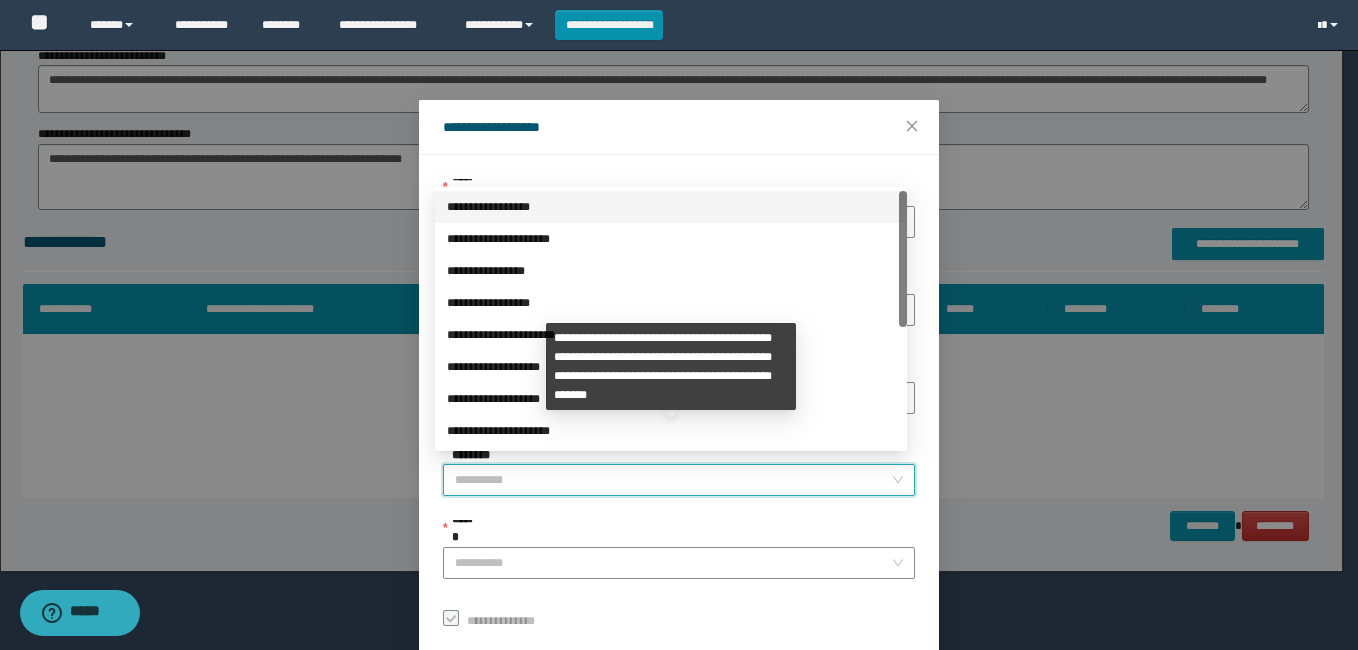 scroll, scrollTop: 102, scrollLeft: 0, axis: vertical 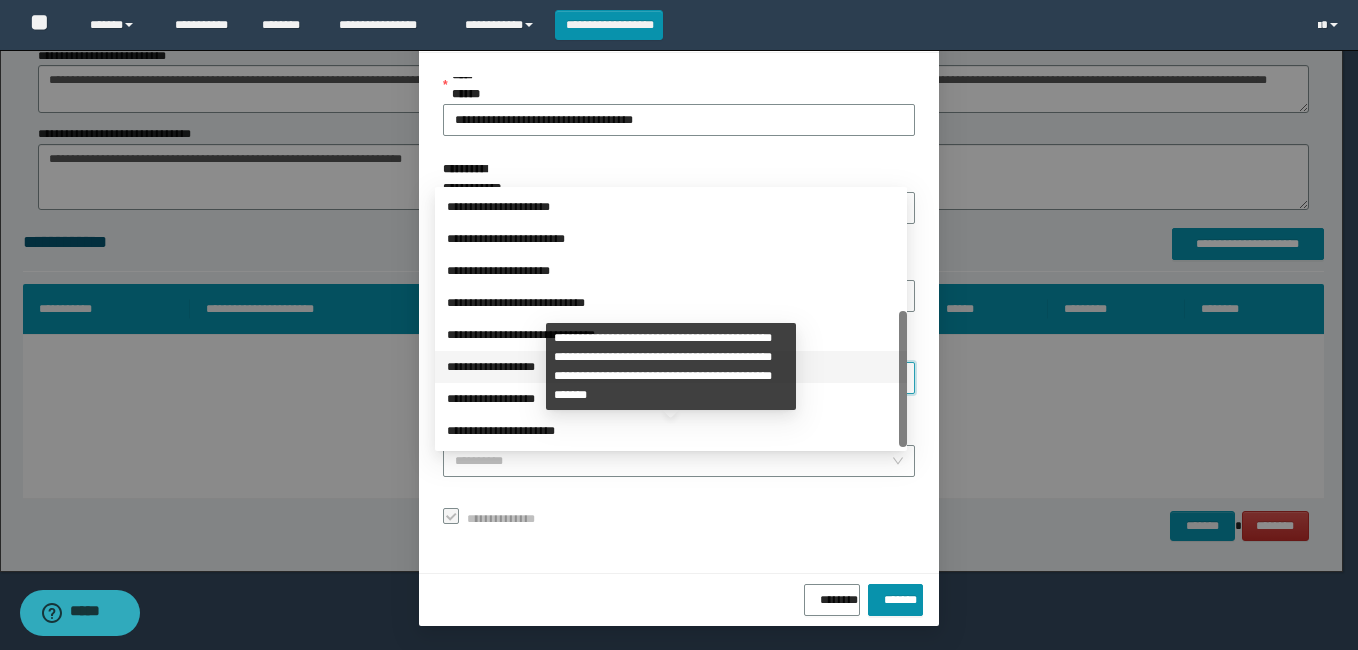 click on "**********" at bounding box center (671, 367) 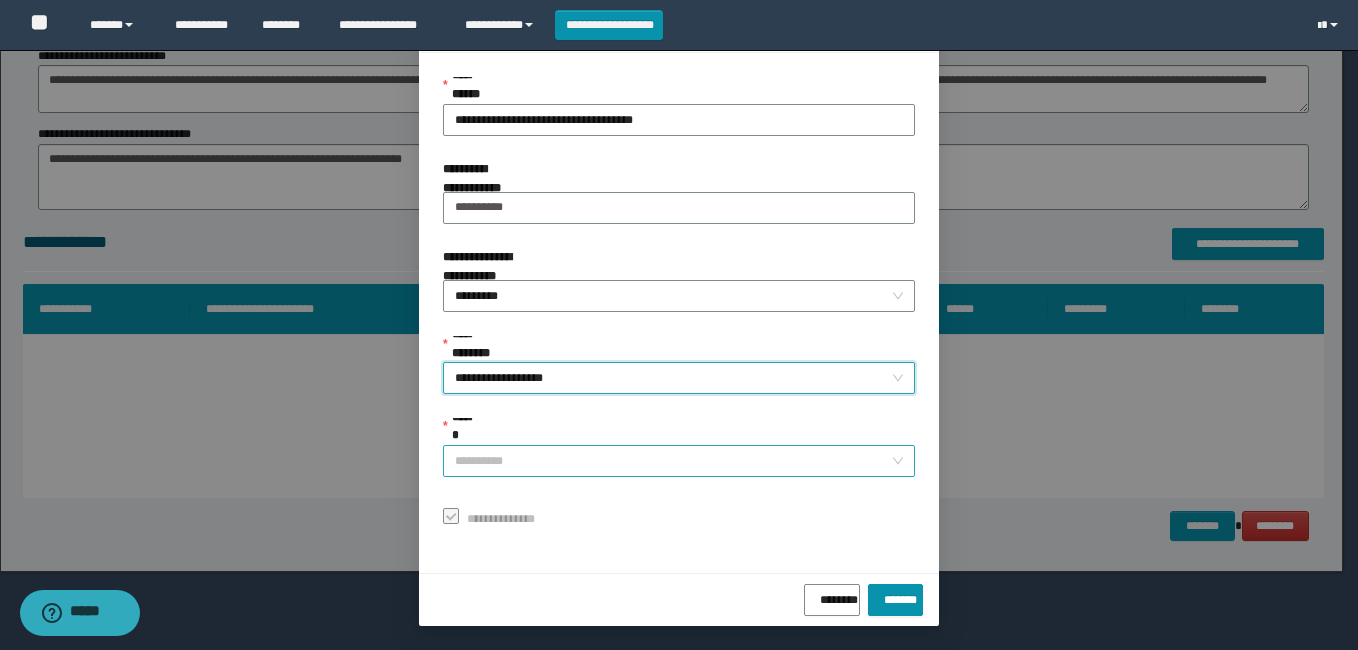 click on "******" at bounding box center (673, 461) 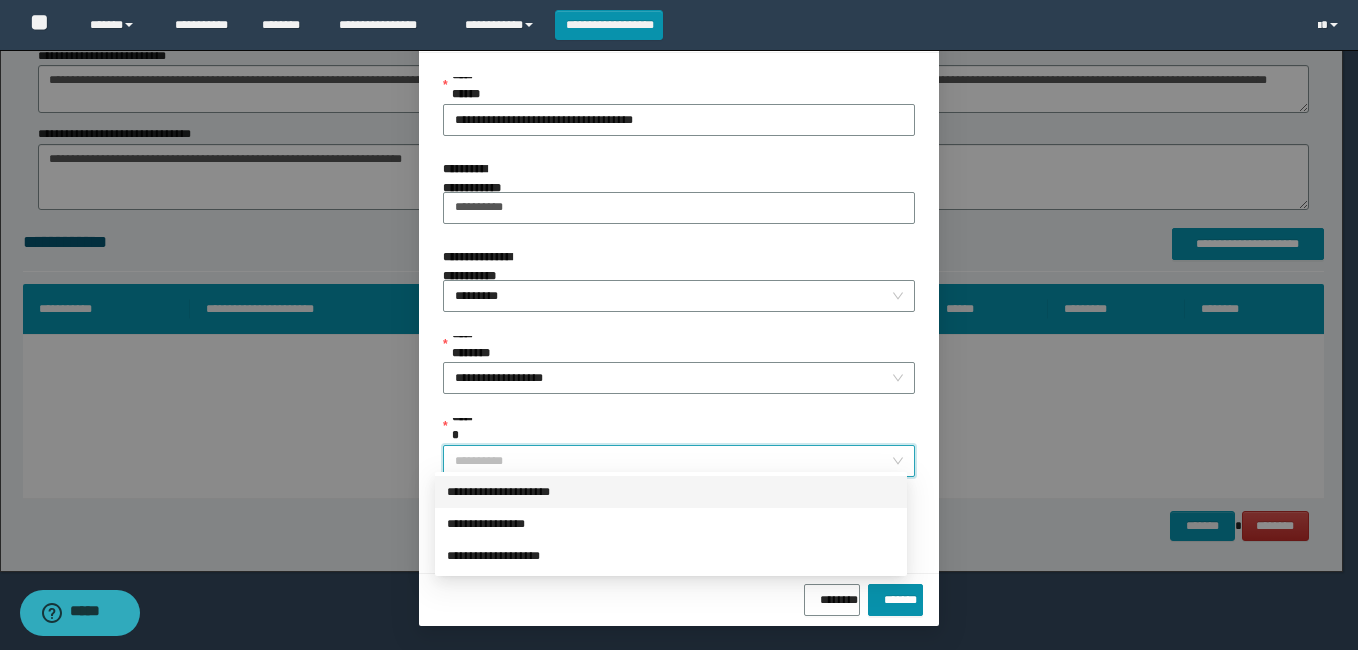 click on "**********" at bounding box center [671, 492] 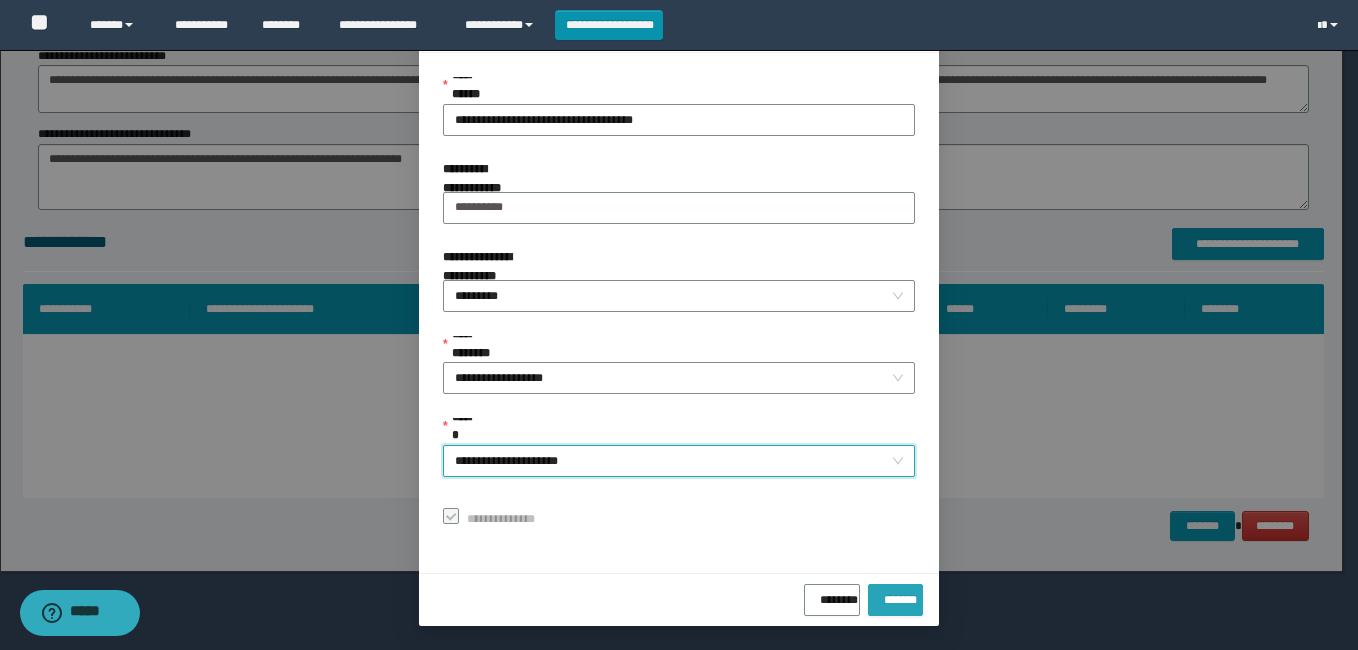 click on "*******" at bounding box center (895, 596) 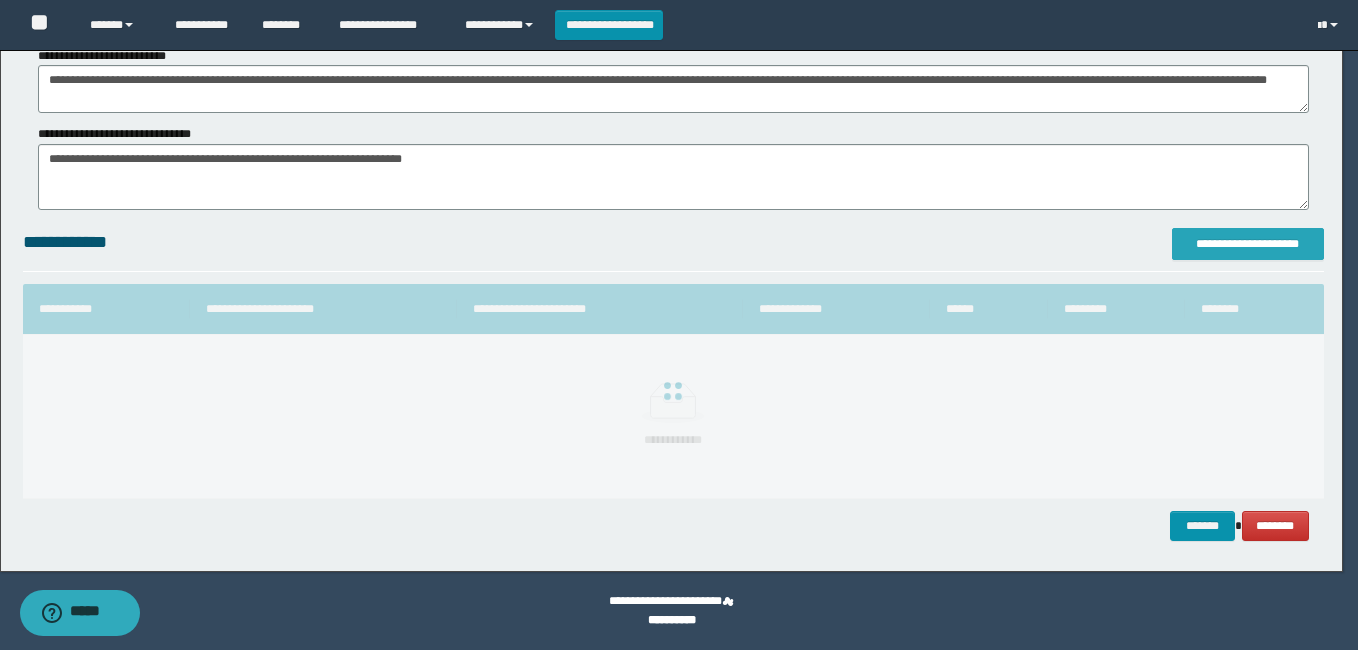 scroll, scrollTop: 0, scrollLeft: 0, axis: both 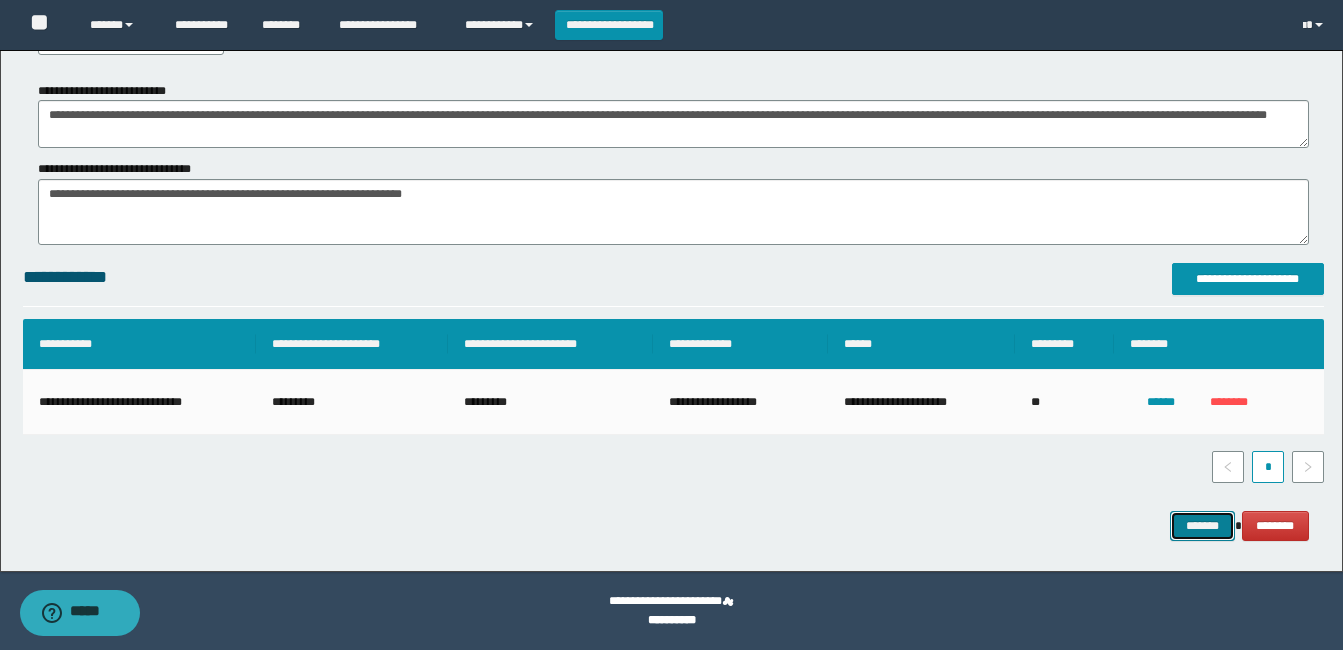 click on "*******" at bounding box center [1202, 526] 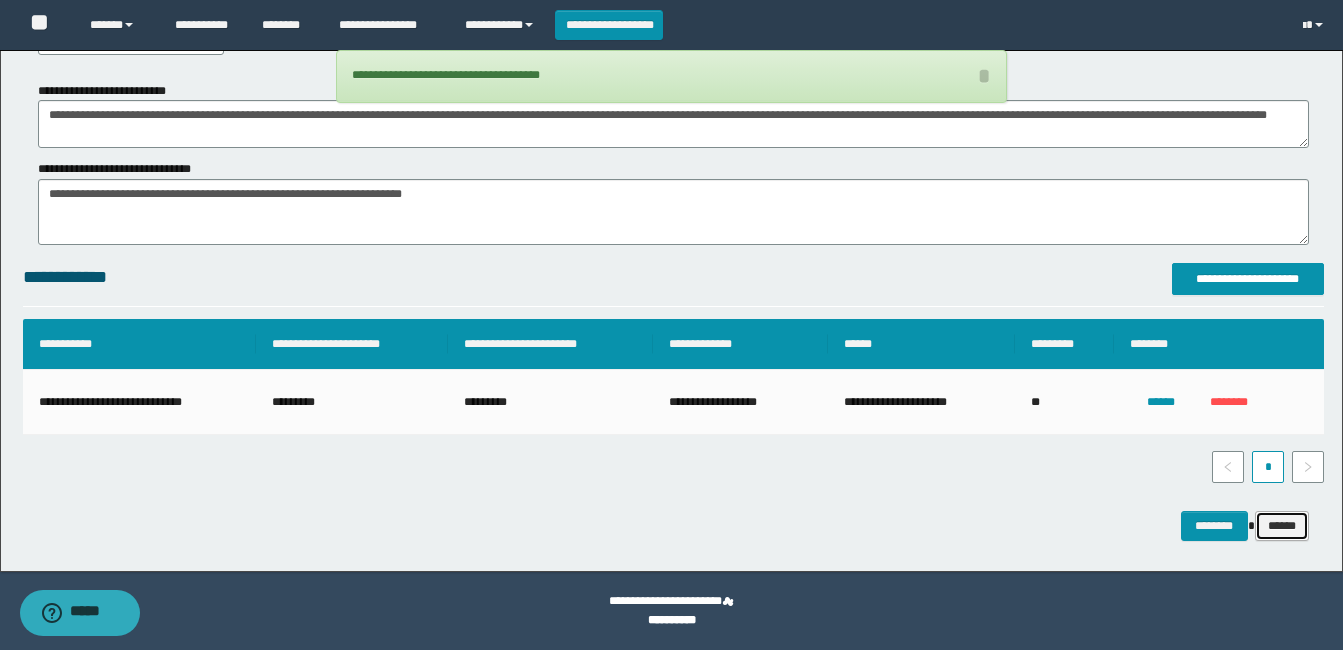 click on "******" at bounding box center [1282, 526] 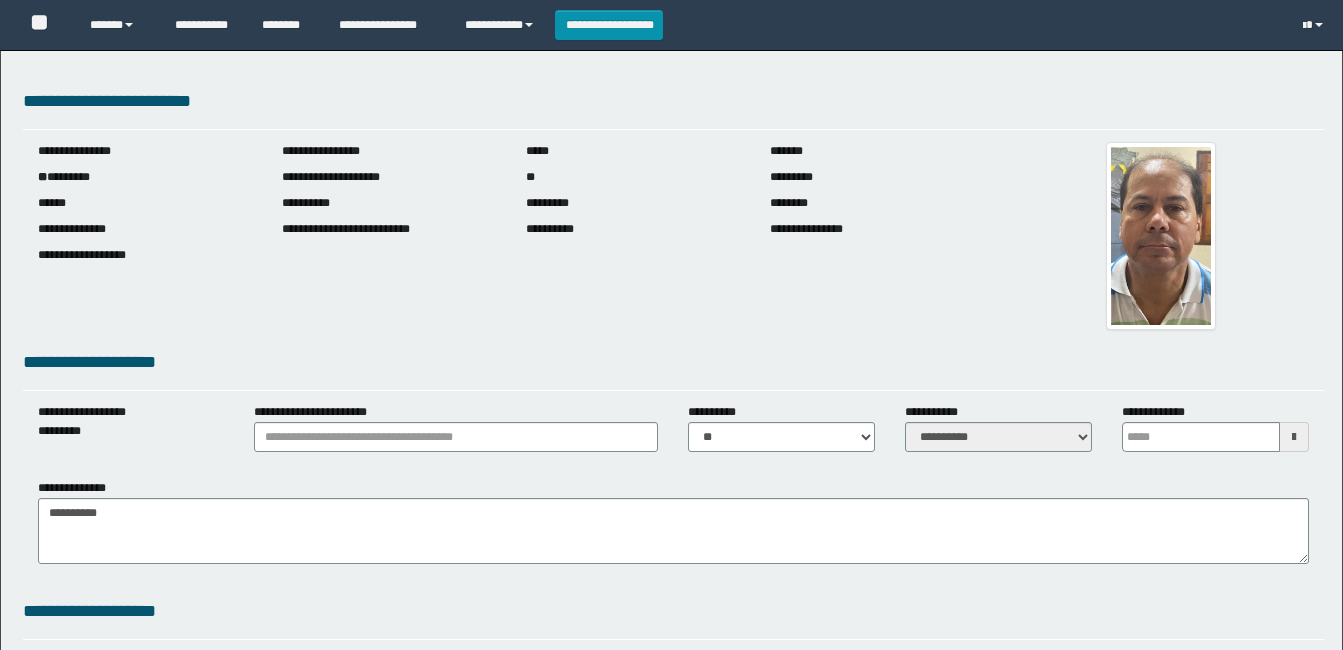 scroll, scrollTop: 0, scrollLeft: 0, axis: both 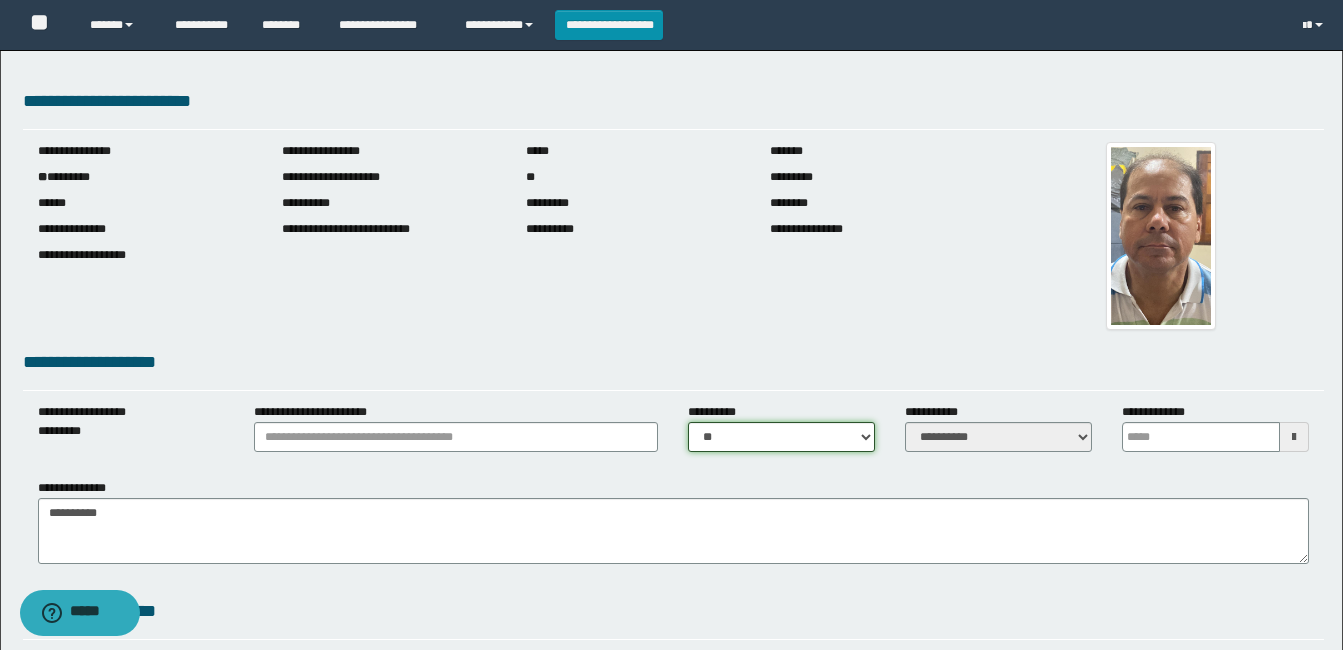 click on "**
**" at bounding box center (781, 437) 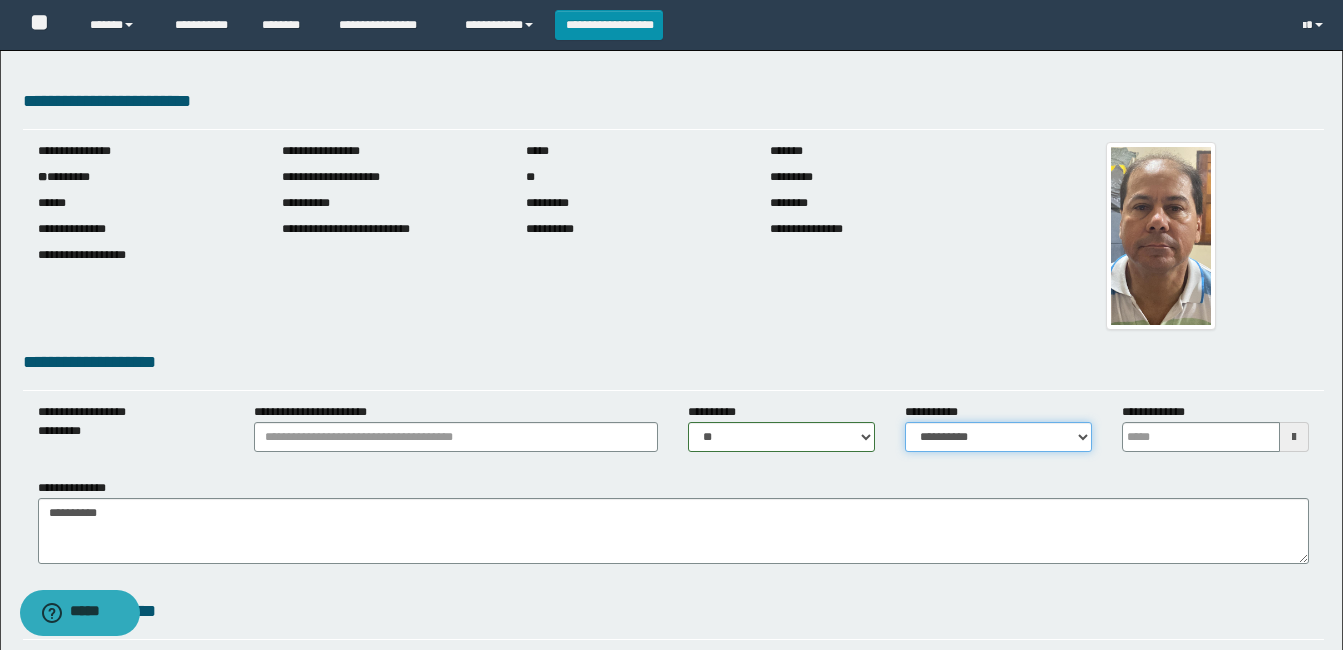 click on "**********" at bounding box center (998, 437) 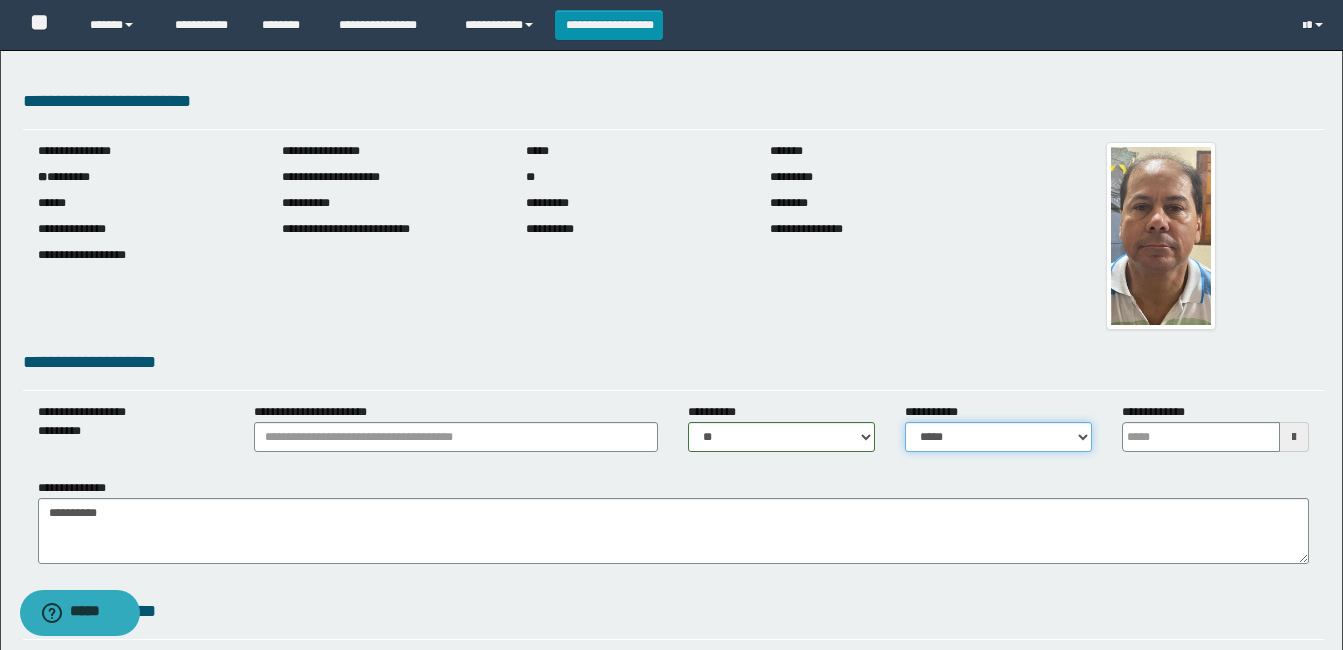 click on "**********" at bounding box center (998, 437) 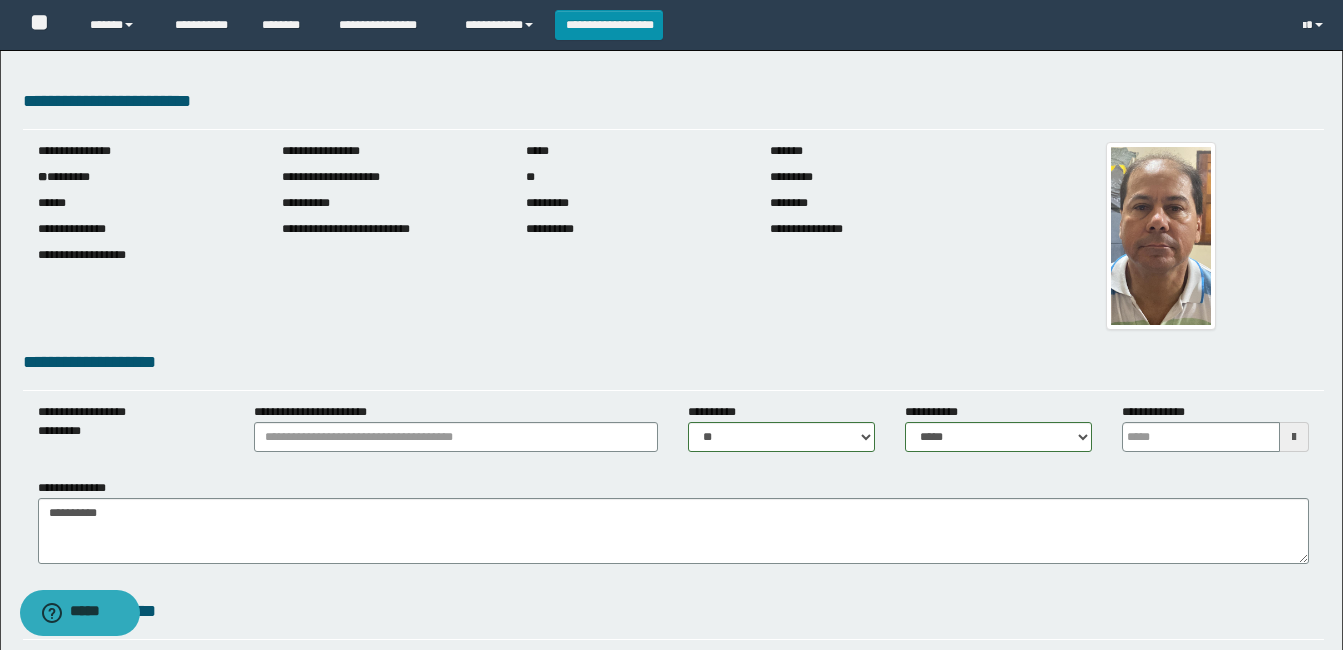 click at bounding box center [1294, 437] 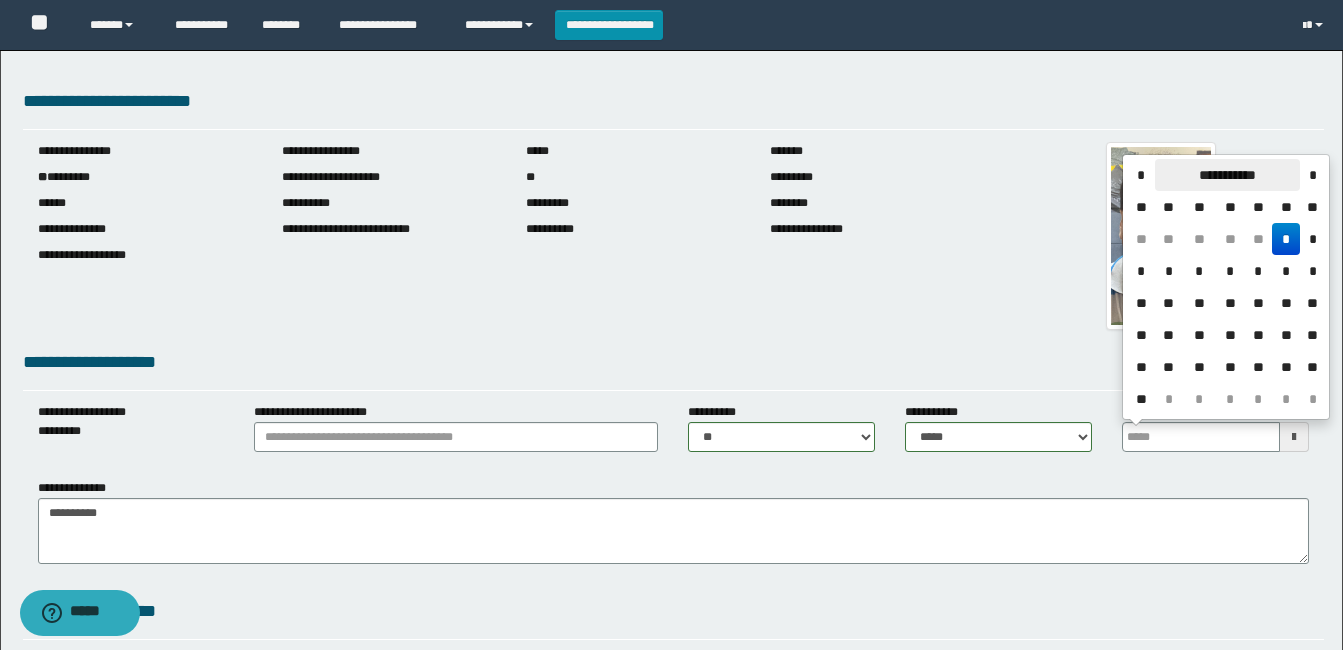 click on "**********" at bounding box center (1227, 175) 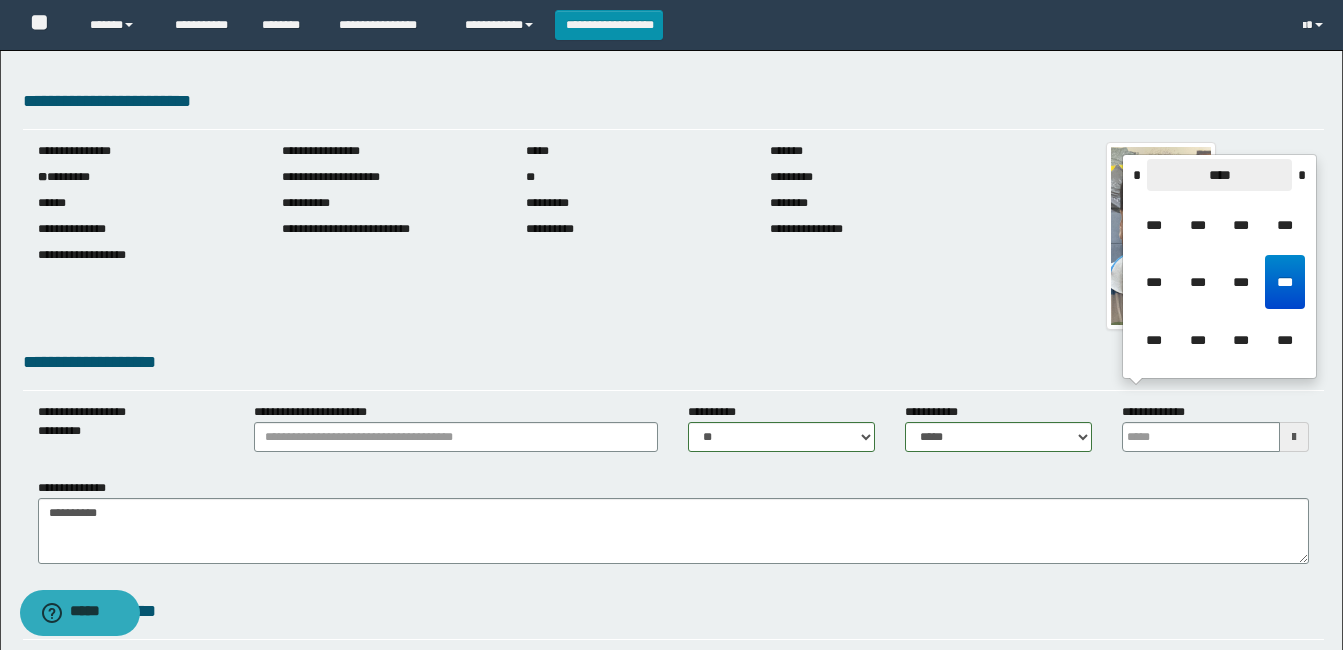 click on "****" at bounding box center [1219, 175] 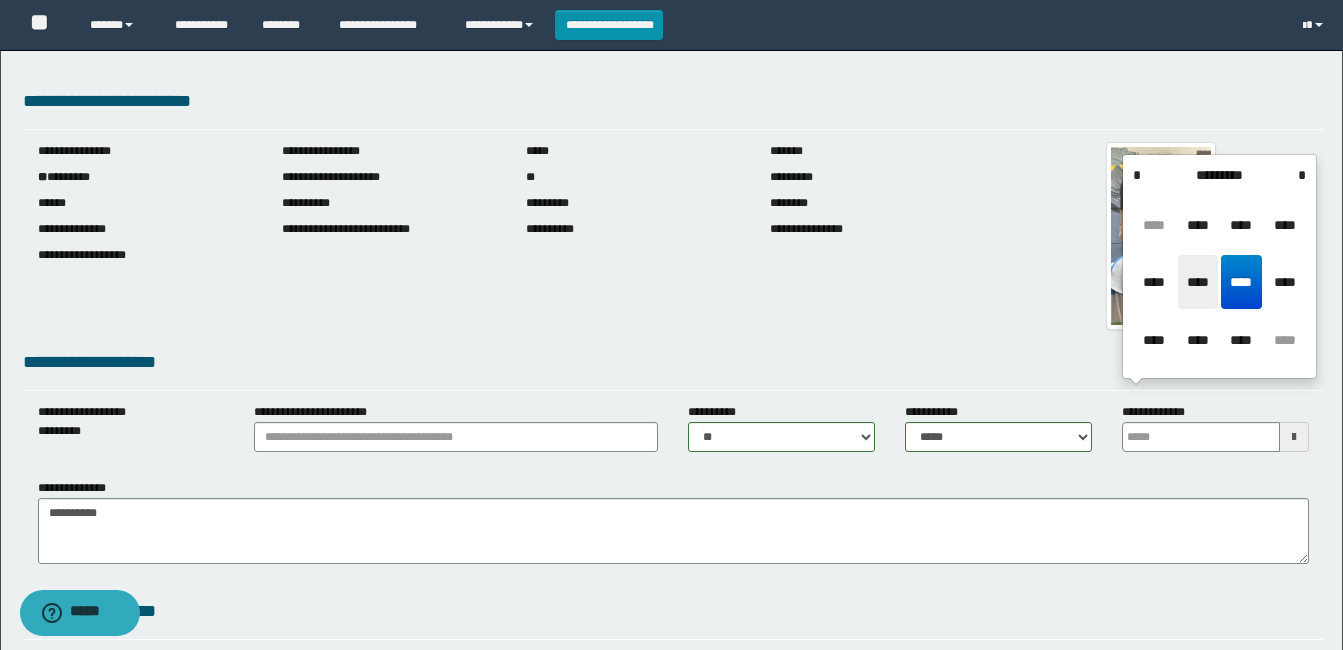 click on "****" at bounding box center (1198, 282) 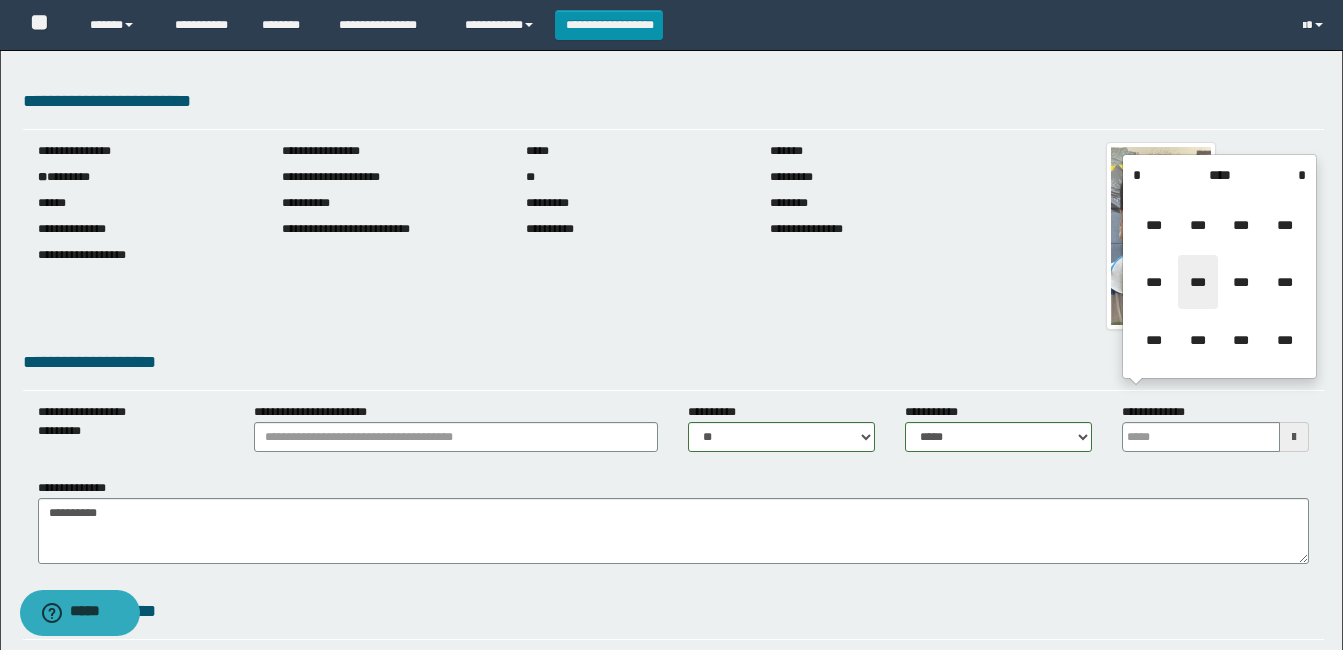 click on "***" at bounding box center (1198, 282) 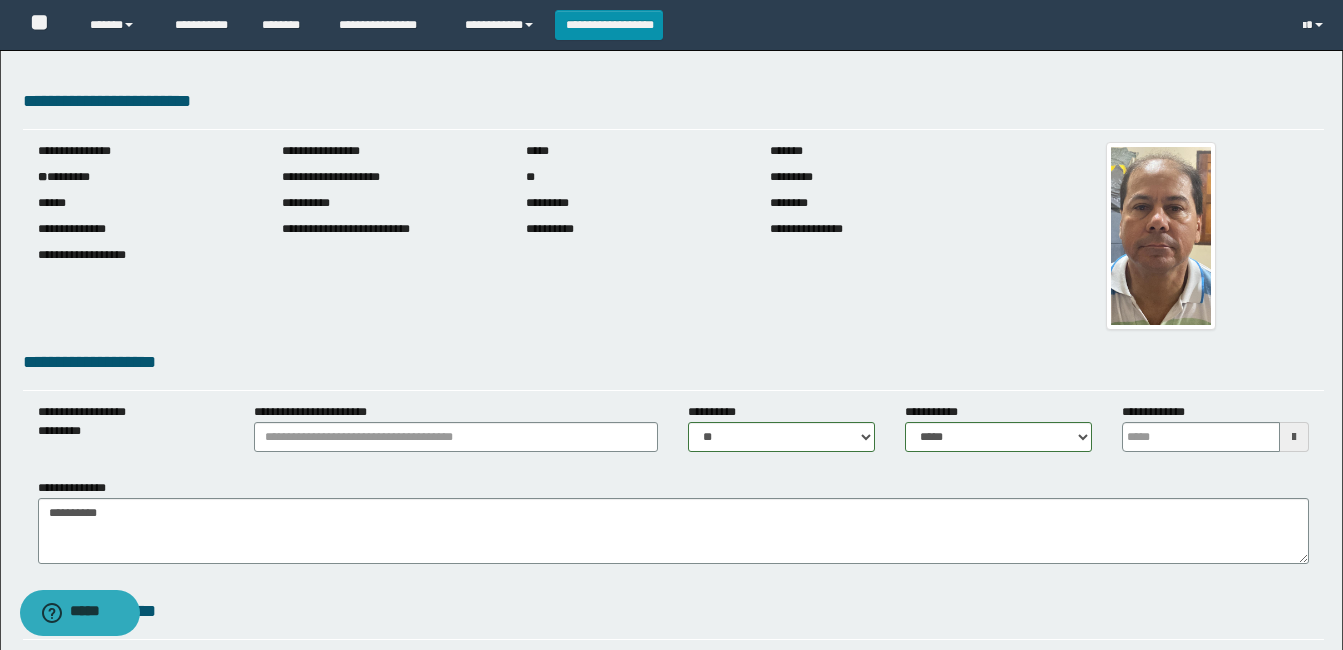 click on "** *********" at bounding box center [145, 177] 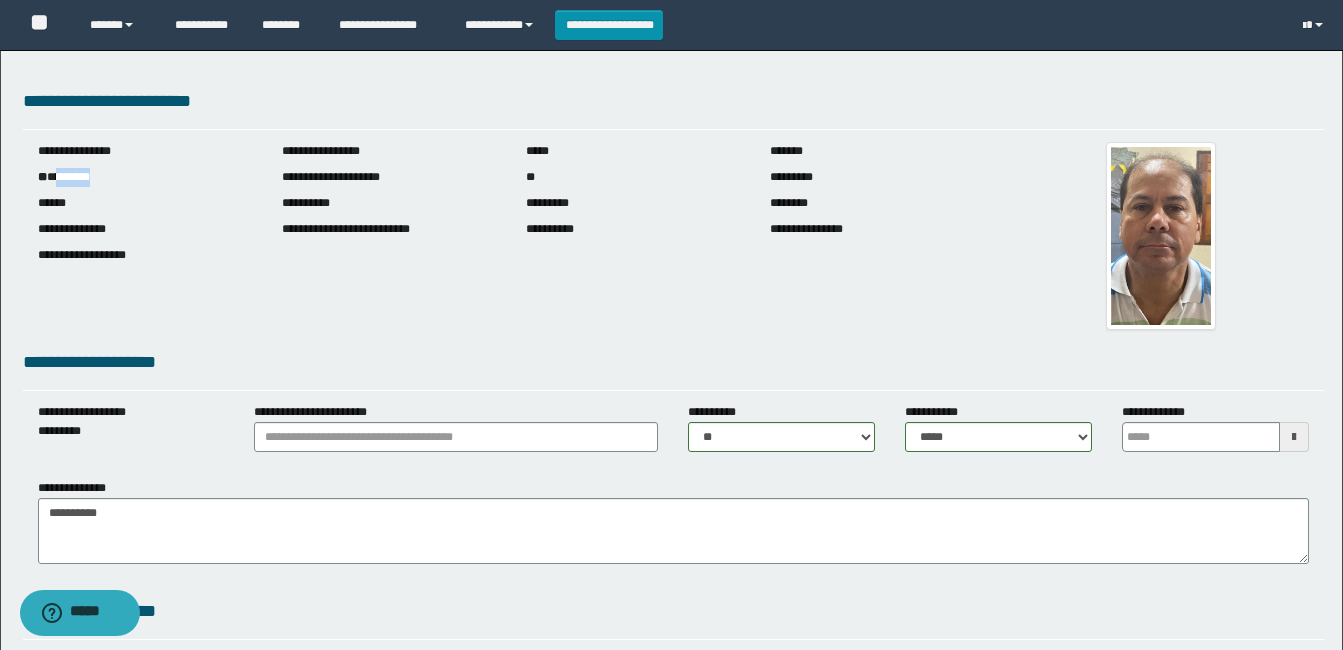 drag, startPoint x: 85, startPoint y: 179, endPoint x: 113, endPoint y: 179, distance: 28 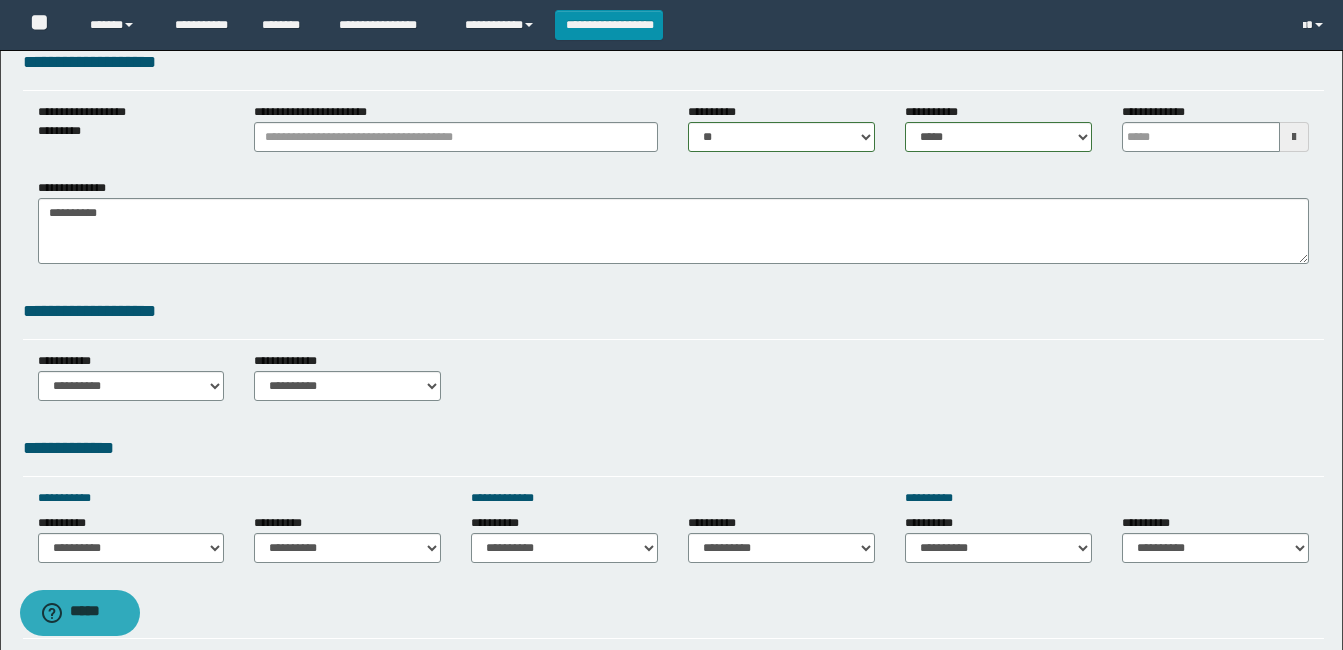 scroll, scrollTop: 600, scrollLeft: 0, axis: vertical 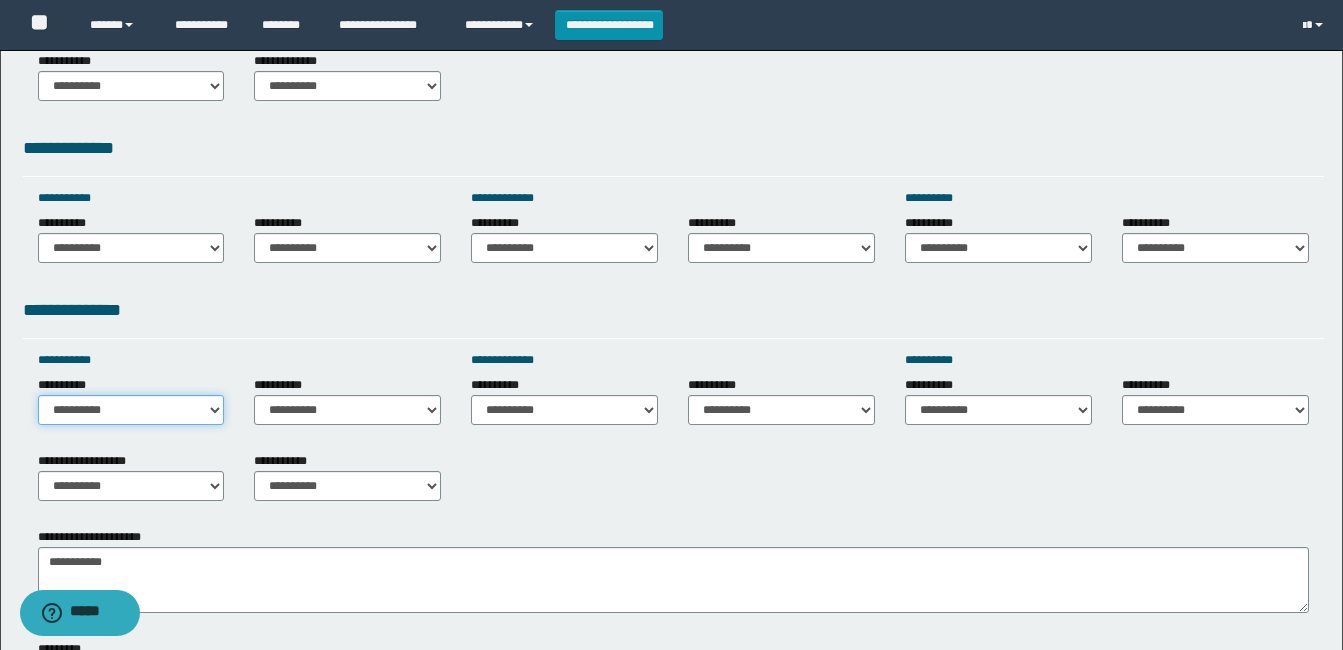 click on "**********" at bounding box center (131, 410) 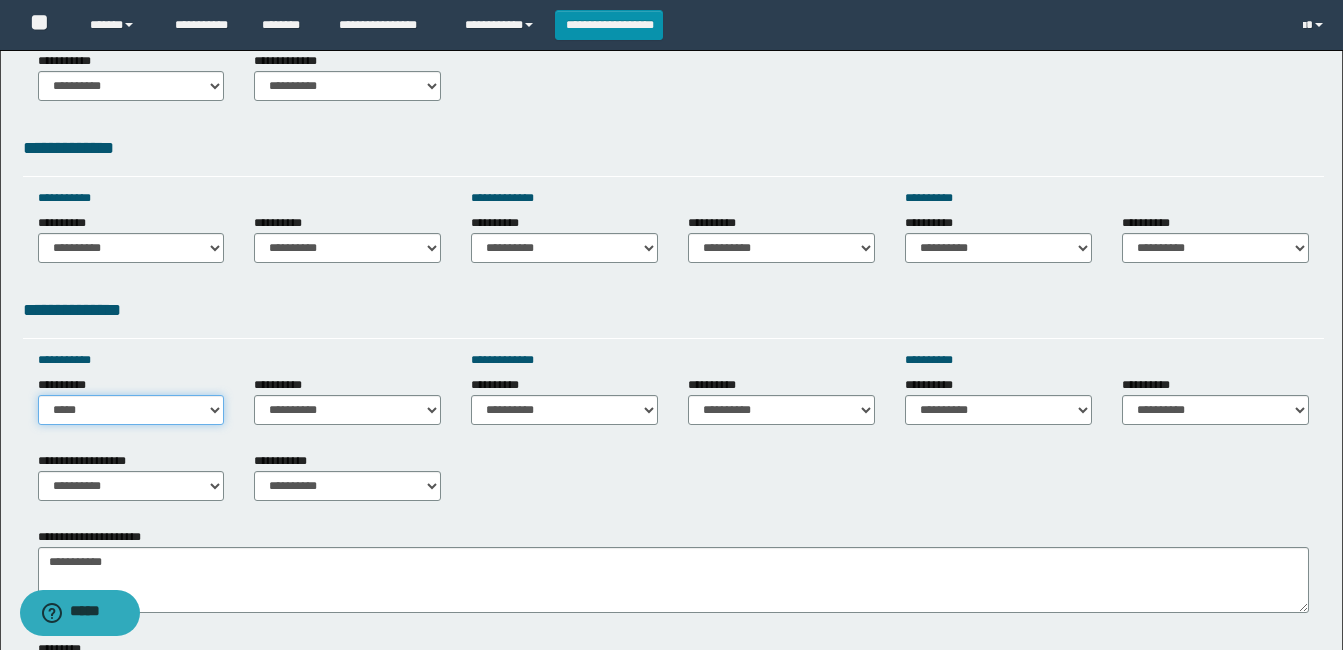 click on "**********" at bounding box center (131, 410) 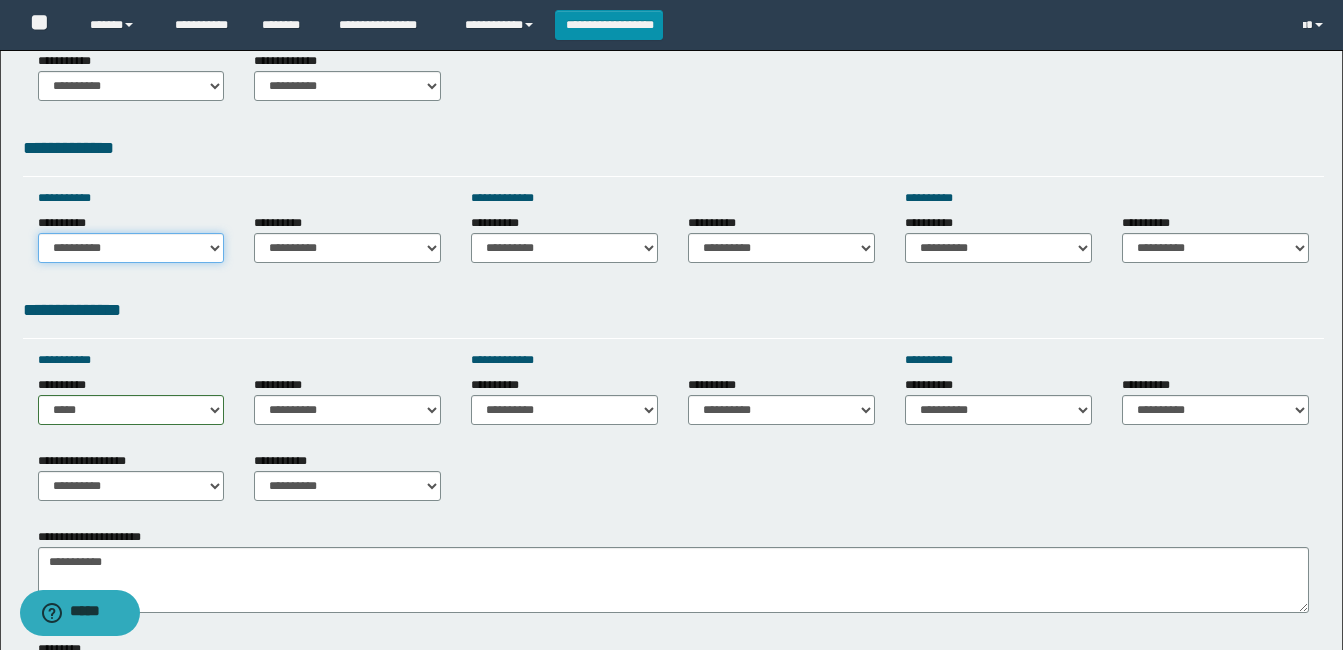 click on "**********" at bounding box center (131, 248) 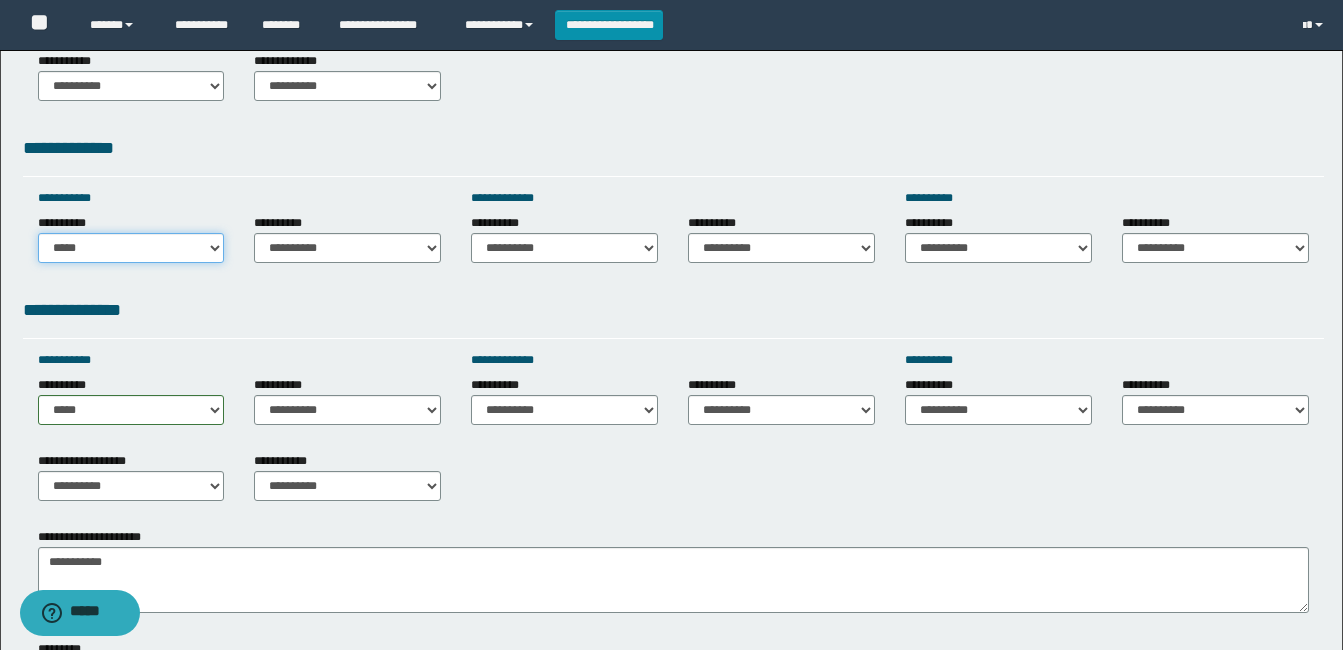 click on "**********" at bounding box center [131, 248] 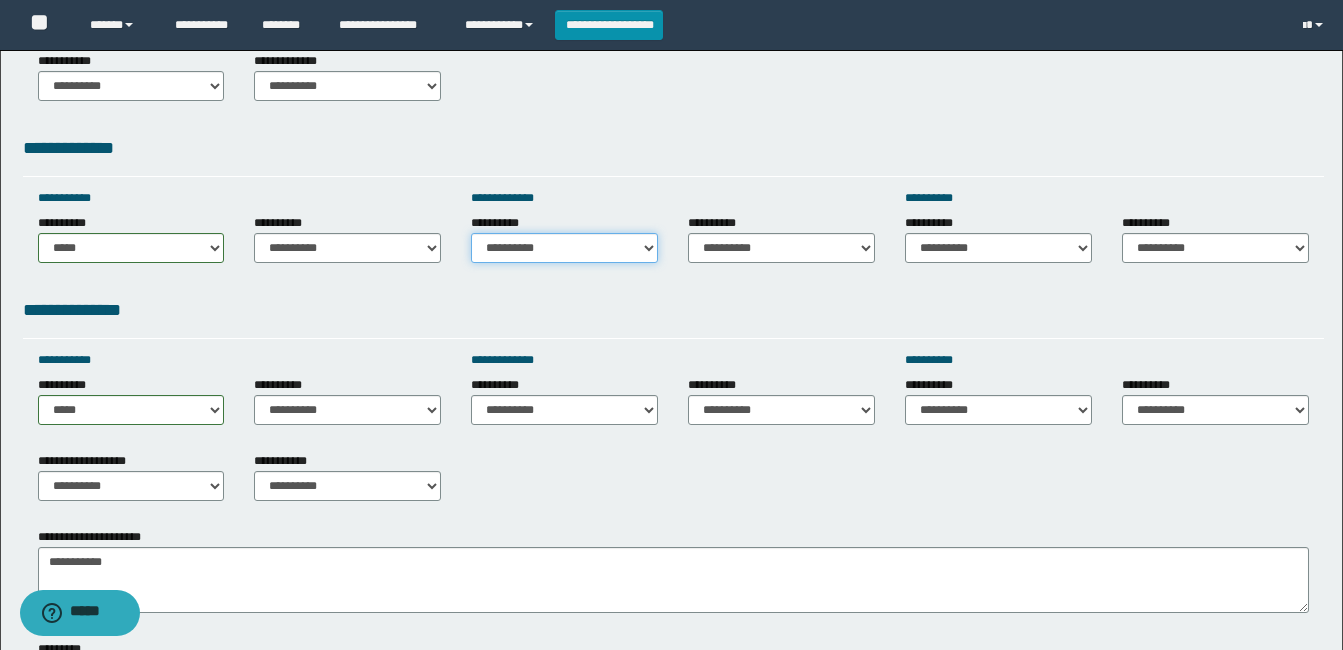 click on "**********" at bounding box center (564, 248) 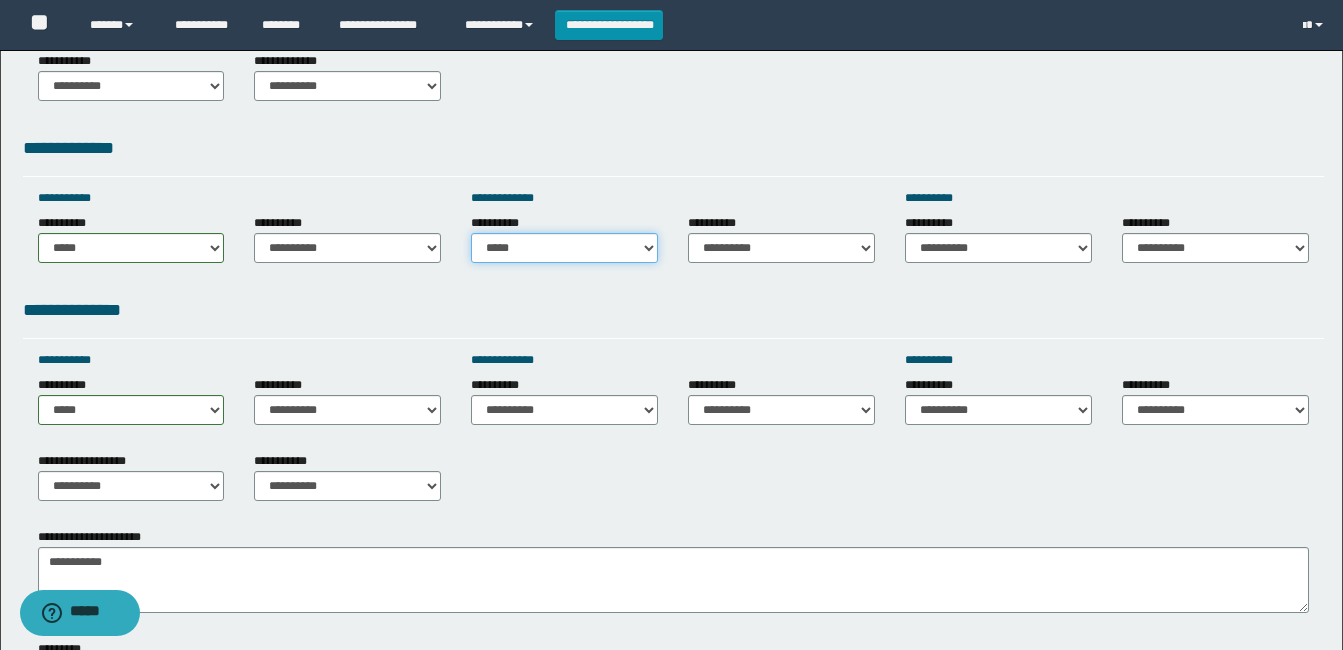 click on "**********" at bounding box center [564, 248] 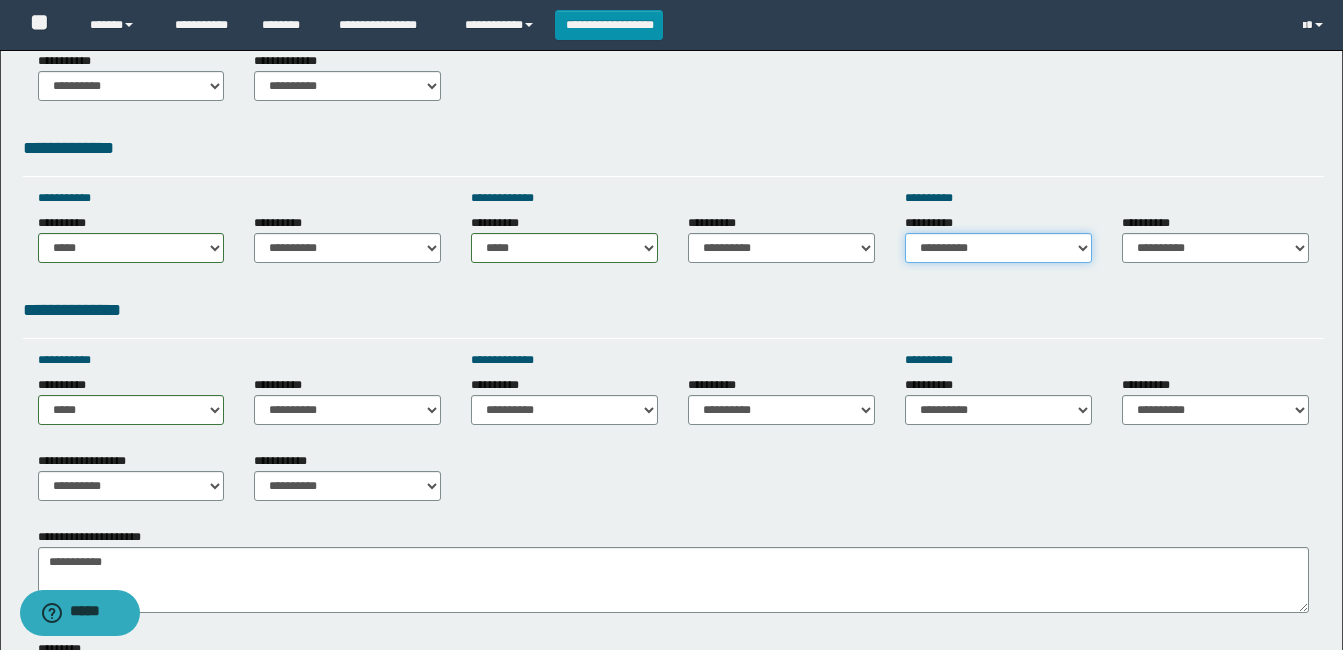 click on "**********" at bounding box center (998, 248) 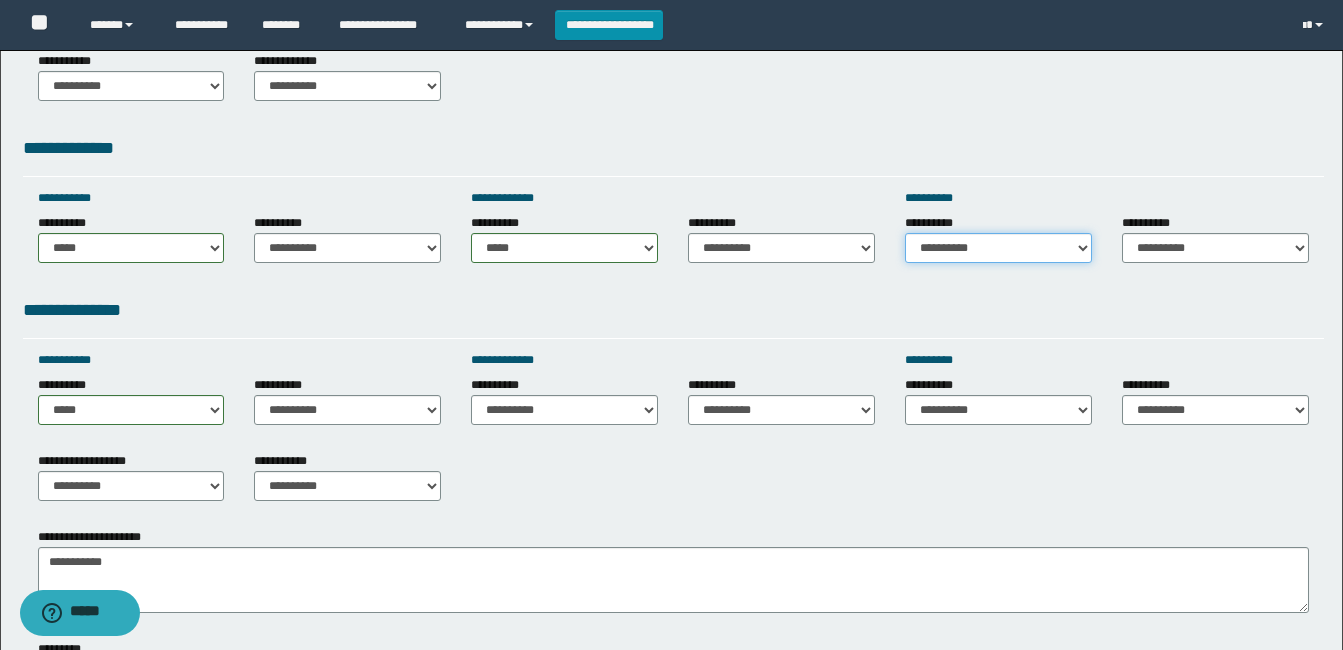 select on "*****" 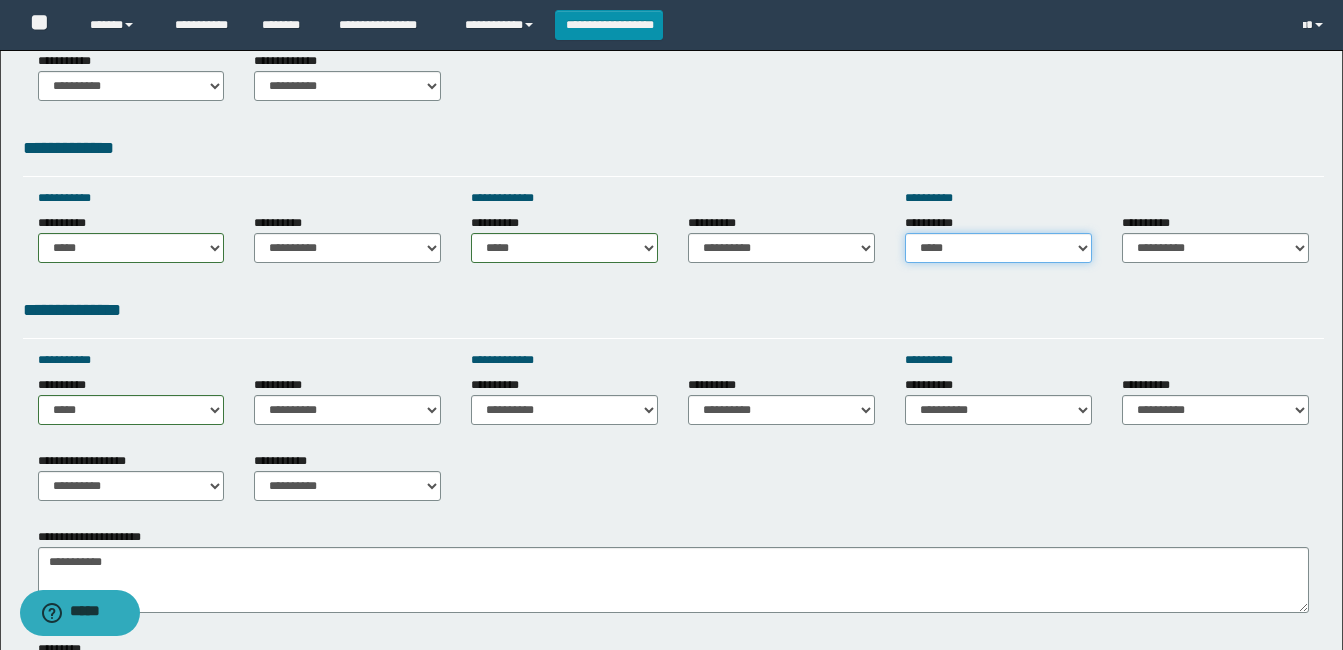 click on "**********" at bounding box center [998, 248] 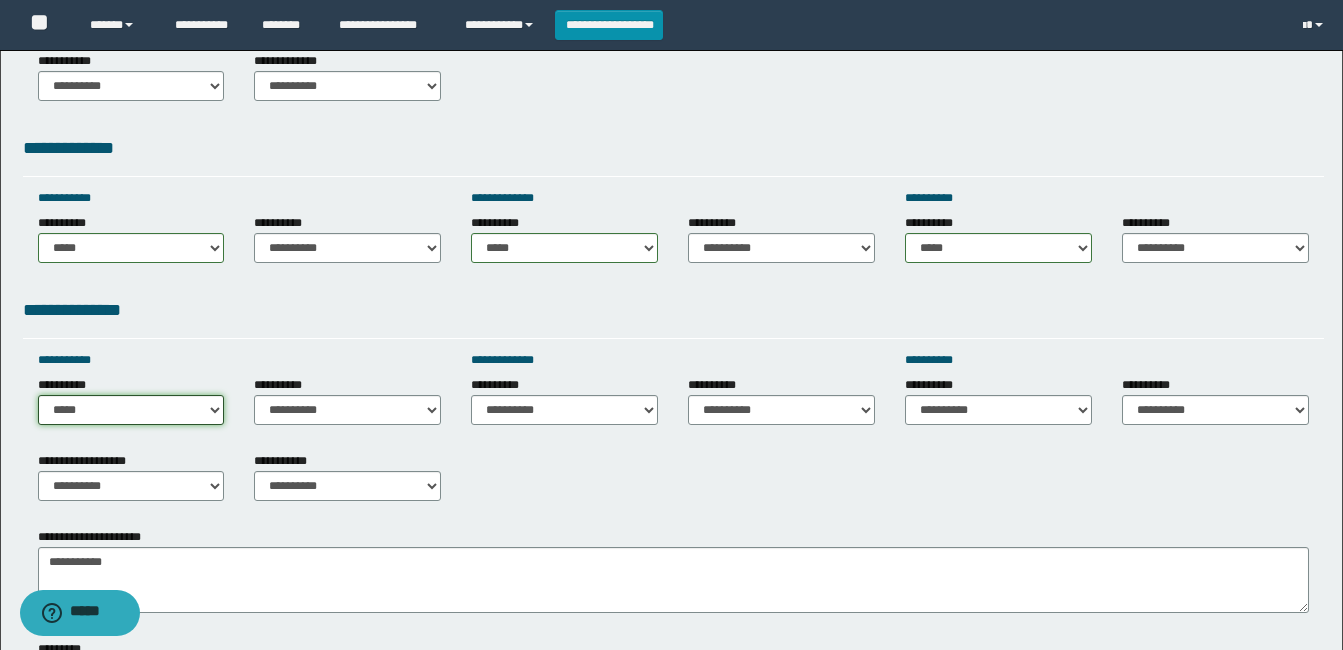 click on "**********" at bounding box center [131, 410] 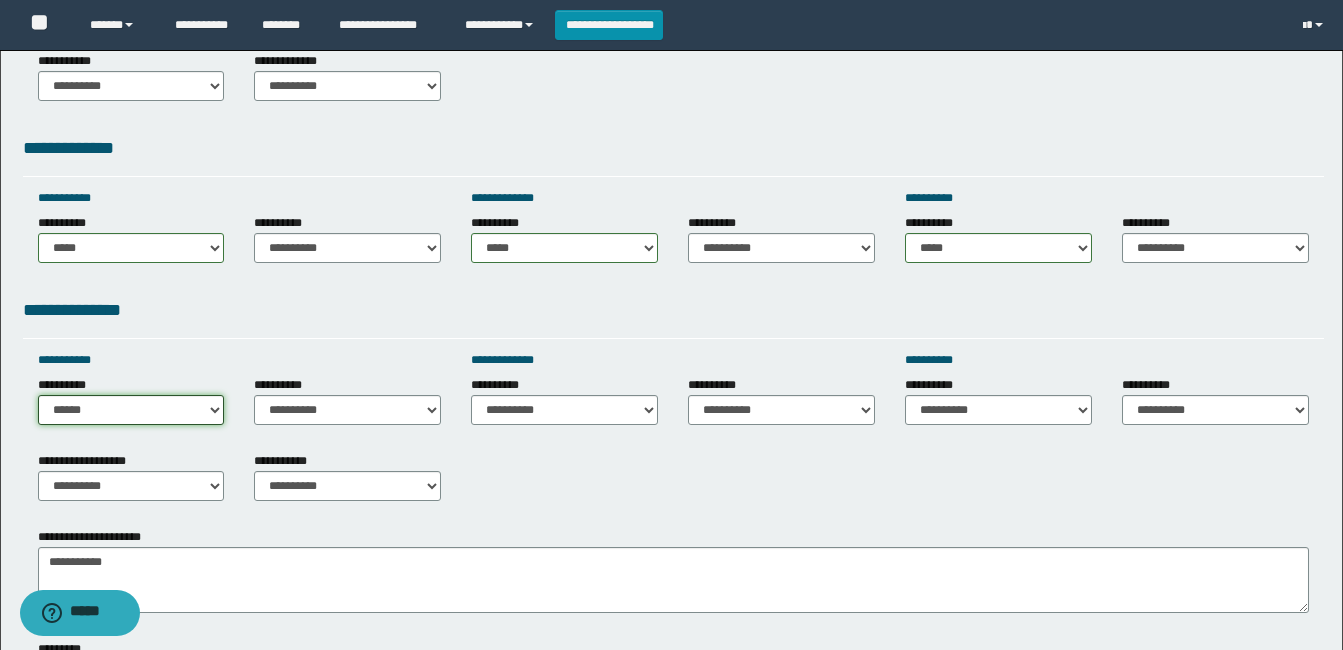 click on "**********" at bounding box center [131, 410] 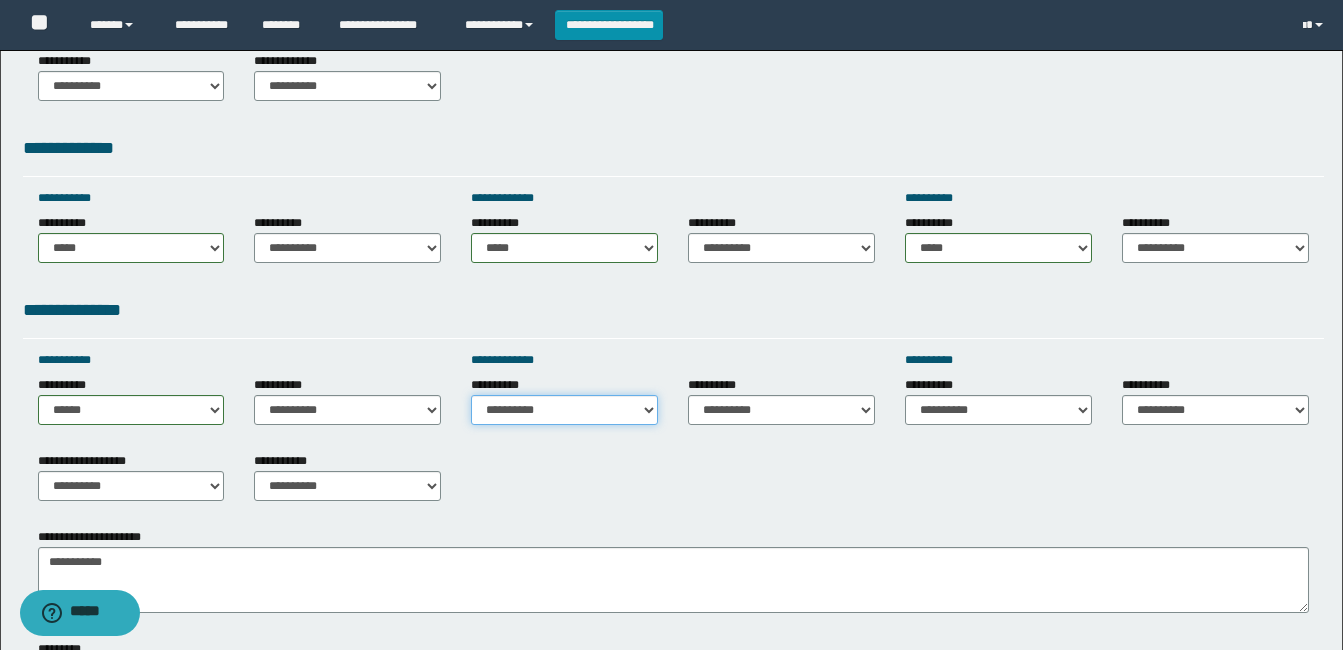 click on "**********" at bounding box center [564, 410] 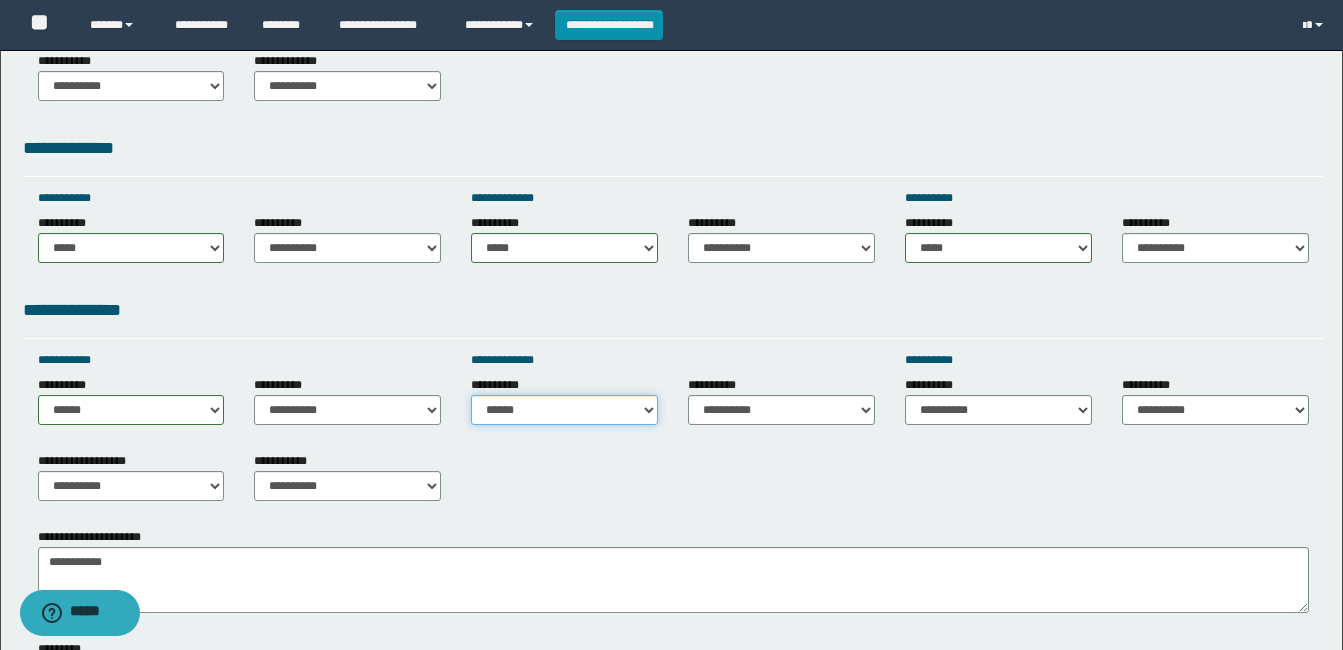 click on "**********" at bounding box center [564, 410] 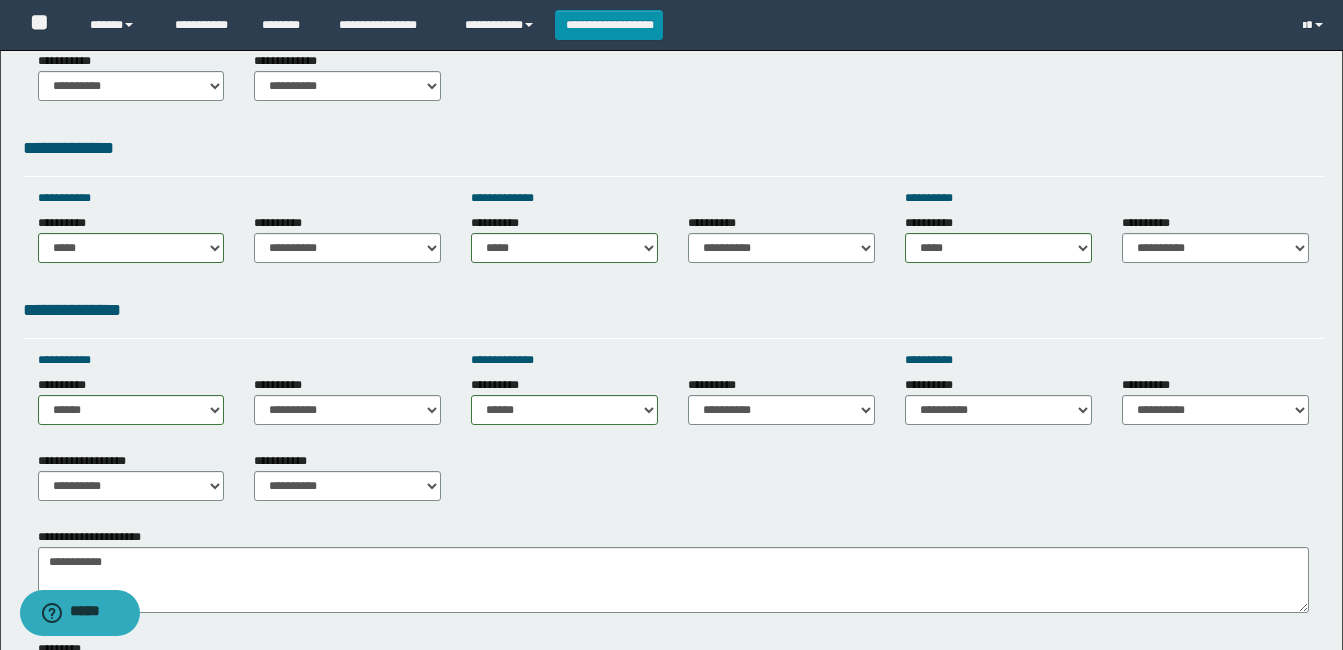 click on "**********" at bounding box center [673, 198] 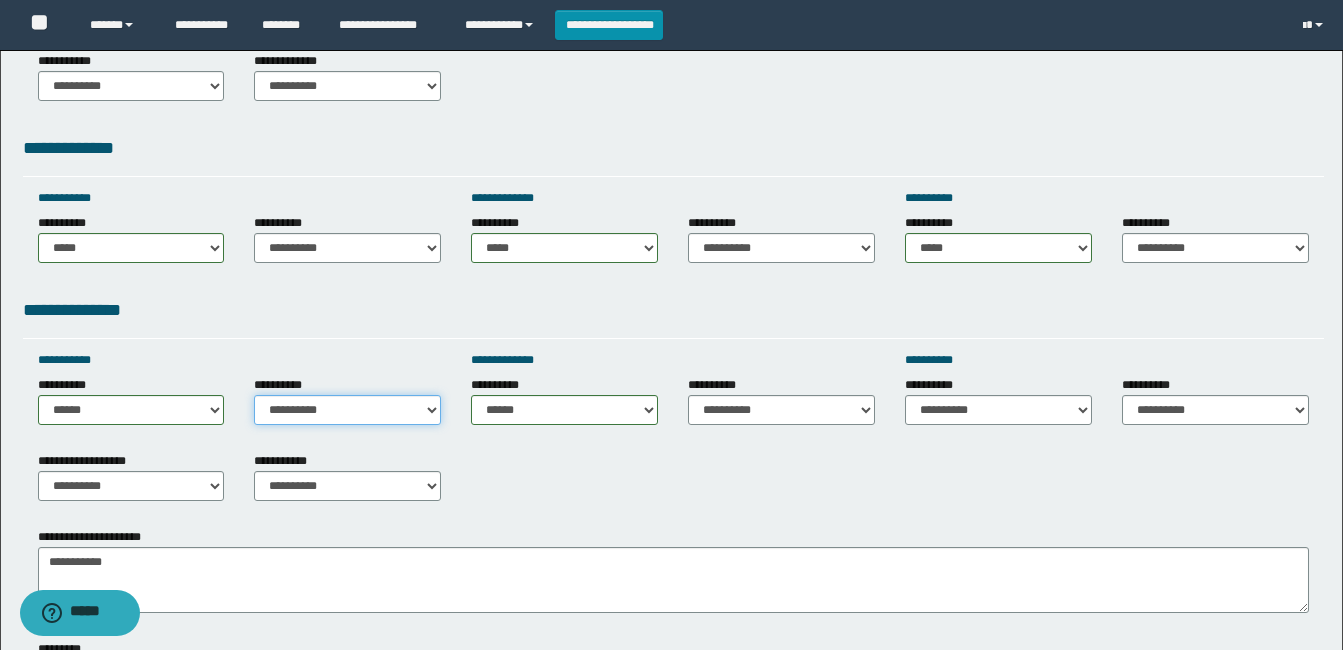 click on "**********" at bounding box center [347, 410] 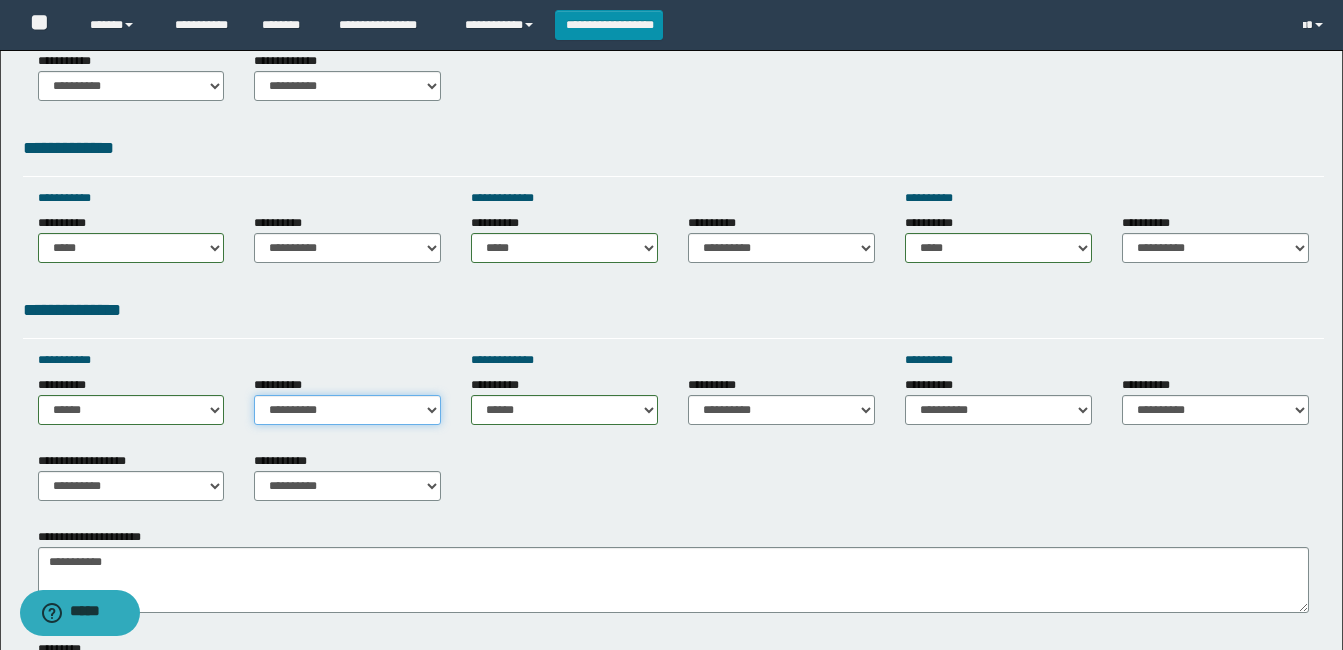 select on "*****" 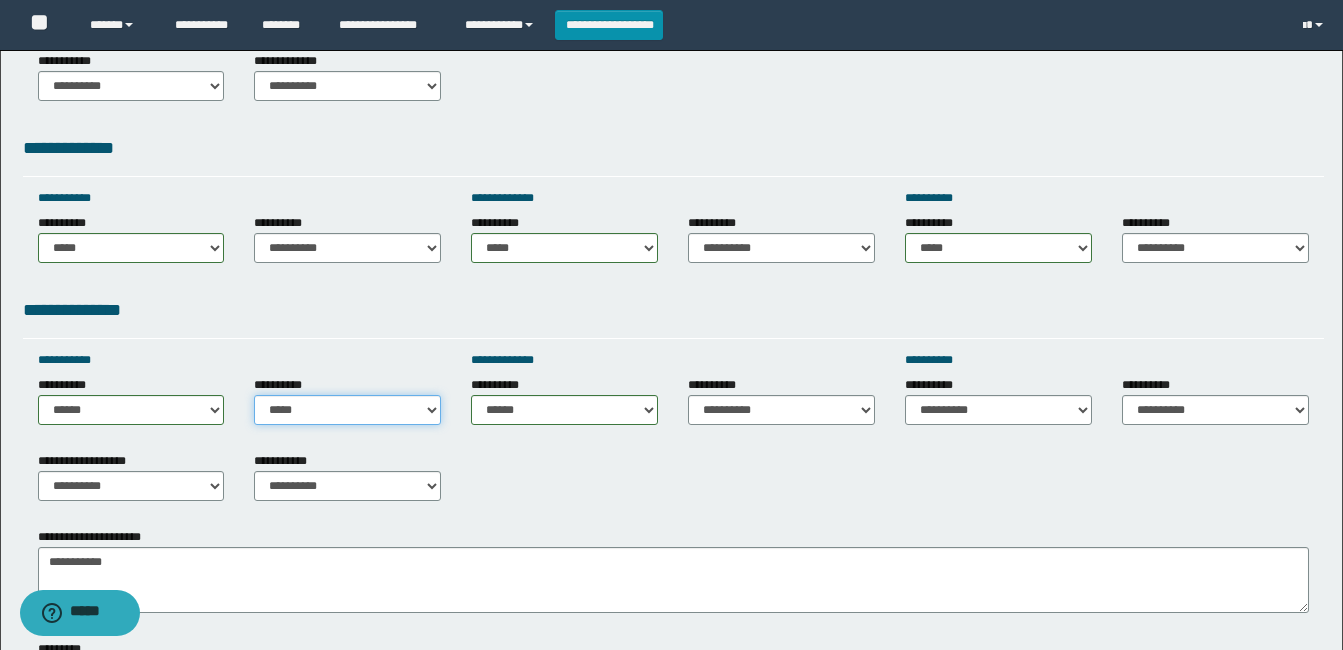 click on "**********" at bounding box center (347, 410) 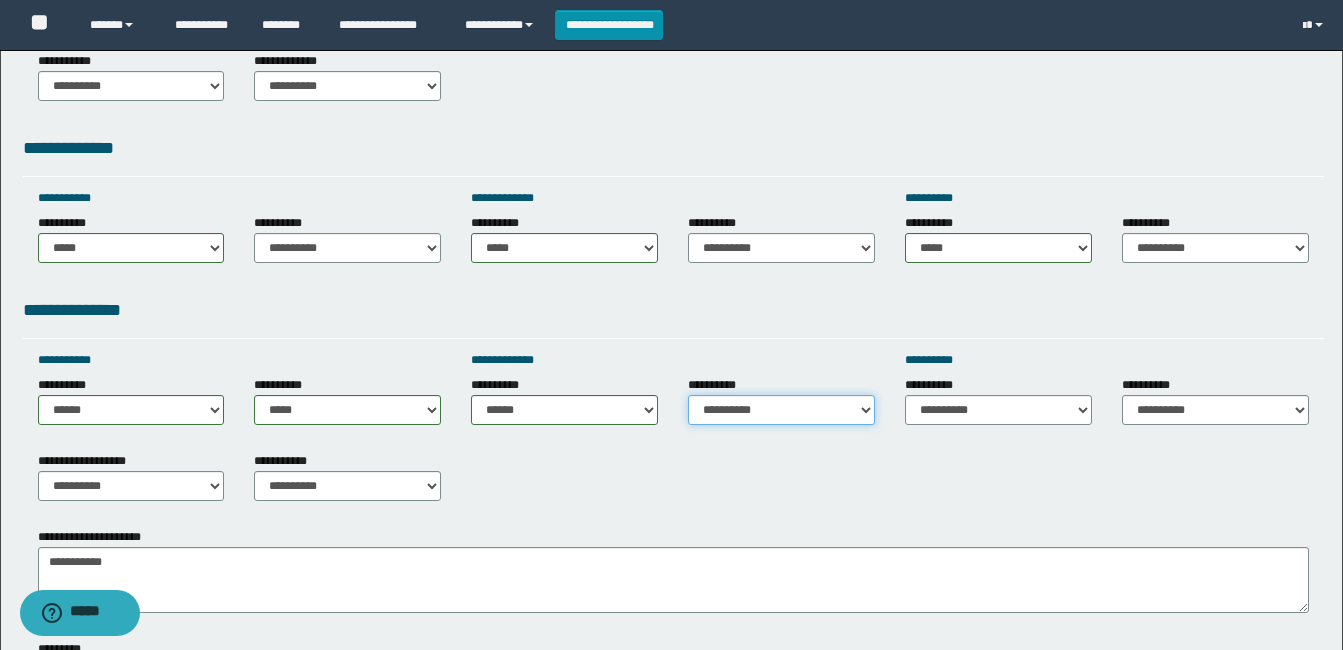 click on "**********" at bounding box center (781, 410) 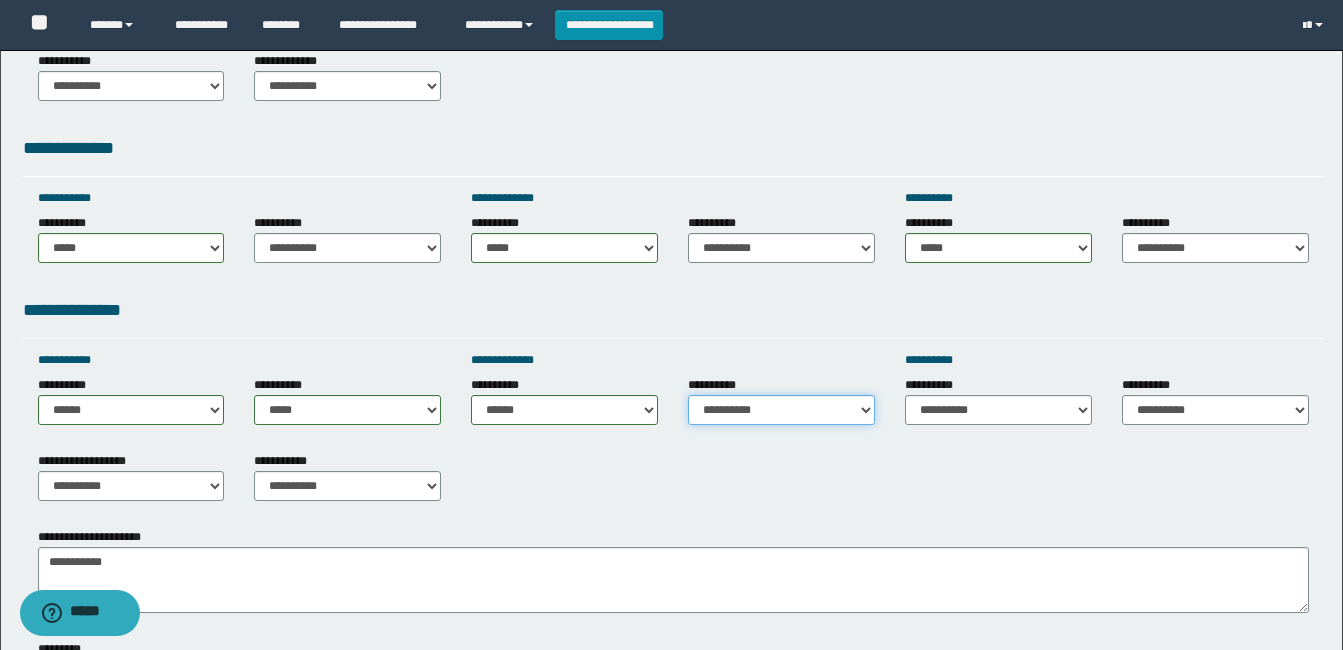 select on "*****" 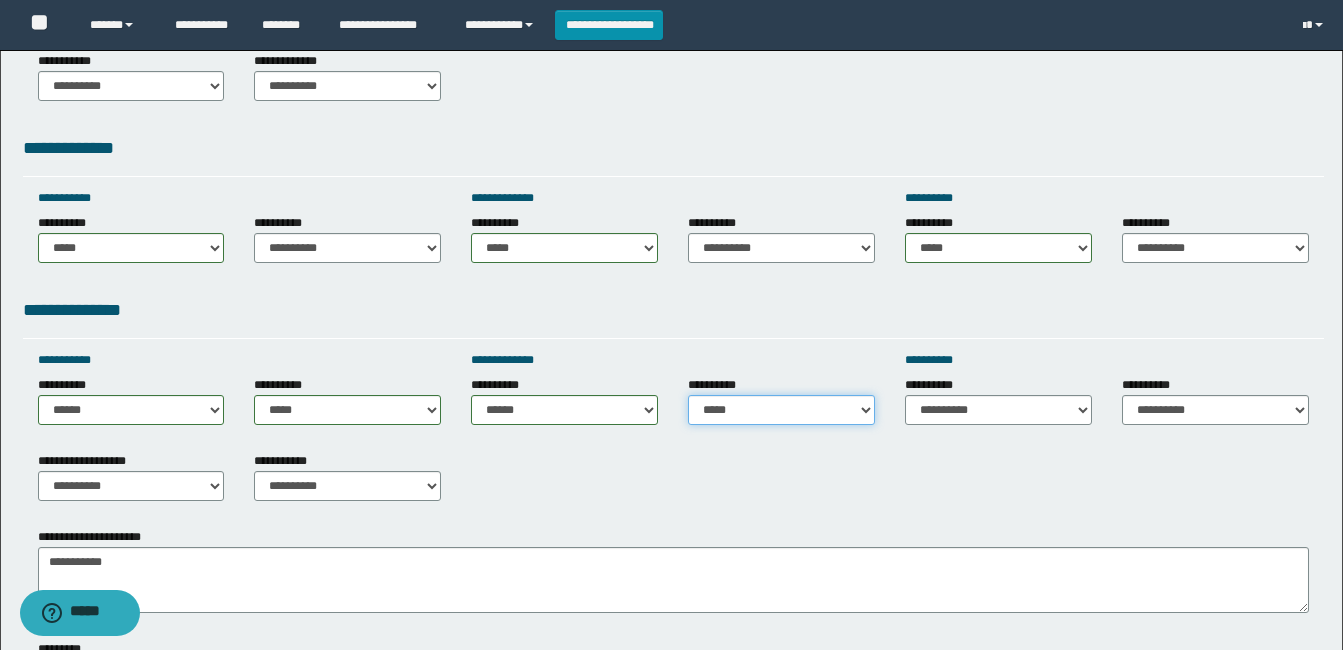 click on "**********" at bounding box center [781, 410] 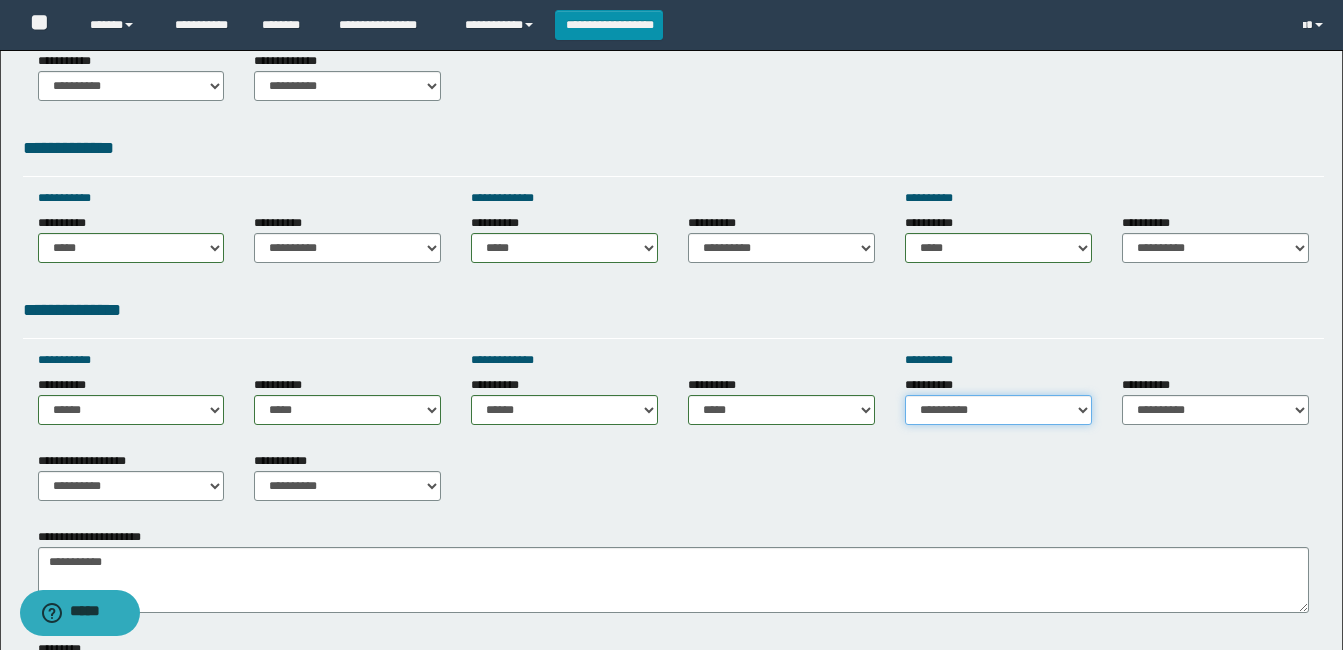 click on "**********" at bounding box center [998, 410] 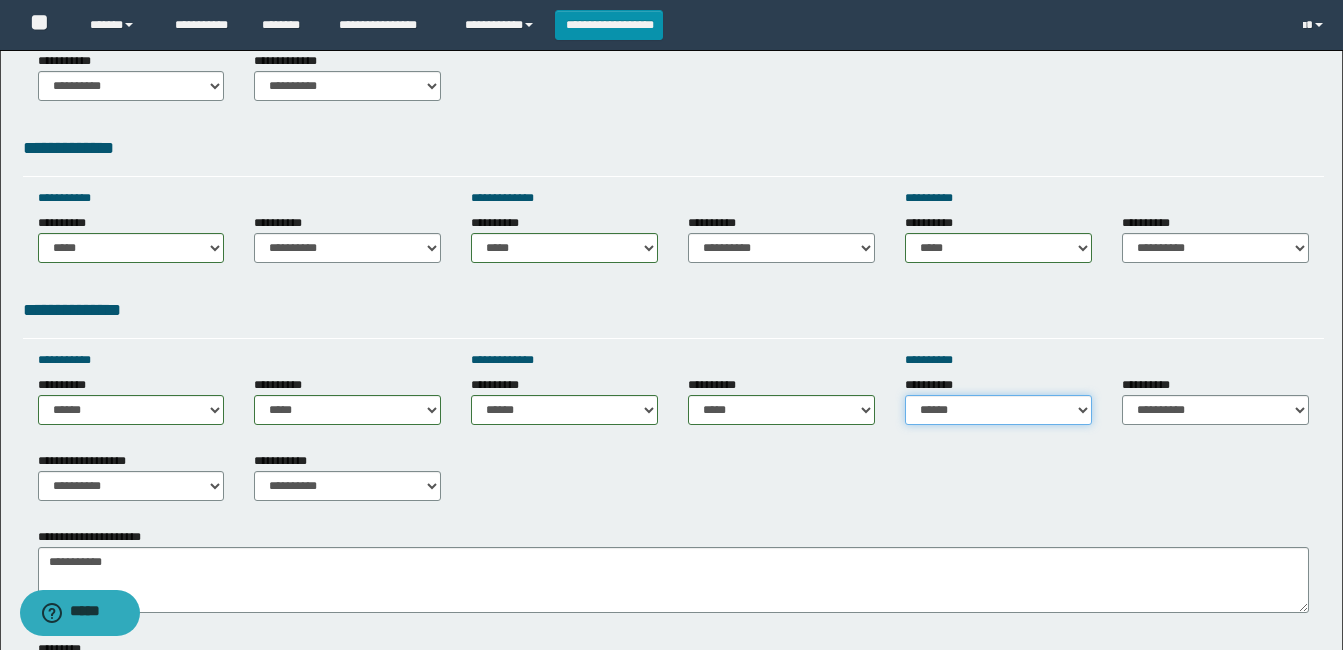 click on "**********" at bounding box center (998, 410) 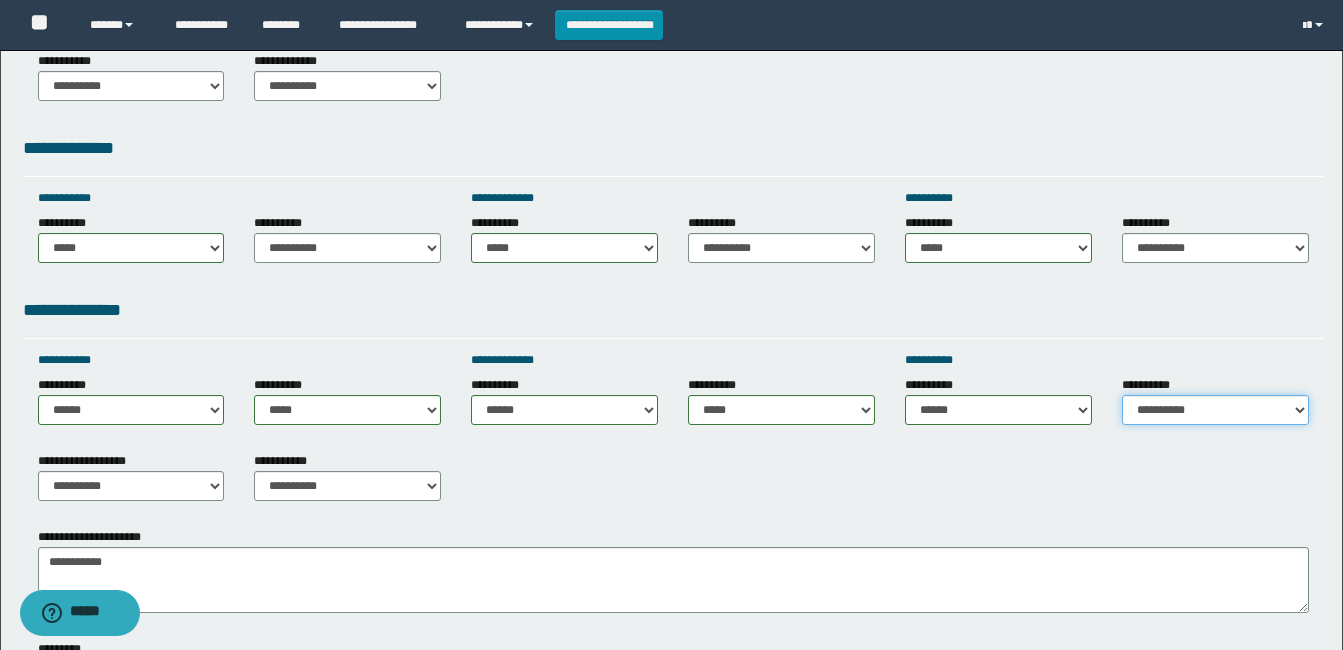 click on "**********" at bounding box center [1215, 410] 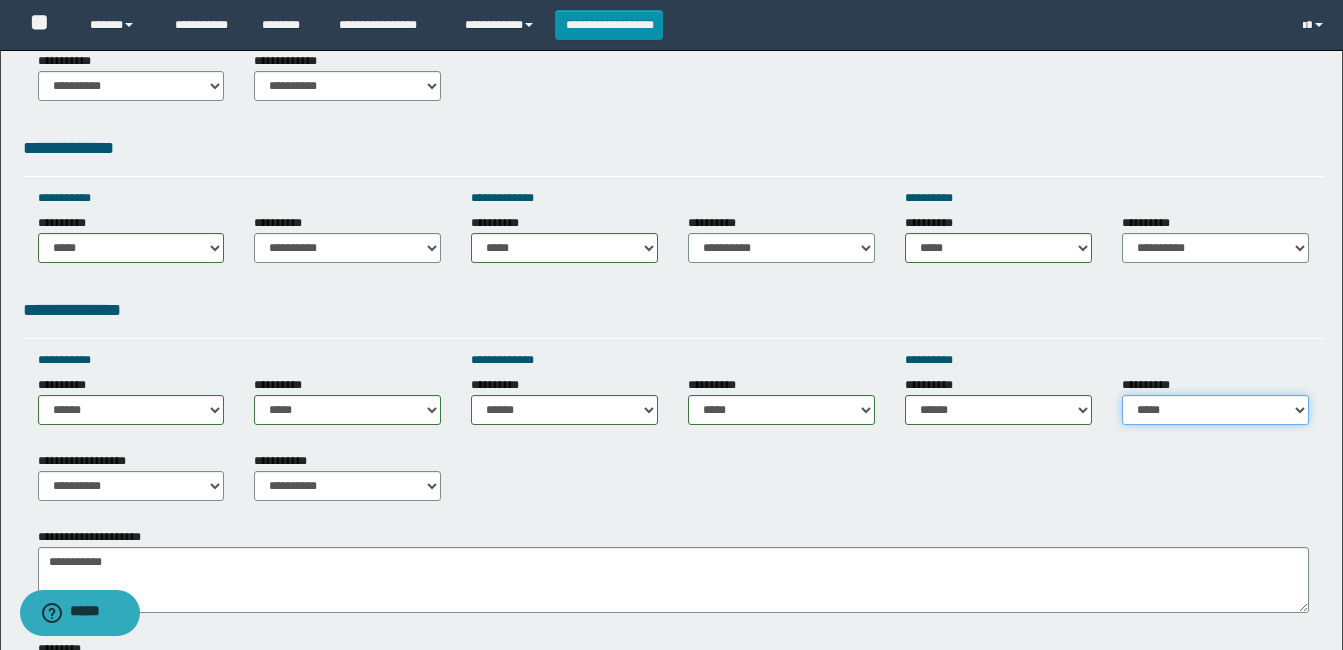 click on "**********" at bounding box center [1215, 410] 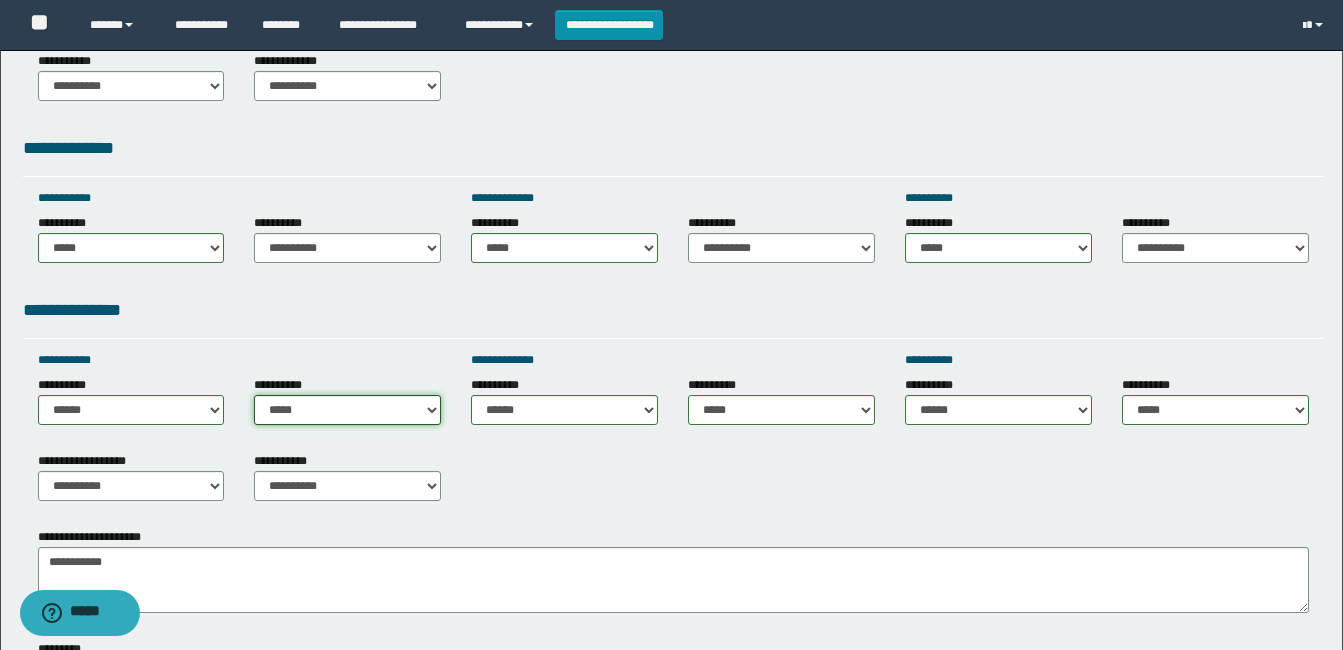 click on "**********" at bounding box center (347, 410) 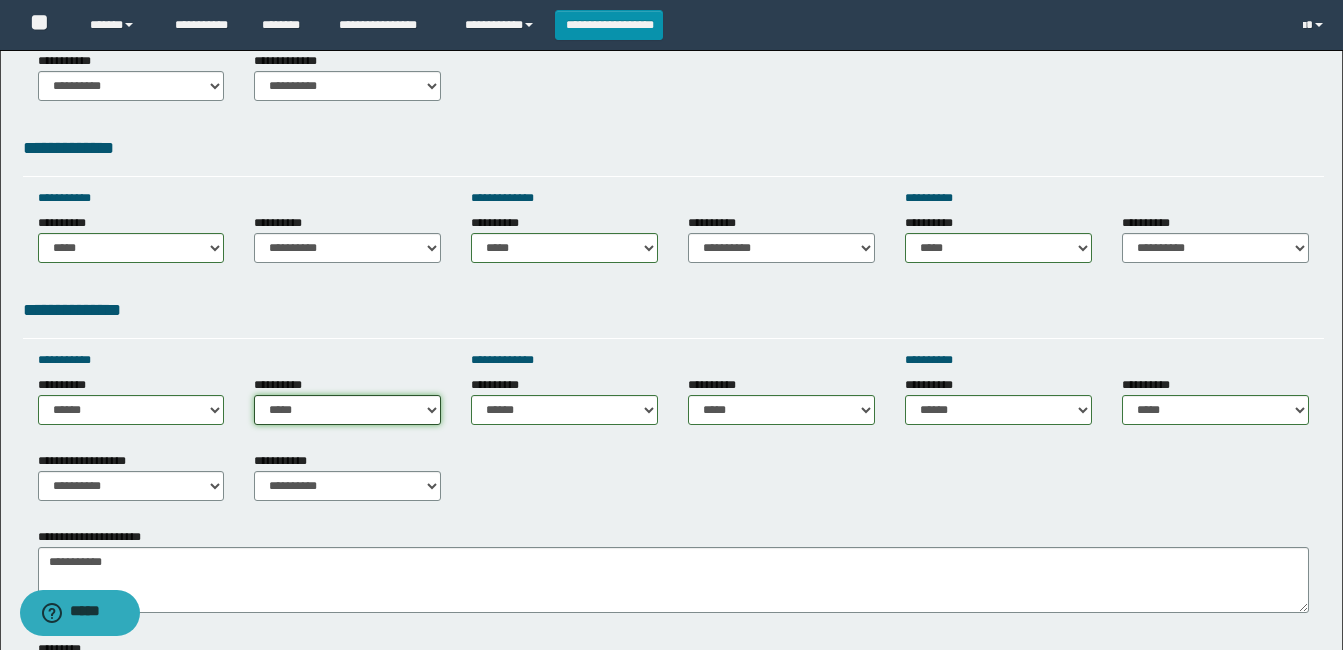 select on "*****" 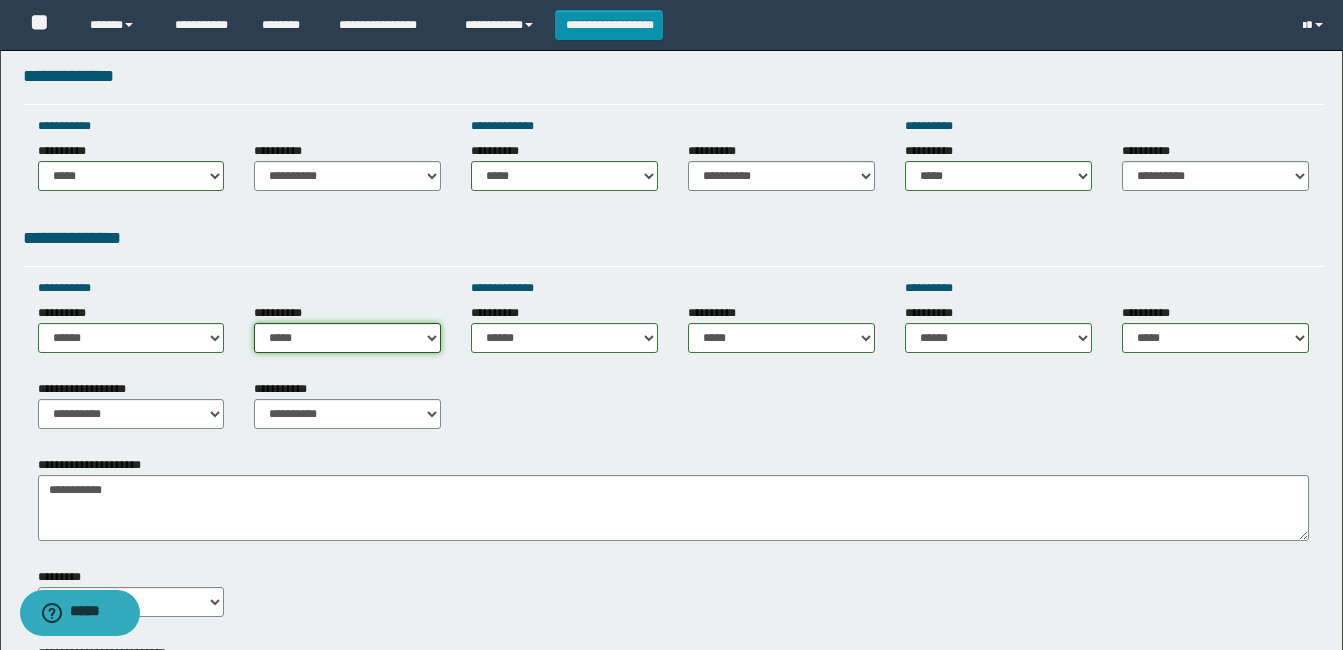 scroll, scrollTop: 900, scrollLeft: 0, axis: vertical 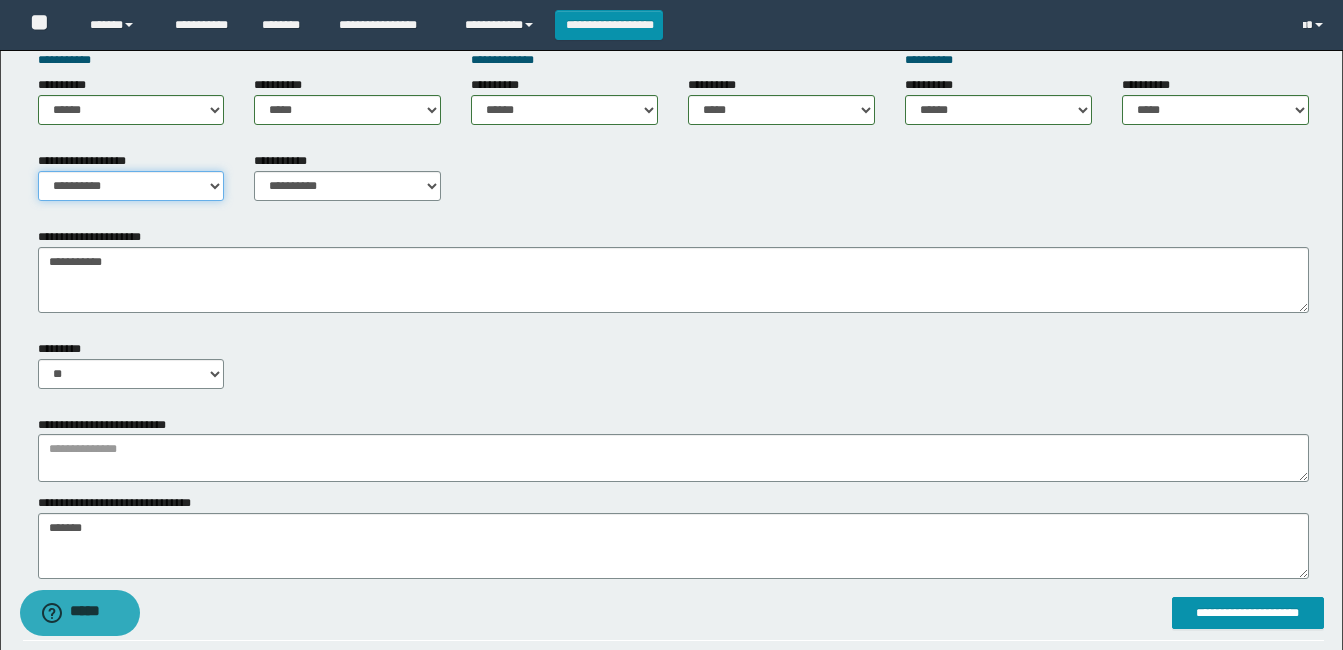 click on "**********" at bounding box center (131, 186) 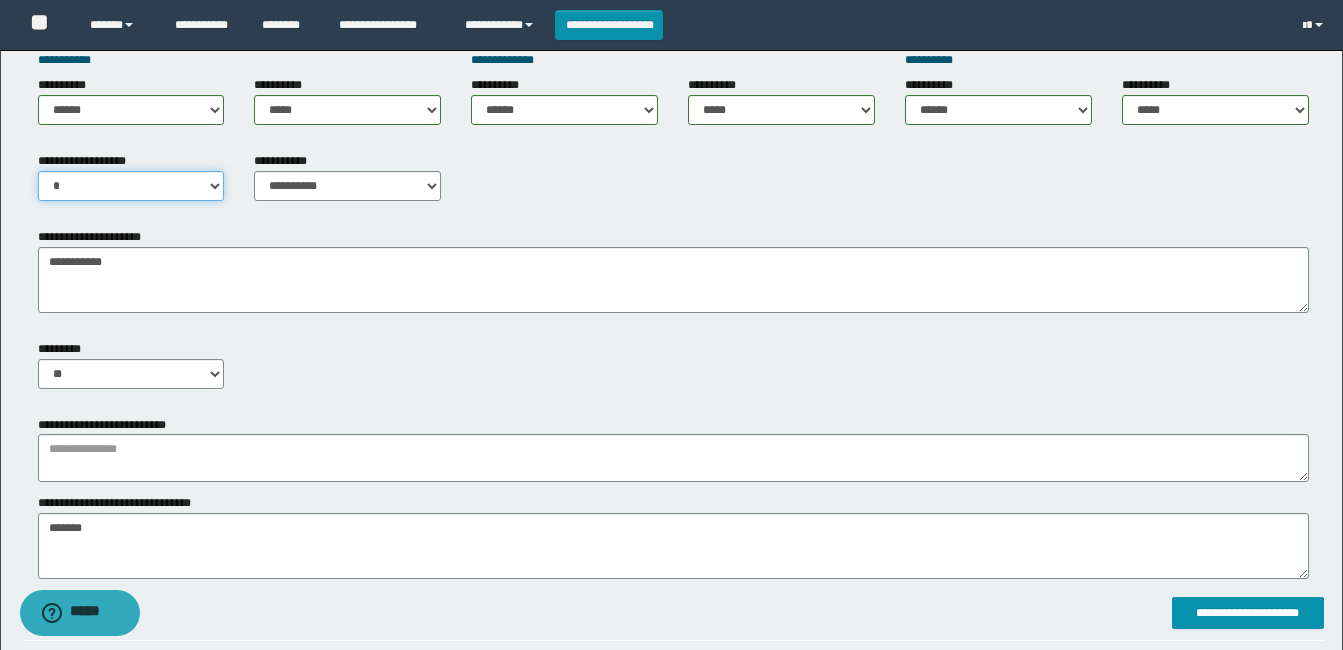 click on "**********" at bounding box center [131, 186] 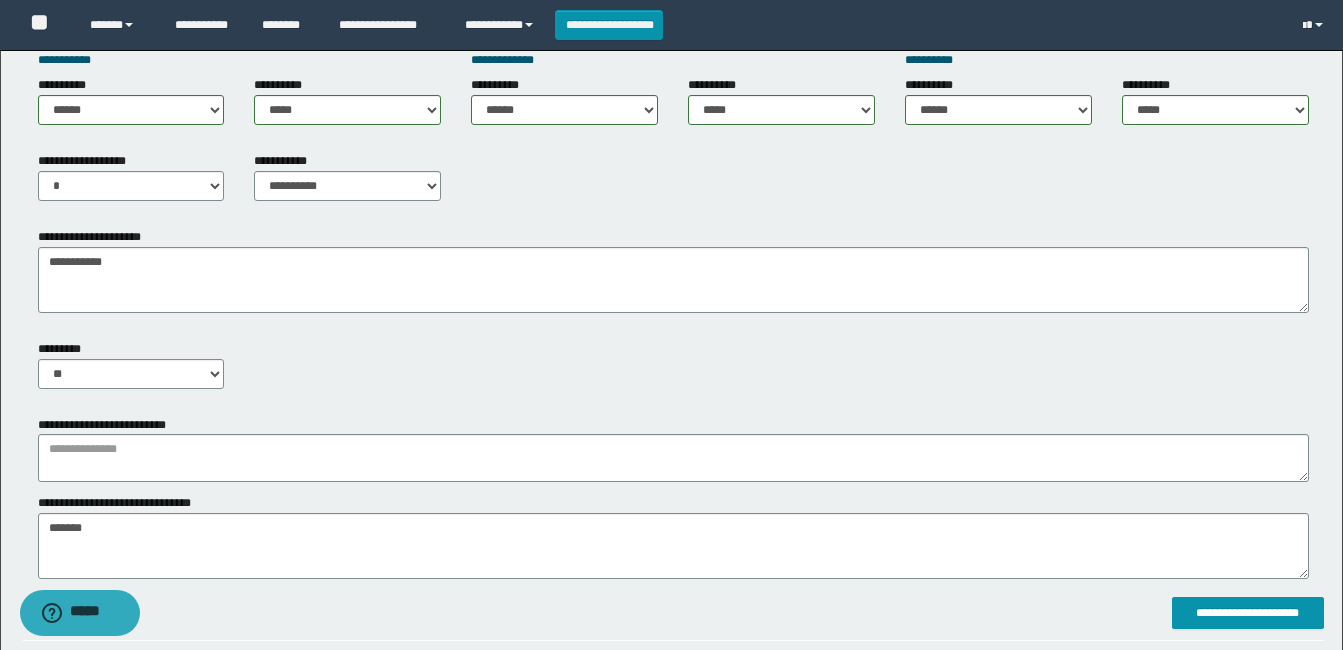 click on "**********" at bounding box center [93, 237] 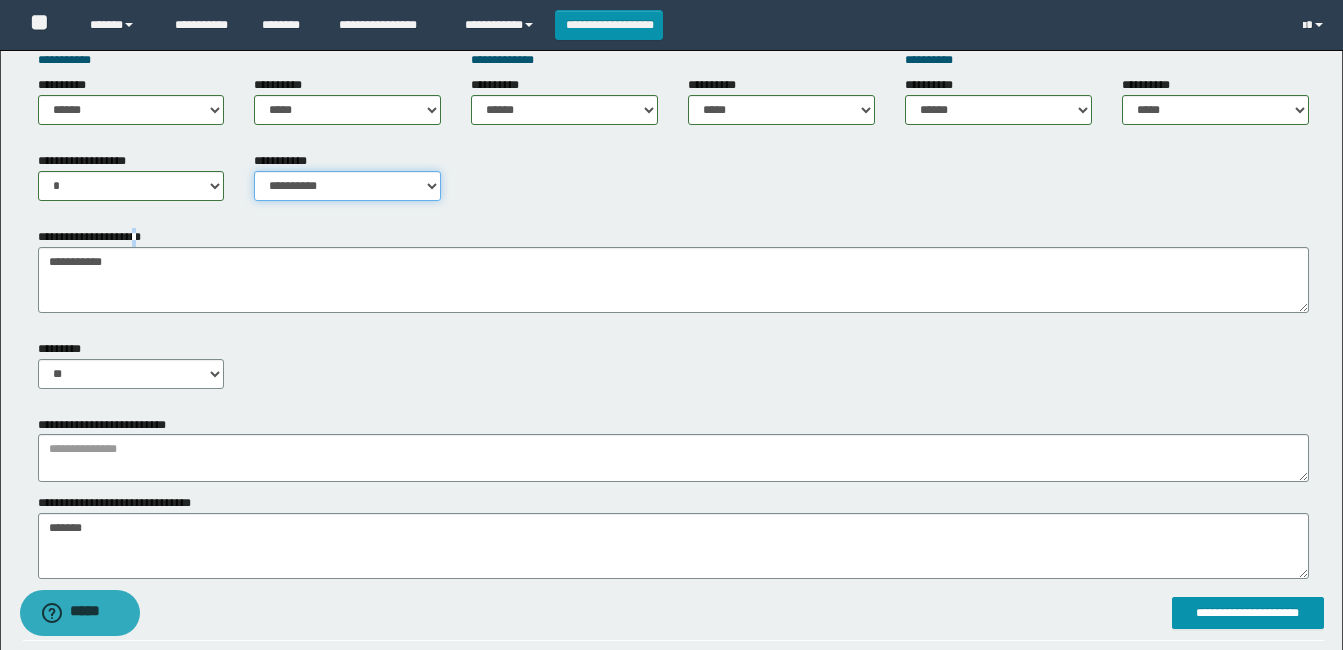 drag, startPoint x: 142, startPoint y: 240, endPoint x: 409, endPoint y: 186, distance: 272.40594 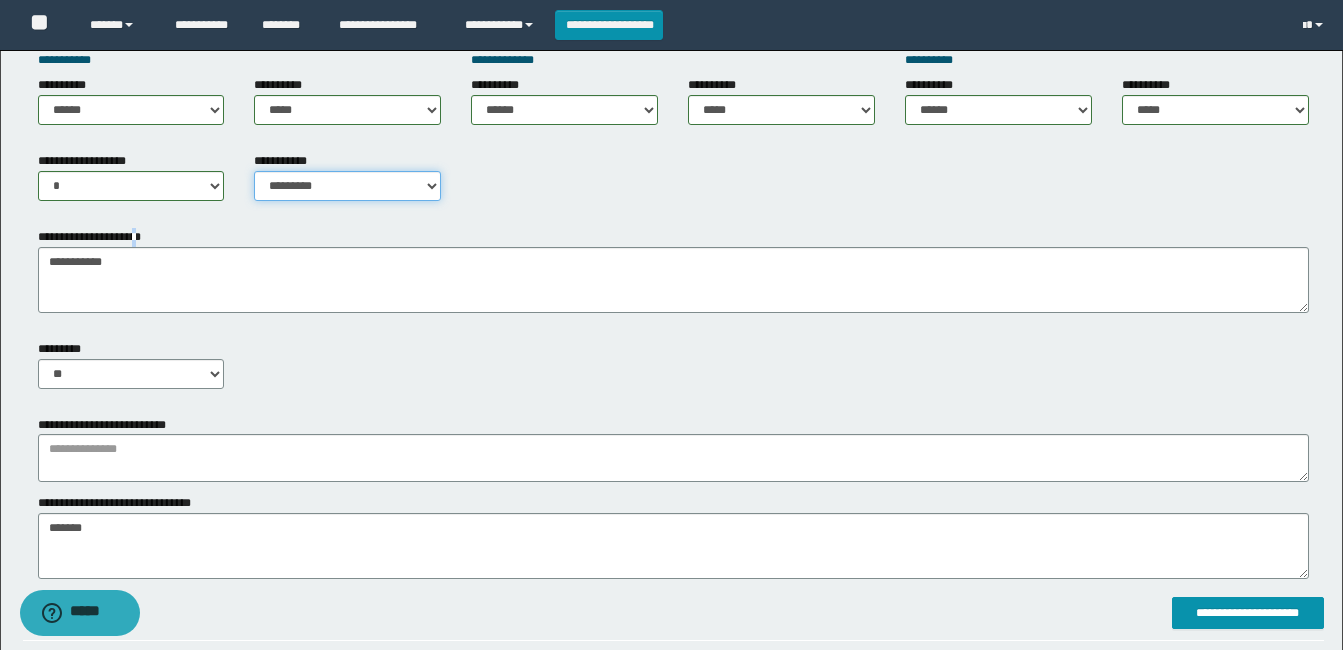 click on "**********" at bounding box center (347, 186) 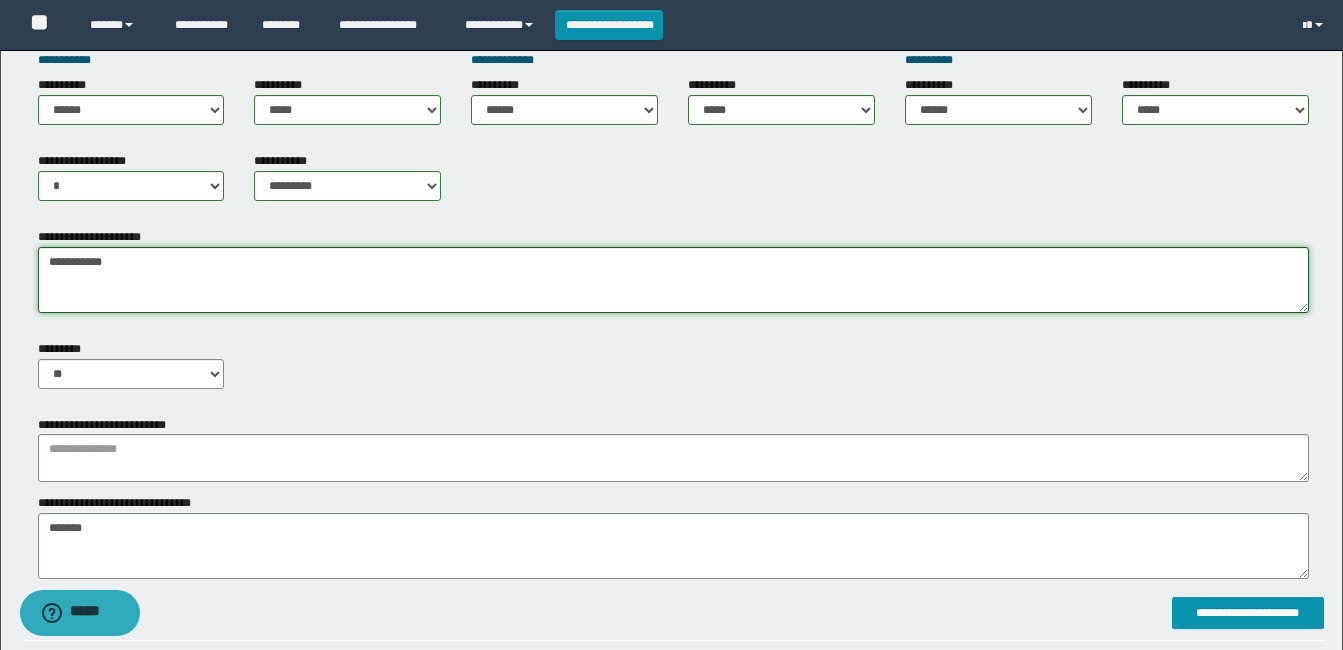 drag, startPoint x: 46, startPoint y: 258, endPoint x: 274, endPoint y: 259, distance: 228.0022 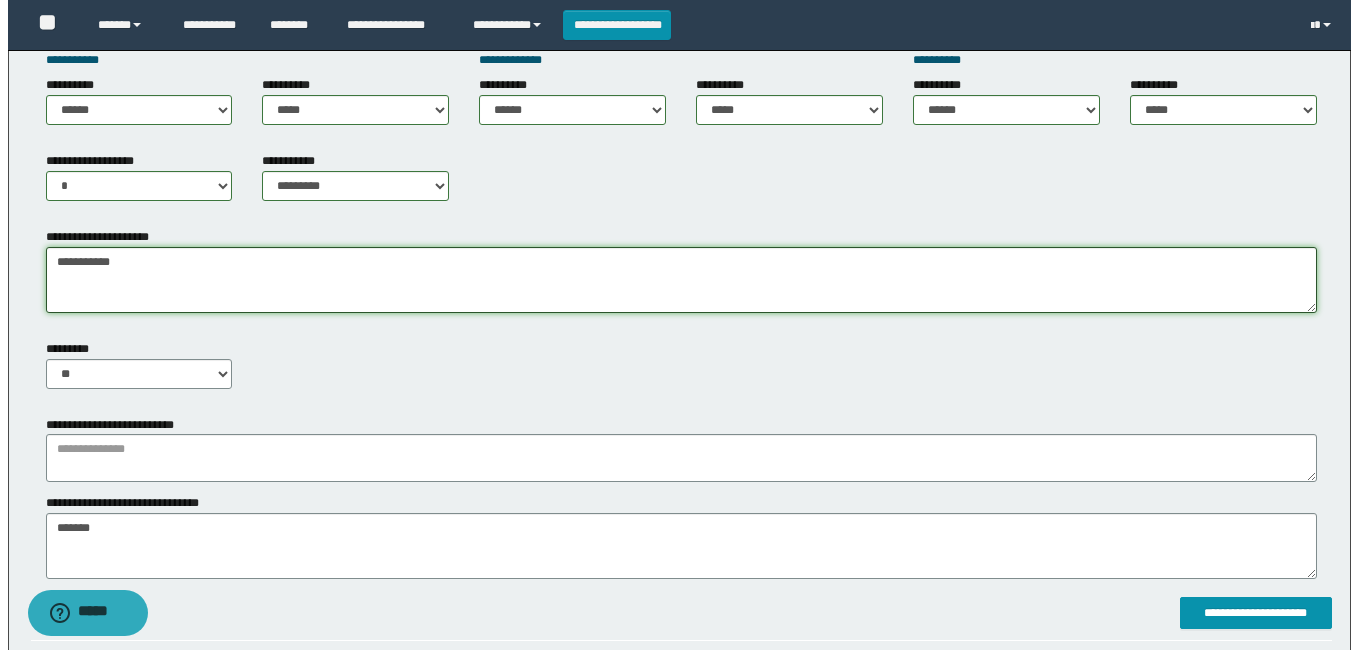 scroll, scrollTop: 1200, scrollLeft: 0, axis: vertical 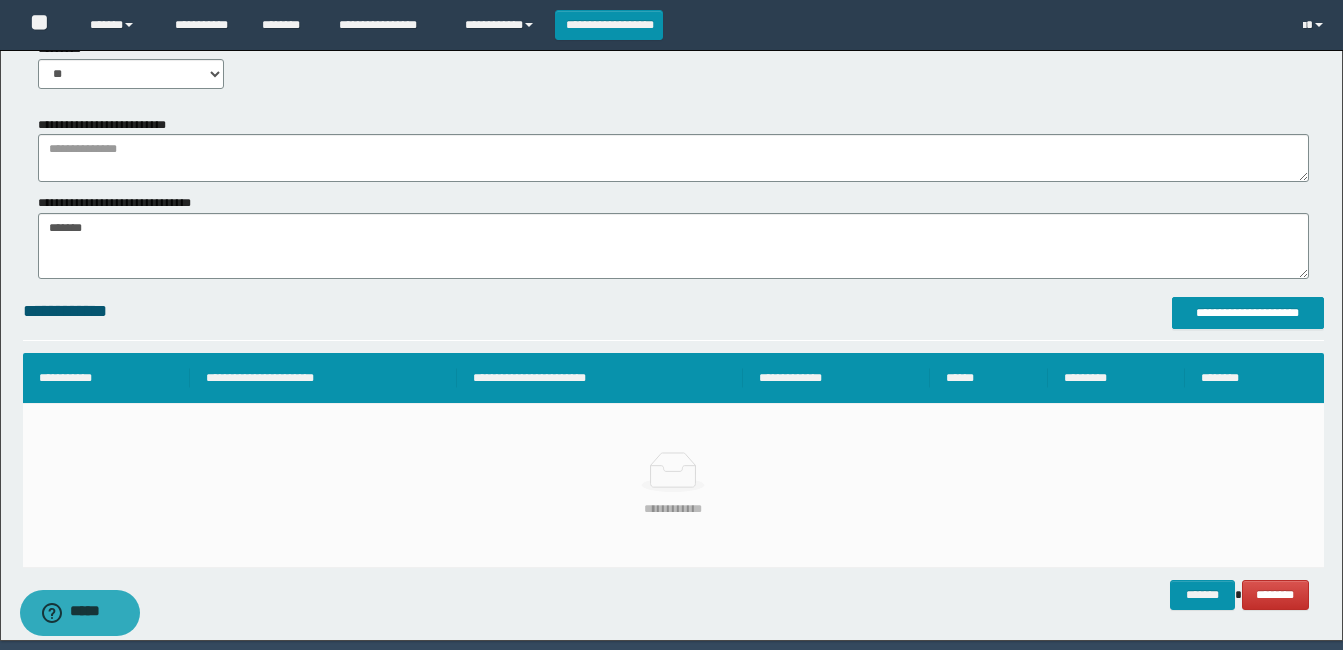 type on "**********" 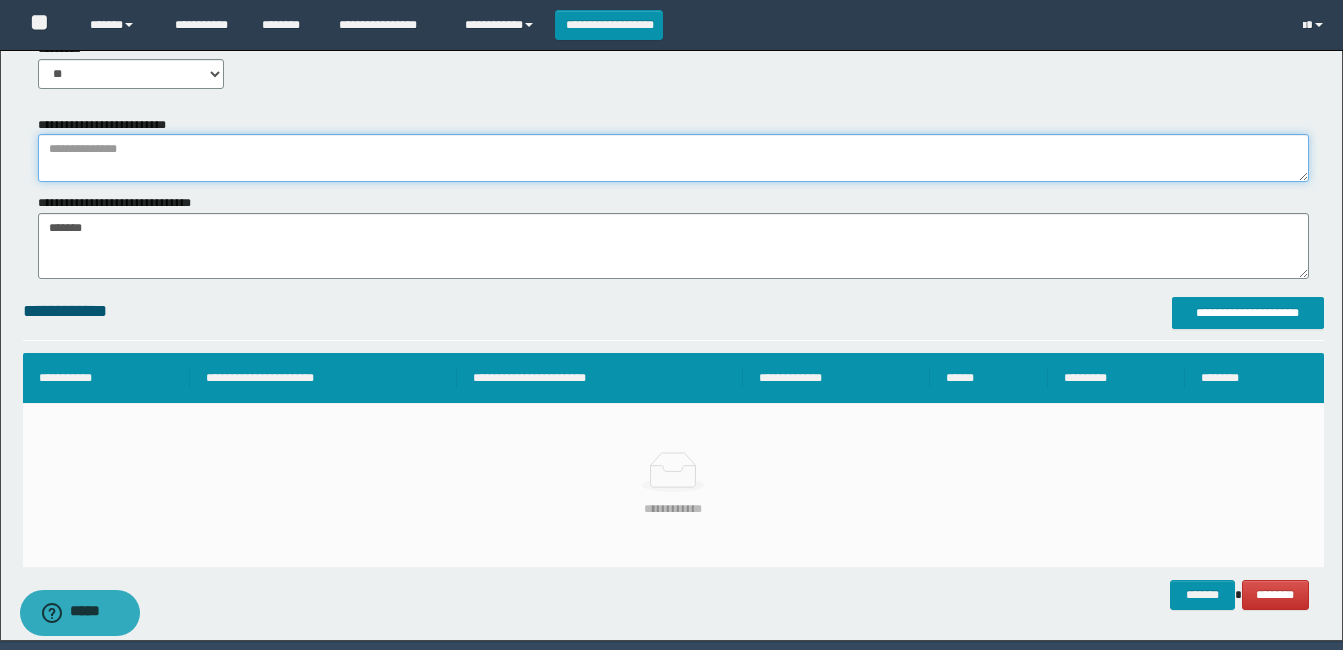 click at bounding box center (673, 158) 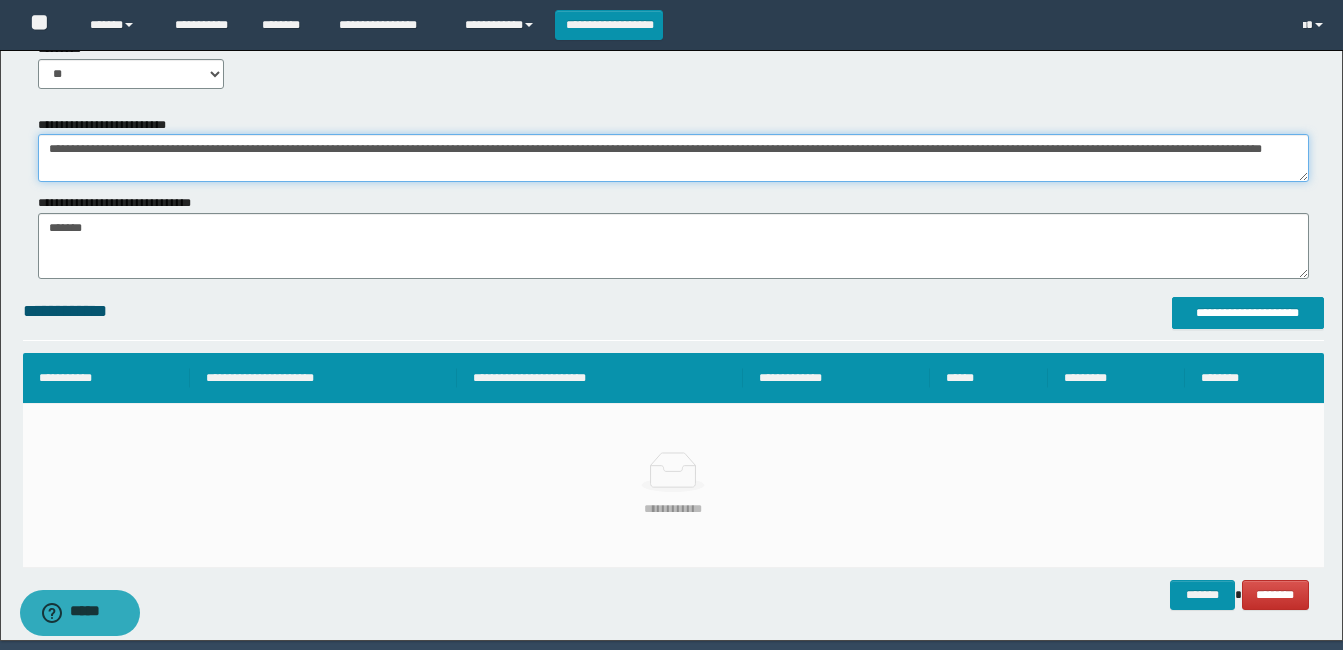 type on "**********" 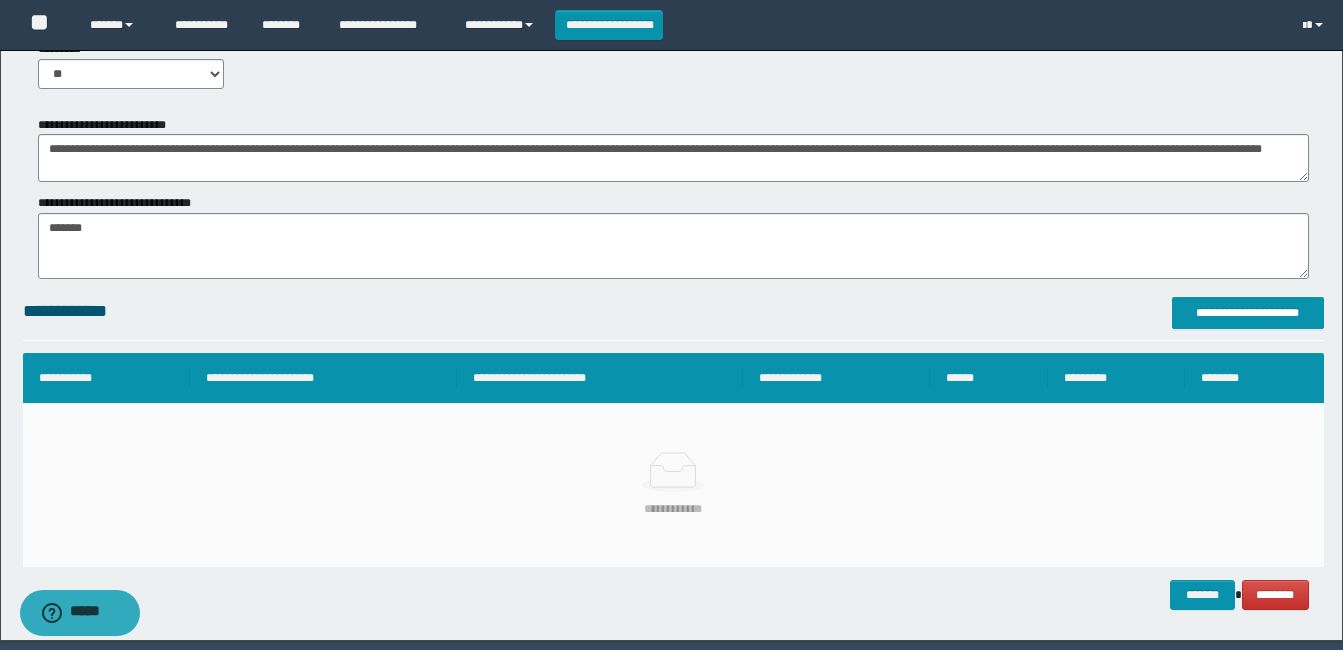 click on "**********" at bounding box center (673, 311) 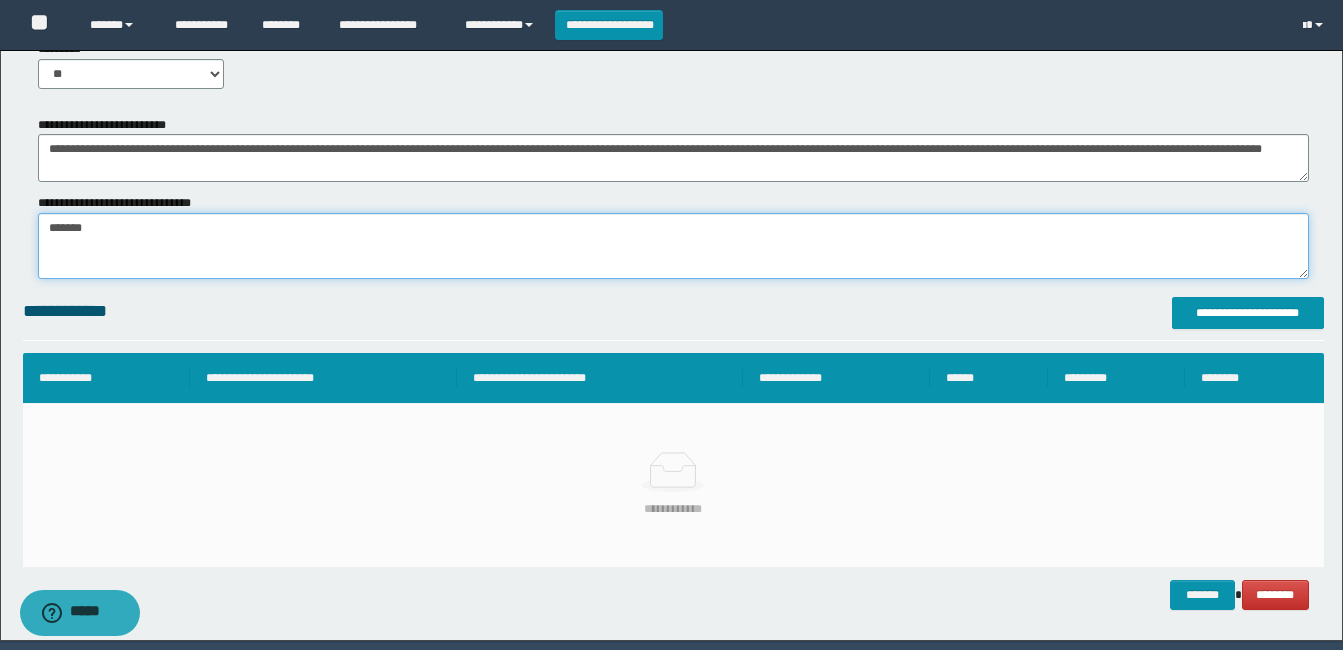 click on "*******" at bounding box center [673, 246] 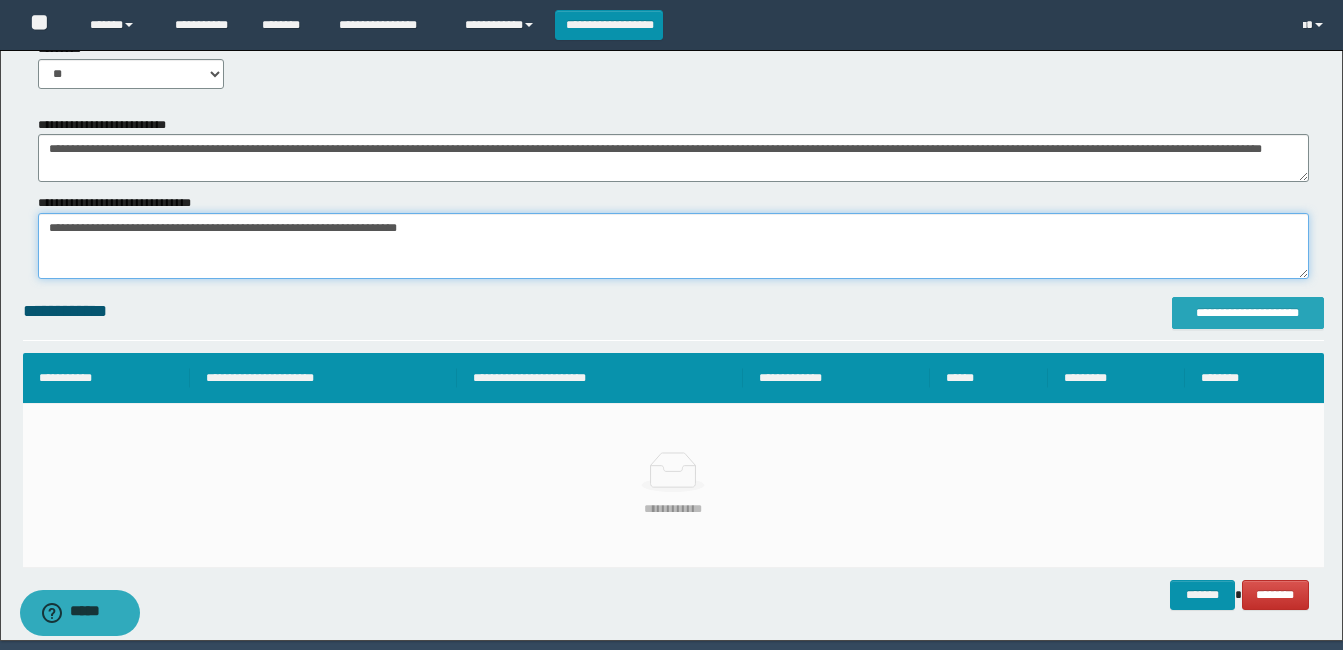 type on "**********" 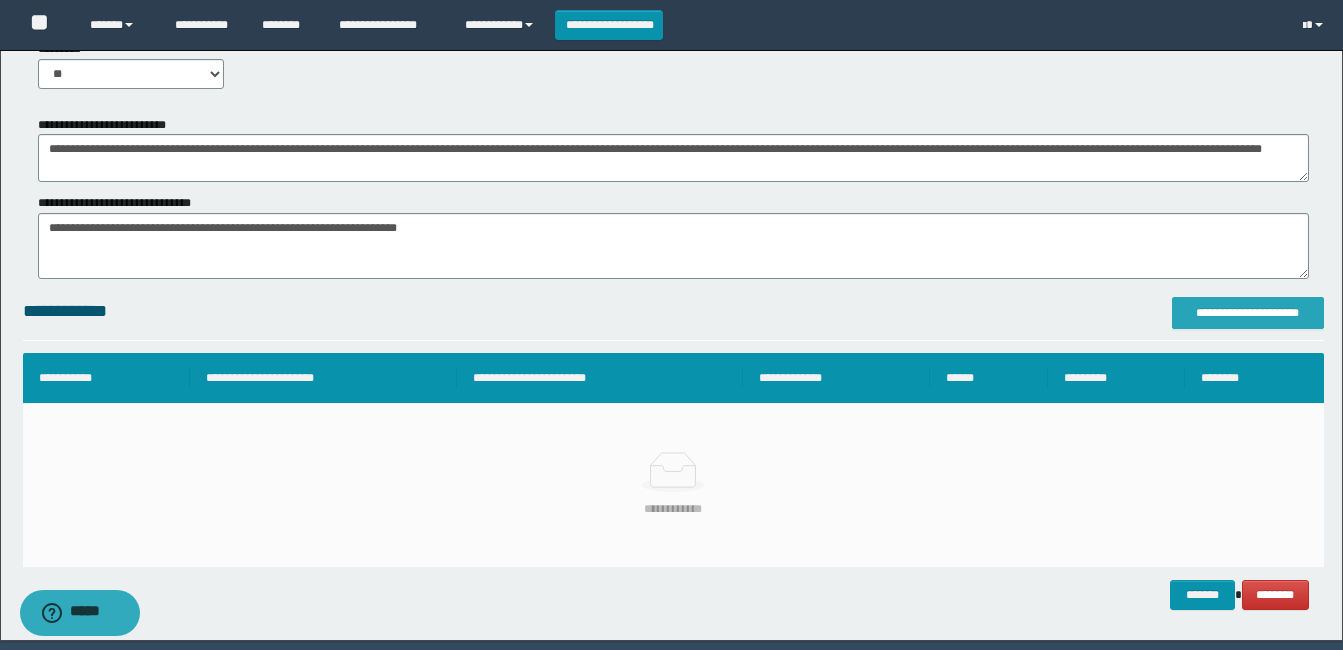 click on "**********" at bounding box center [1248, 313] 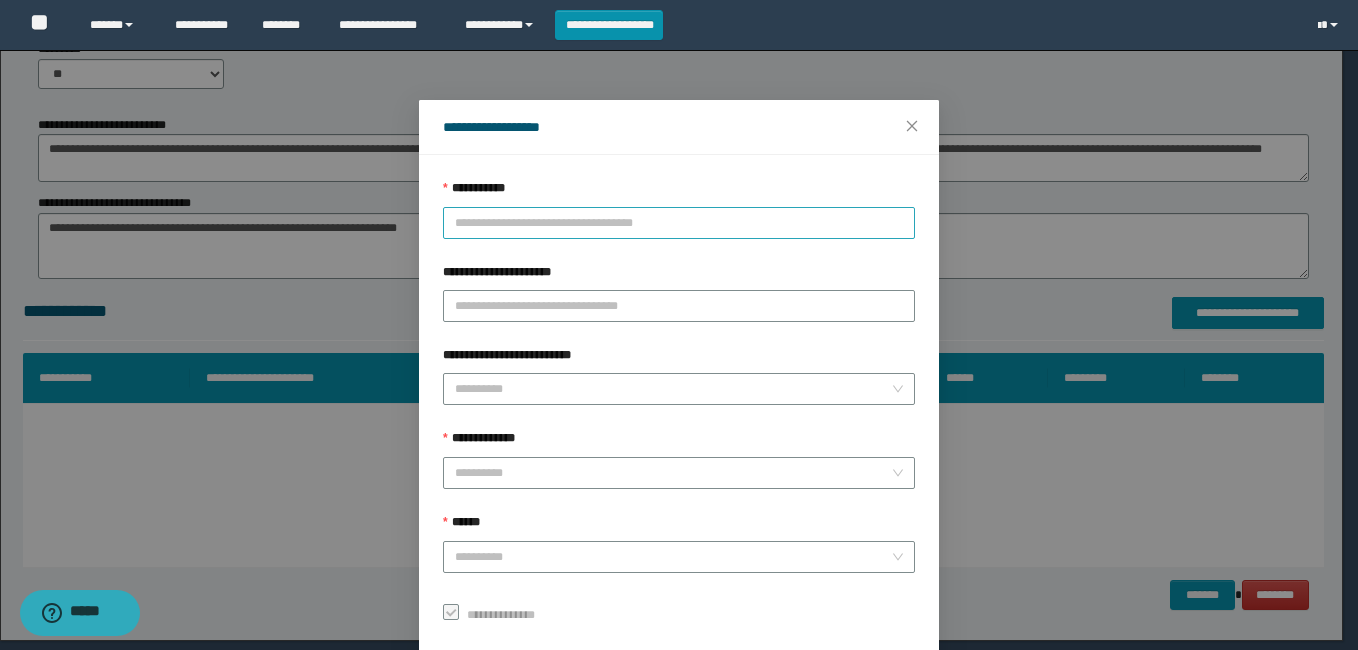 click on "**********" at bounding box center [679, 223] 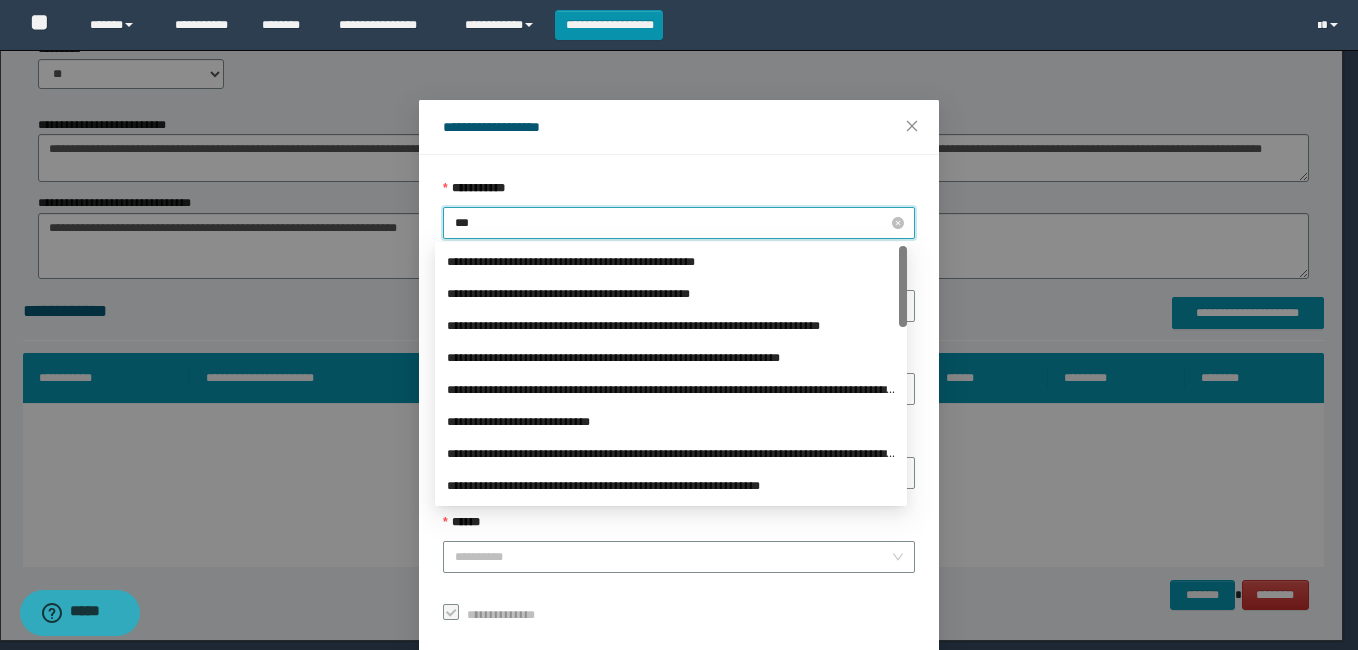 type on "****" 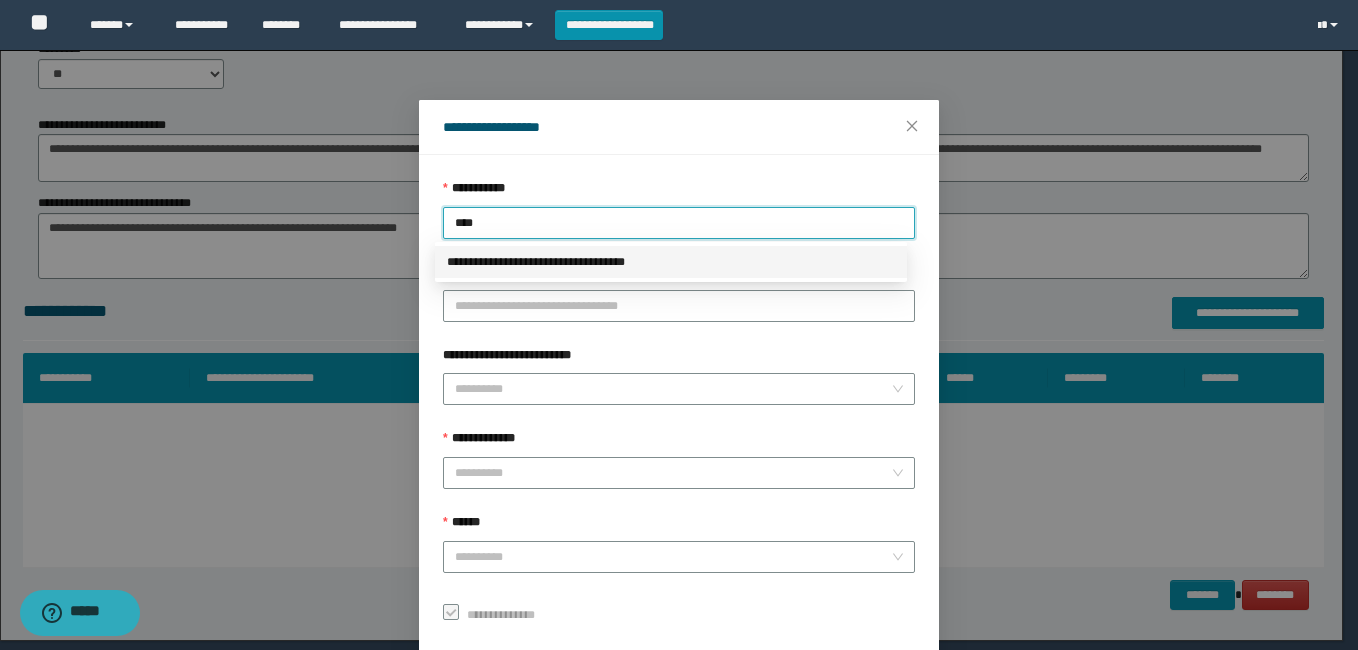 click on "**********" at bounding box center [671, 262] 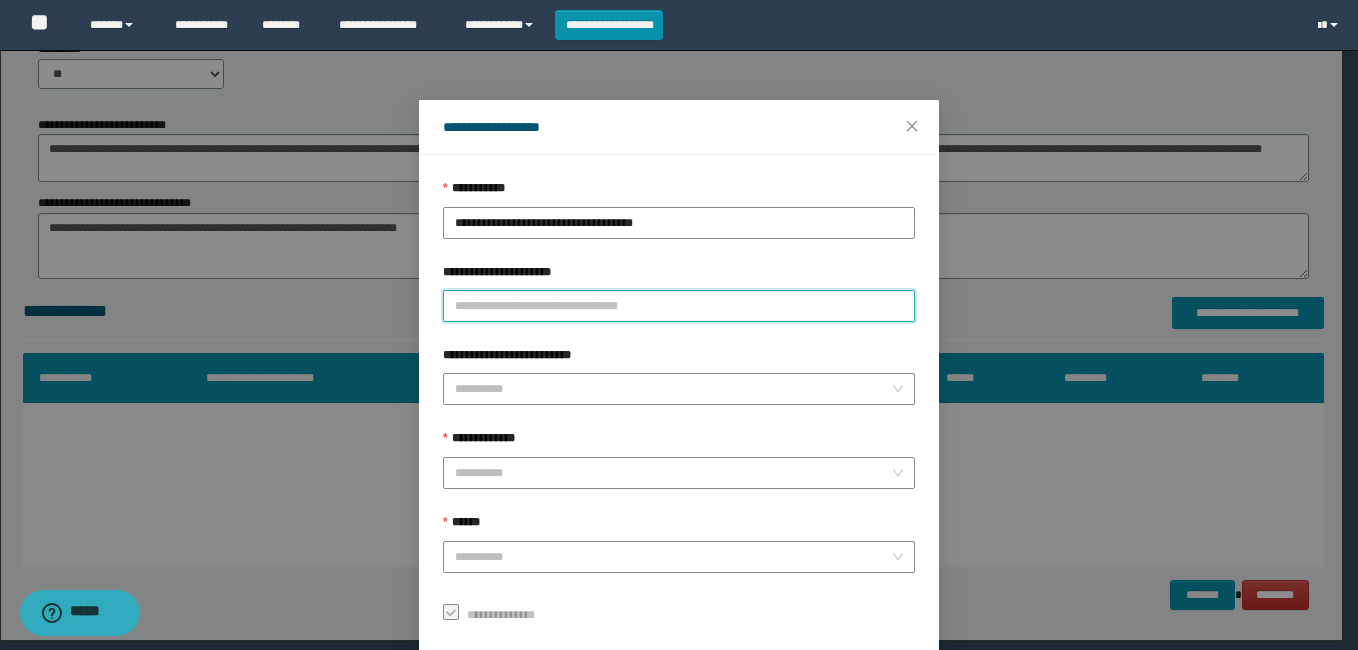 click on "**********" at bounding box center [679, 306] 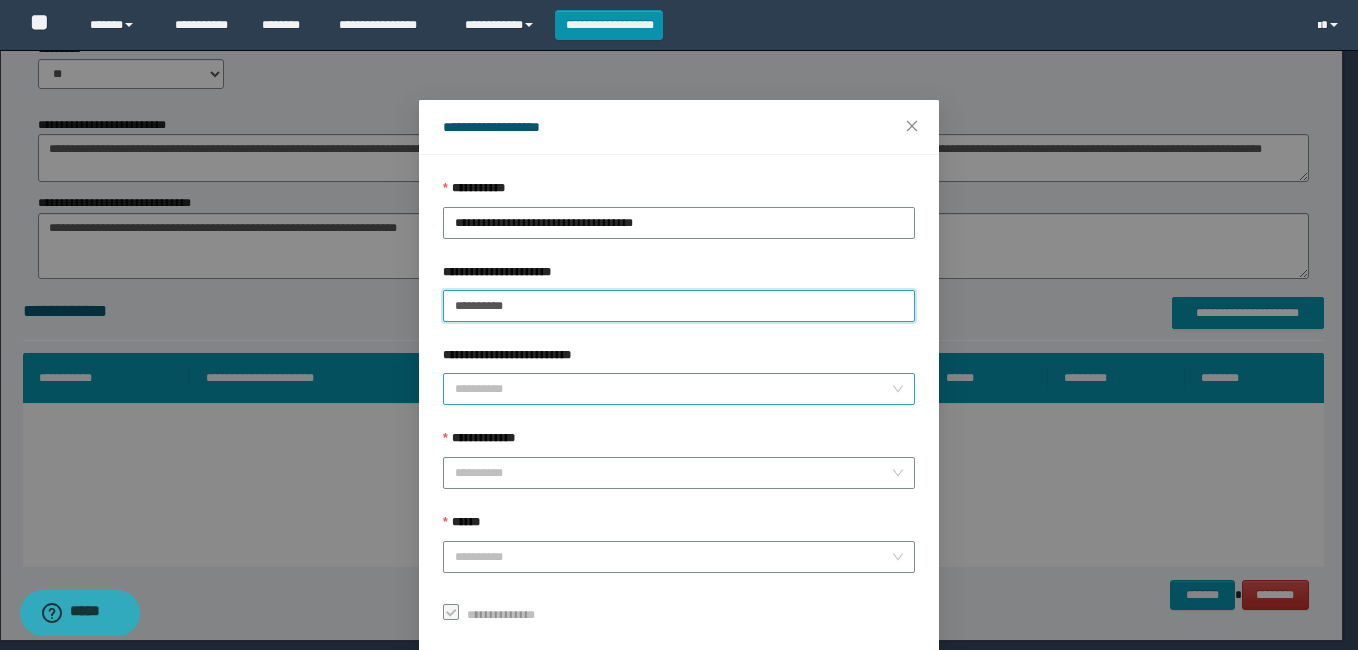 type on "*********" 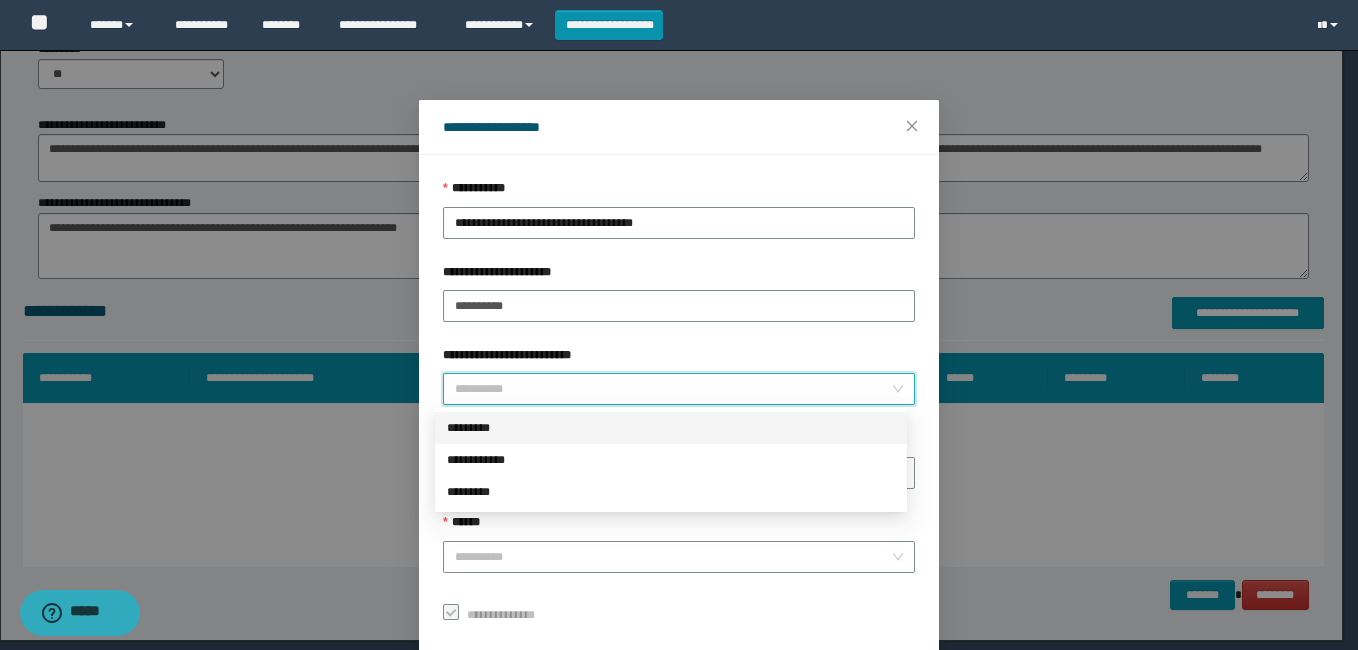 click on "**********" at bounding box center [673, 389] 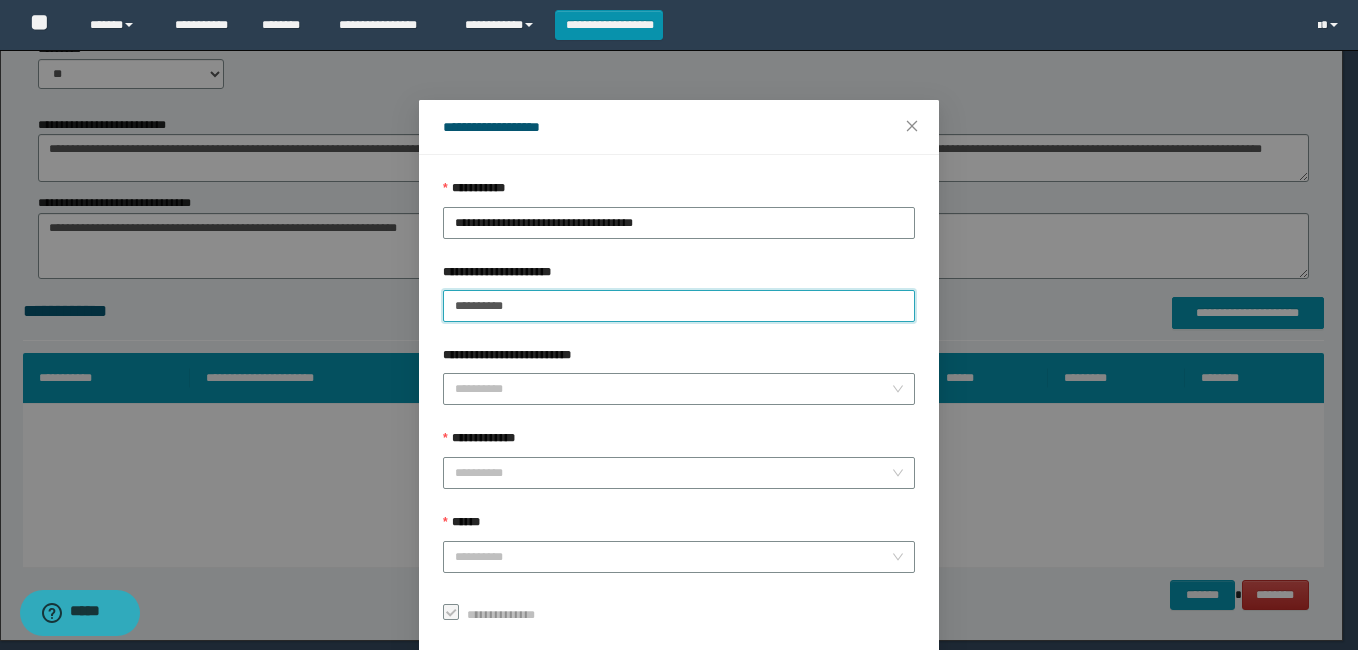 click on "*********" at bounding box center (679, 306) 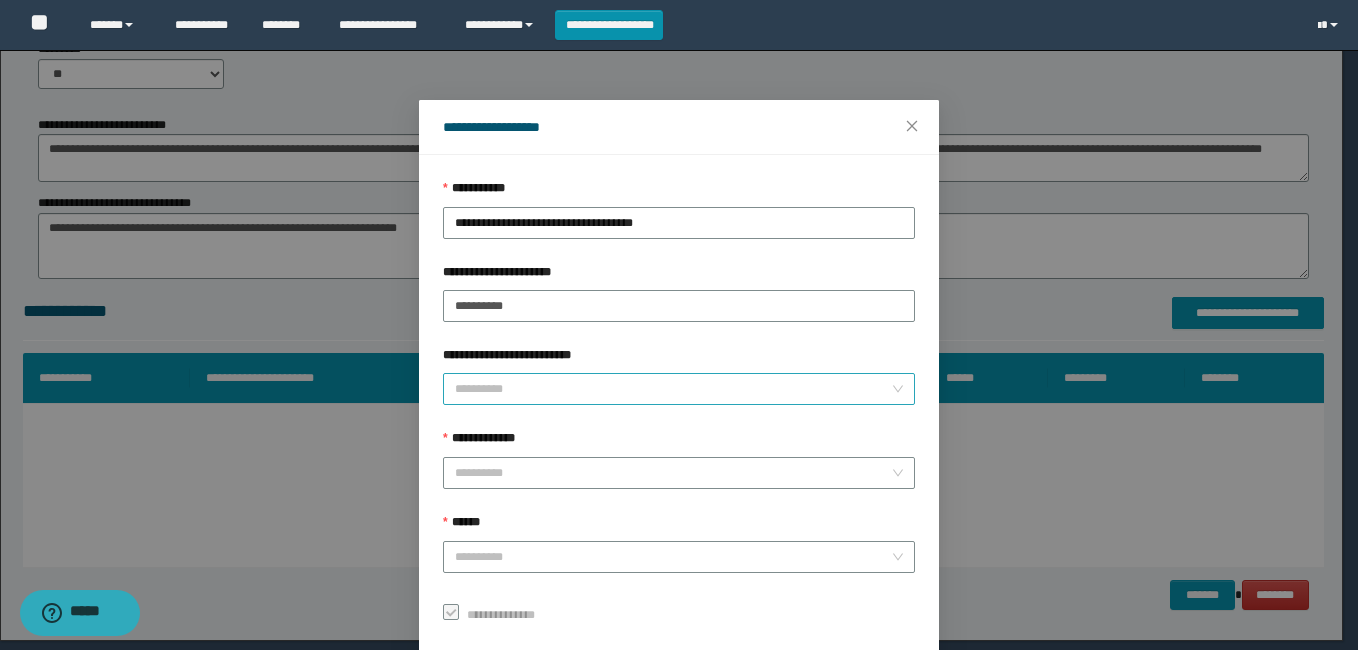 click on "**********" at bounding box center [673, 389] 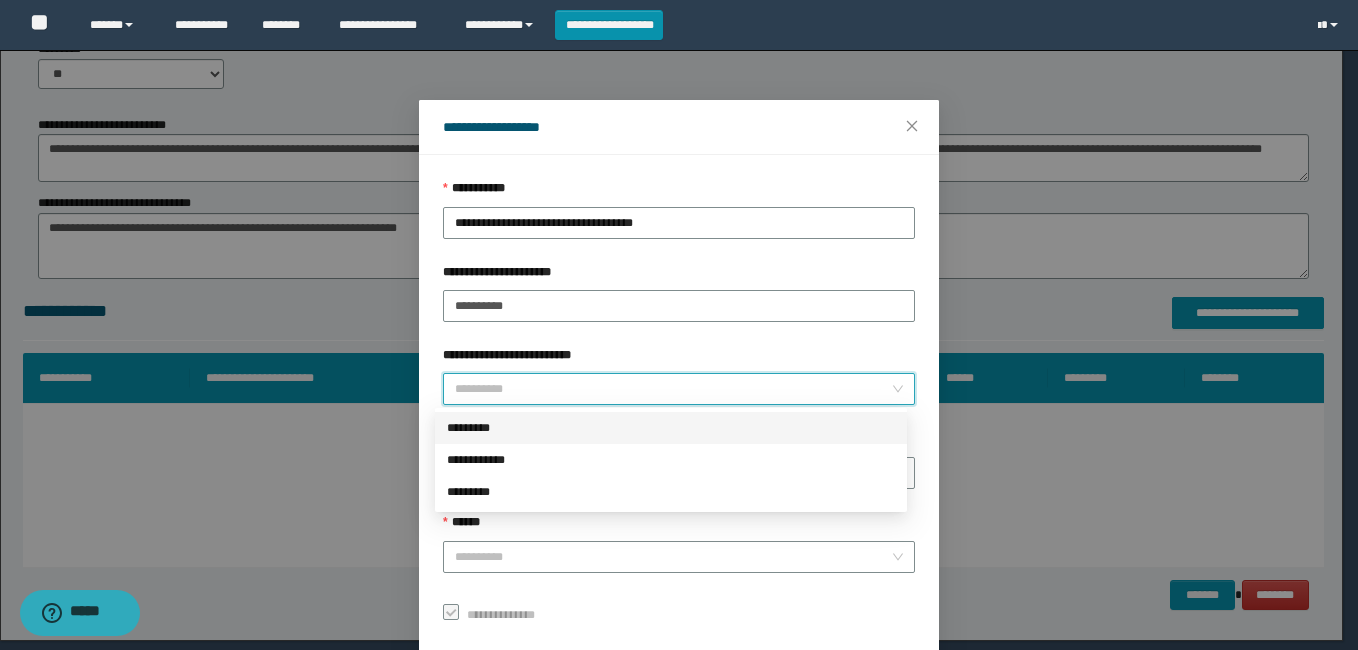 click on "*********" at bounding box center (671, 428) 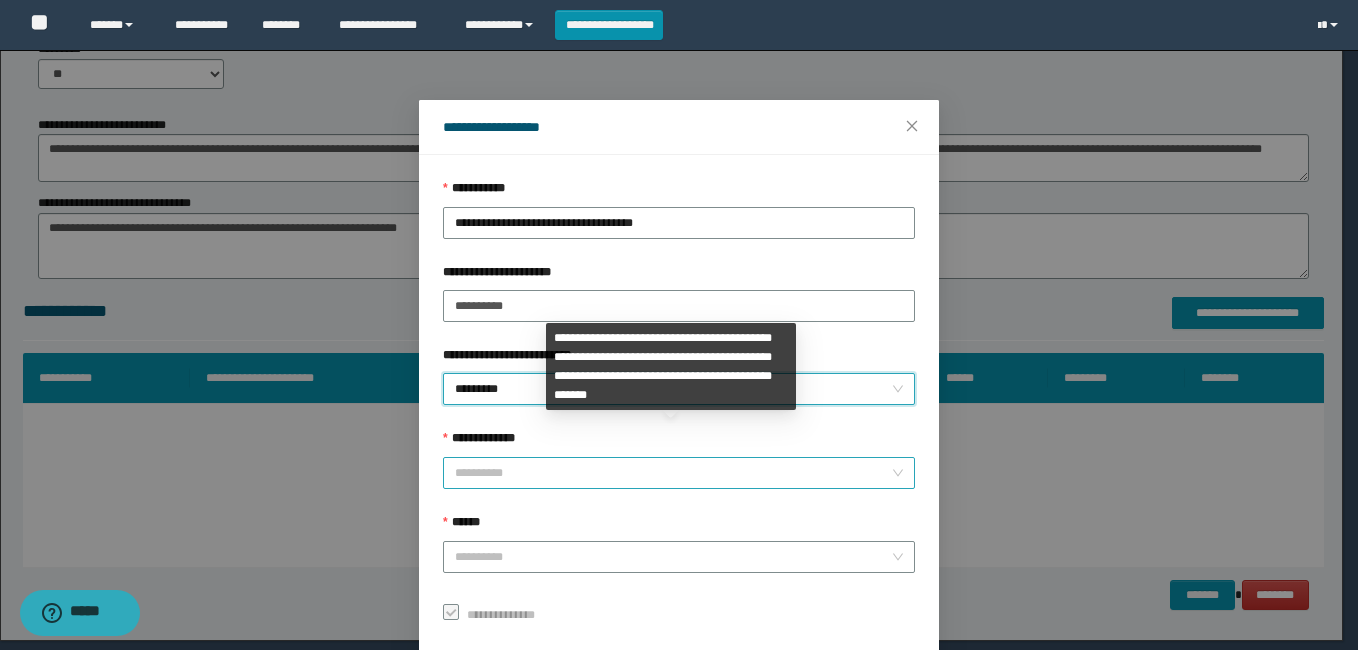 click on "**********" at bounding box center (673, 473) 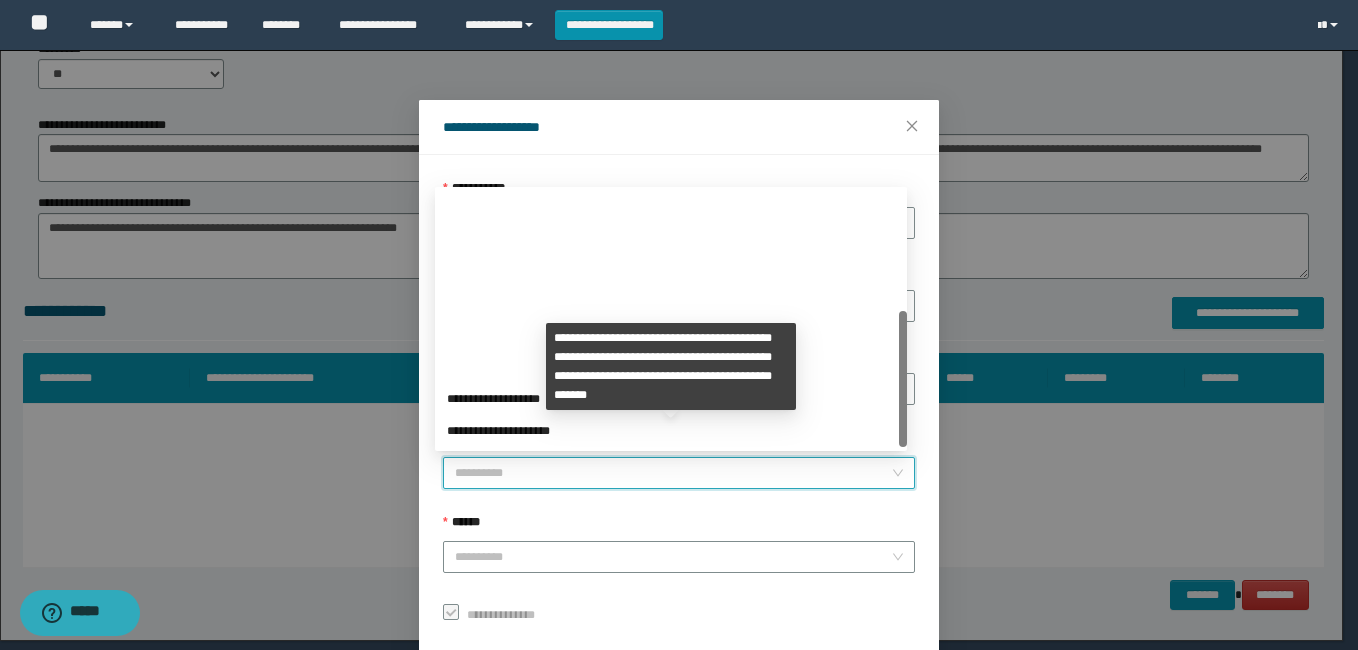 scroll, scrollTop: 224, scrollLeft: 0, axis: vertical 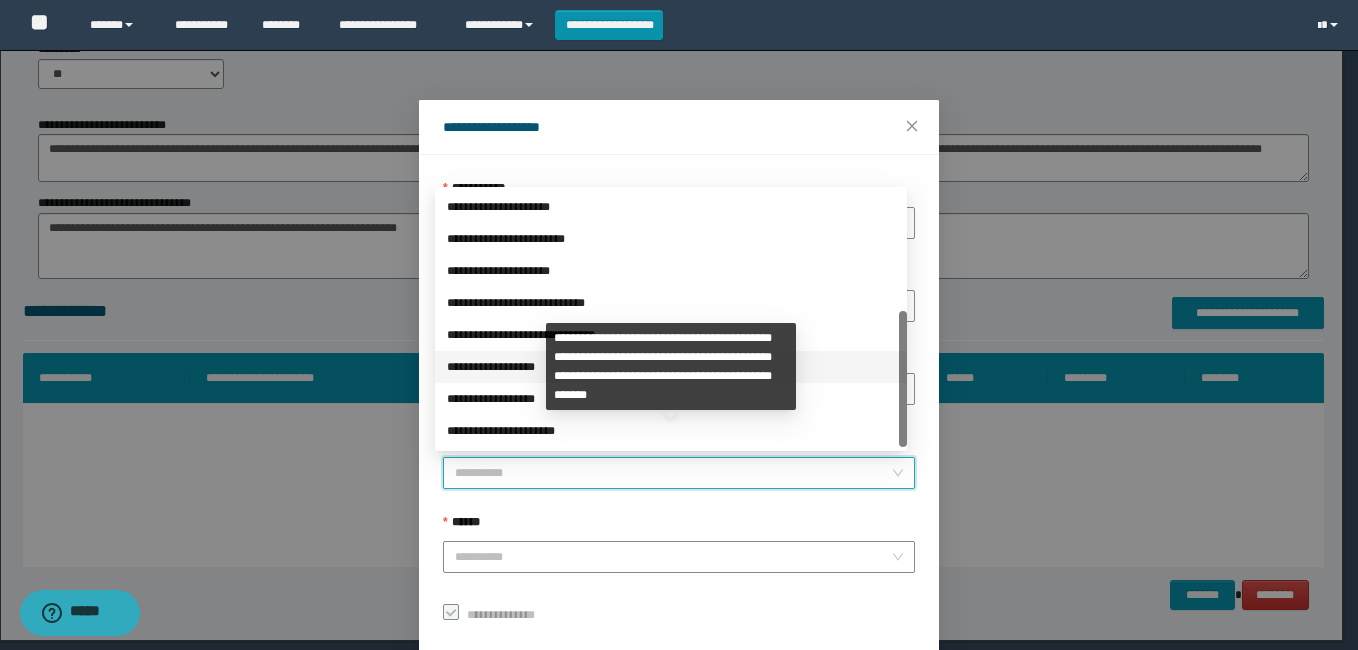 click on "**********" at bounding box center [671, 367] 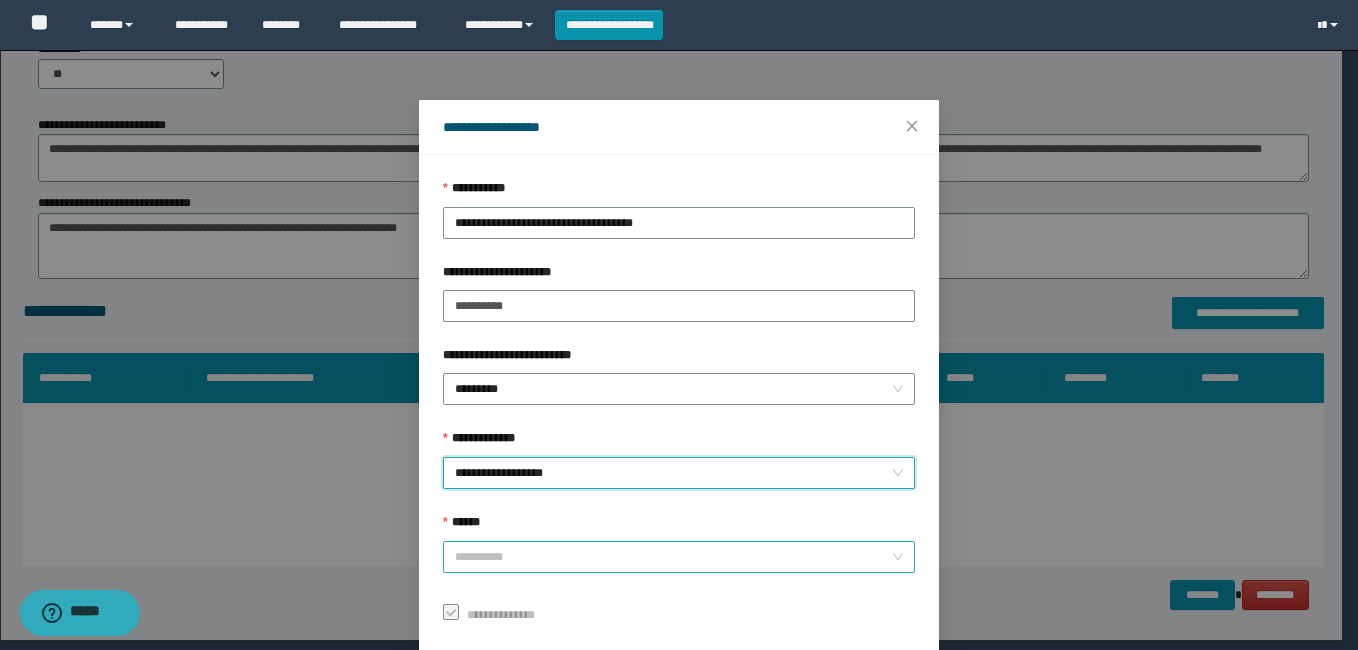 click on "******" at bounding box center (673, 557) 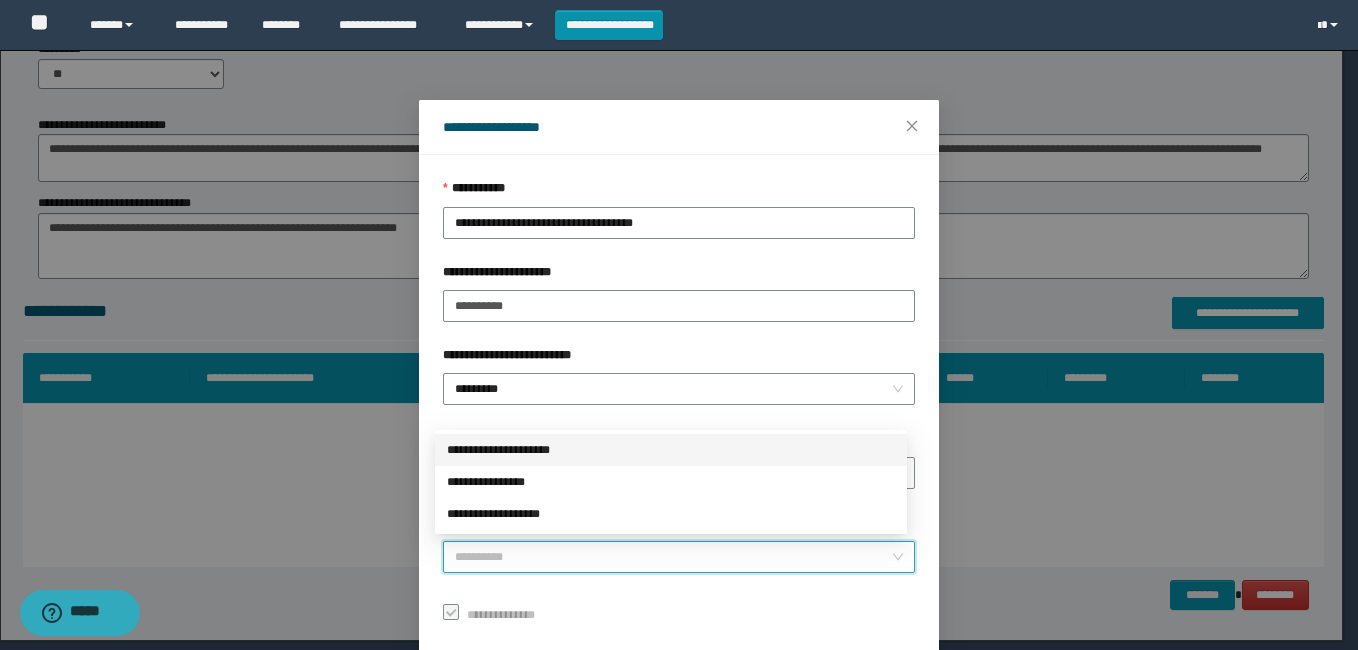 click on "**********" at bounding box center [671, 450] 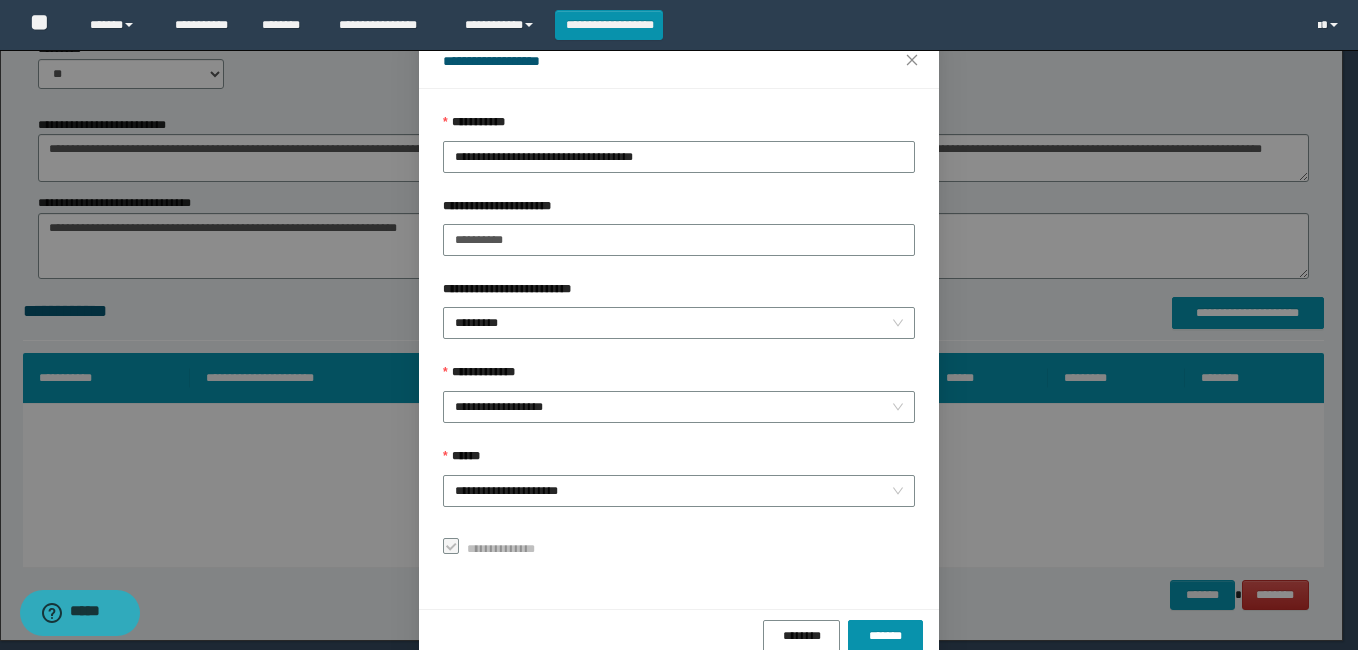 scroll, scrollTop: 102, scrollLeft: 0, axis: vertical 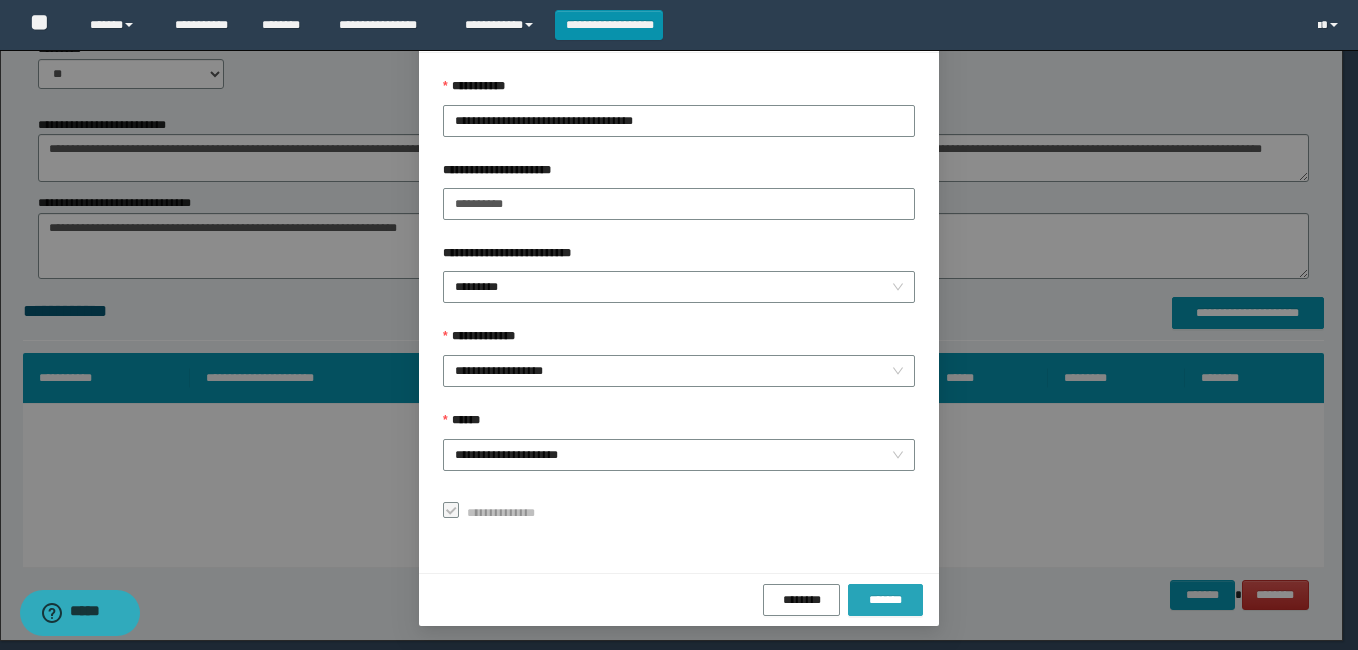 click on "*******" at bounding box center (885, 600) 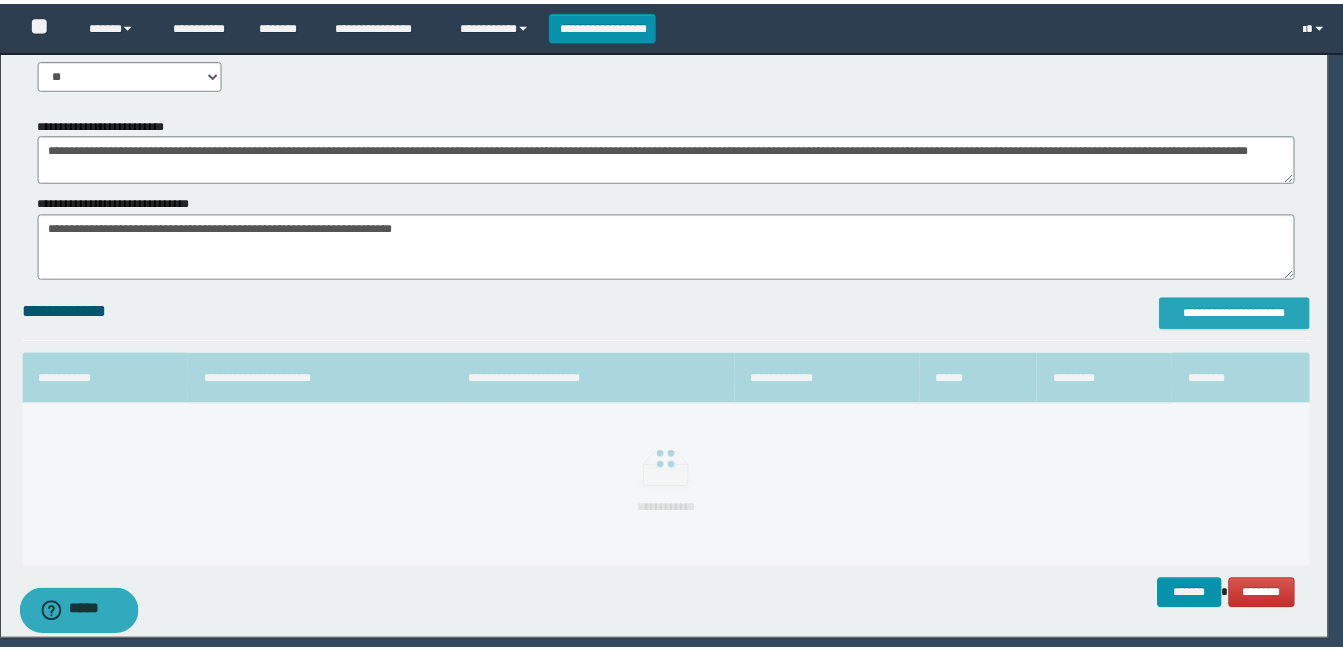 scroll, scrollTop: 0, scrollLeft: 0, axis: both 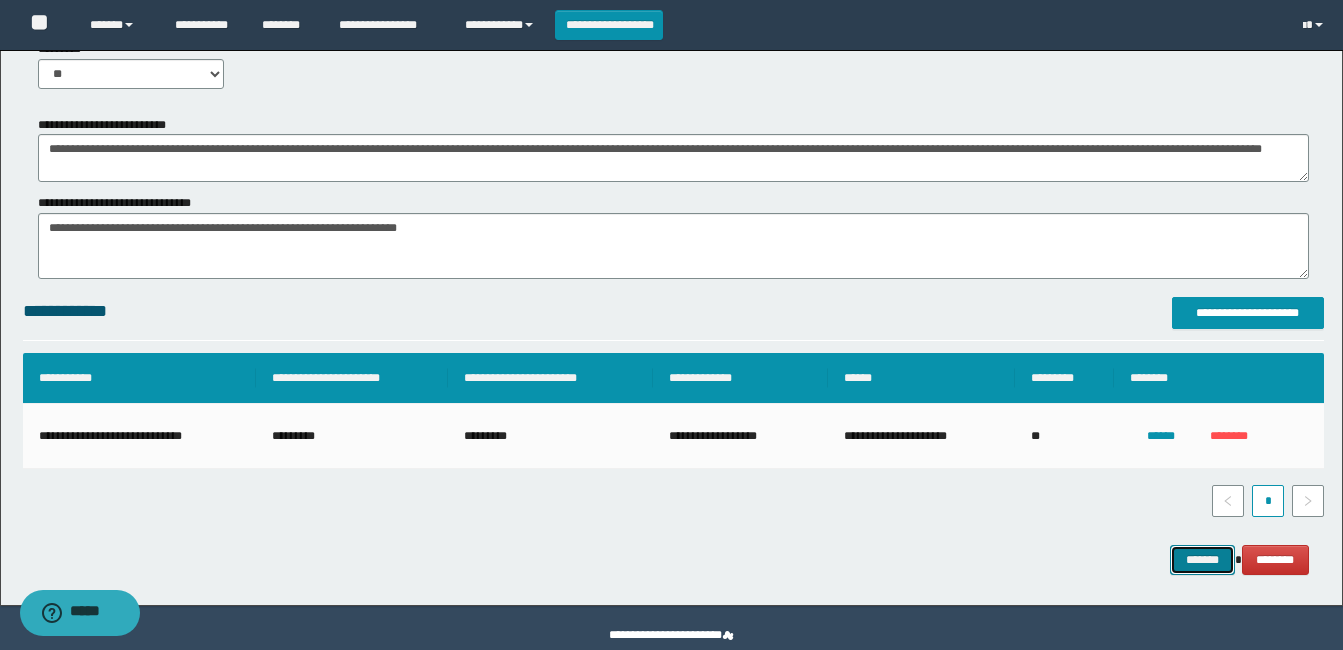 click on "*******" at bounding box center [1202, 560] 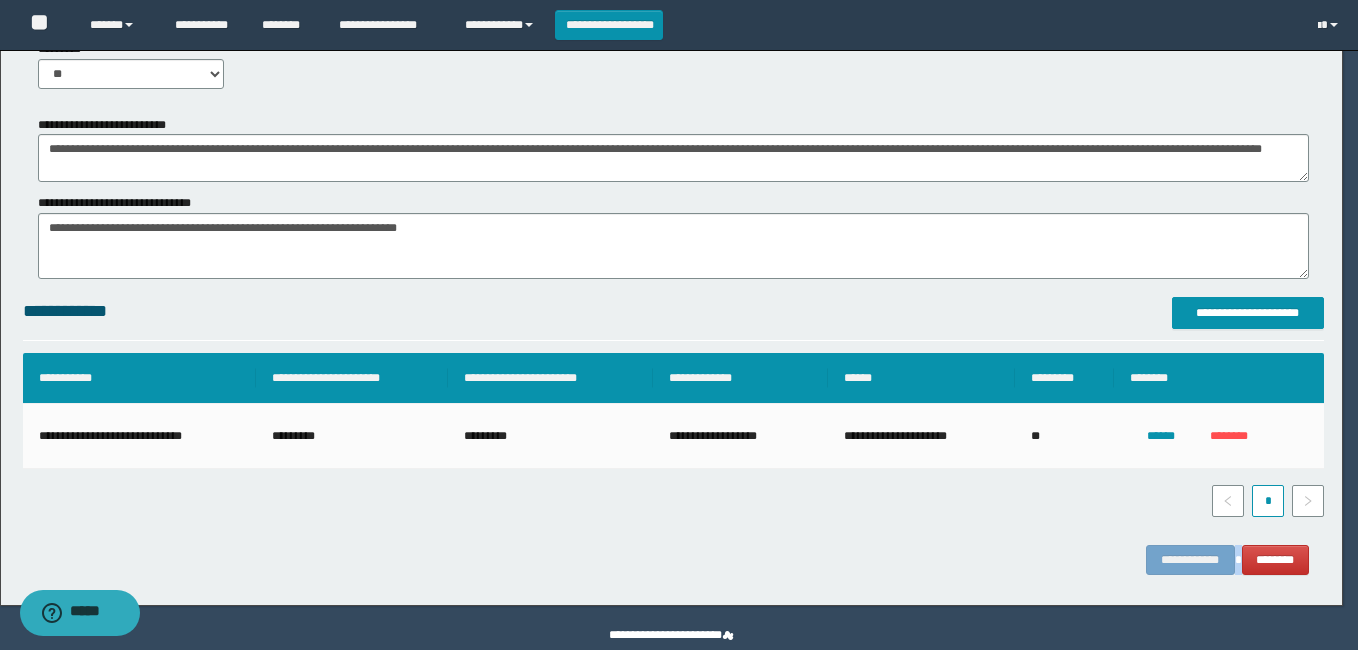 click on "**********" at bounding box center [671, -875] 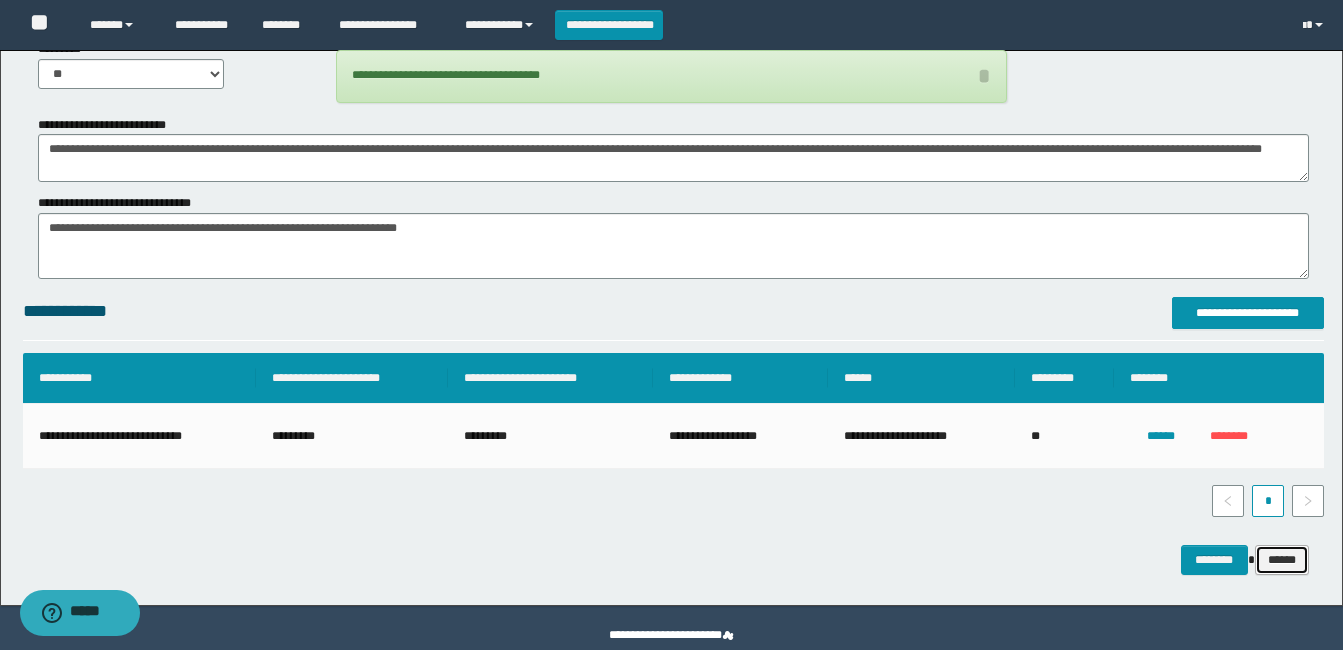 click on "******" at bounding box center (1282, 560) 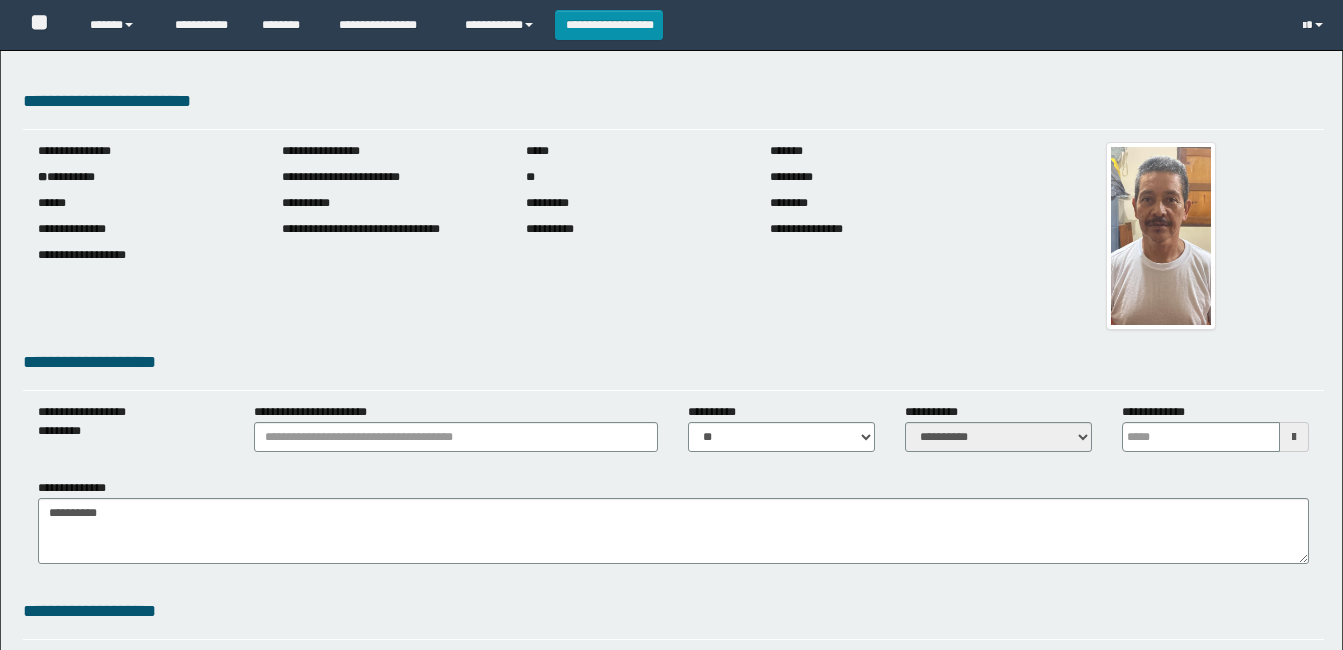 scroll, scrollTop: 0, scrollLeft: 0, axis: both 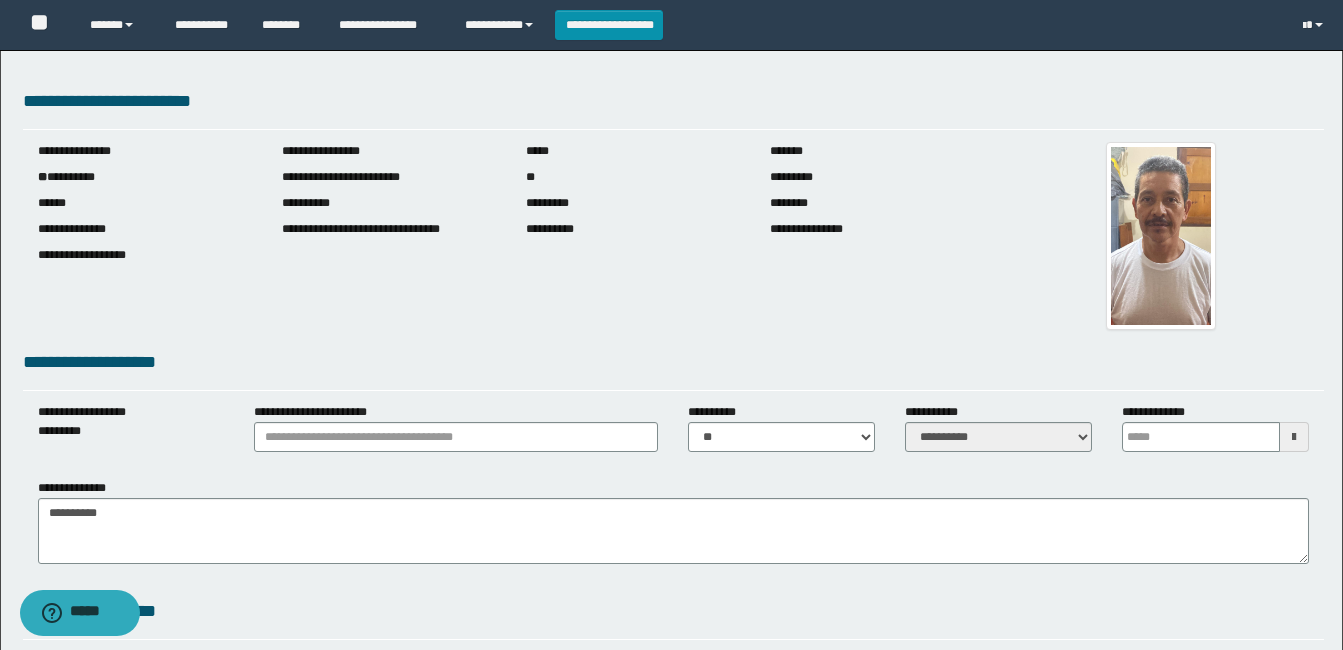 click on "**********" at bounding box center [145, 177] 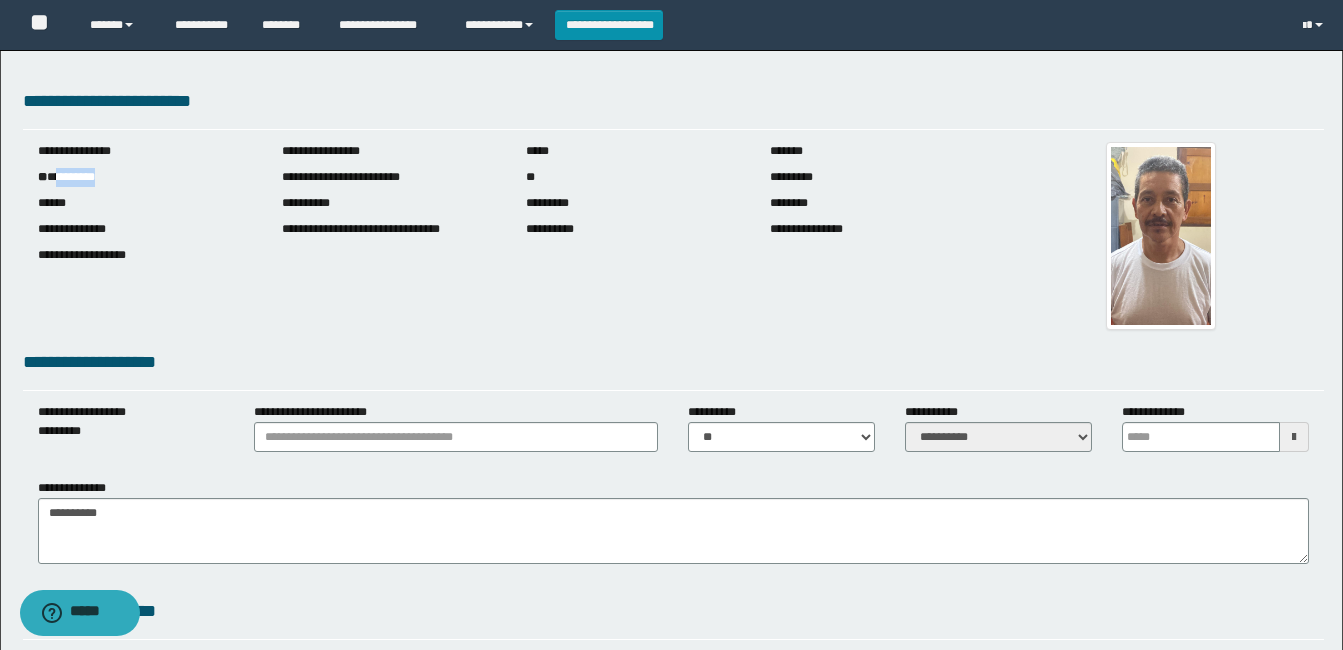 drag, startPoint x: 67, startPoint y: 178, endPoint x: 113, endPoint y: 177, distance: 46.010868 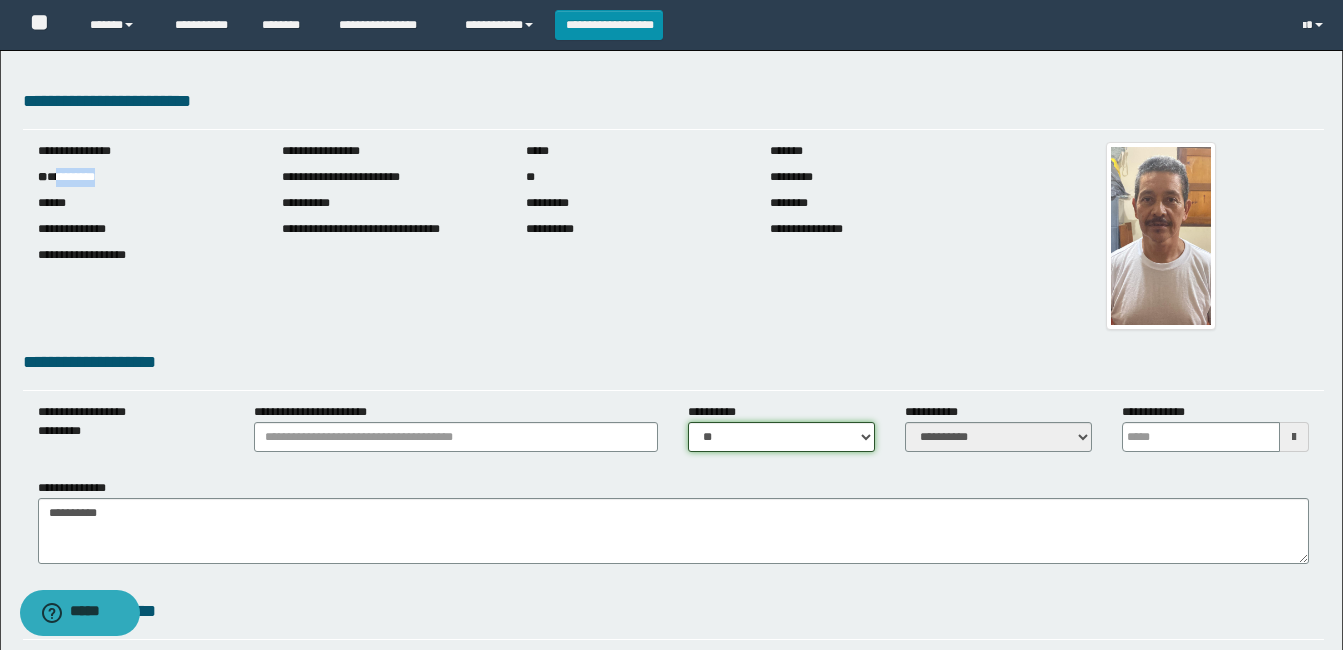 click on "**
**" at bounding box center [781, 437] 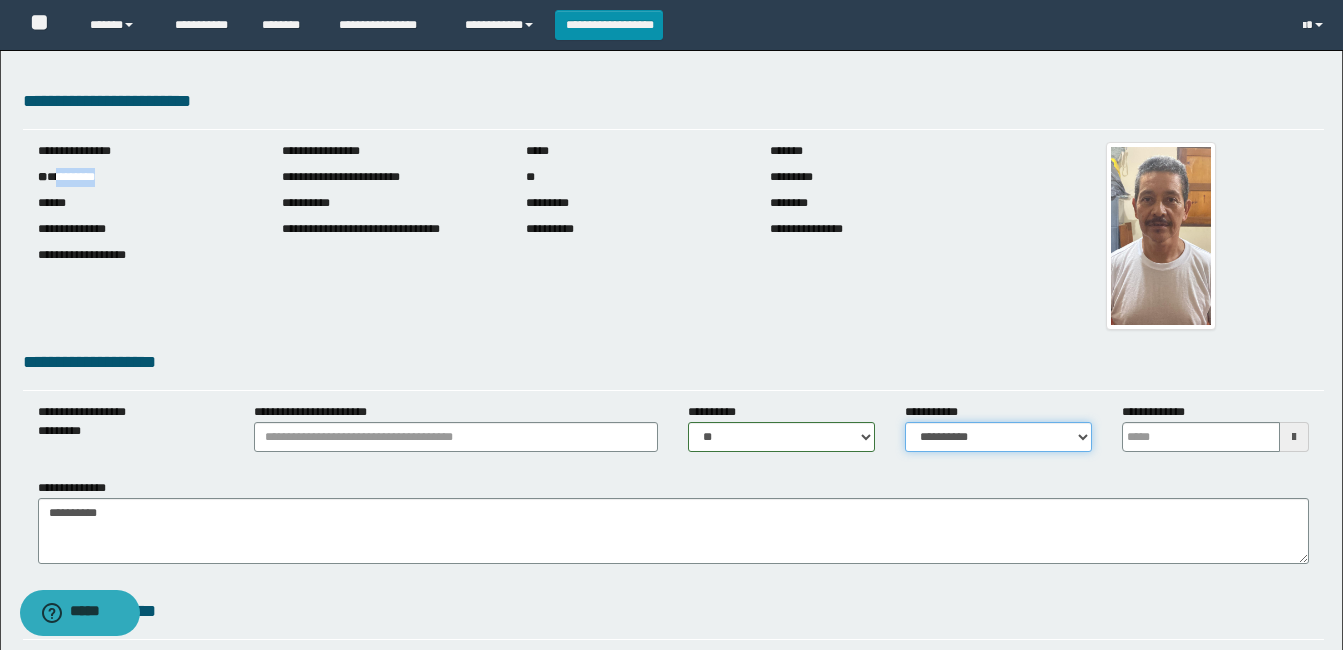 click on "**********" at bounding box center [998, 435] 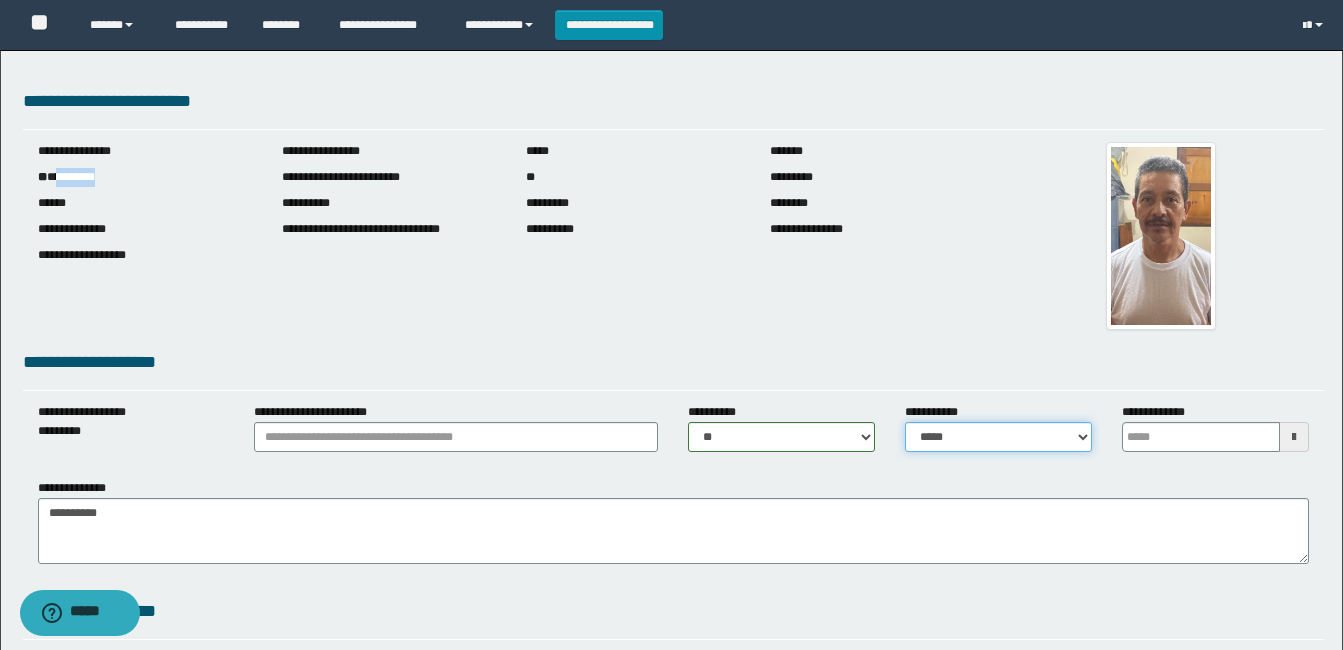 click on "**********" at bounding box center (998, 437) 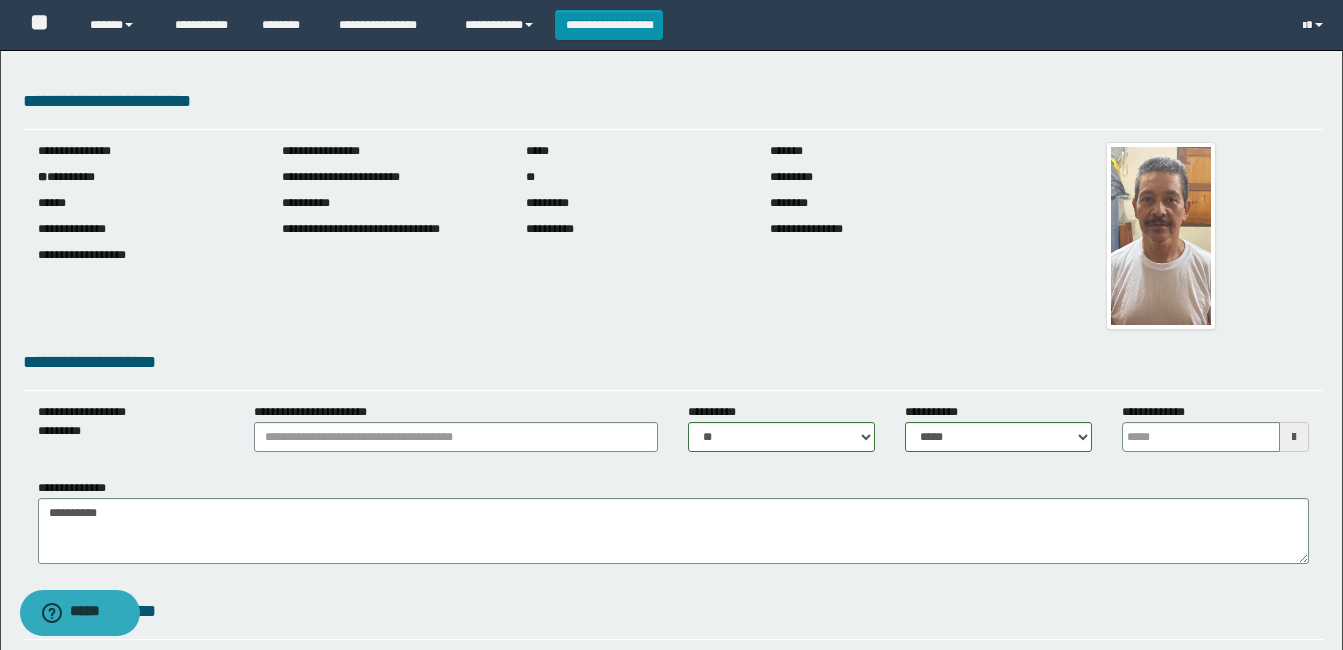 click at bounding box center [1294, 437] 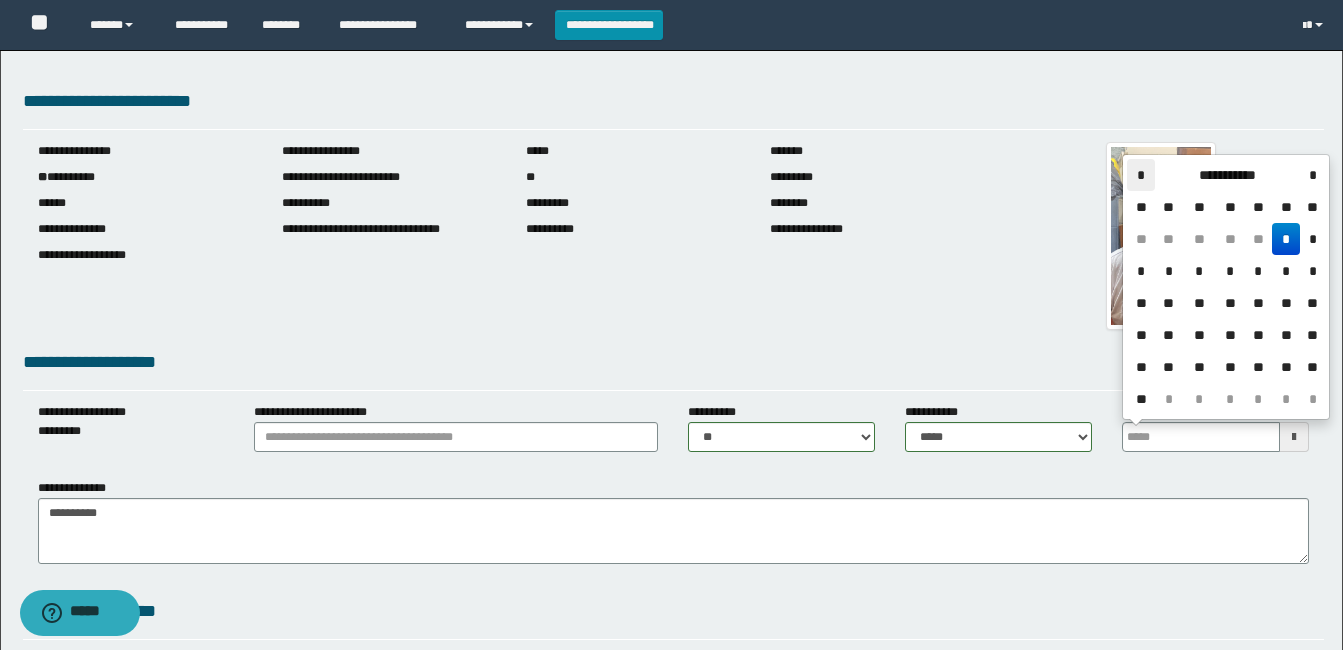 click on "*" at bounding box center (1141, 175) 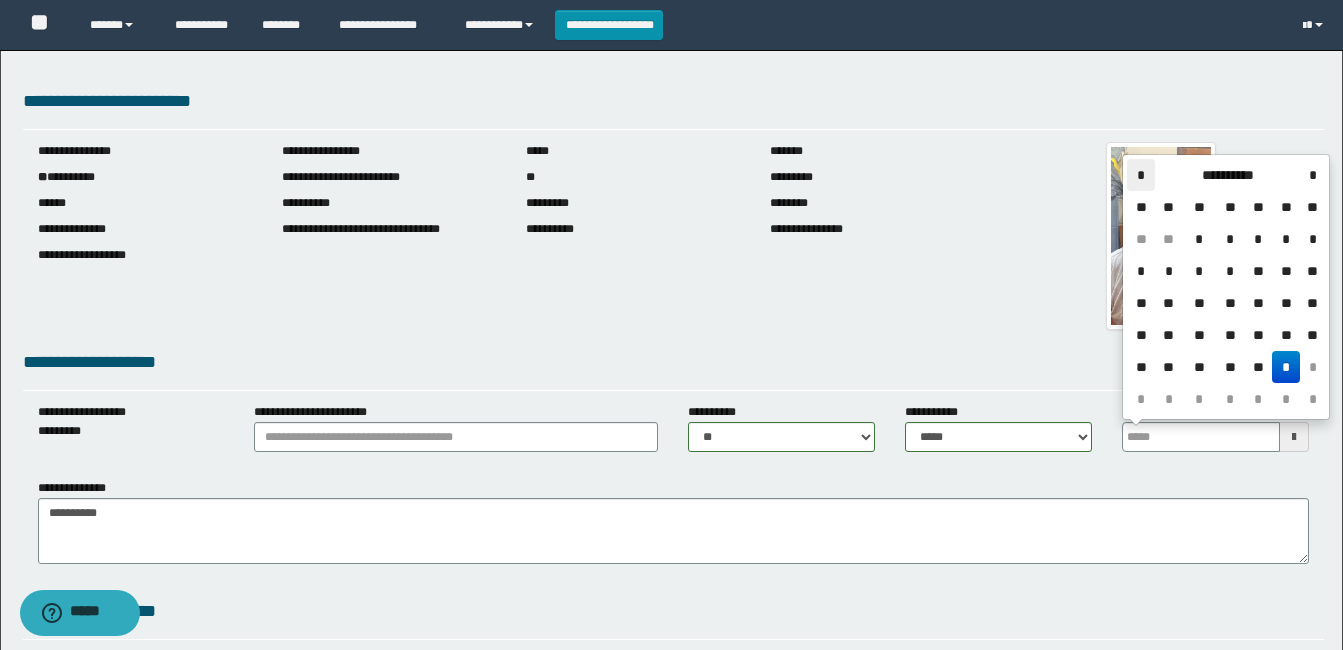 click on "*" at bounding box center (1141, 175) 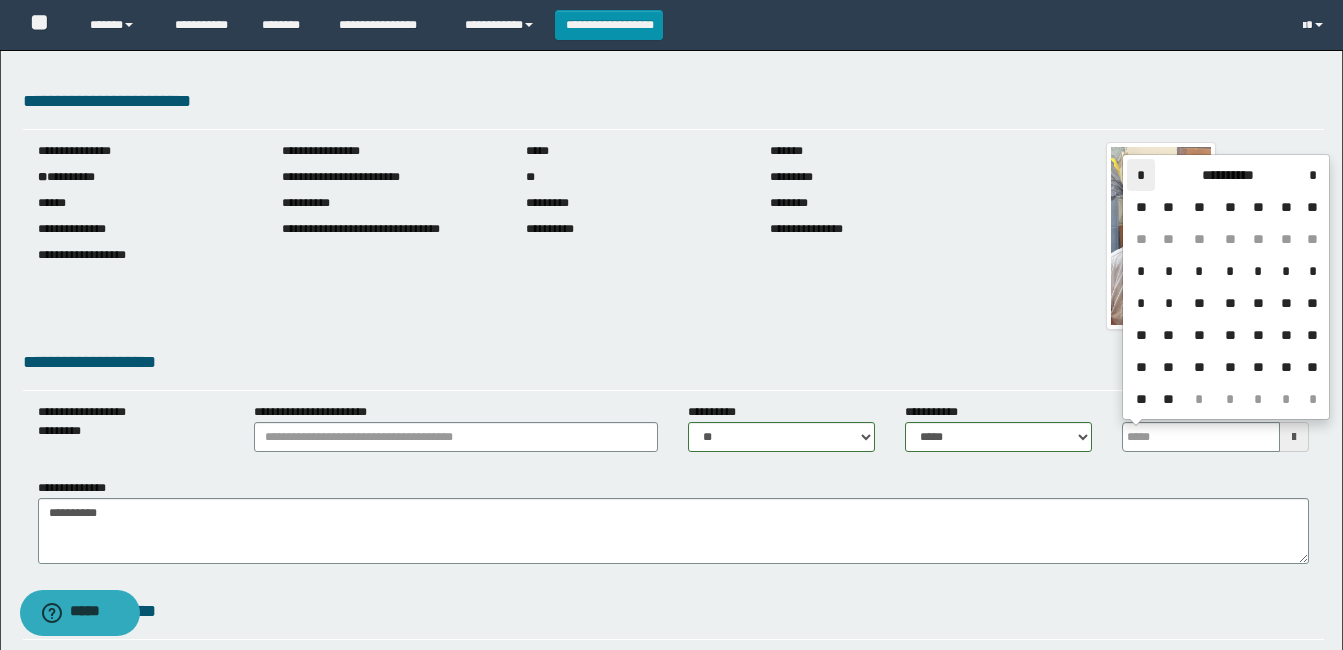 click on "*" at bounding box center [1141, 175] 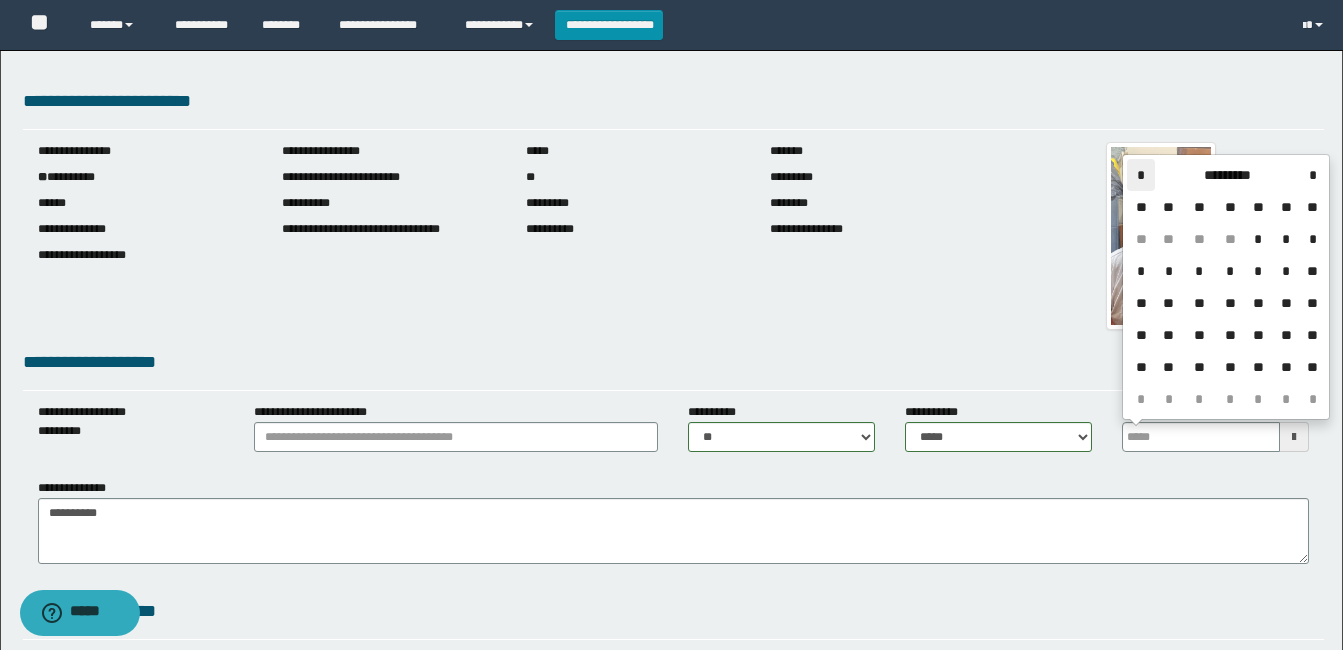 click on "*" at bounding box center [1141, 175] 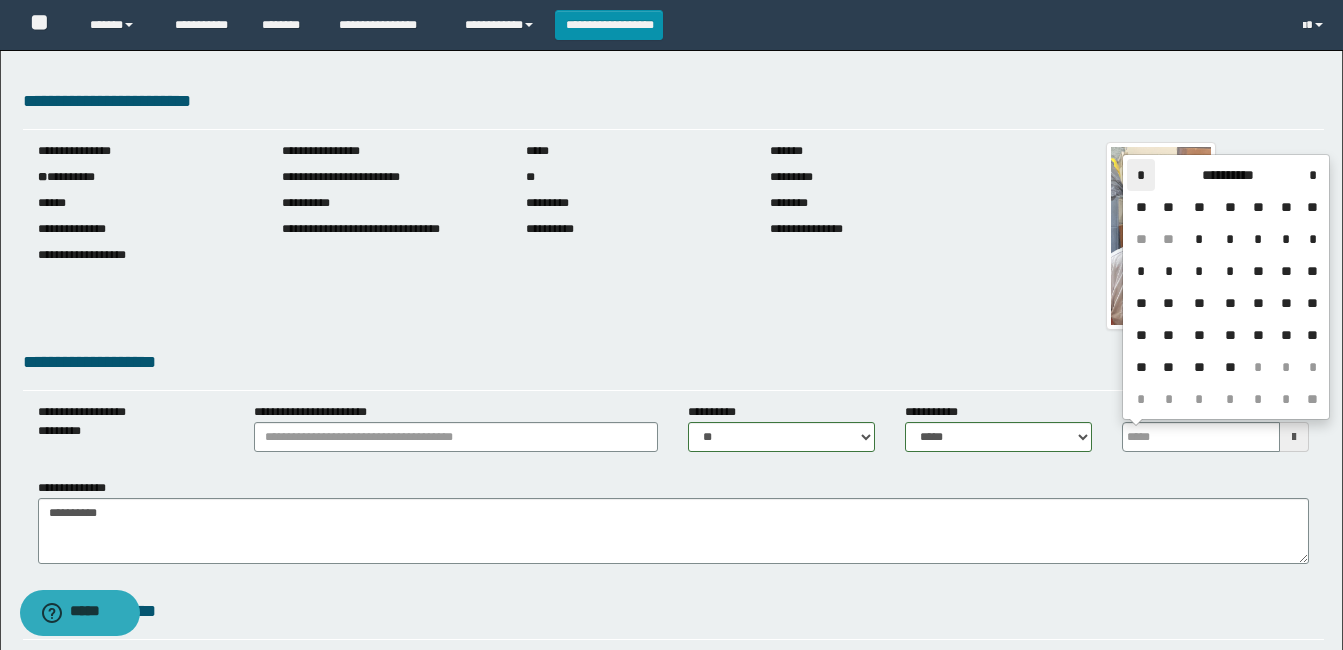 click on "*" at bounding box center (1141, 175) 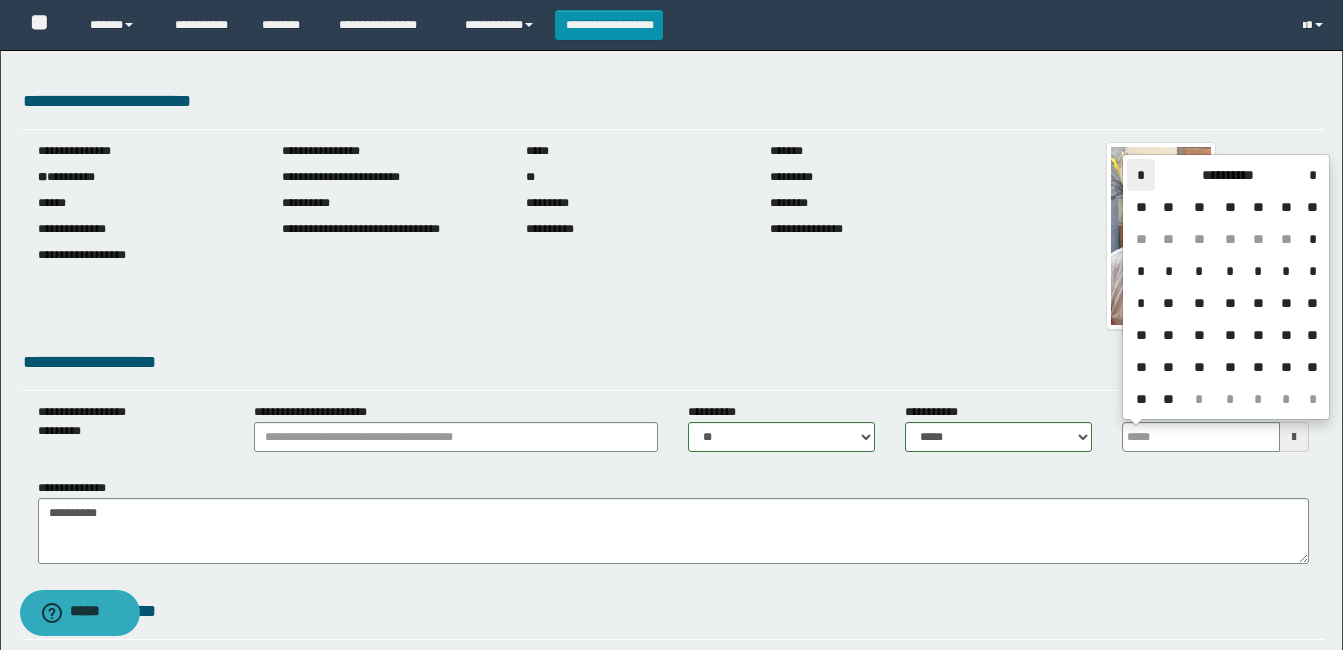 click on "*" at bounding box center (1141, 175) 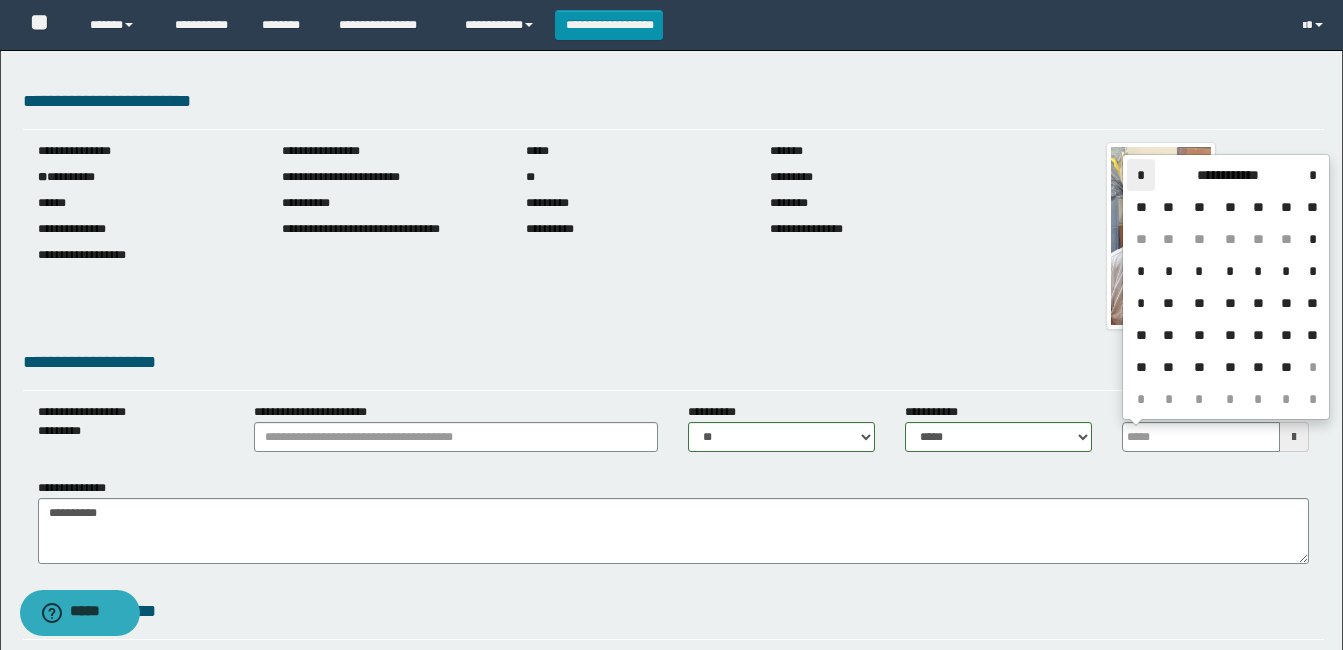 click on "*" at bounding box center [1141, 175] 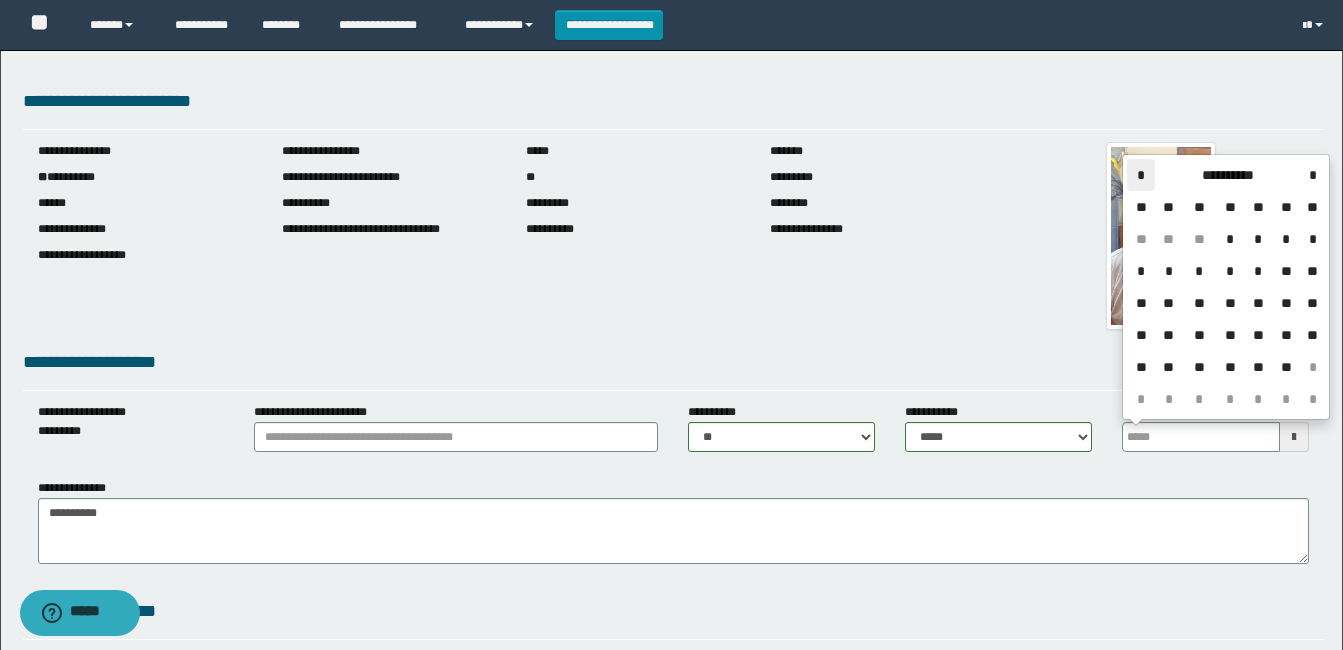 click on "*" at bounding box center [1141, 175] 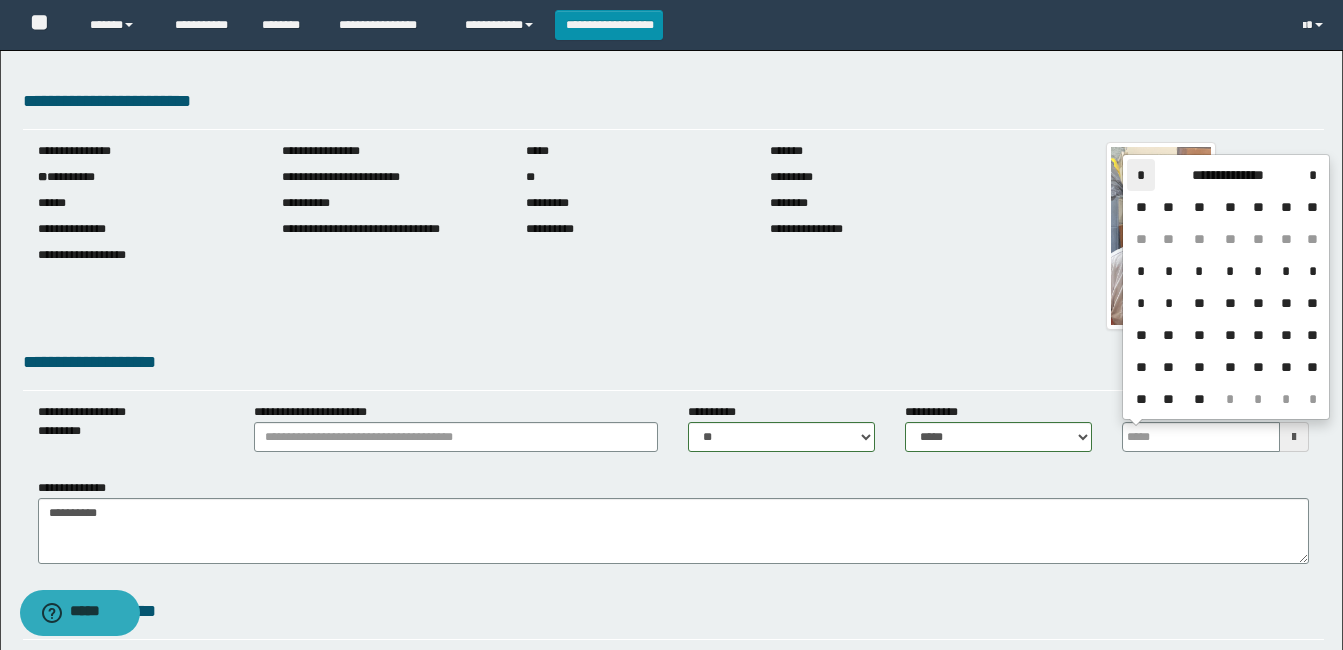 click on "*" at bounding box center (1141, 175) 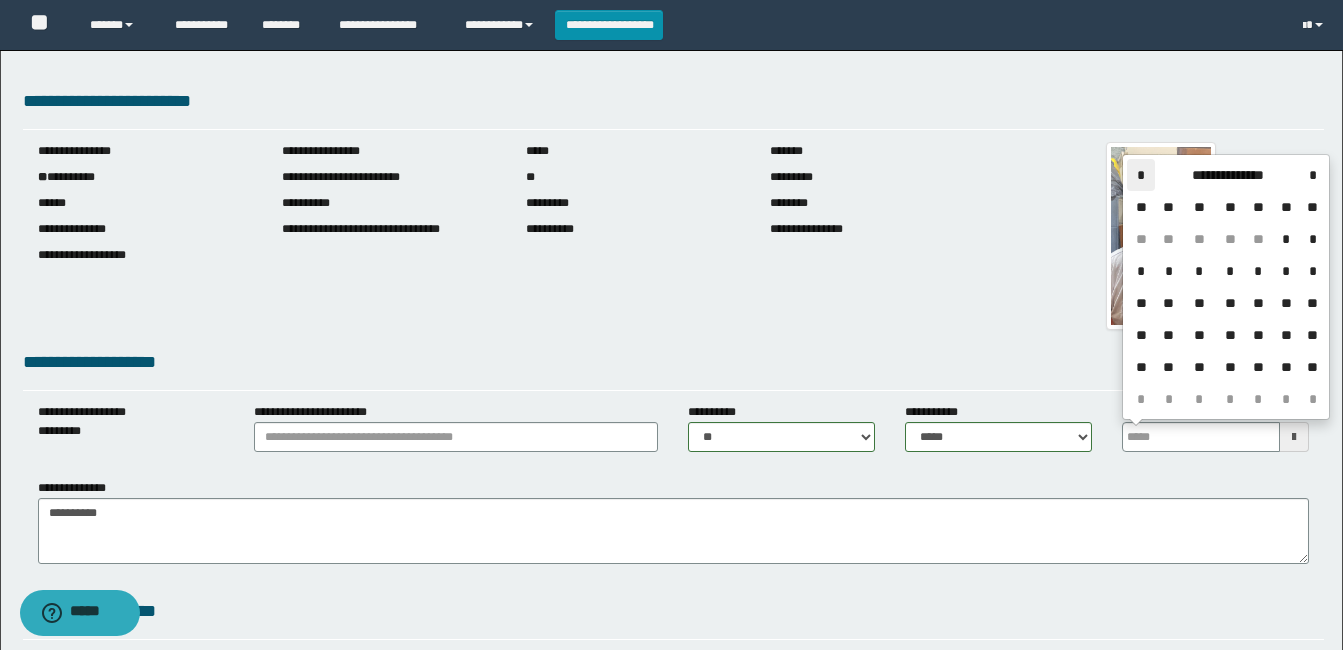 click on "*" at bounding box center (1141, 175) 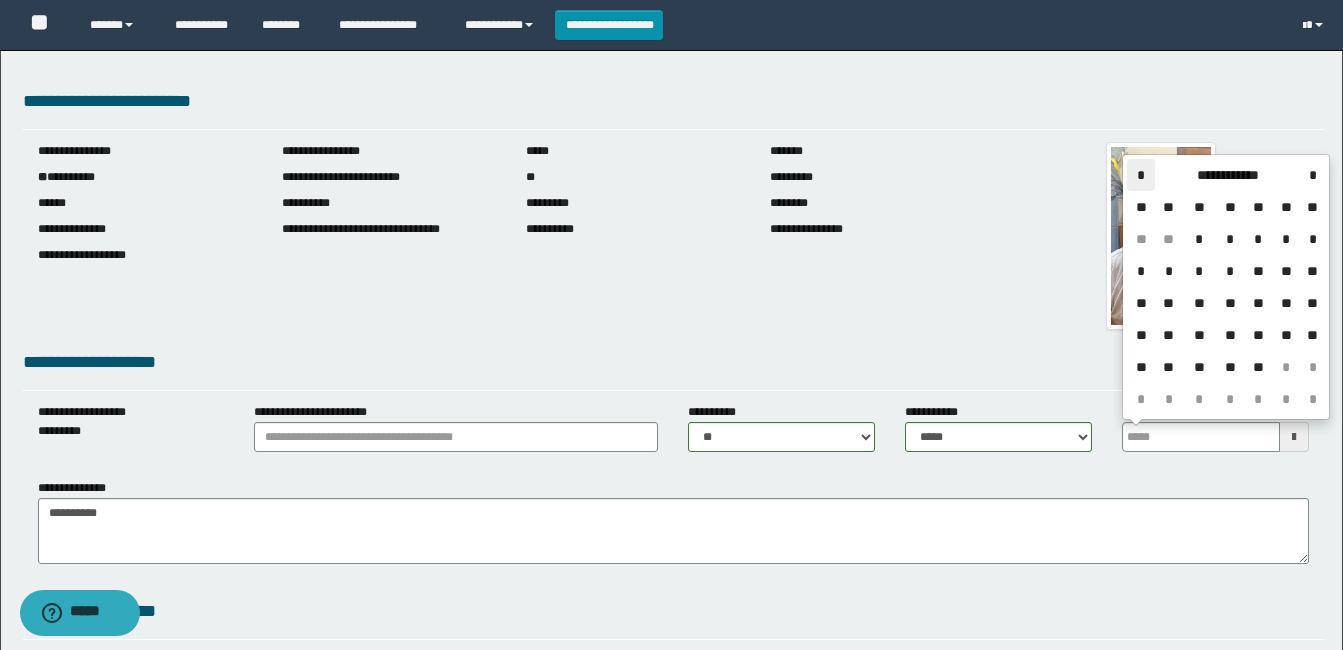 click on "*" at bounding box center (1141, 175) 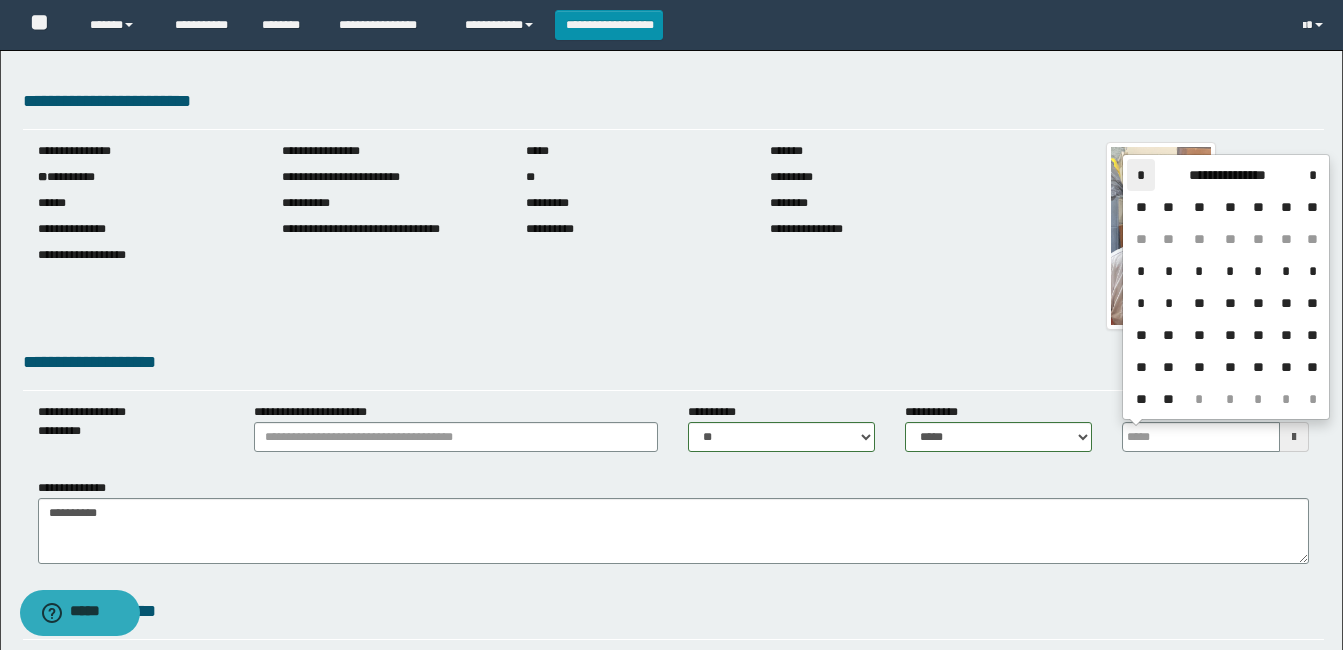 click on "*" at bounding box center (1141, 175) 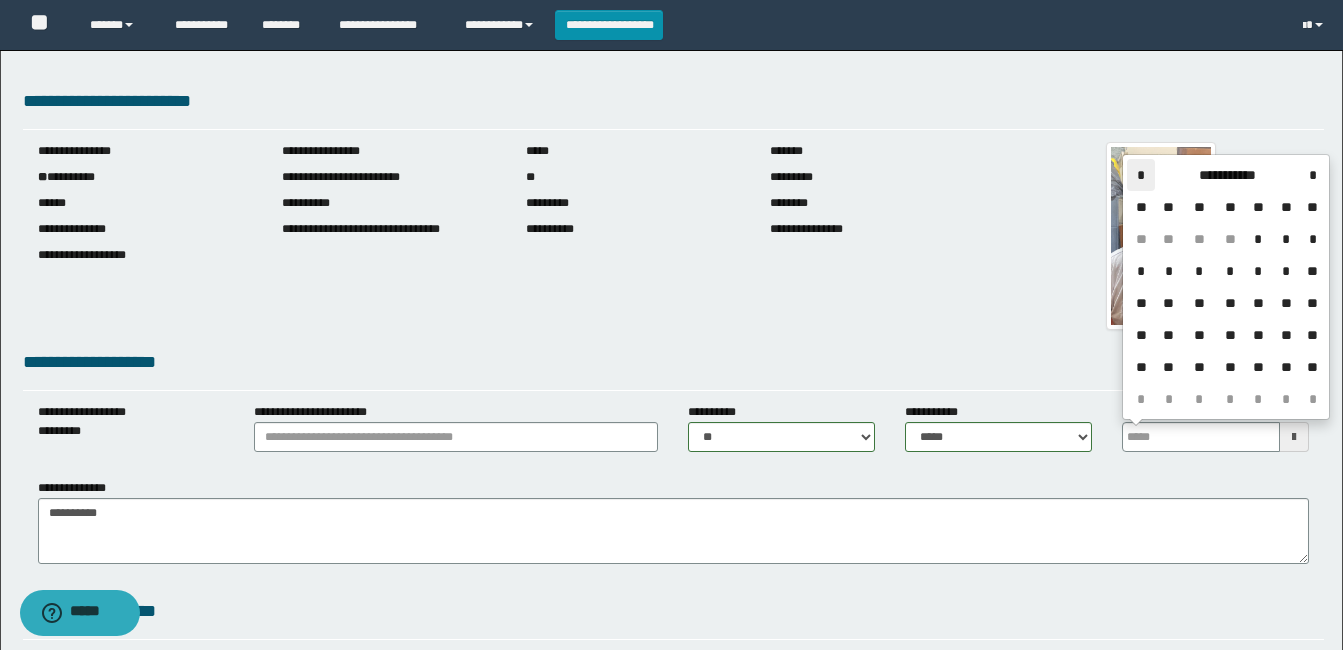 click on "*" at bounding box center [1141, 175] 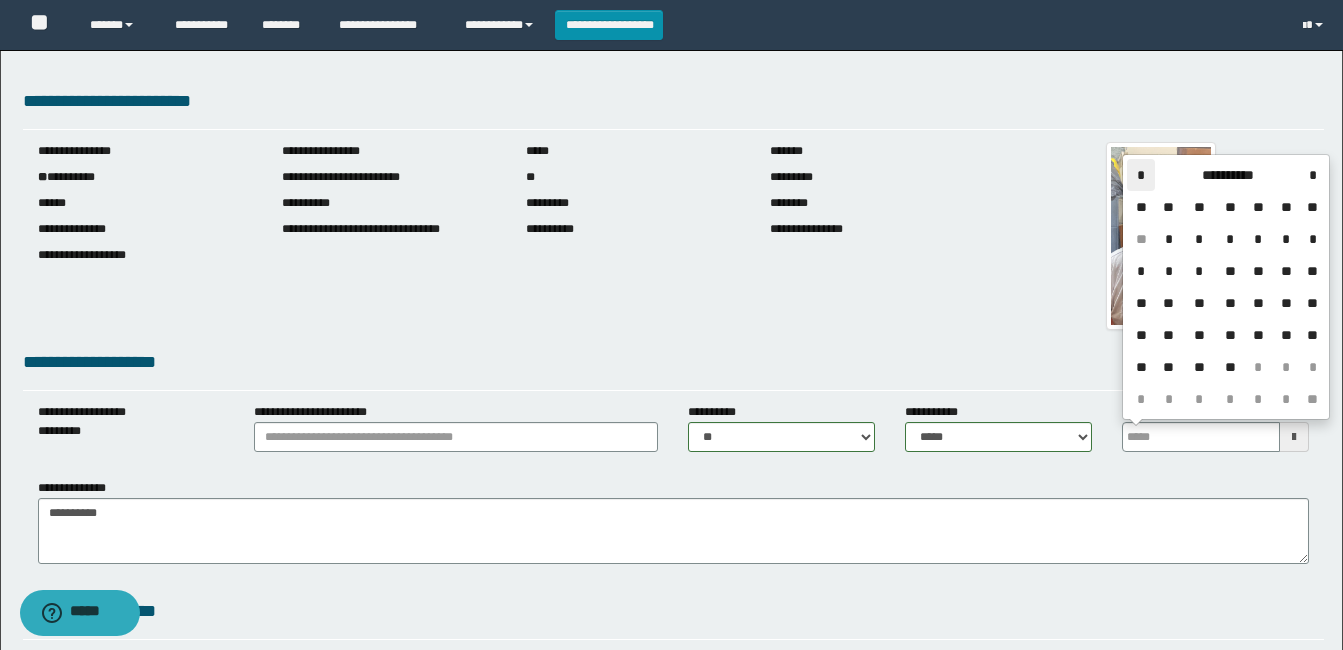 click on "*" at bounding box center (1141, 175) 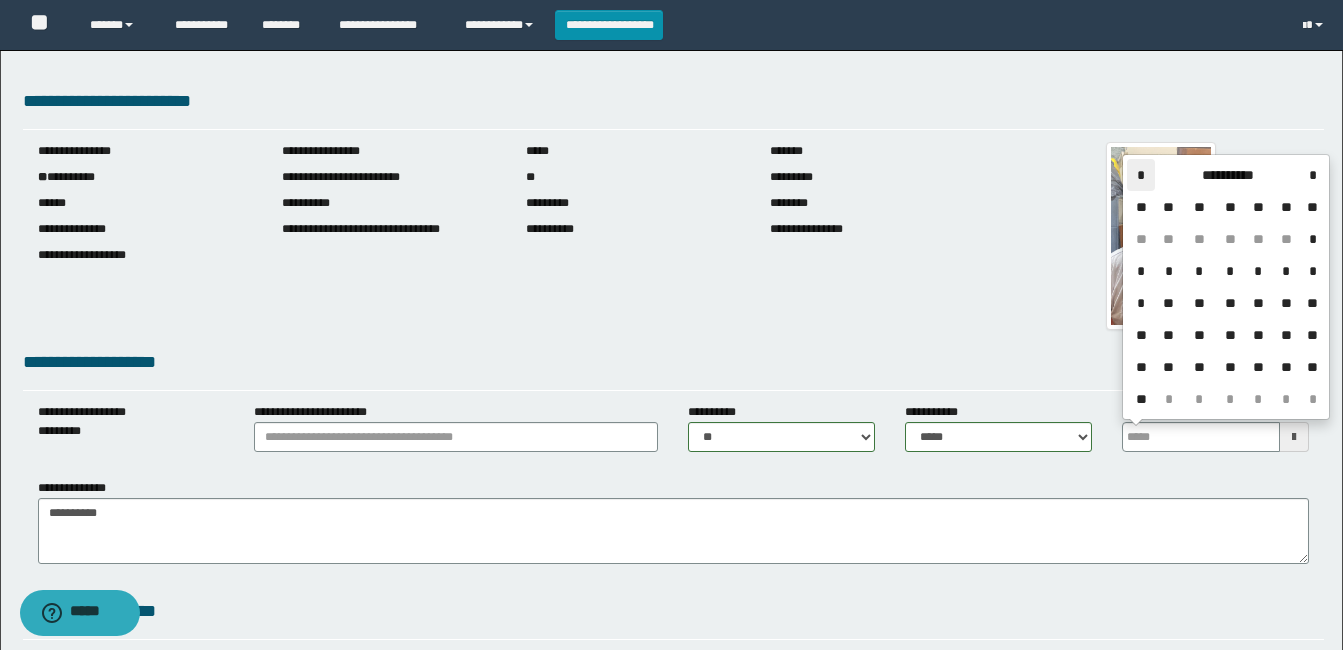 click on "*" at bounding box center (1141, 175) 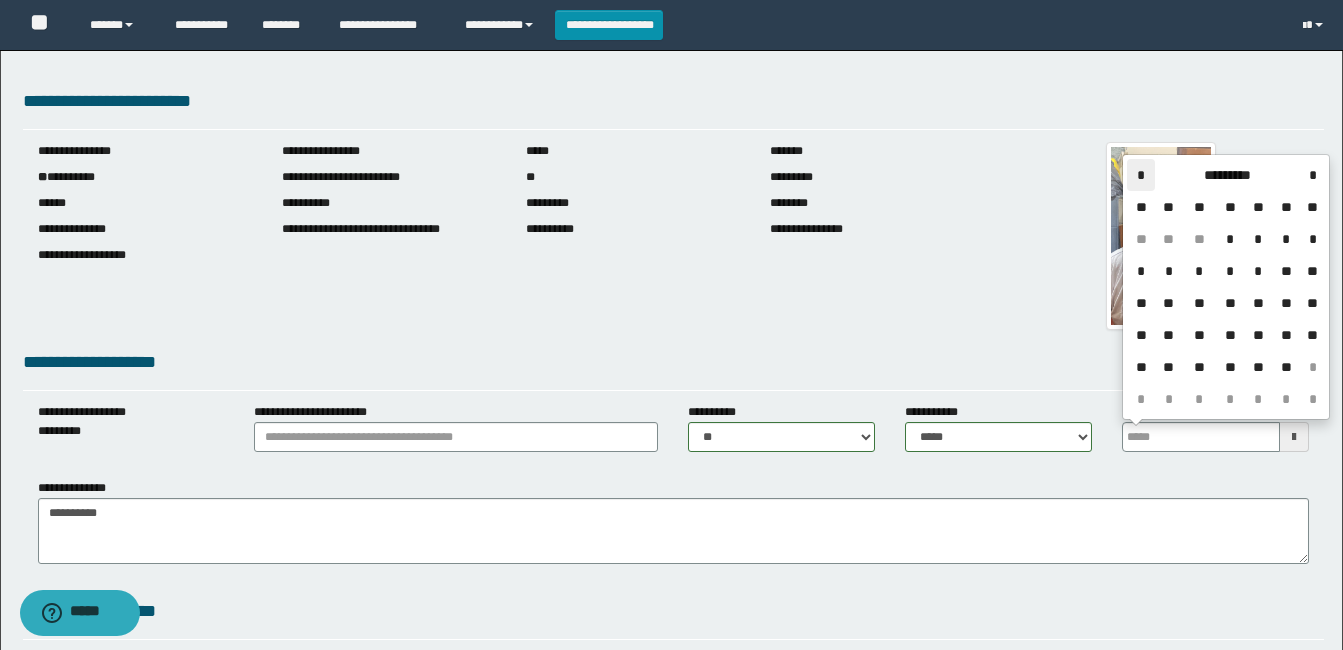 click on "*" at bounding box center [1141, 175] 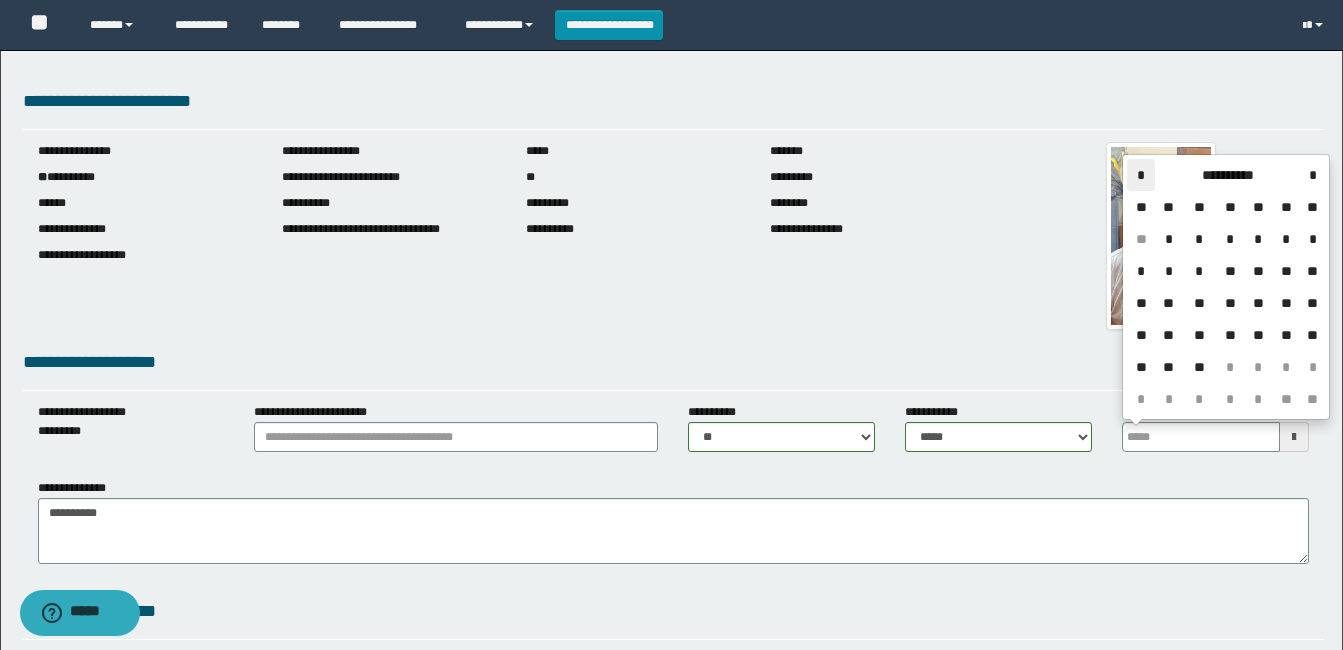 click on "*" at bounding box center (1141, 175) 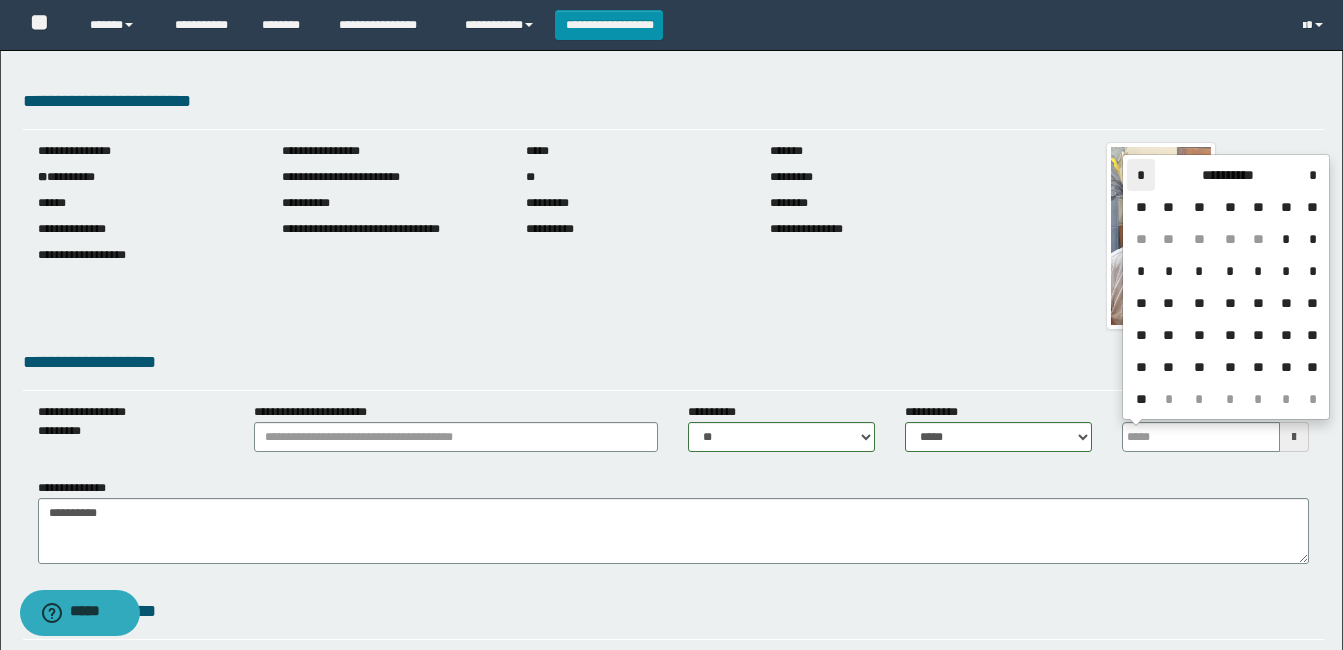 click on "*" at bounding box center (1141, 175) 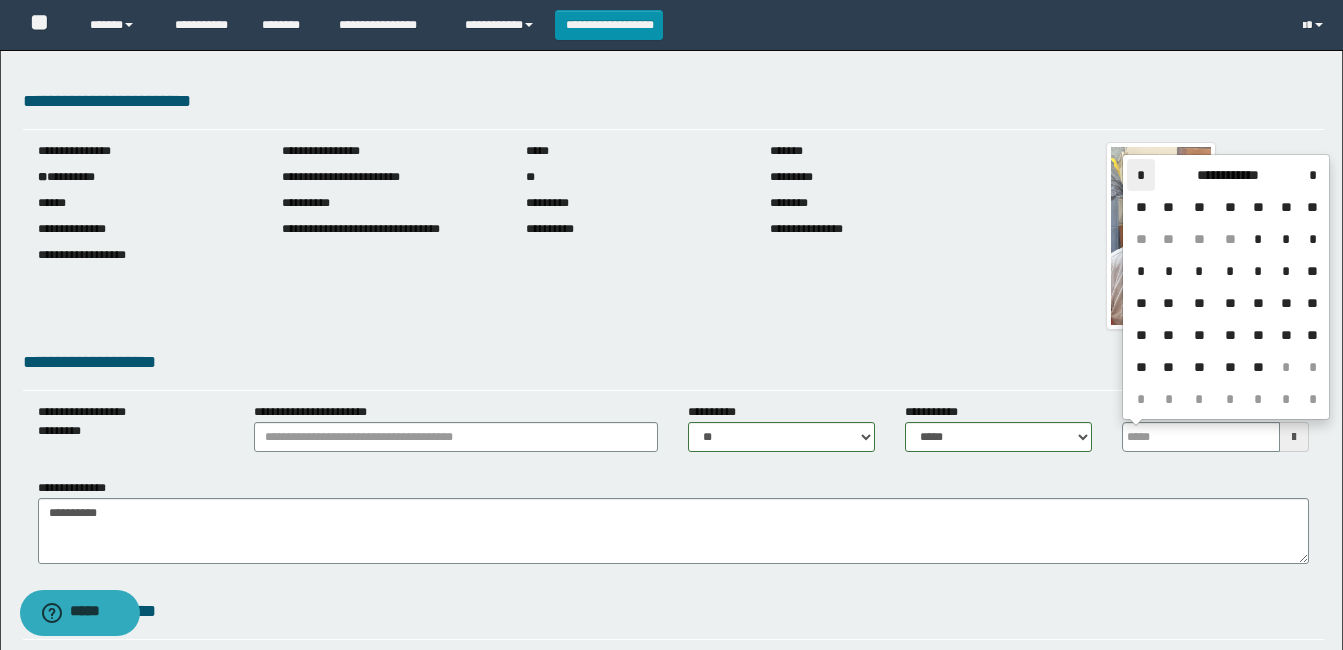 click on "*" at bounding box center (1141, 175) 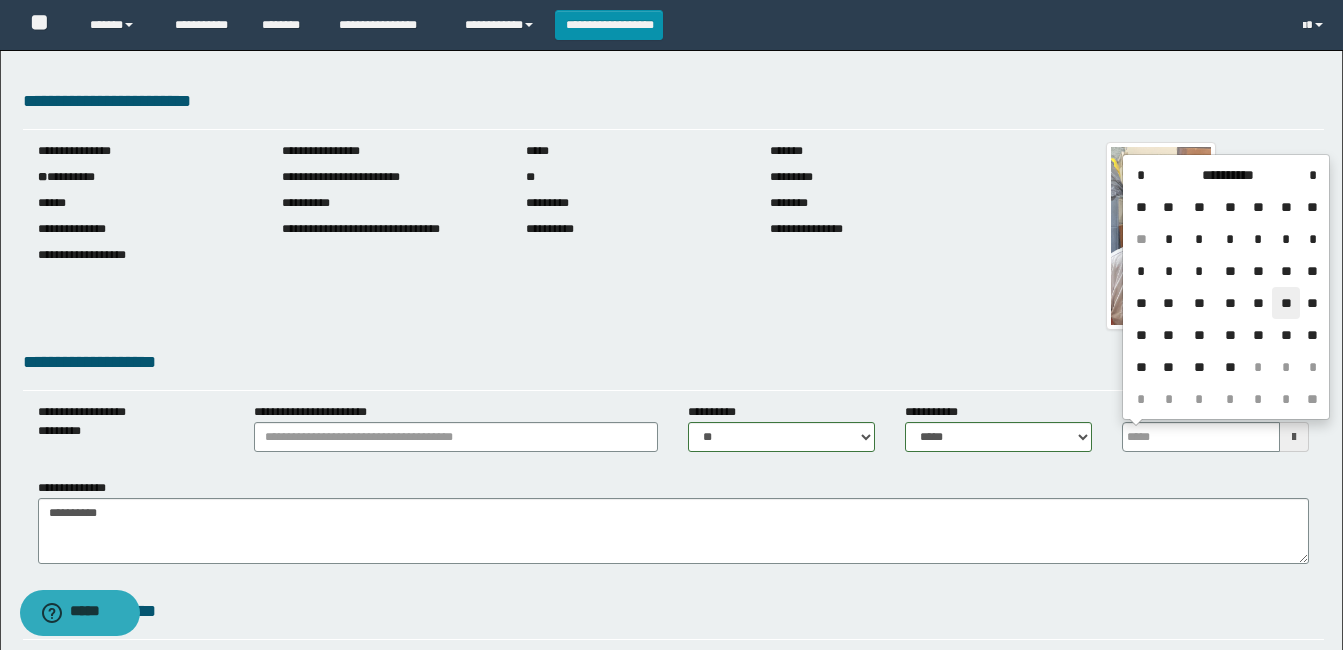 click on "**" at bounding box center [1286, 303] 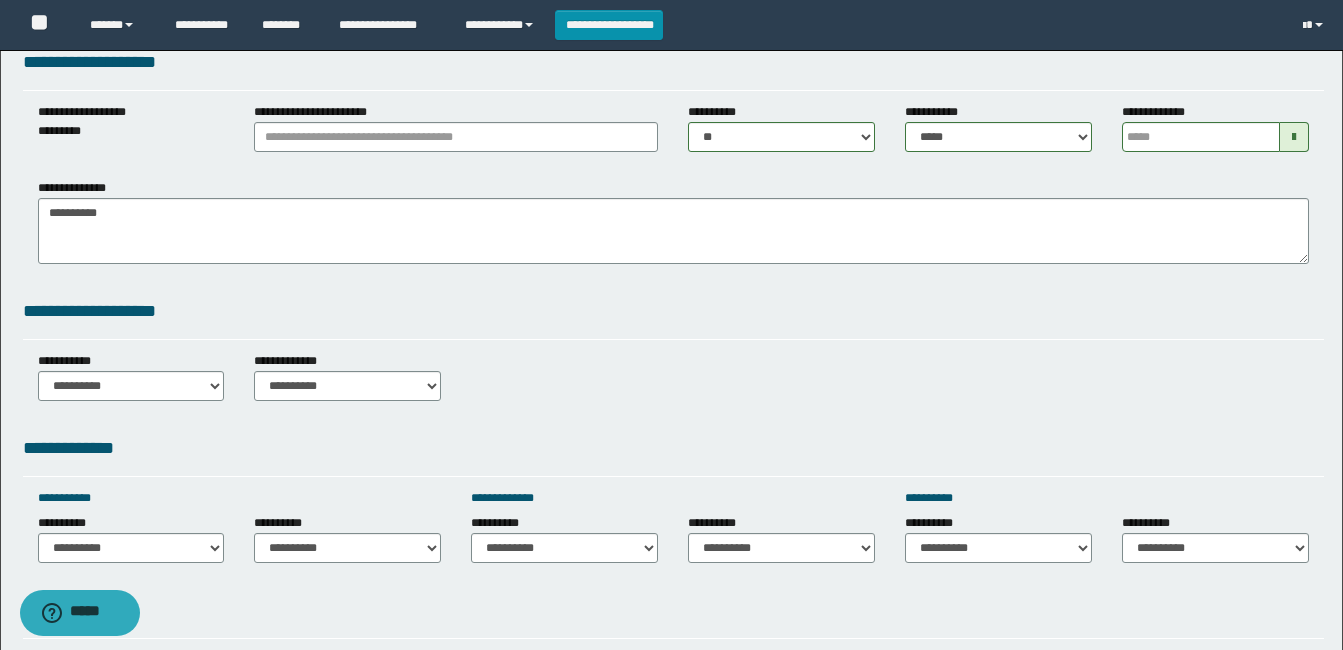 scroll, scrollTop: 600, scrollLeft: 0, axis: vertical 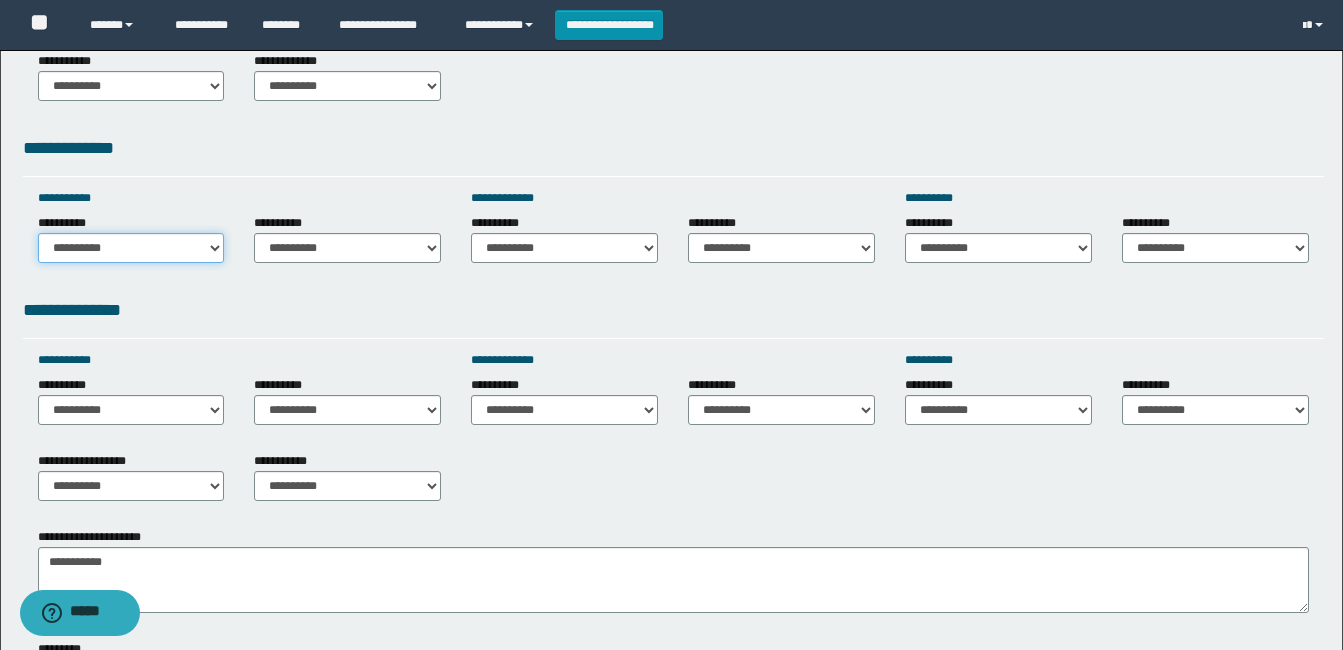 click on "**********" at bounding box center (131, 248) 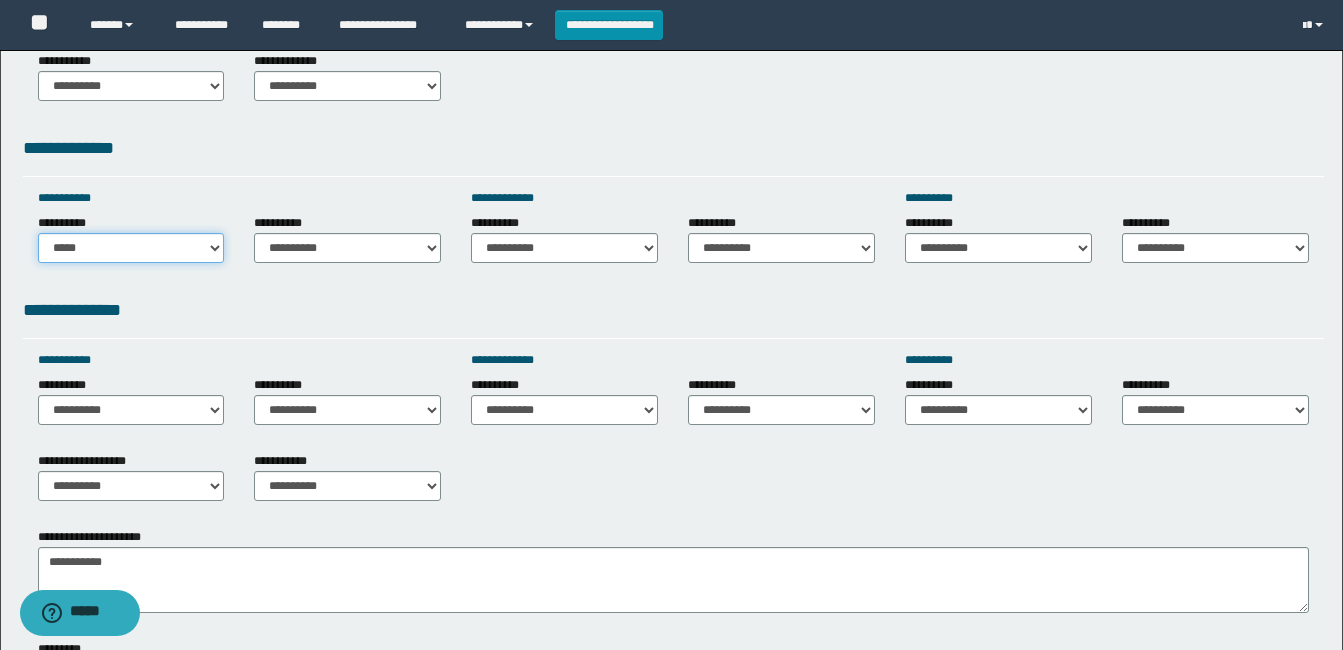 click on "**********" at bounding box center [131, 248] 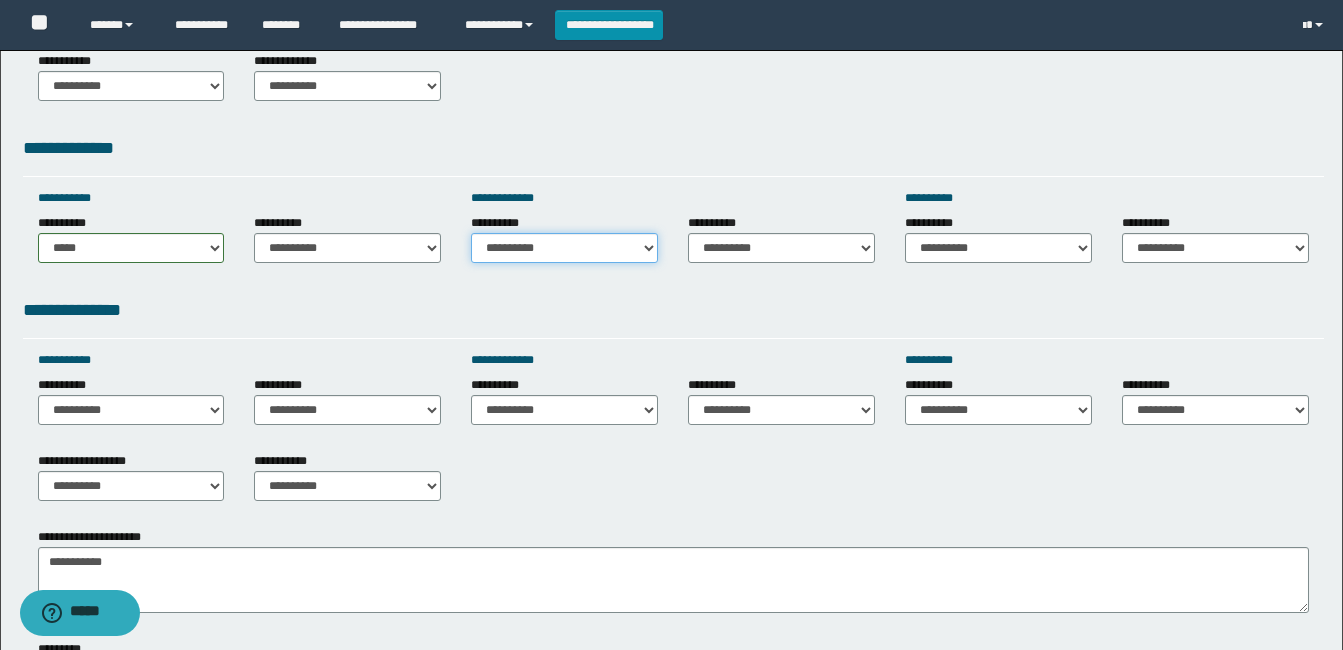 click on "**********" at bounding box center (564, 248) 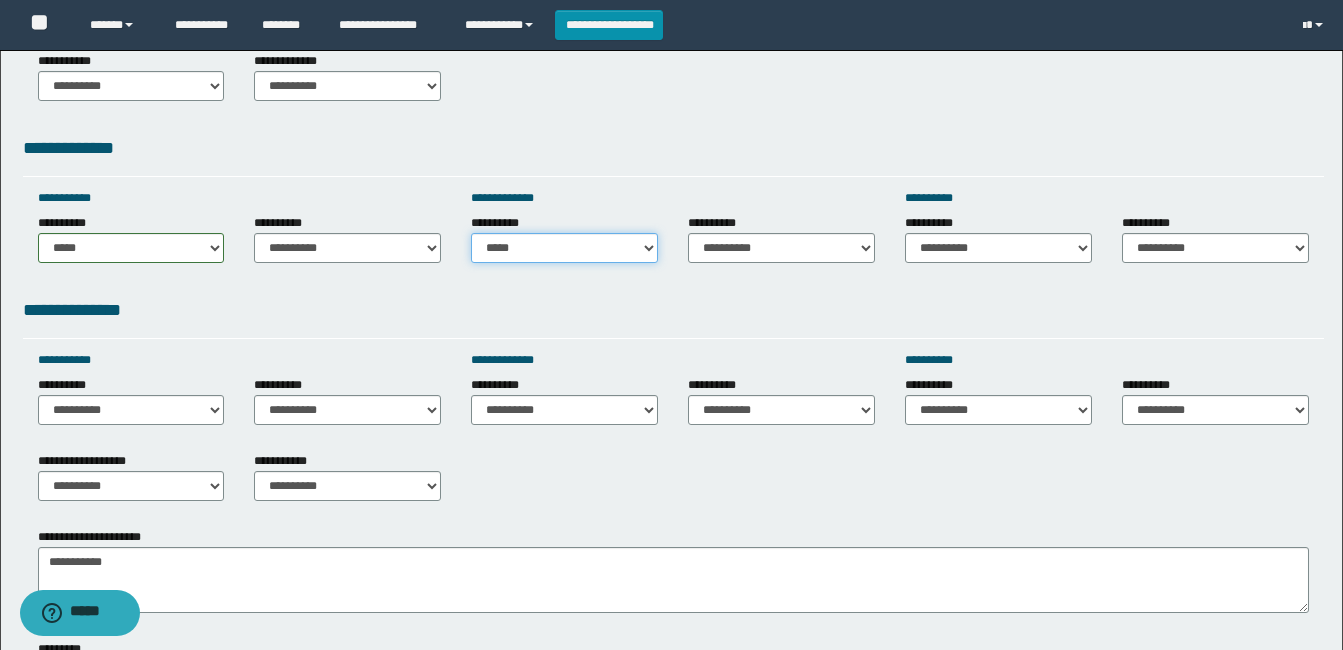 click on "**********" at bounding box center (564, 248) 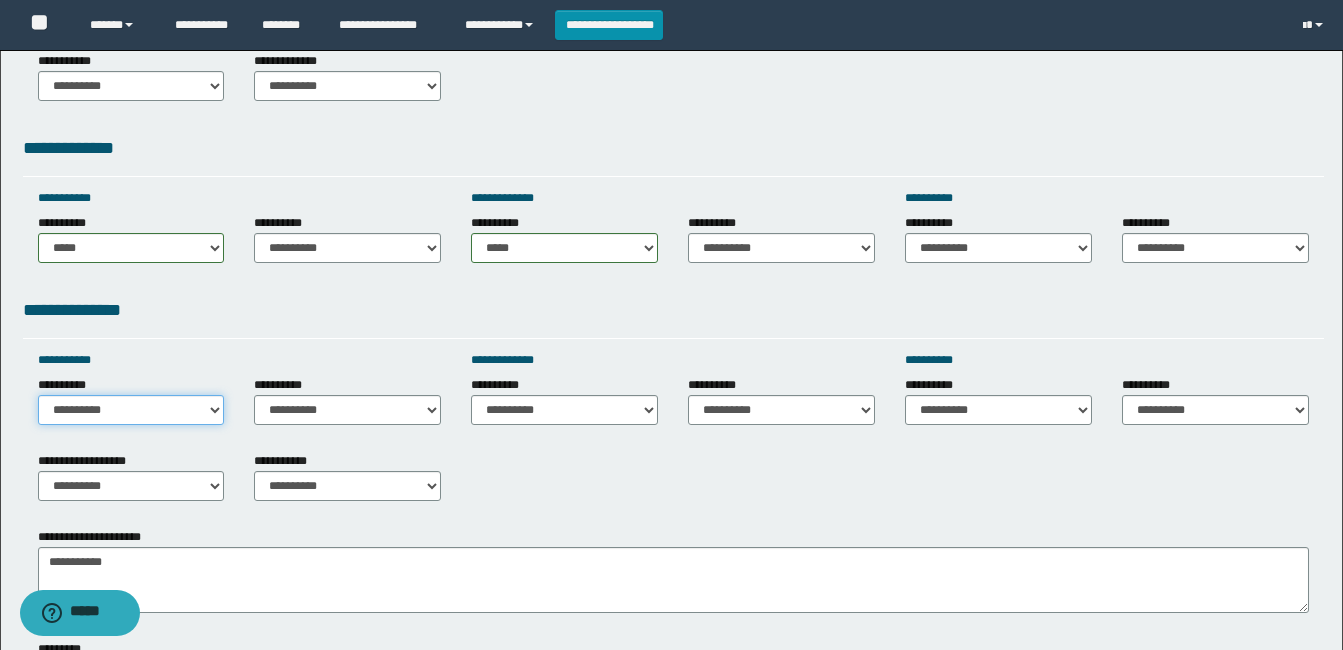 click on "**********" at bounding box center (131, 410) 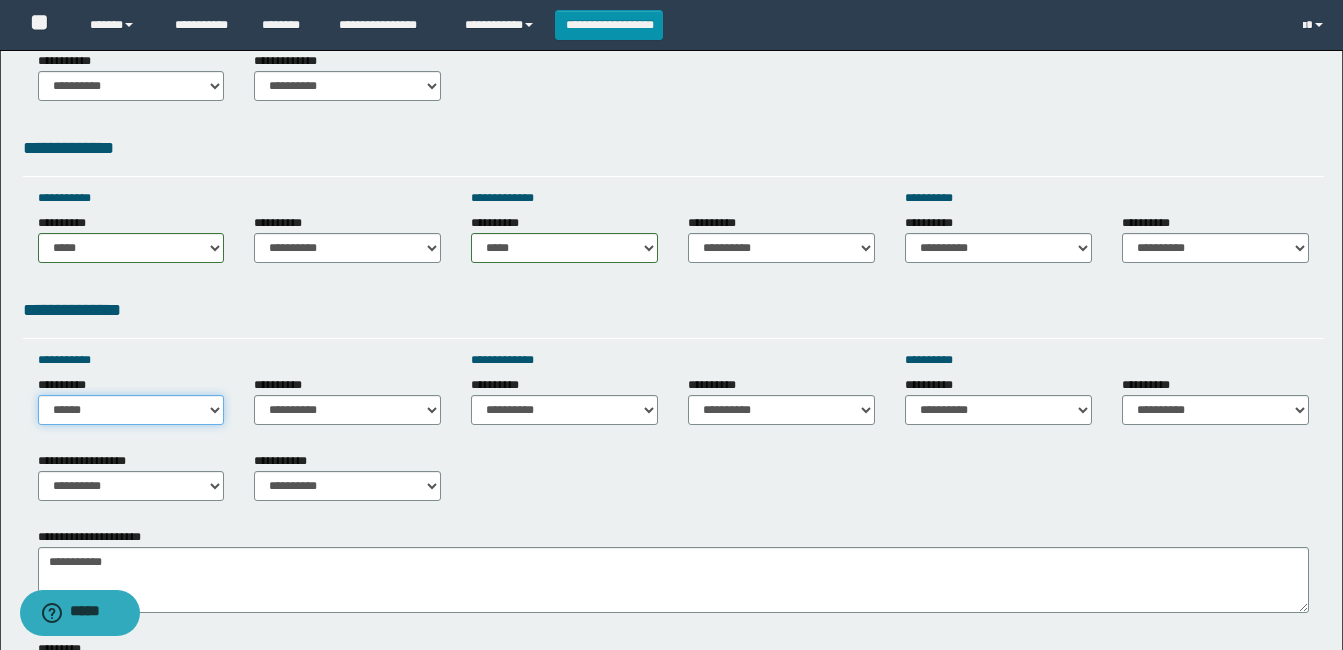 click on "**********" at bounding box center (131, 410) 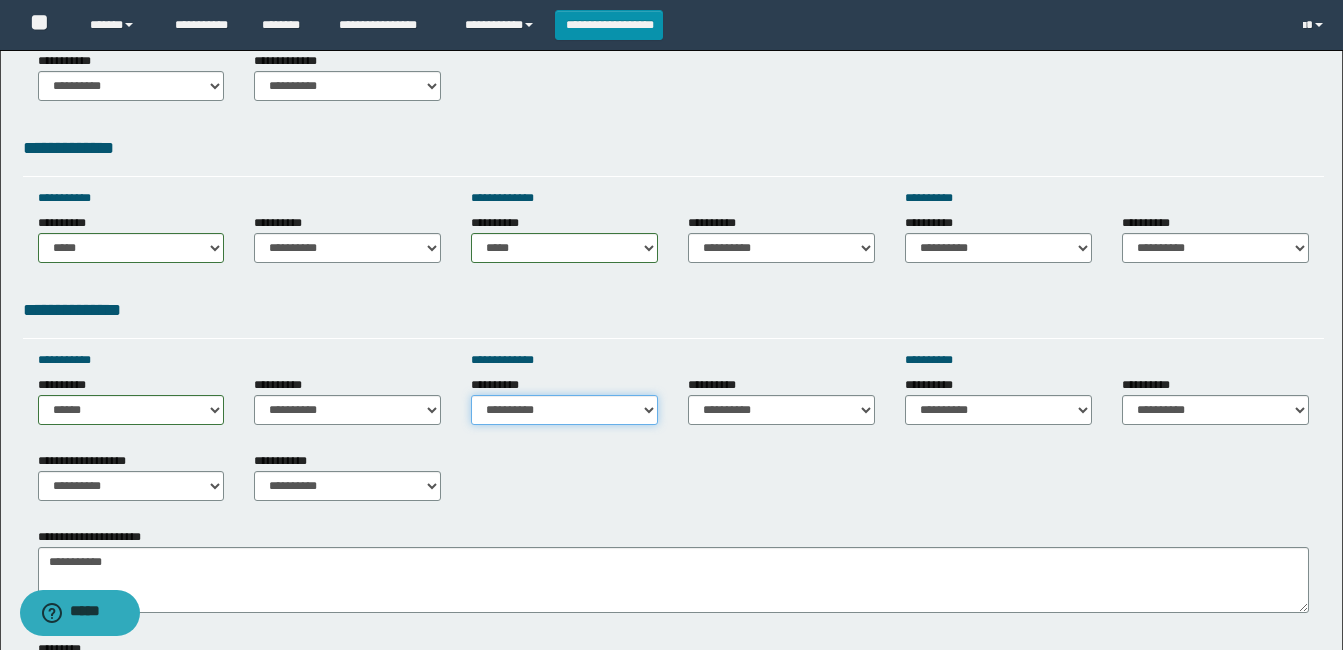 click on "**********" at bounding box center [564, 410] 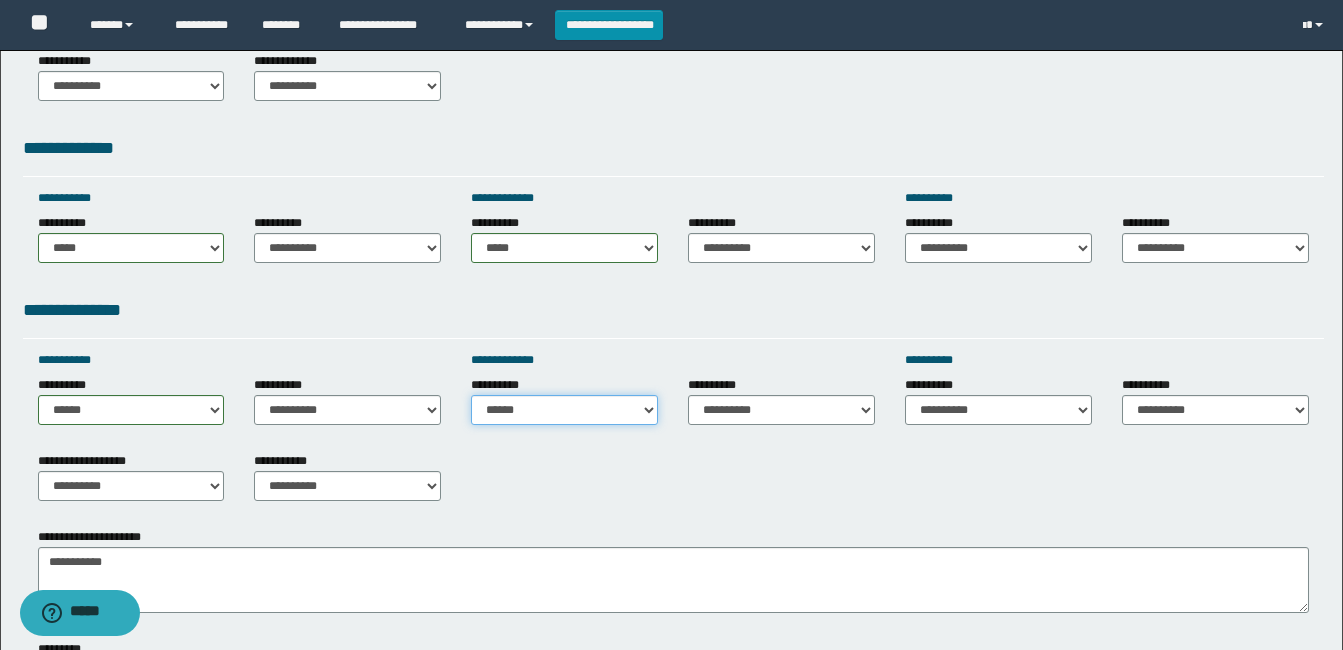 click on "**********" at bounding box center (564, 410) 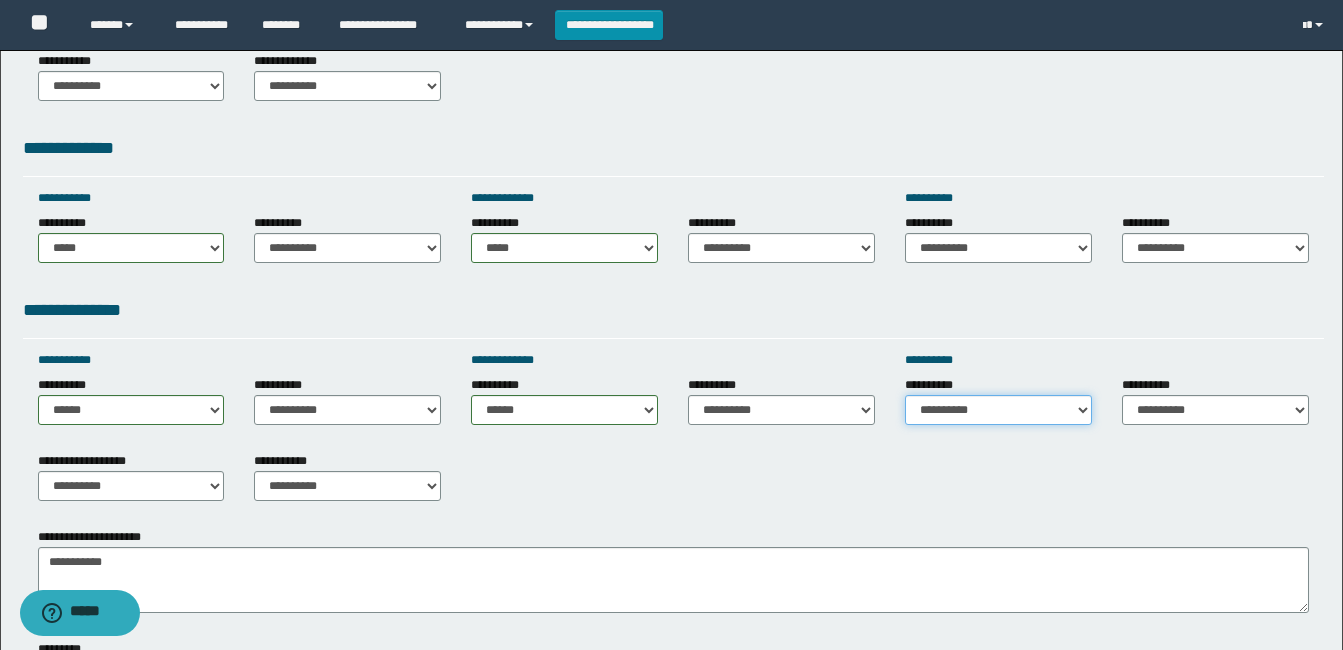 click on "**********" at bounding box center (998, 410) 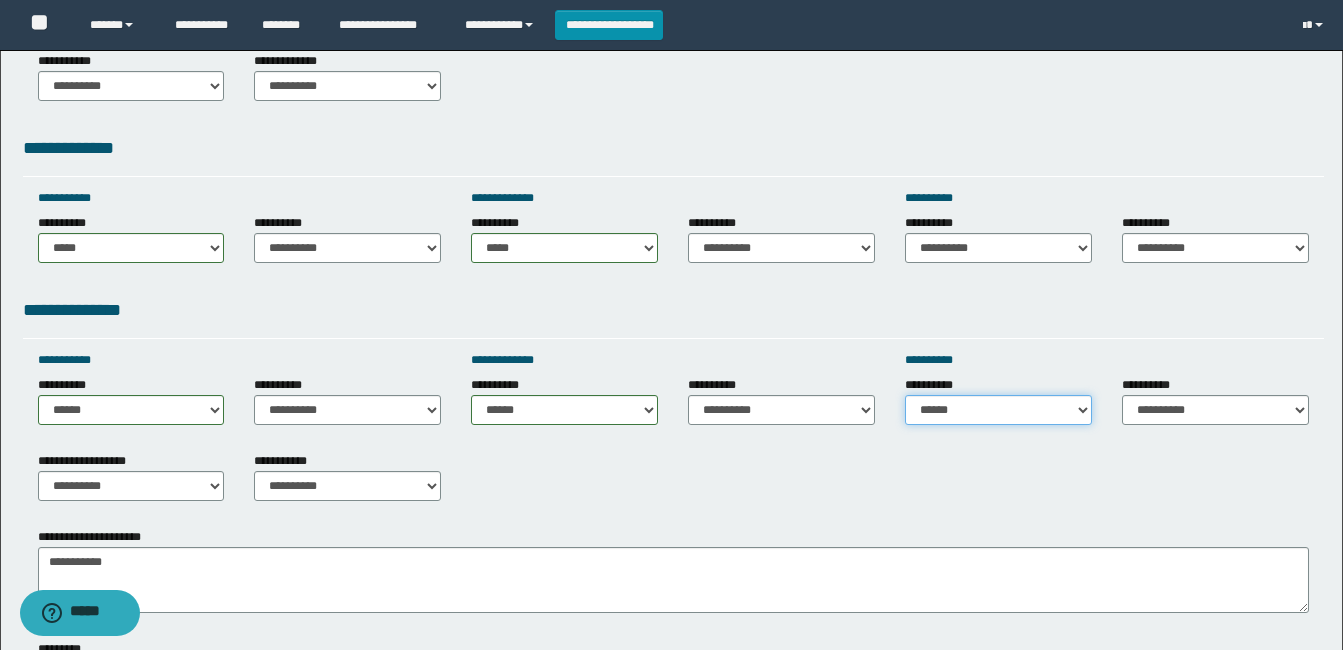 click on "**********" at bounding box center (998, 410) 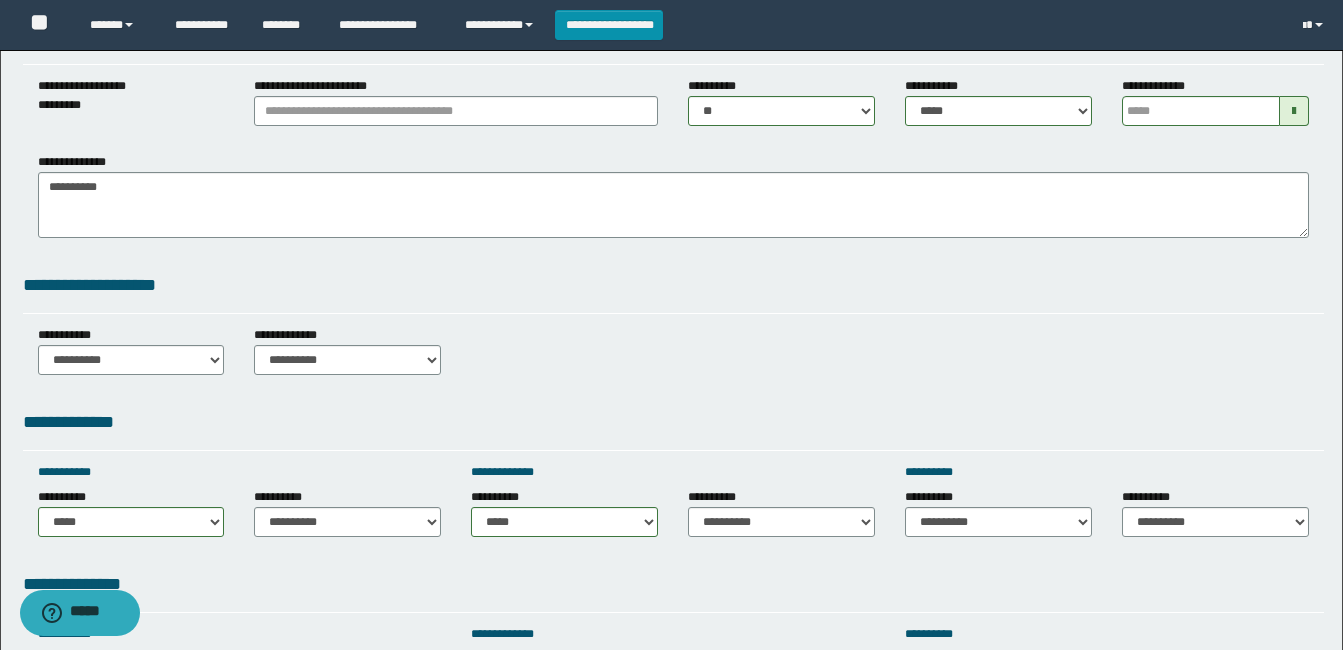 scroll, scrollTop: 300, scrollLeft: 0, axis: vertical 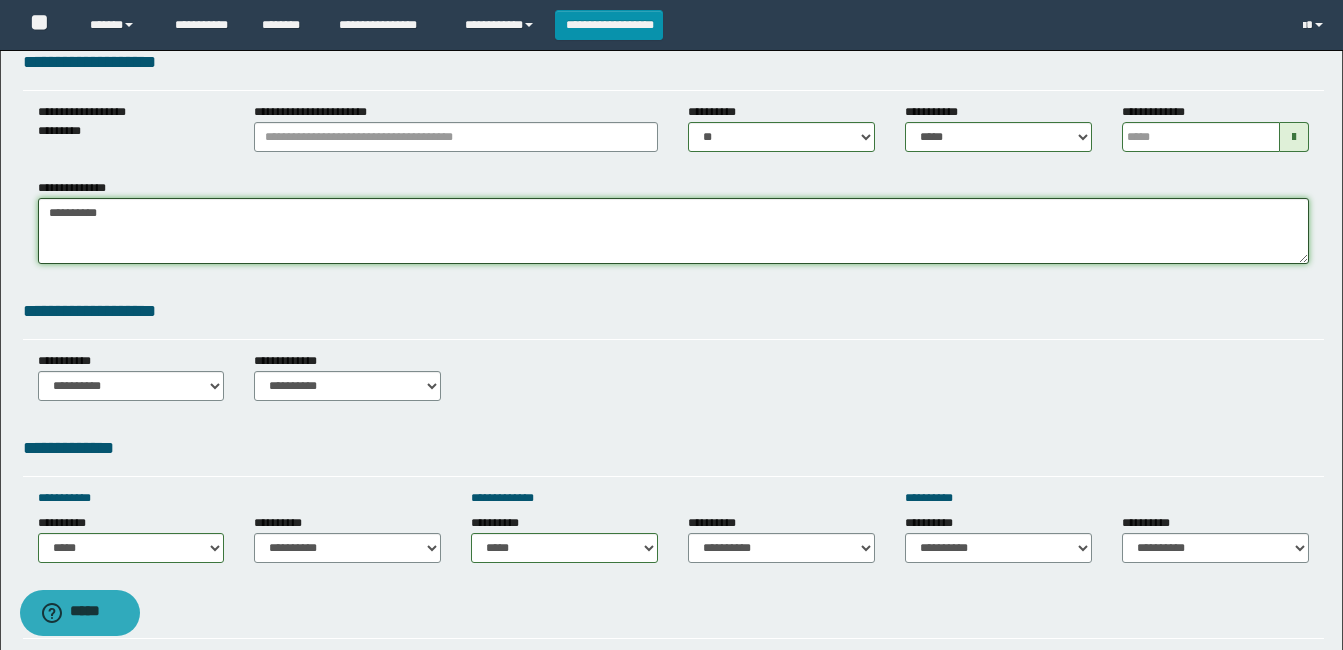 drag, startPoint x: 48, startPoint y: 215, endPoint x: 134, endPoint y: 222, distance: 86.28442 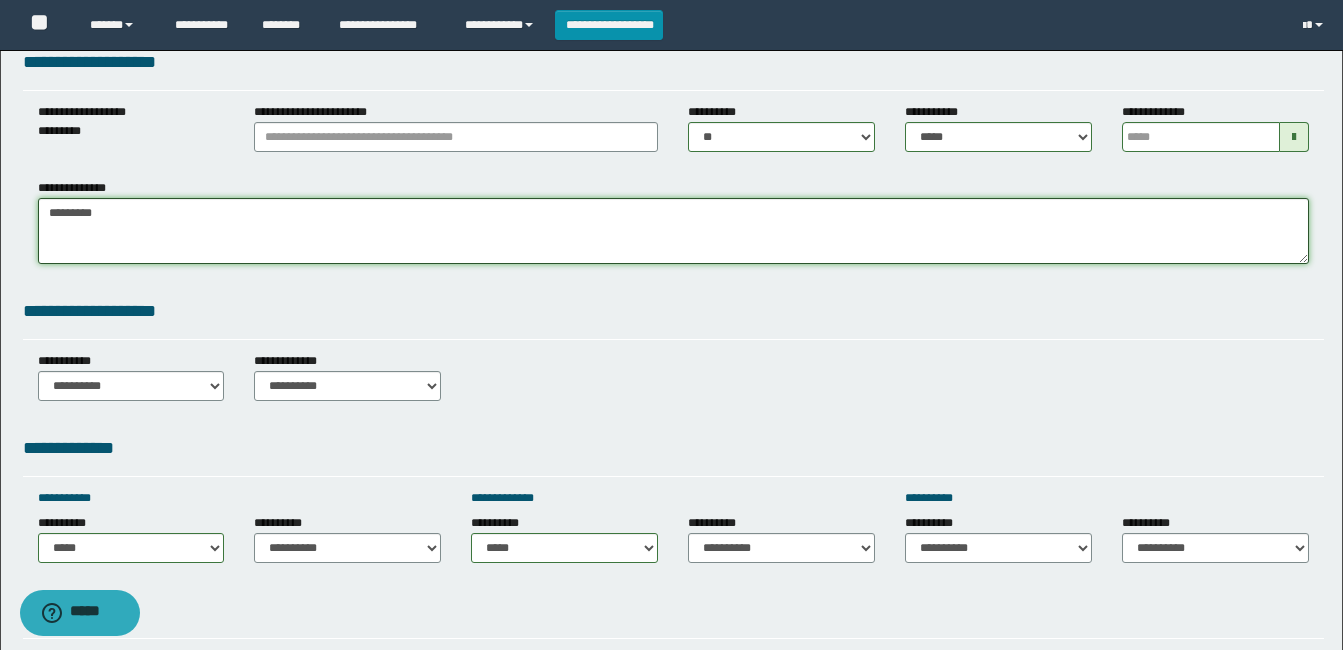 click on "**********" at bounding box center [673, 231] 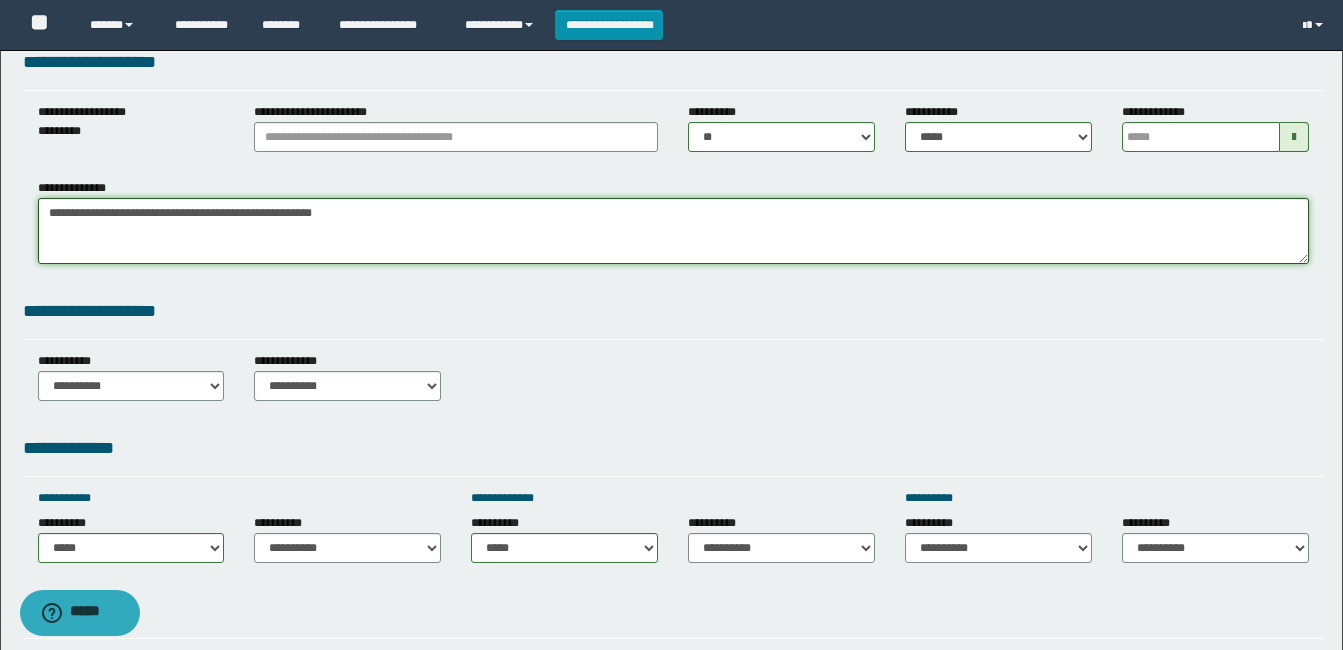 click on "**********" at bounding box center [673, 231] 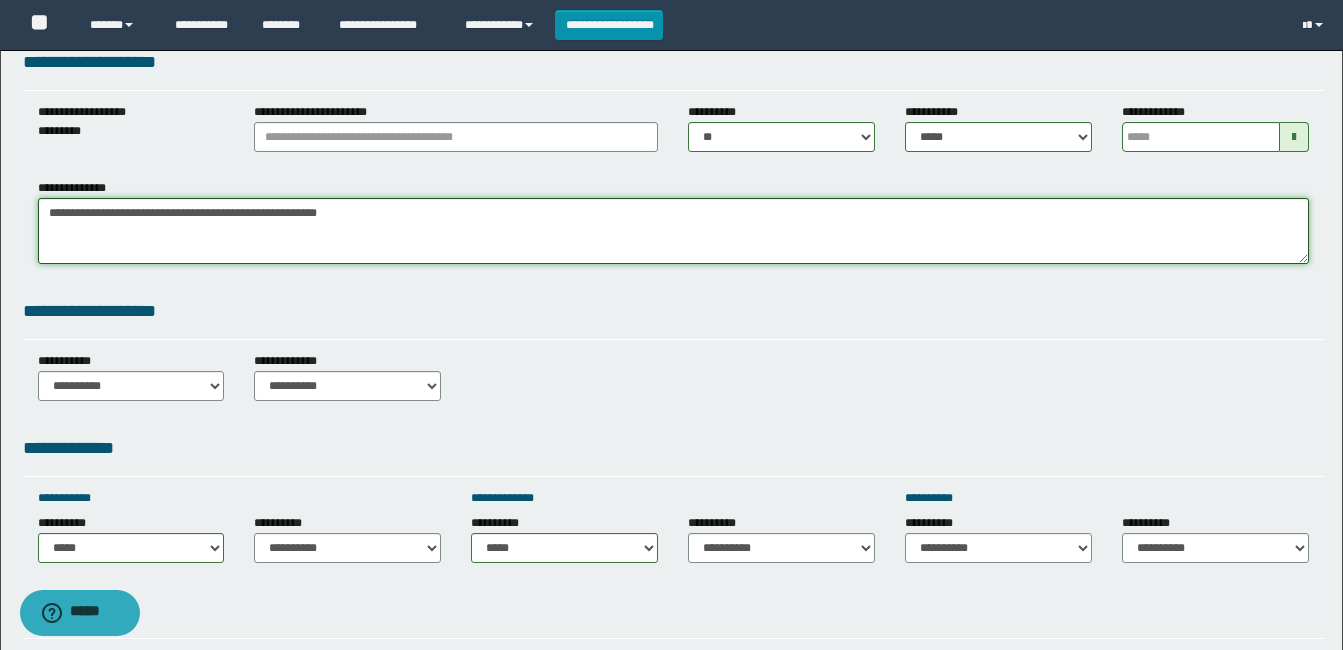 type on "**********" 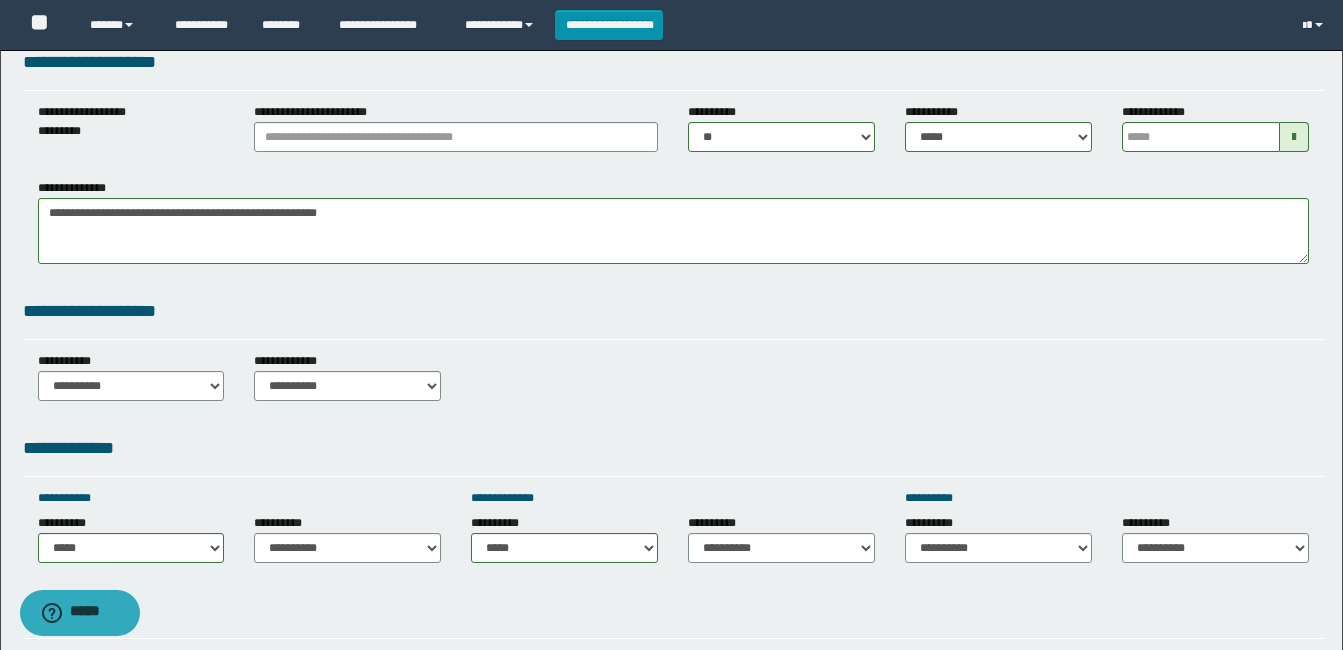 click on "**********" at bounding box center [673, 806] 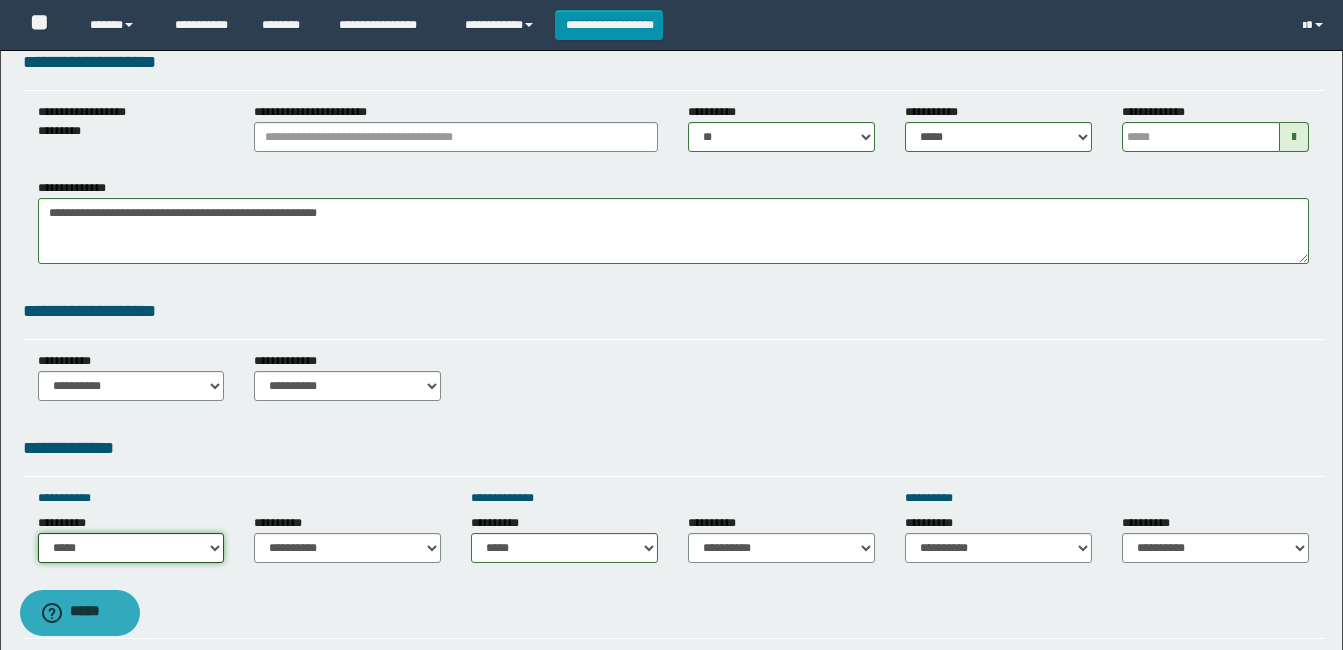 click on "**********" at bounding box center [131, 548] 